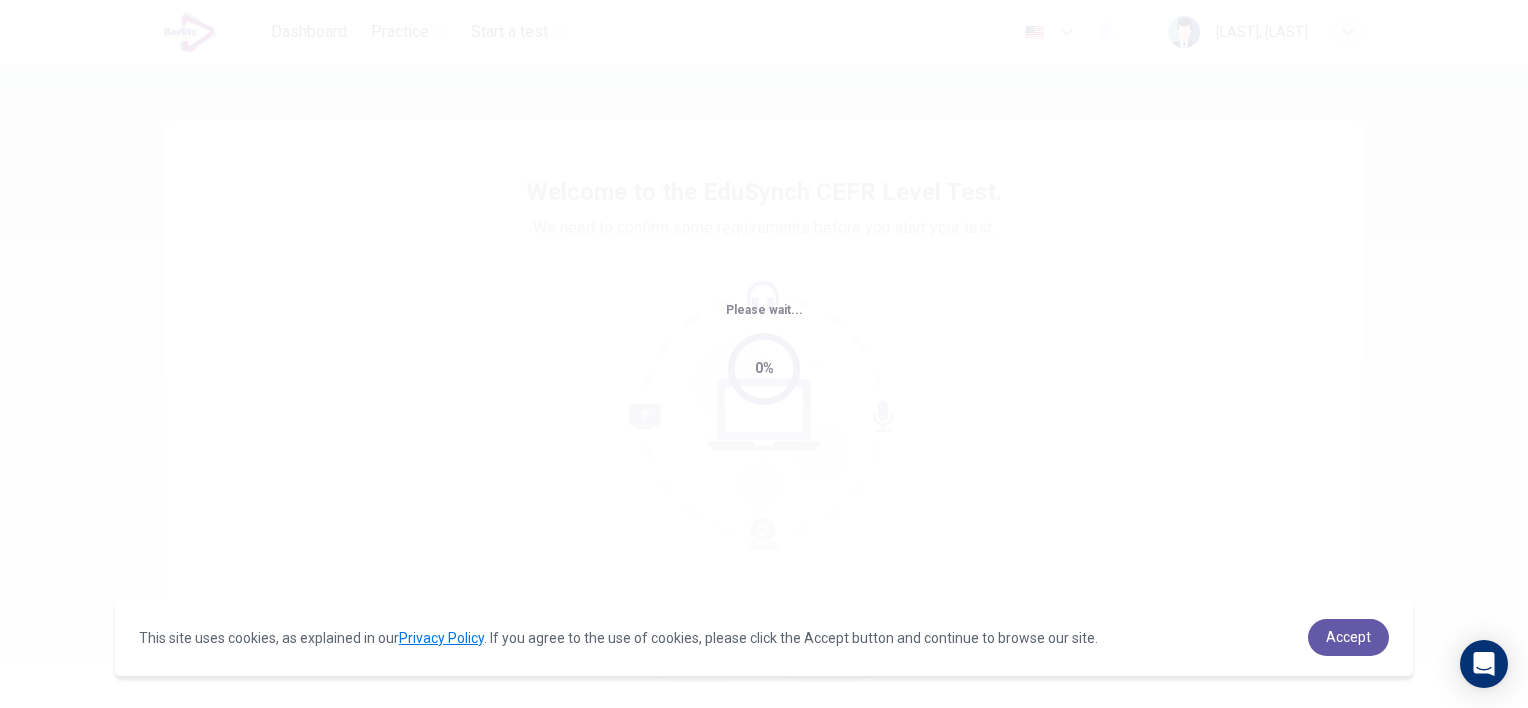 scroll, scrollTop: 0, scrollLeft: 0, axis: both 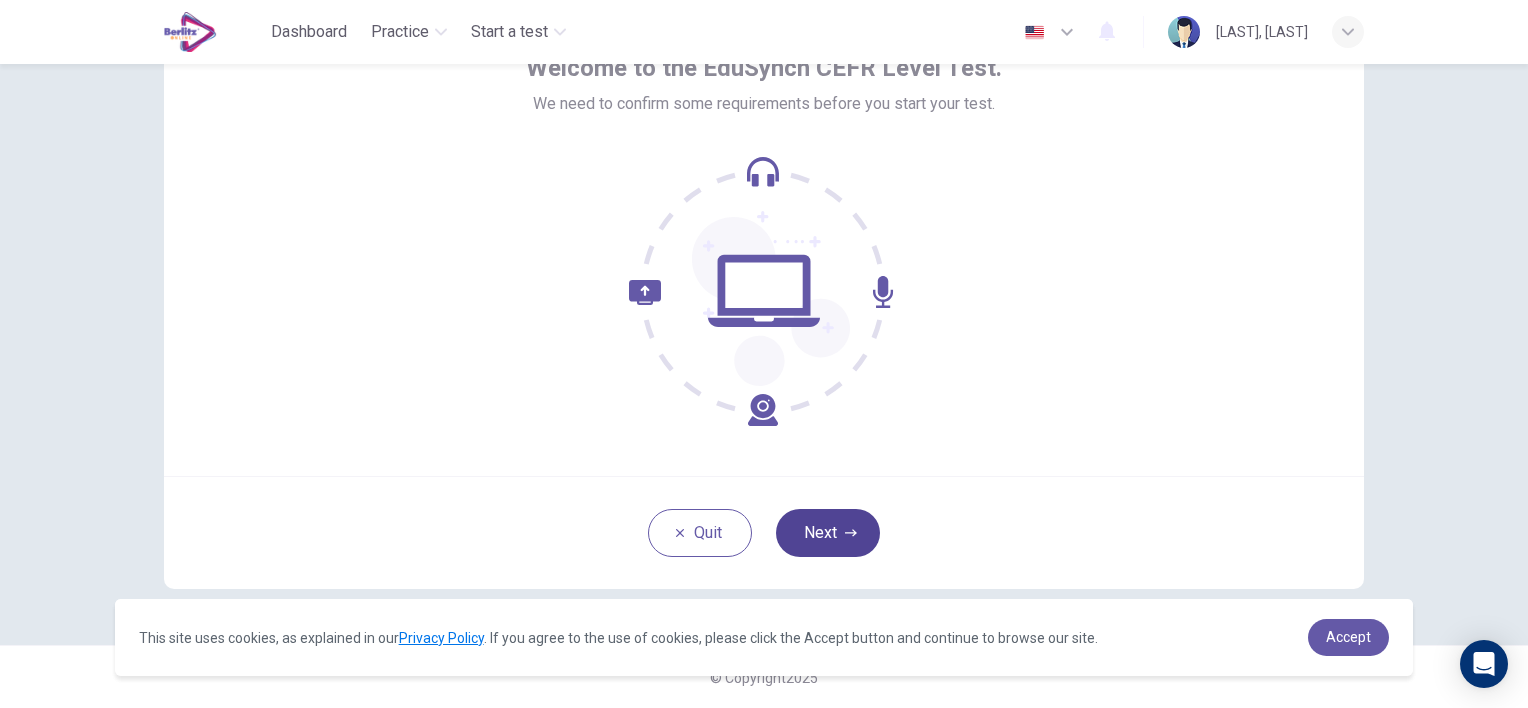 click on "Next" at bounding box center [828, 533] 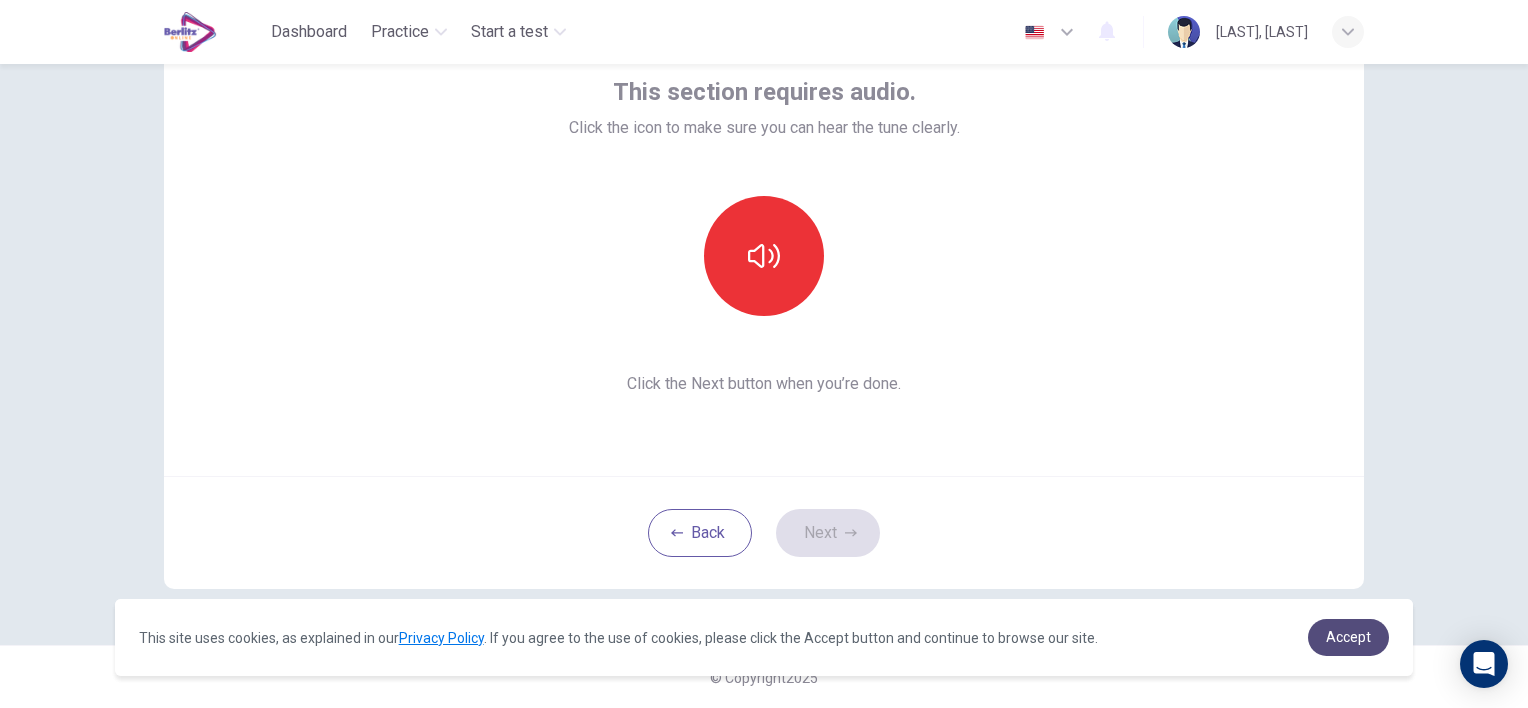 click on "Accept" at bounding box center [1348, 637] 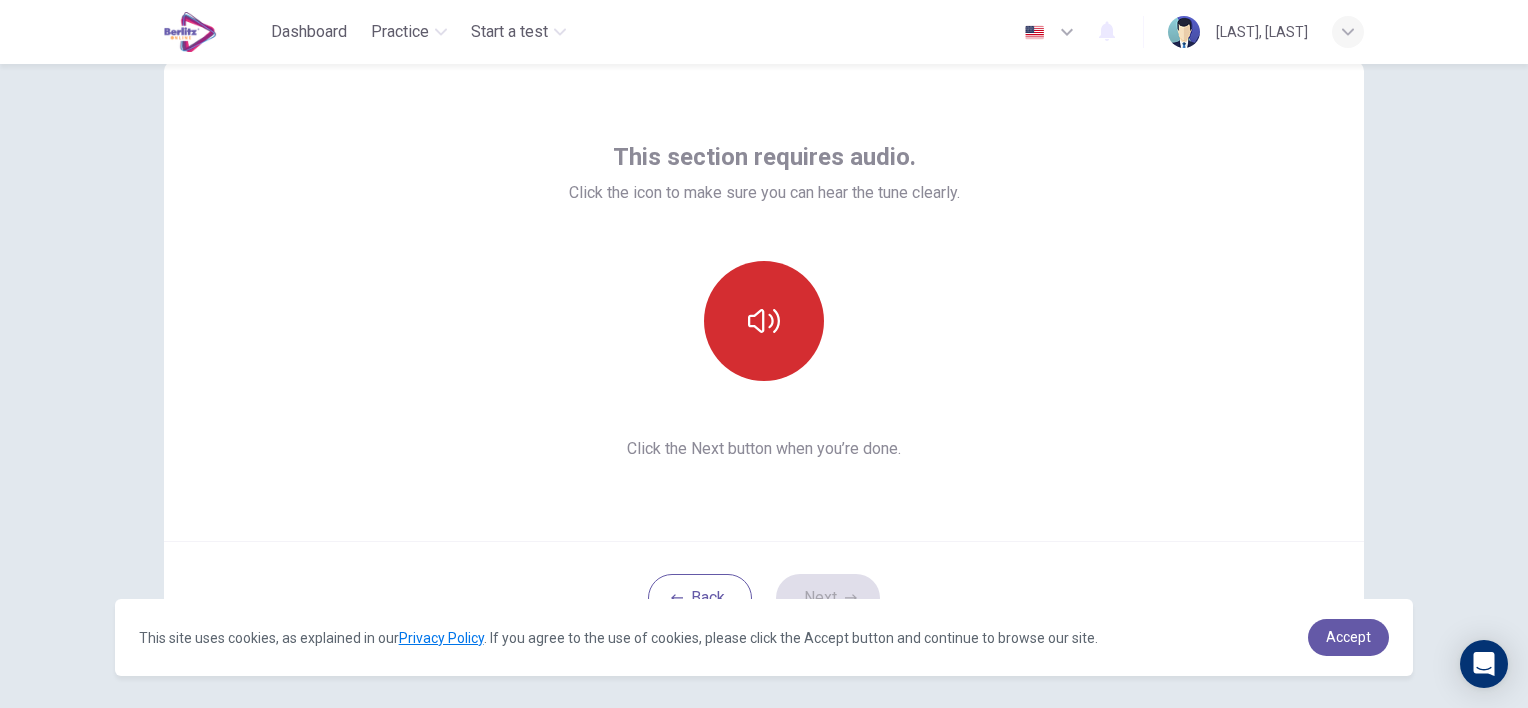 scroll, scrollTop: 24, scrollLeft: 0, axis: vertical 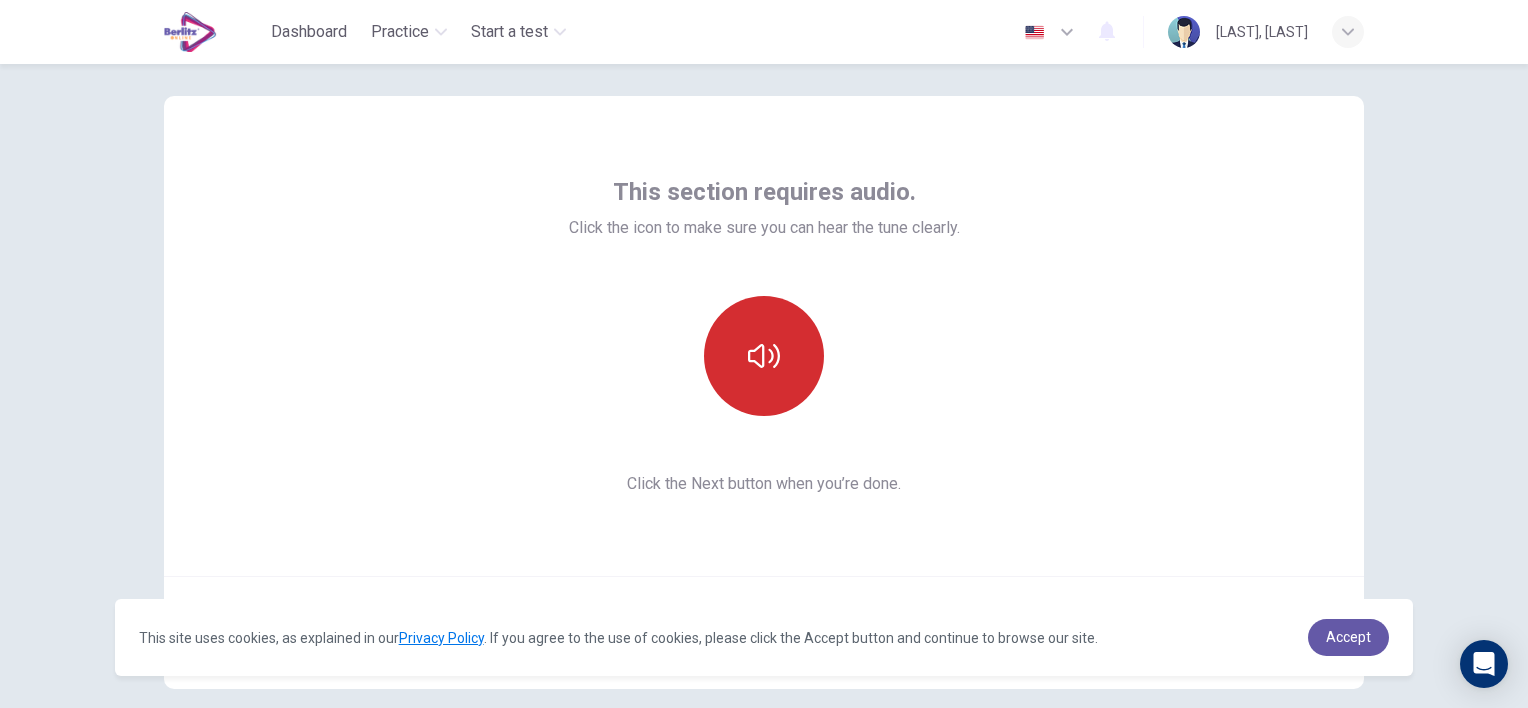 click 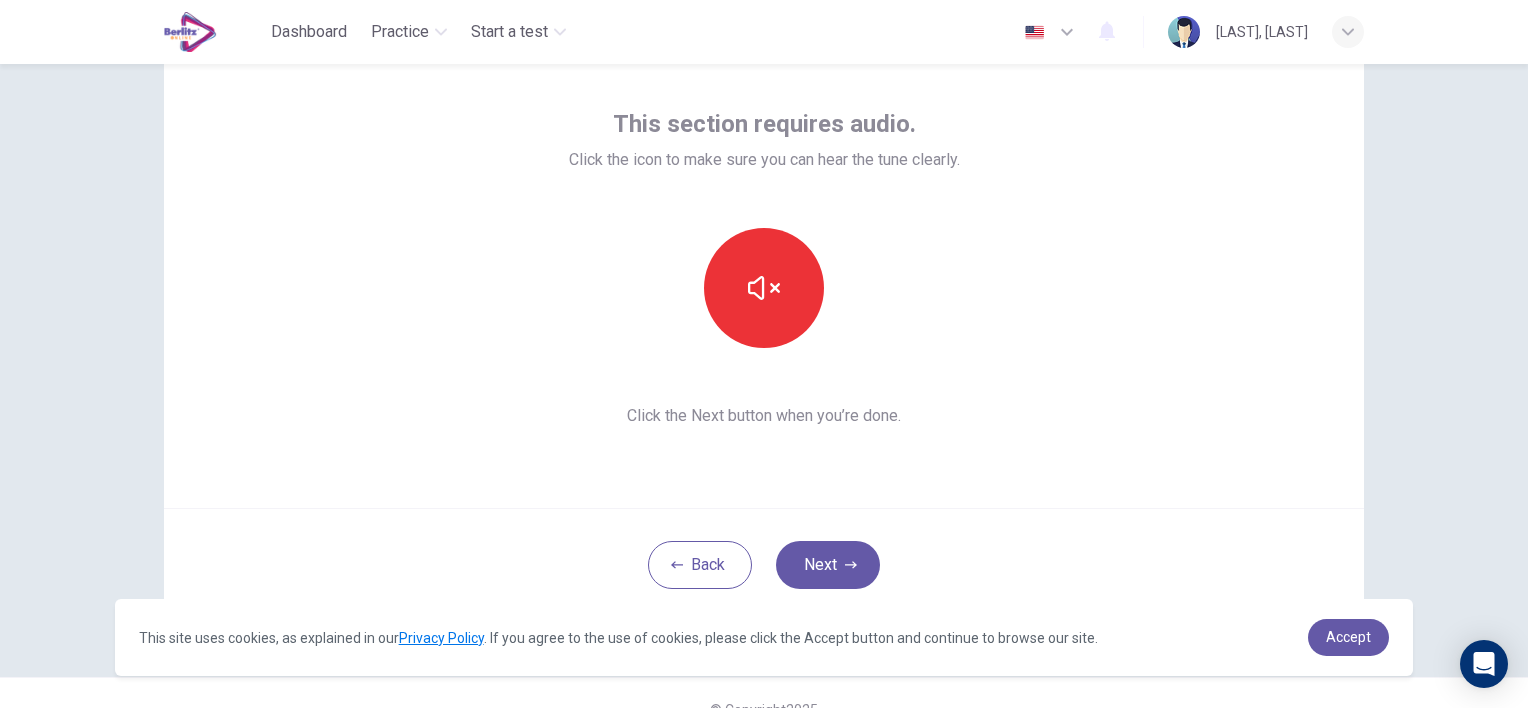 scroll, scrollTop: 124, scrollLeft: 0, axis: vertical 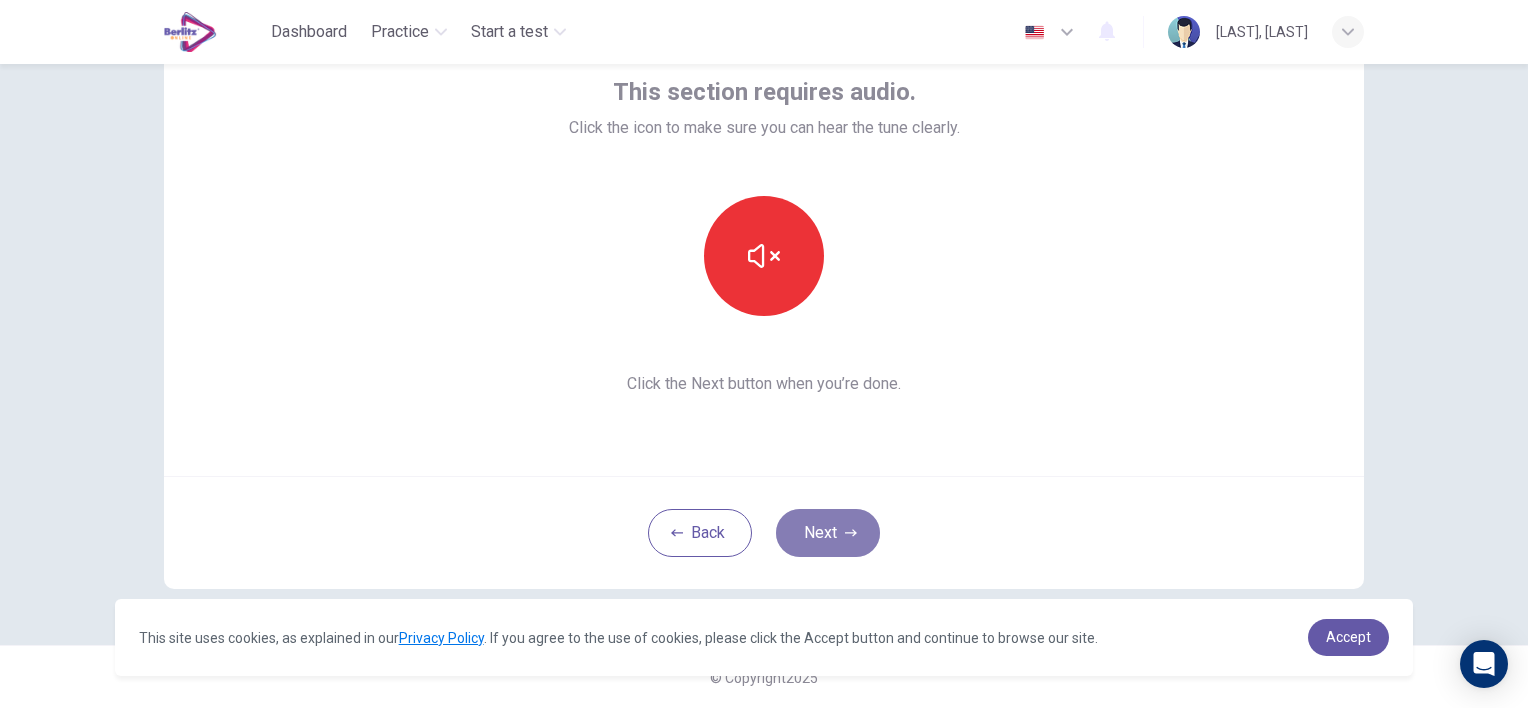 click on "Next" at bounding box center (828, 533) 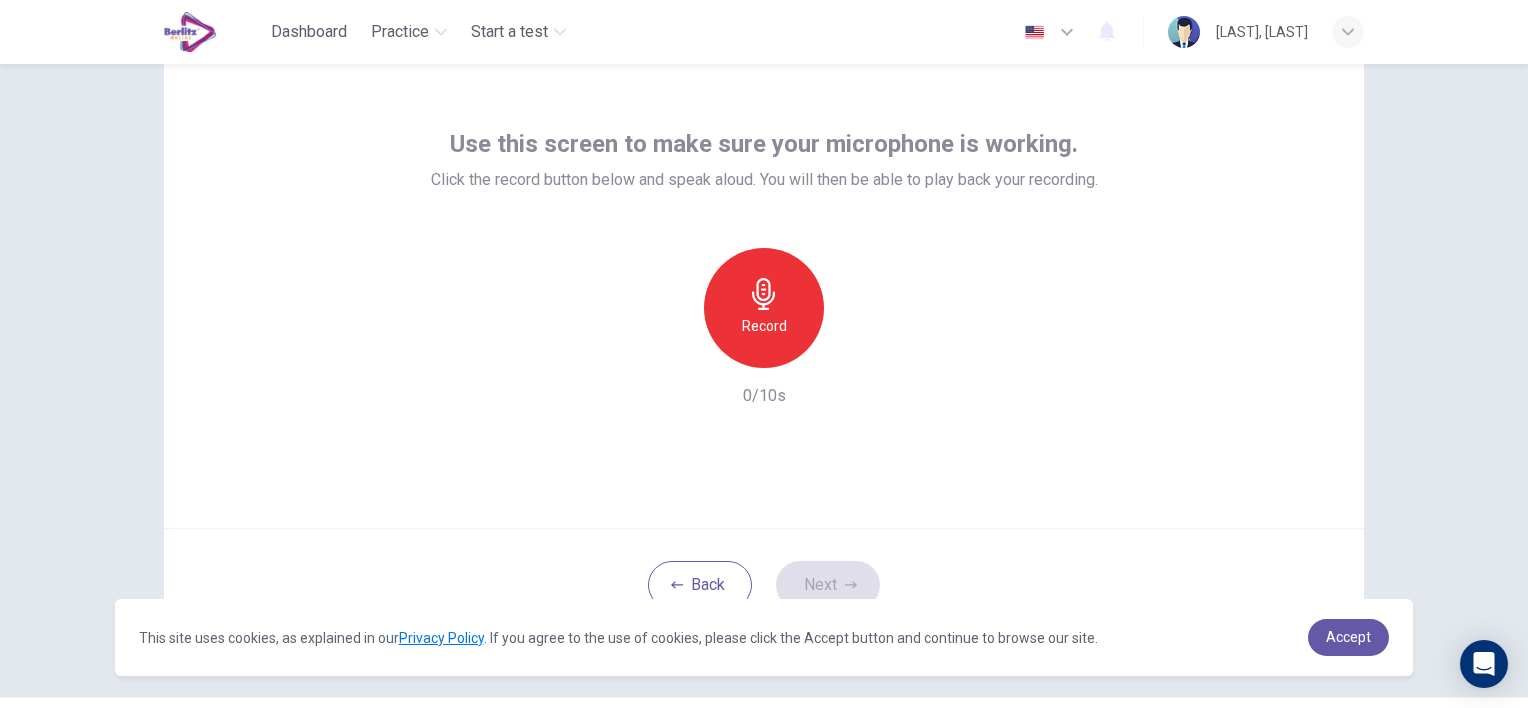 scroll, scrollTop: 24, scrollLeft: 0, axis: vertical 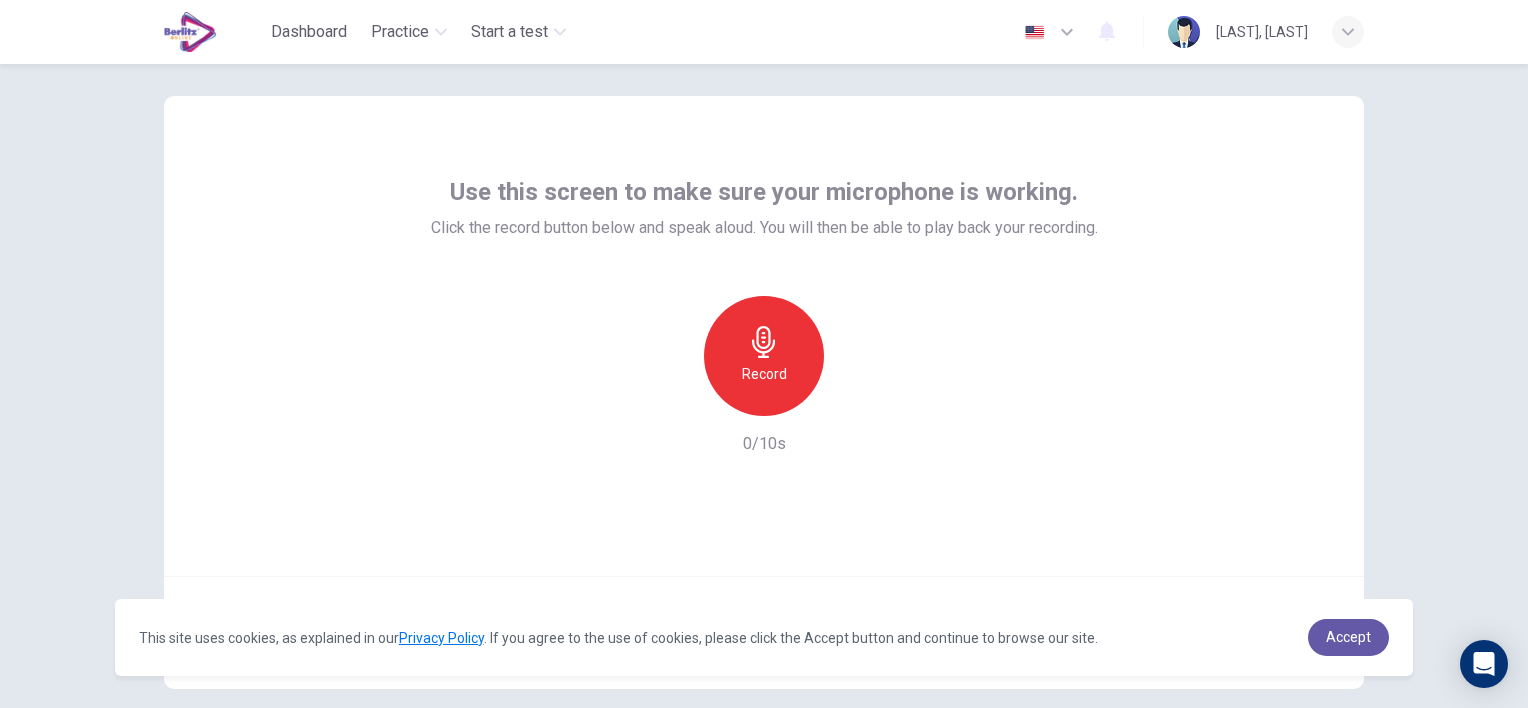 click 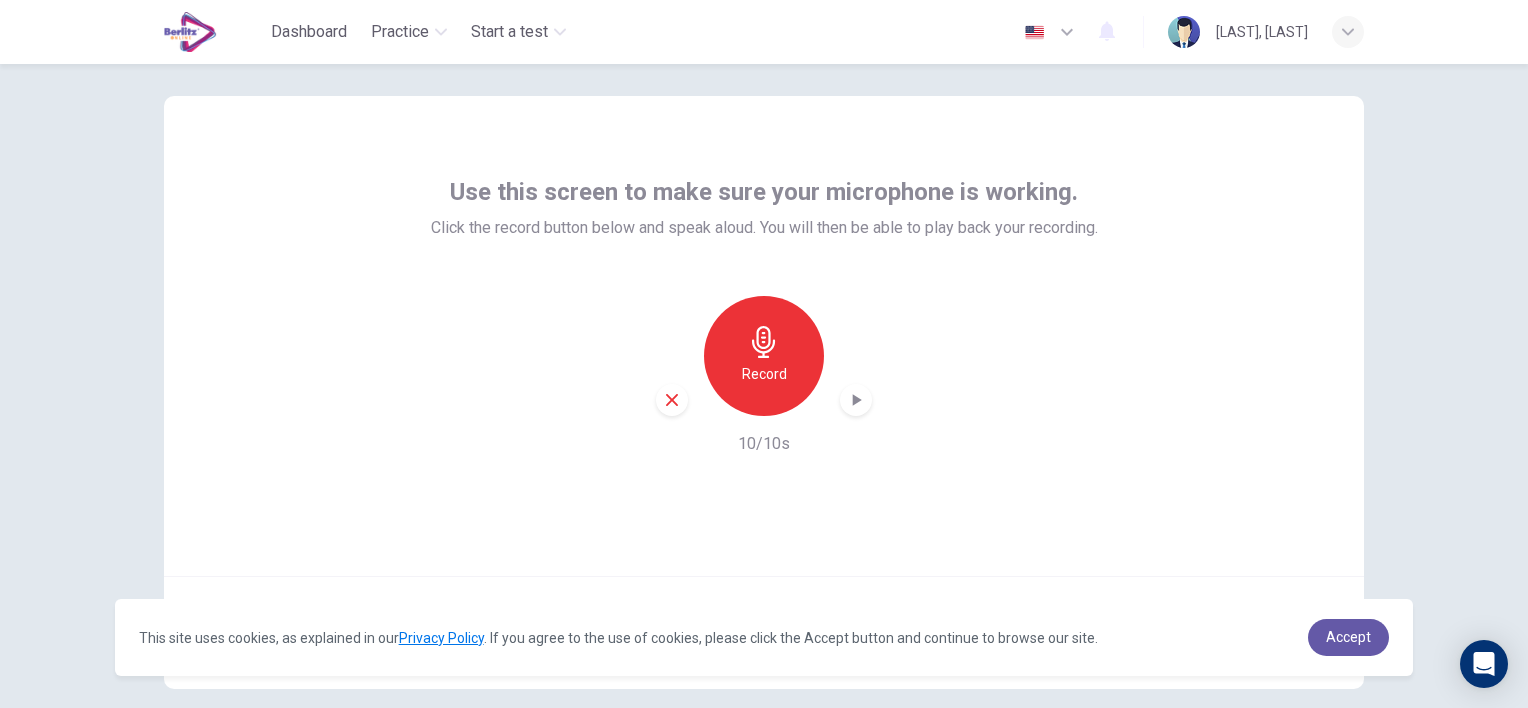 click 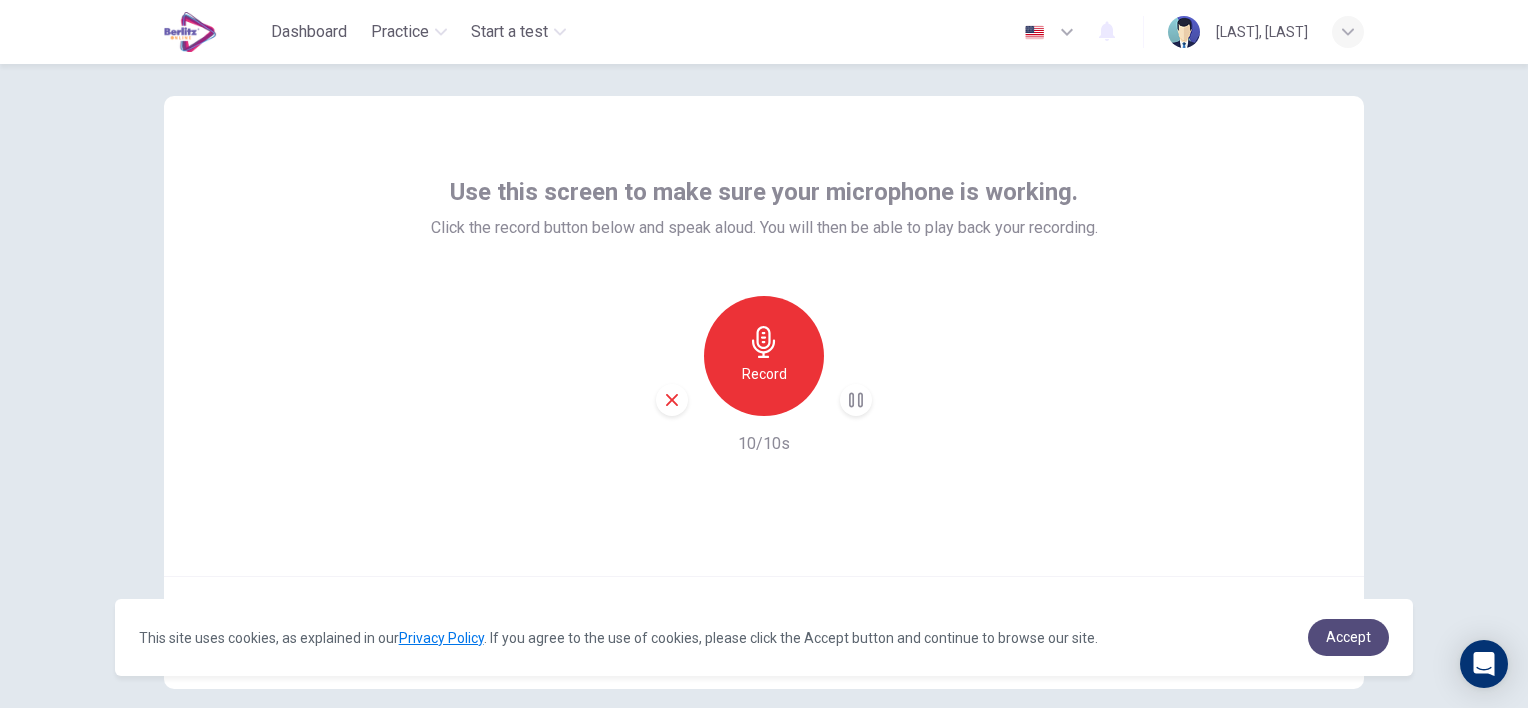 click on "Accept" at bounding box center (1348, 637) 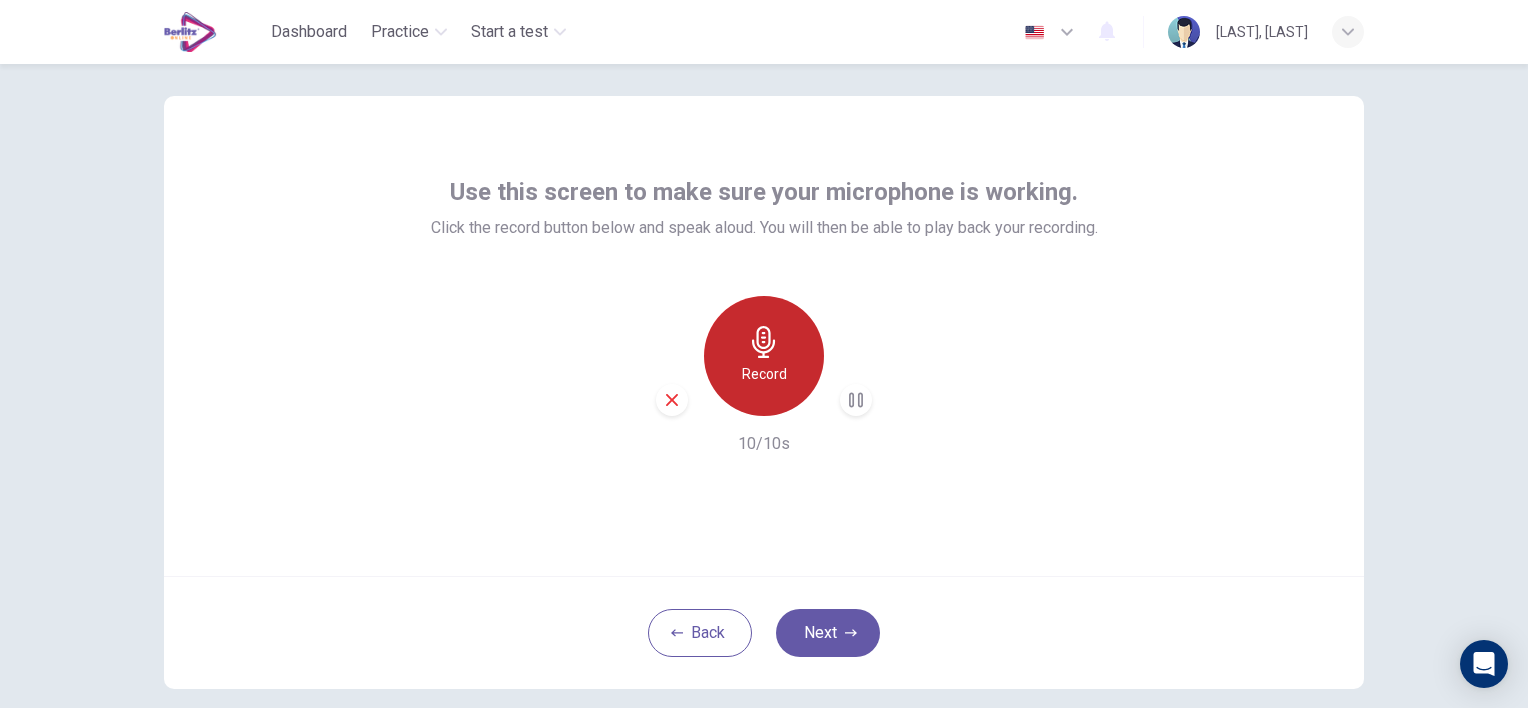 click on "Record" at bounding box center (764, 356) 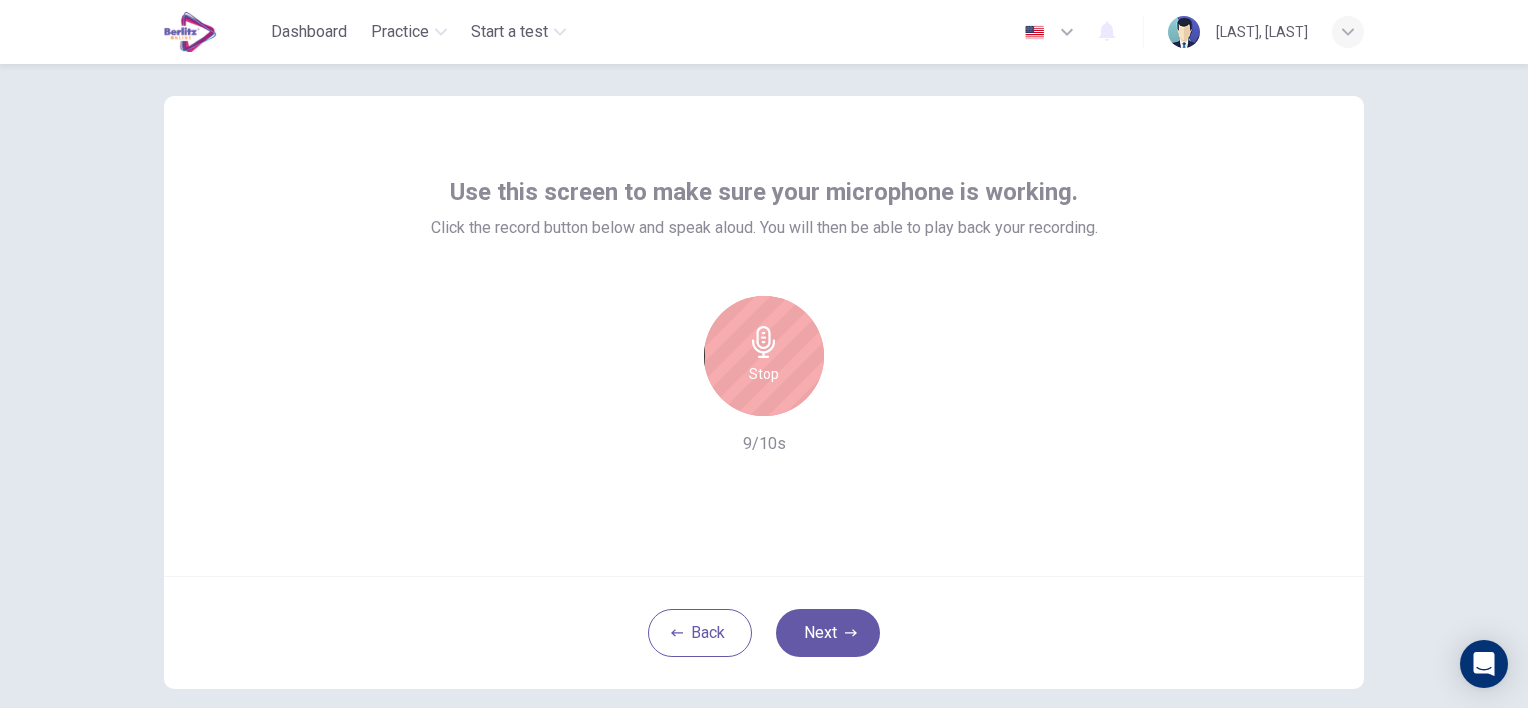 click on "Stop" at bounding box center [764, 356] 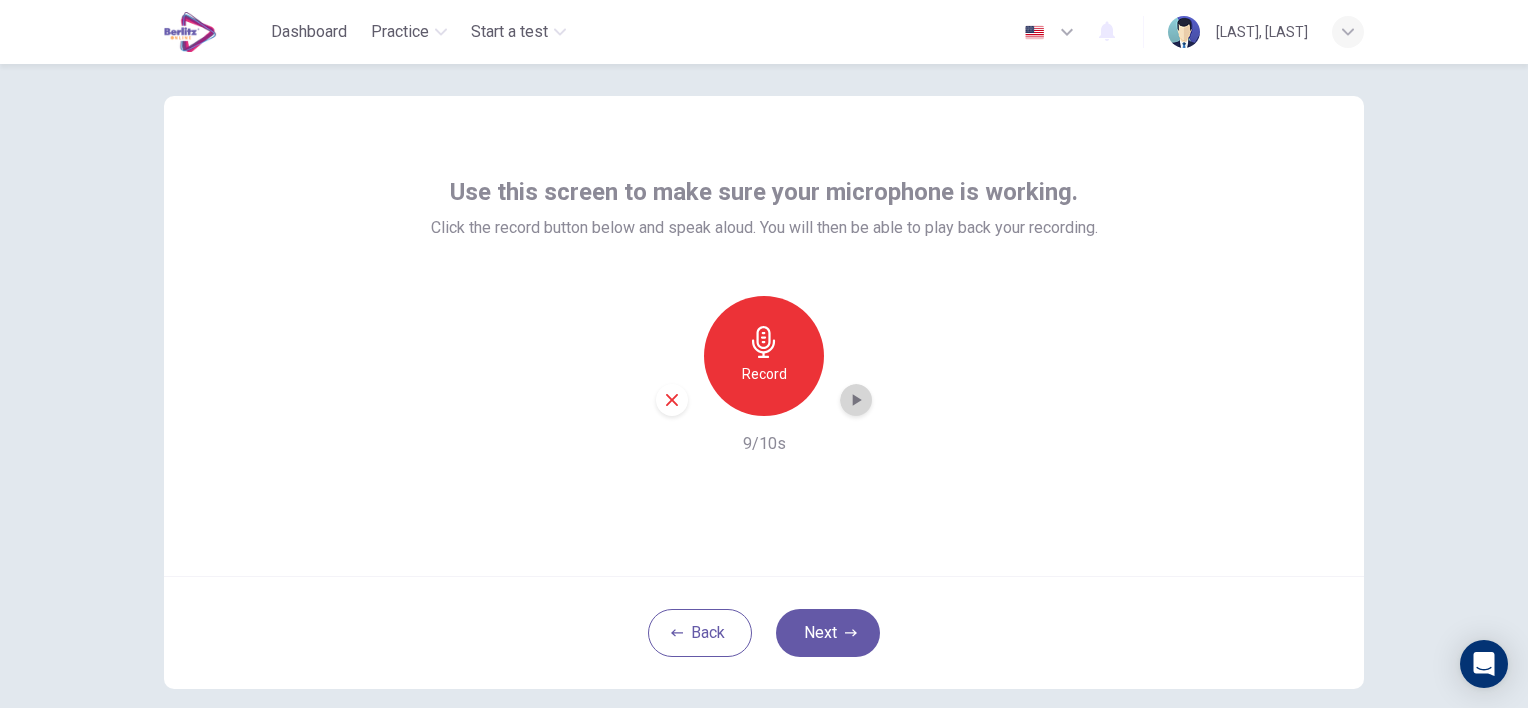 click 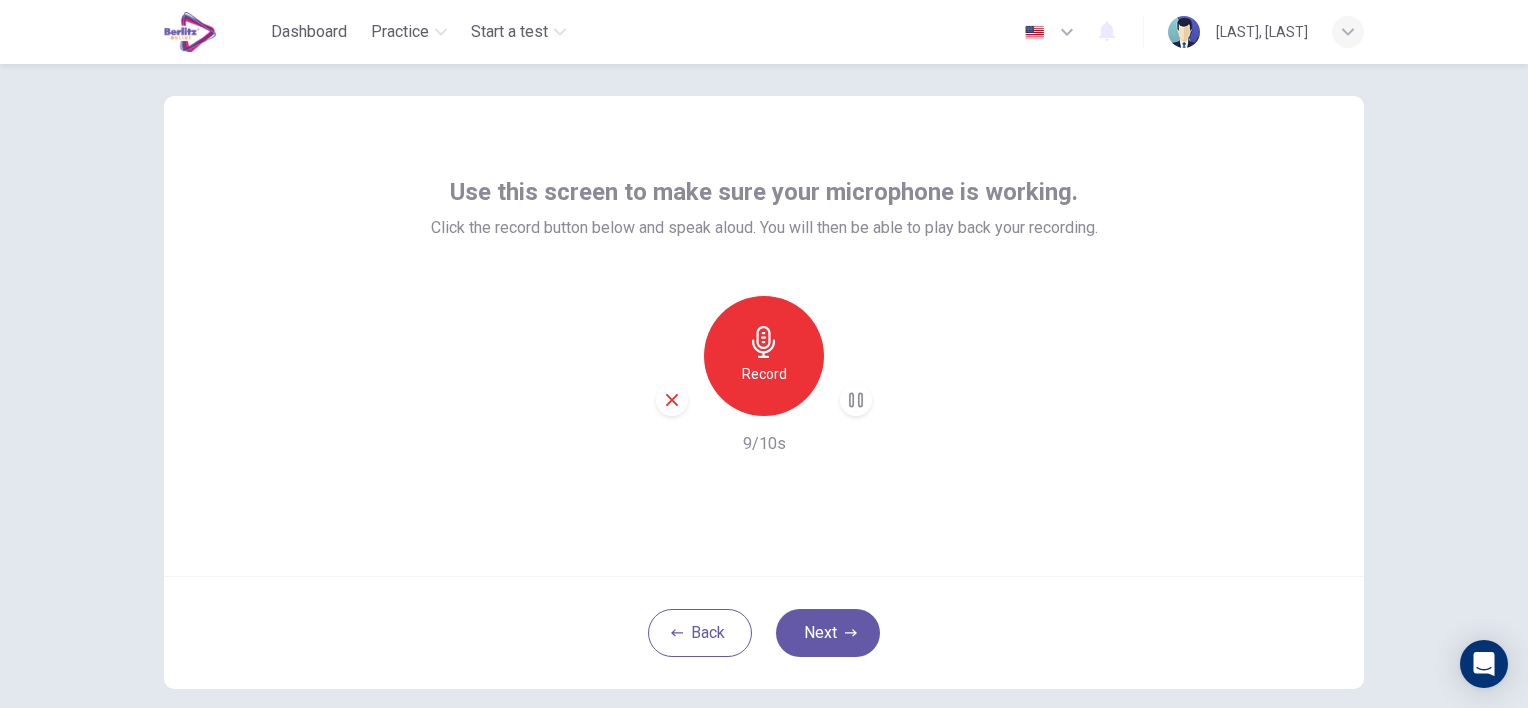 click on "9/10s" at bounding box center [764, 444] 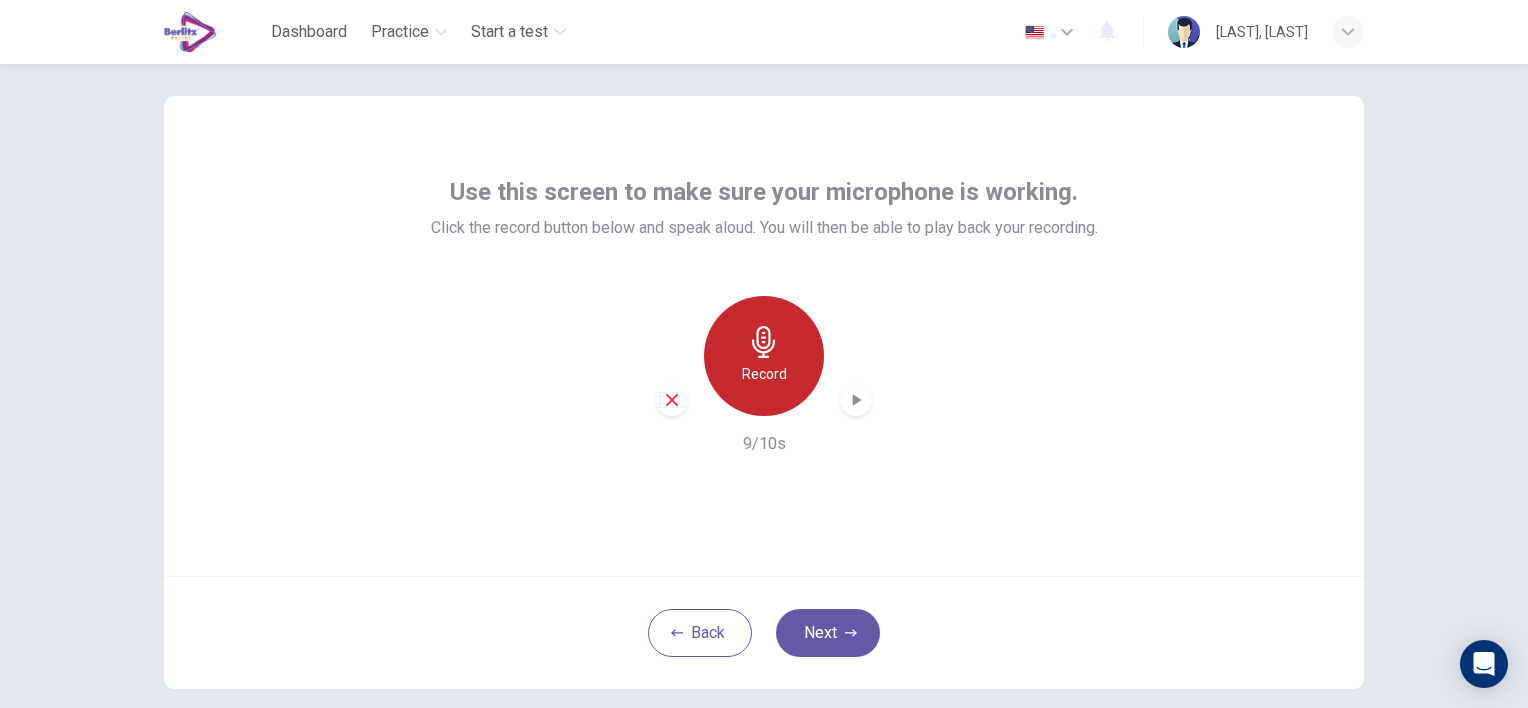 click on "Record" at bounding box center [764, 374] 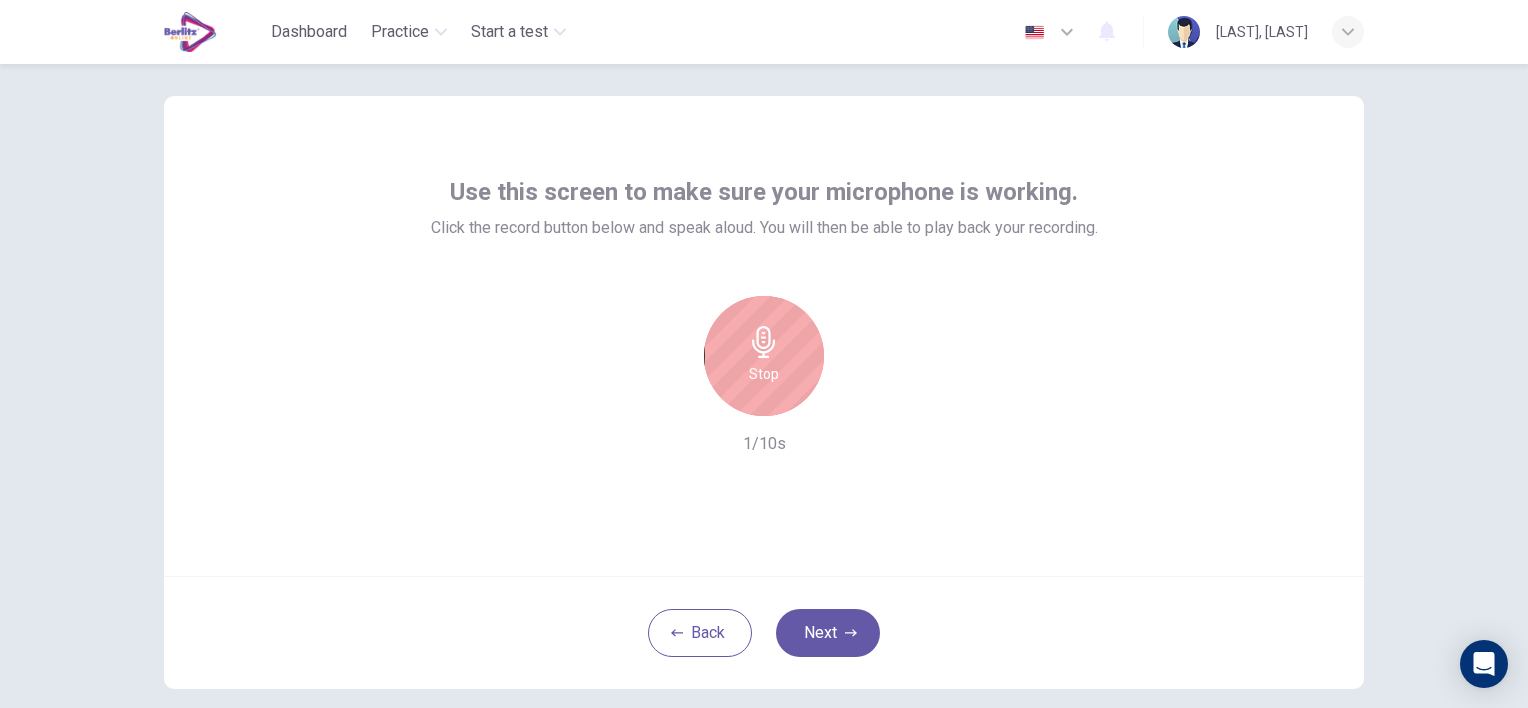 click on "Stop" at bounding box center [764, 356] 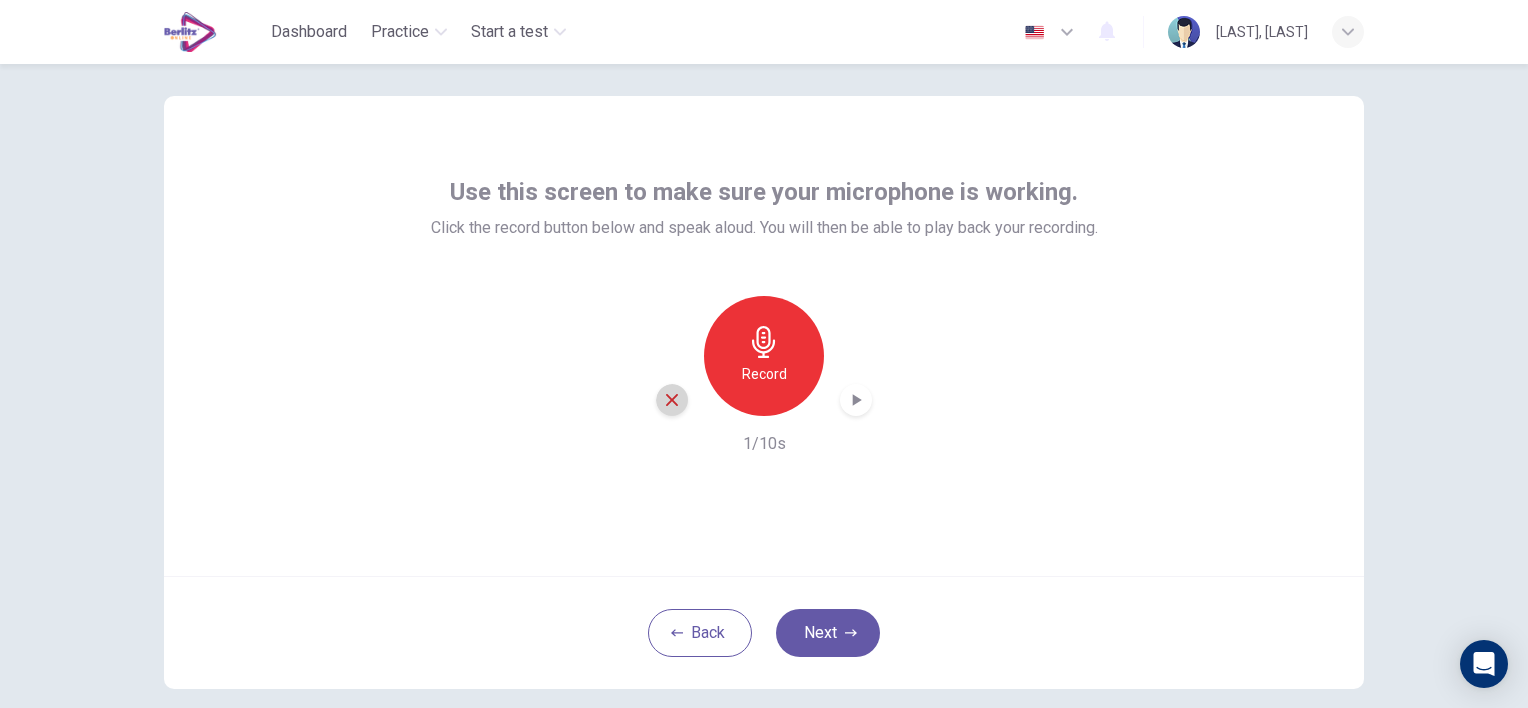 click 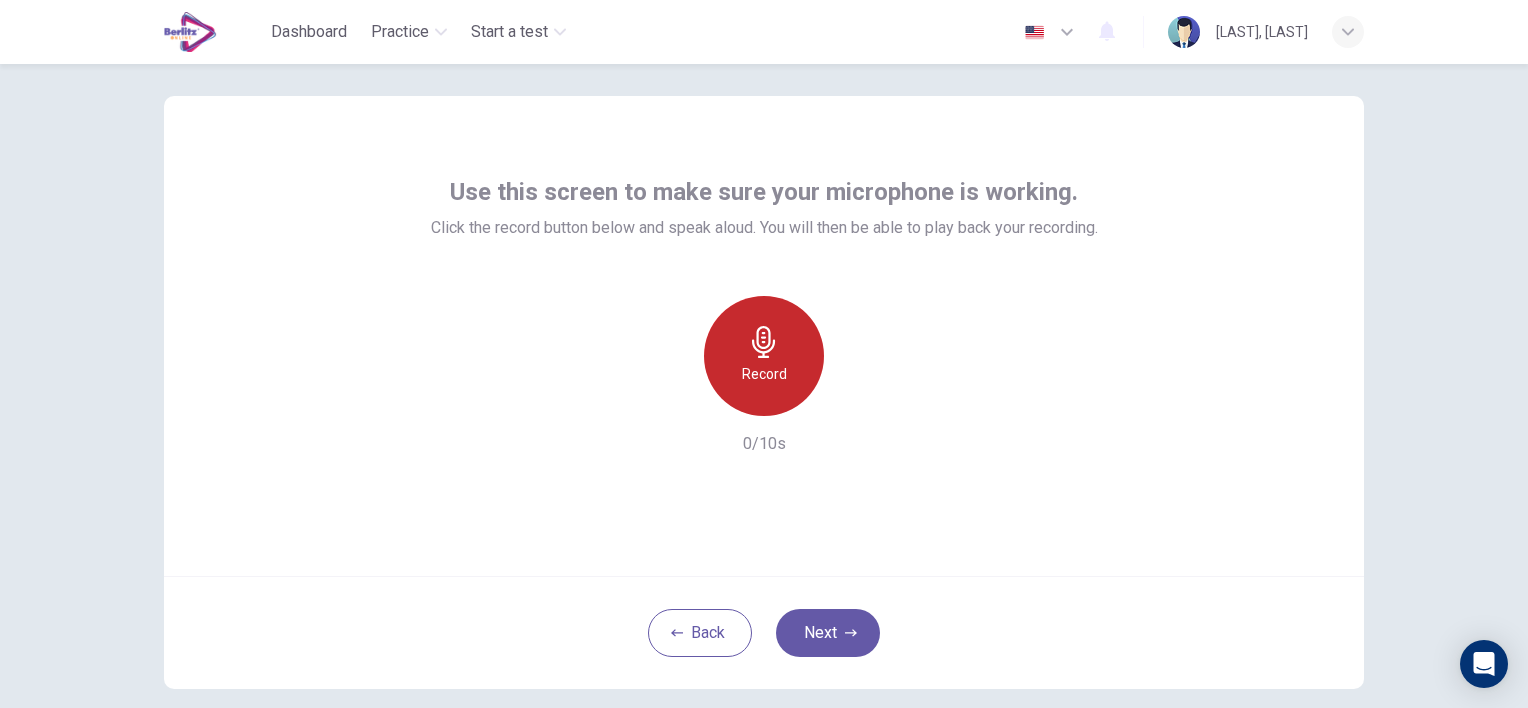 click on "Record" at bounding box center (764, 374) 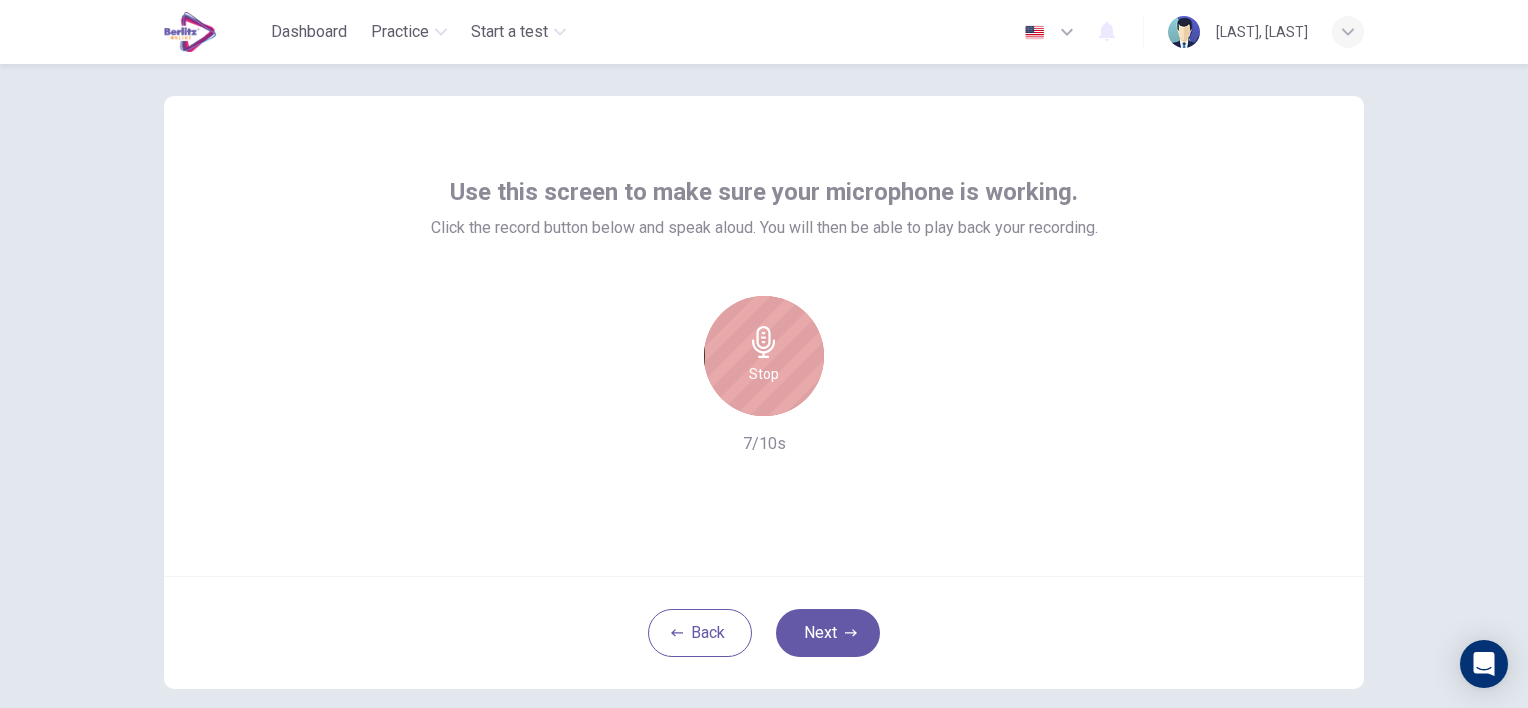 click on "Stop" at bounding box center (764, 356) 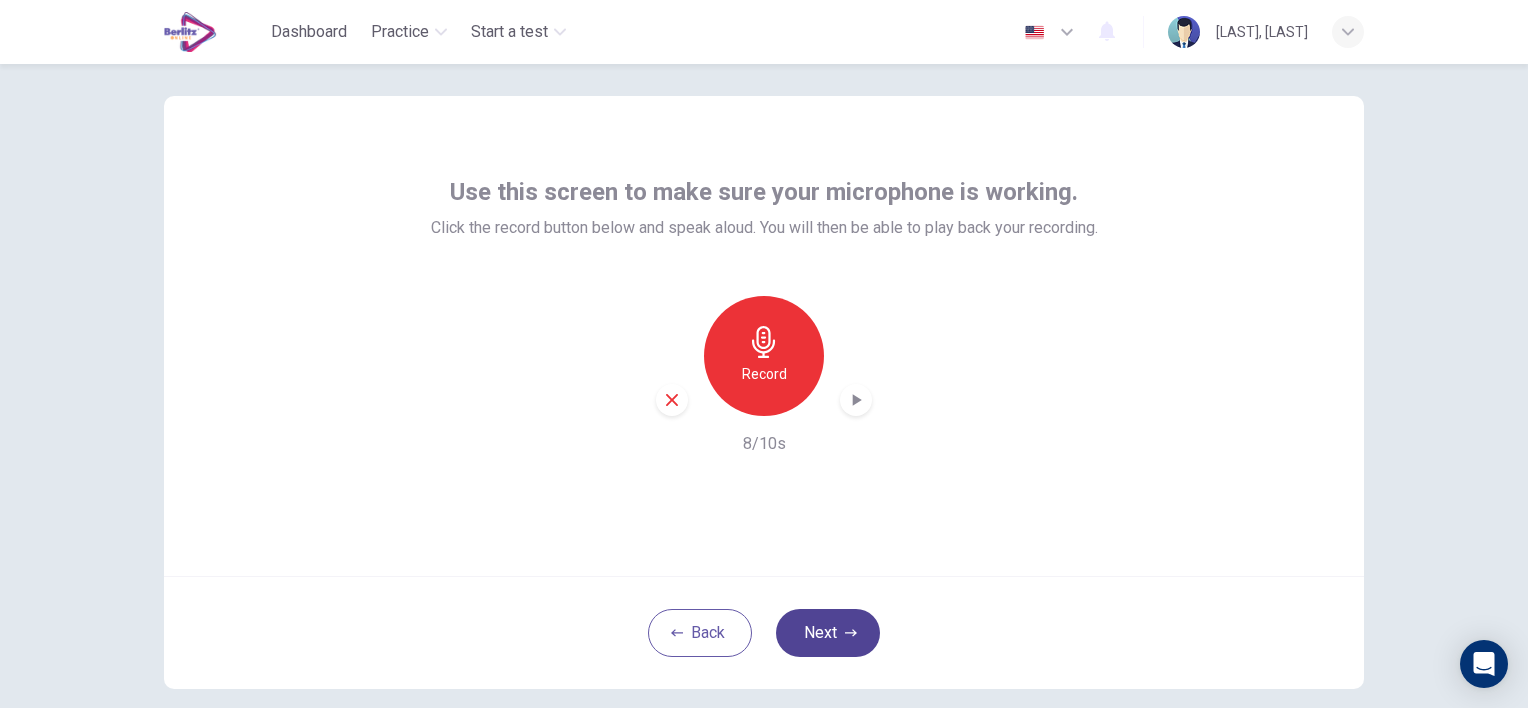click on "Next" at bounding box center (828, 633) 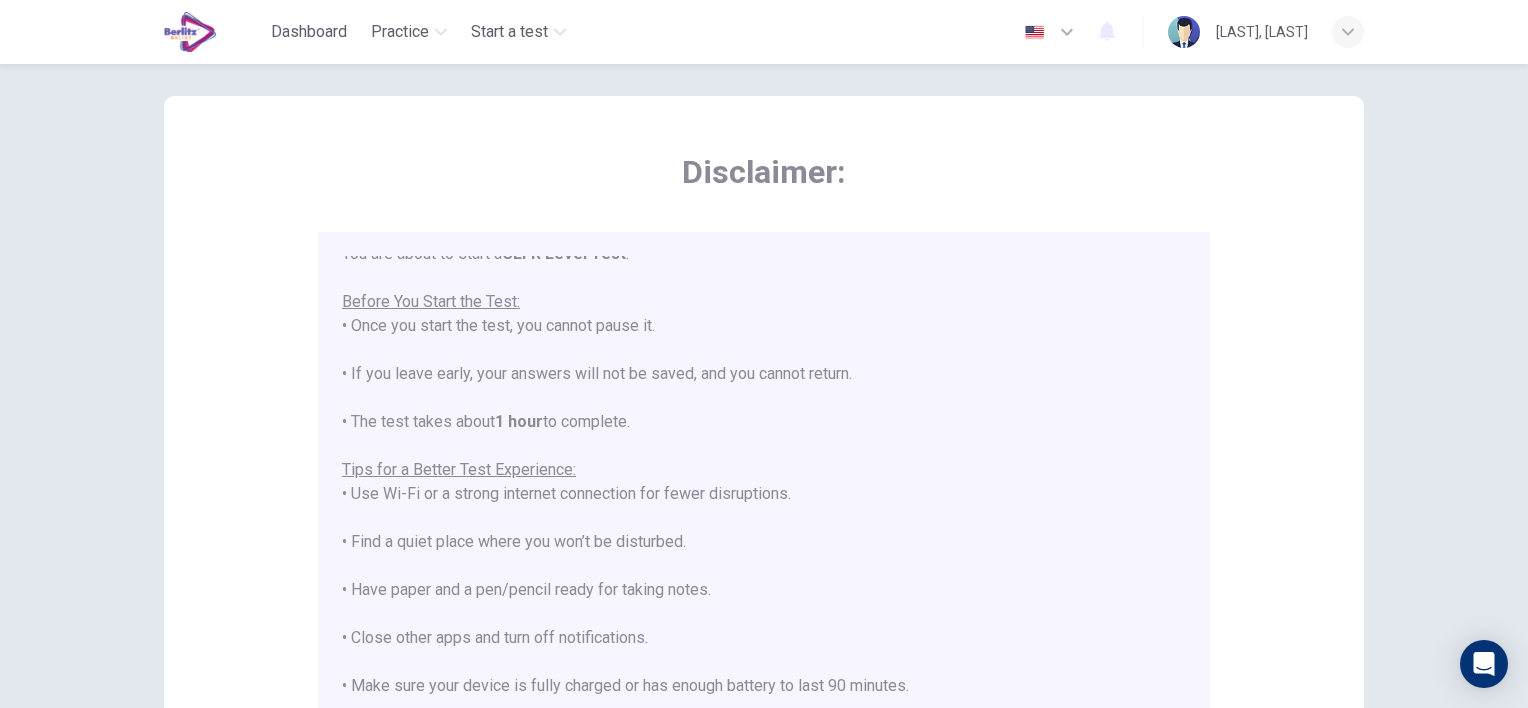 scroll, scrollTop: 191, scrollLeft: 0, axis: vertical 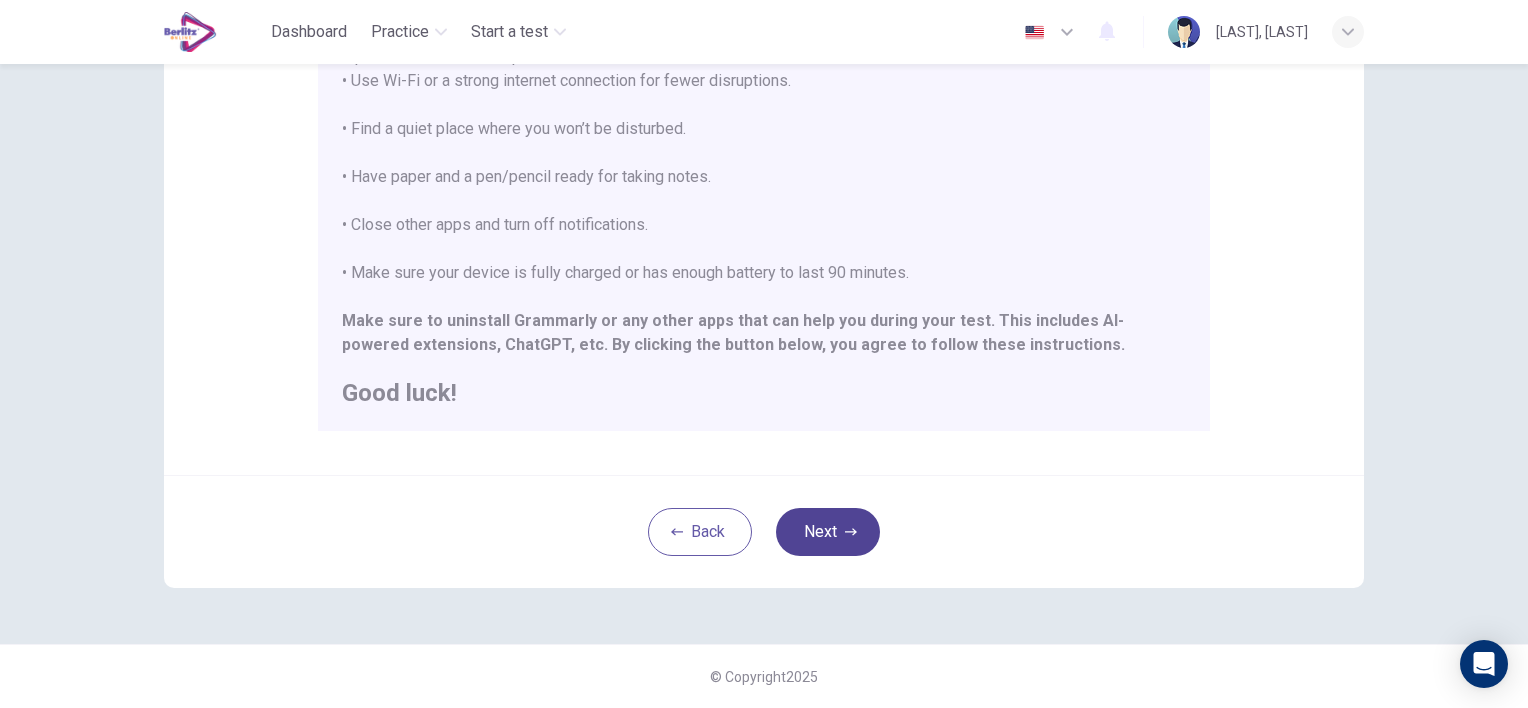 click 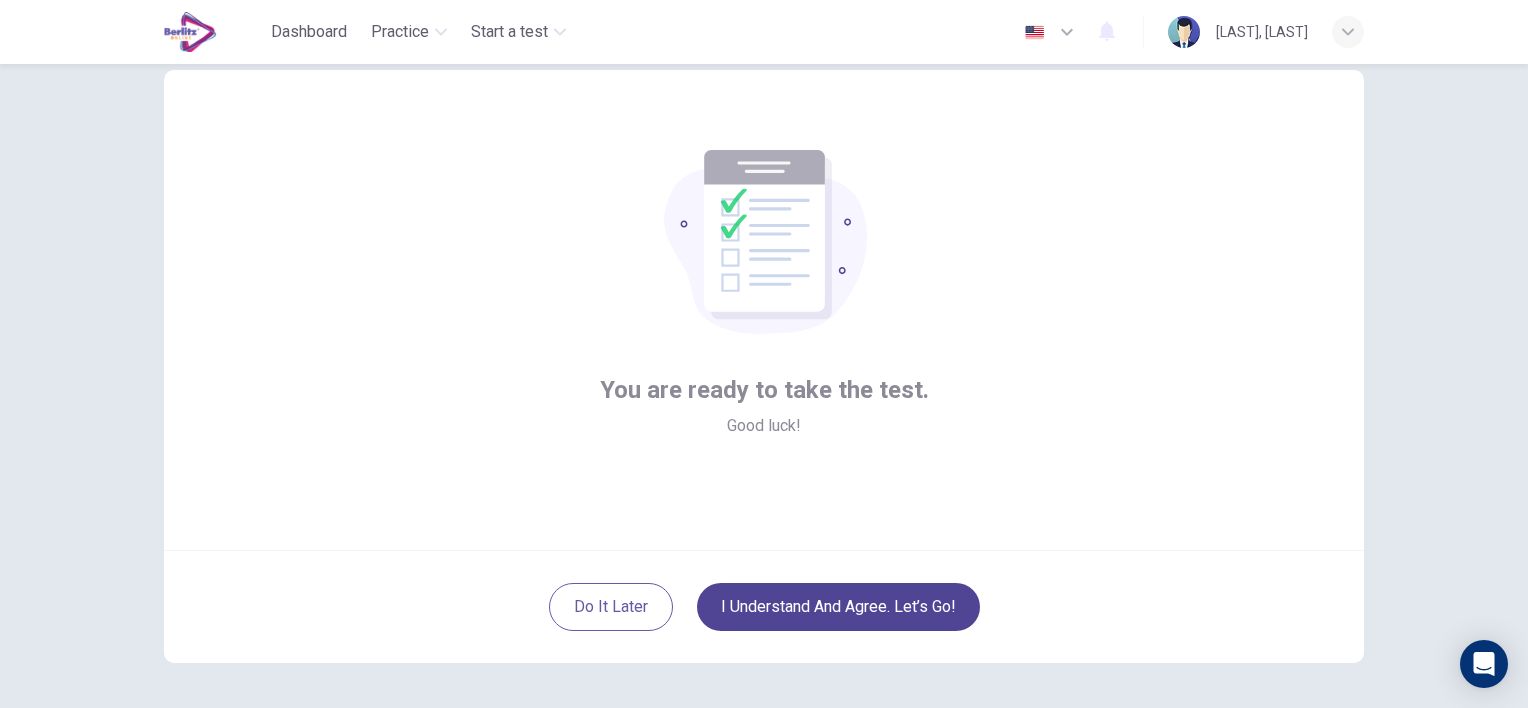 scroll, scrollTop: 100, scrollLeft: 0, axis: vertical 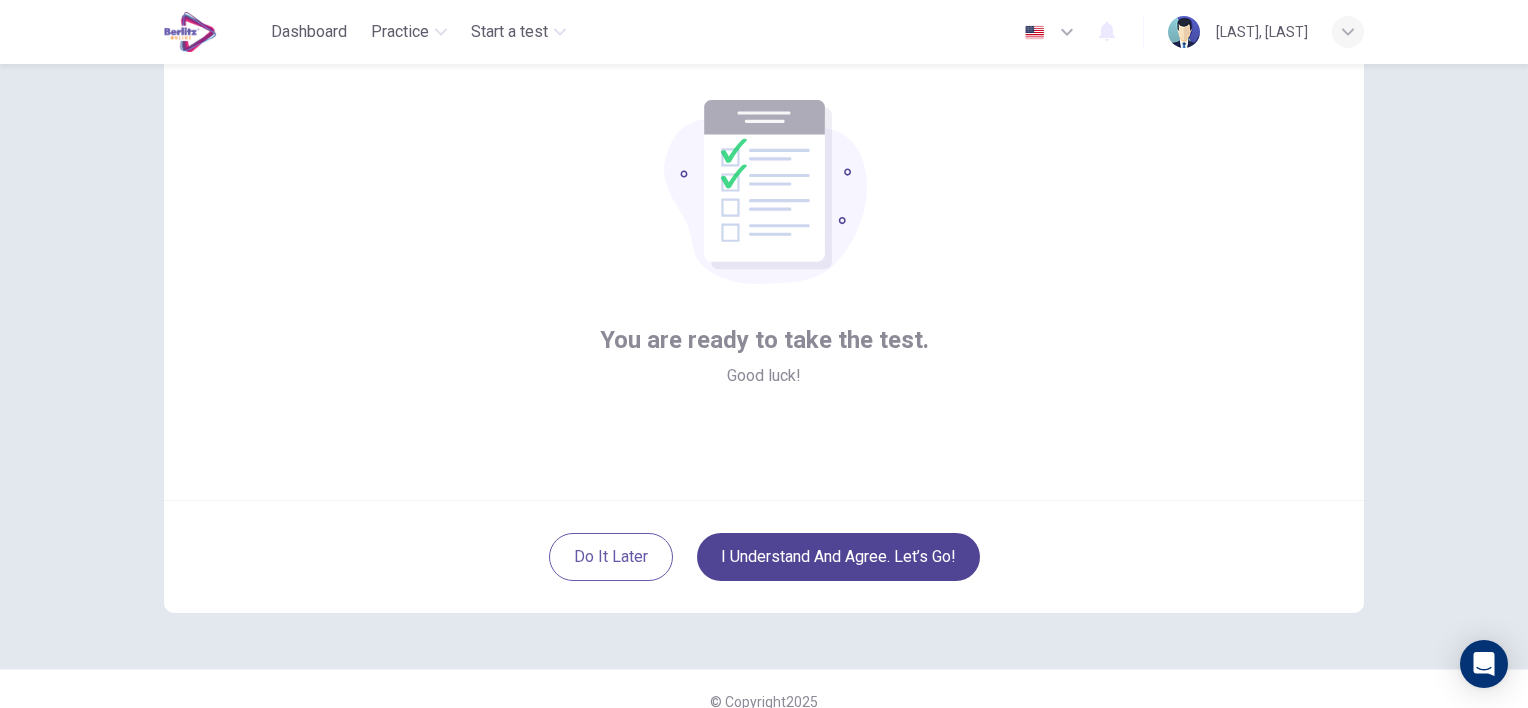click on "I understand and agree. Let’s go!" at bounding box center (838, 557) 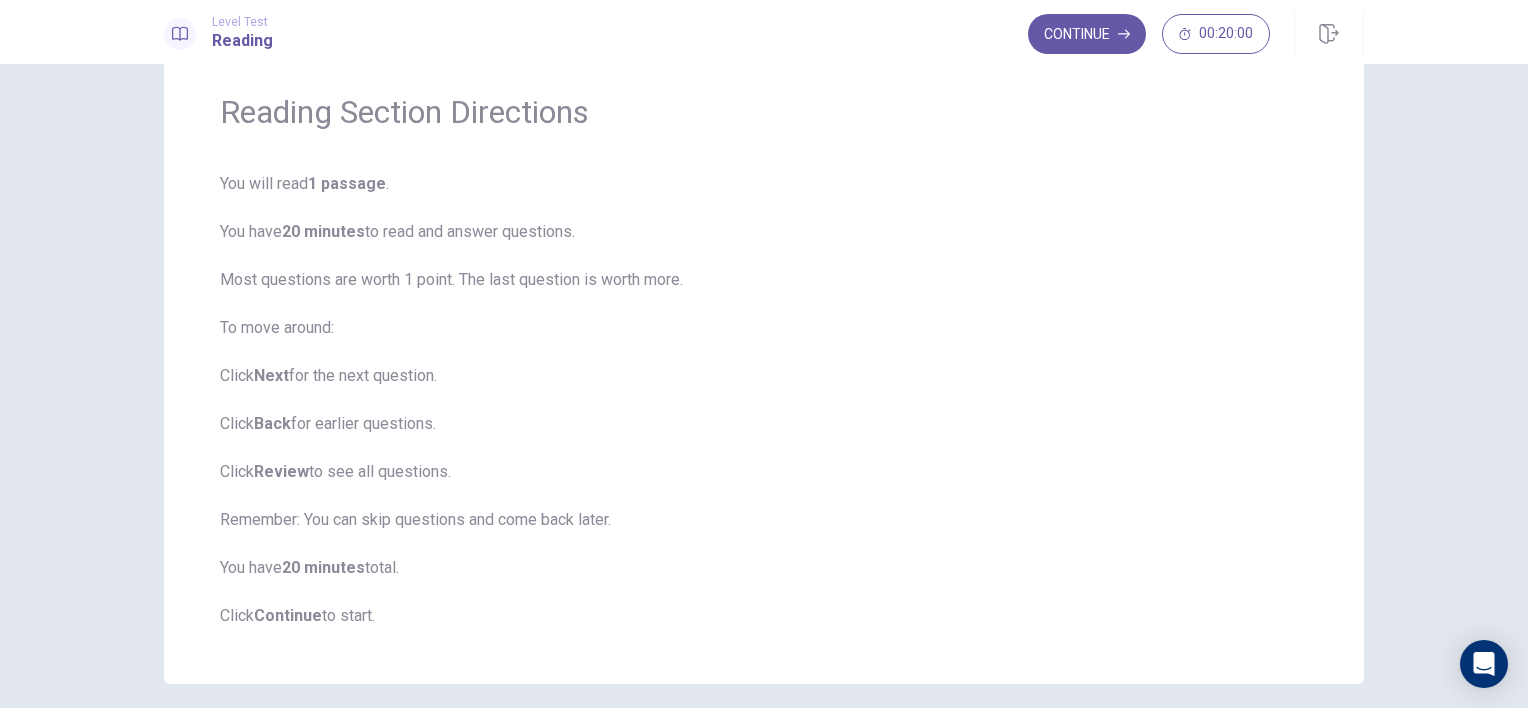 scroll, scrollTop: 0, scrollLeft: 0, axis: both 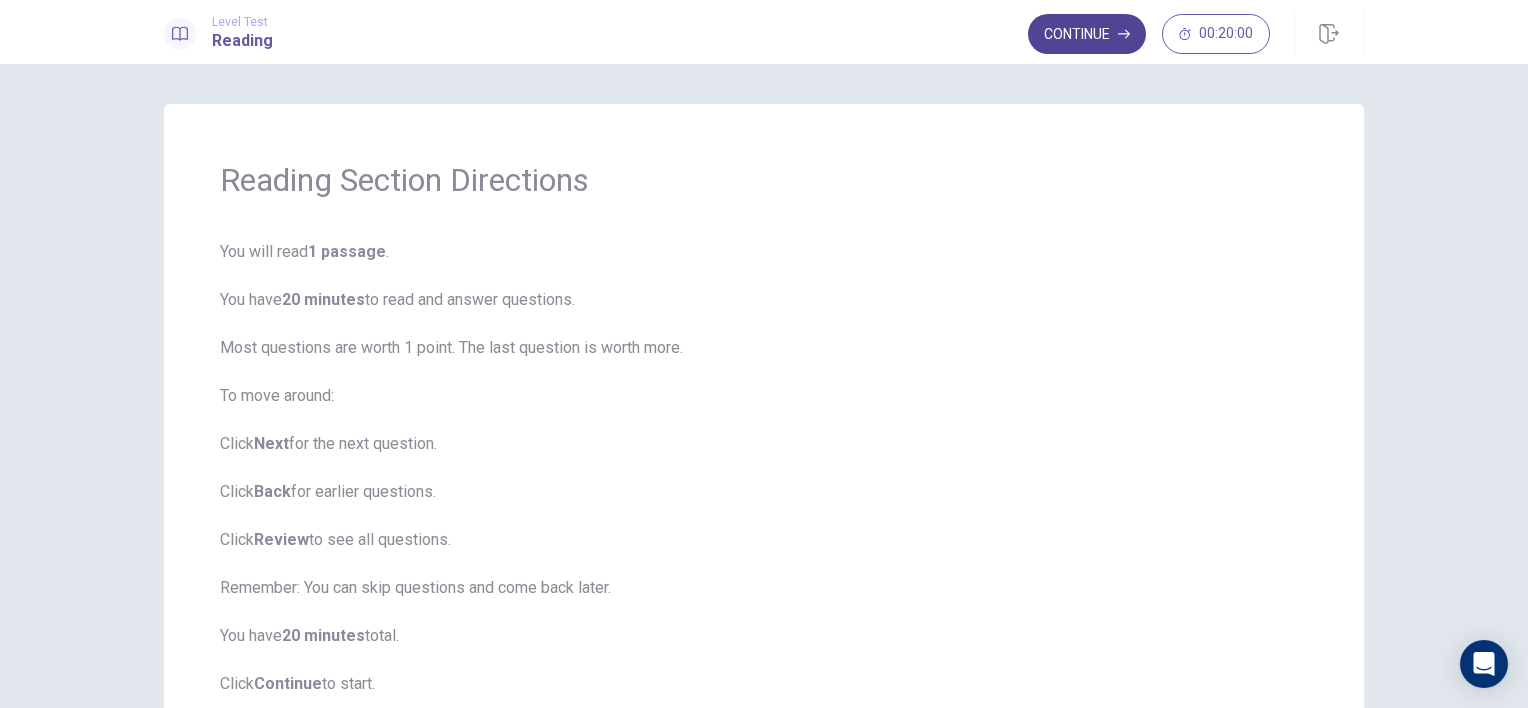 click on "Continue" at bounding box center (1087, 34) 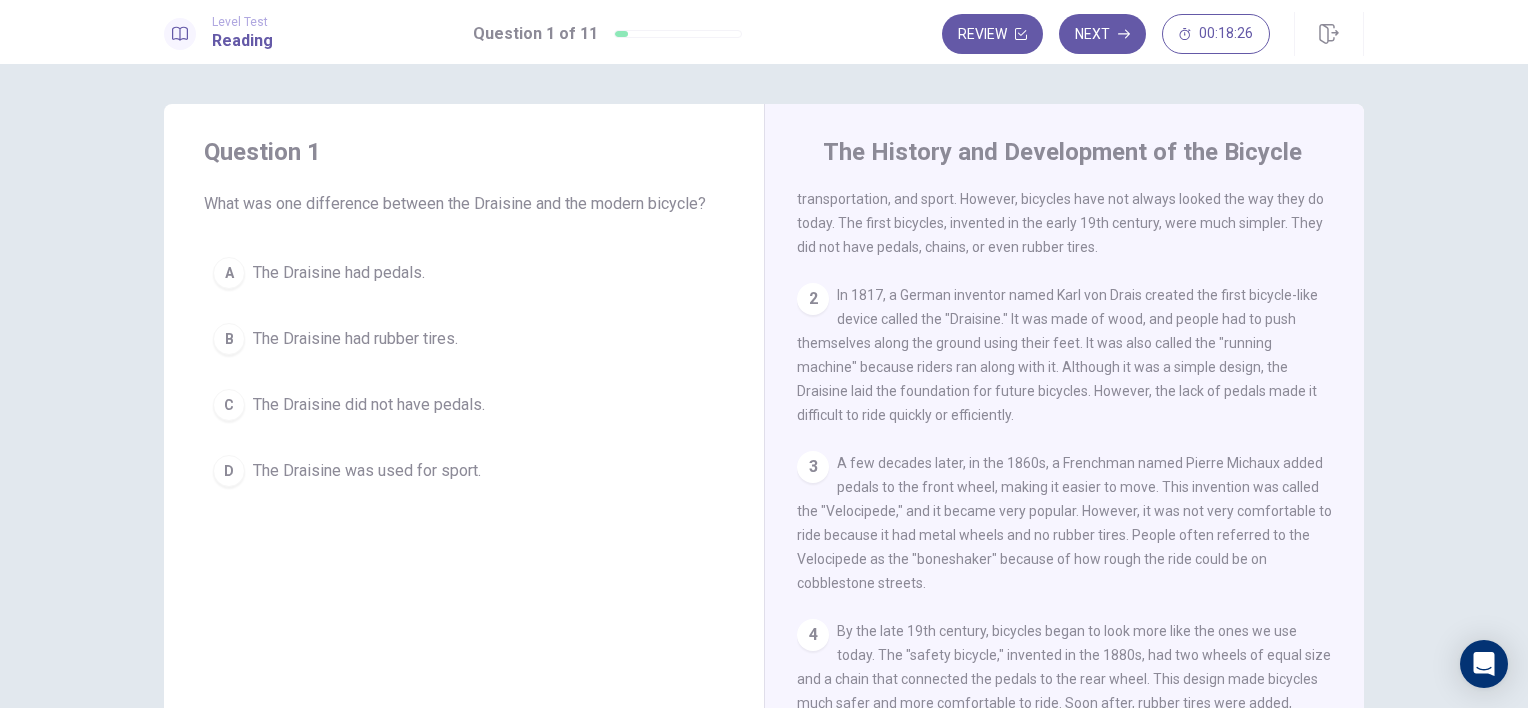 scroll, scrollTop: 100, scrollLeft: 0, axis: vertical 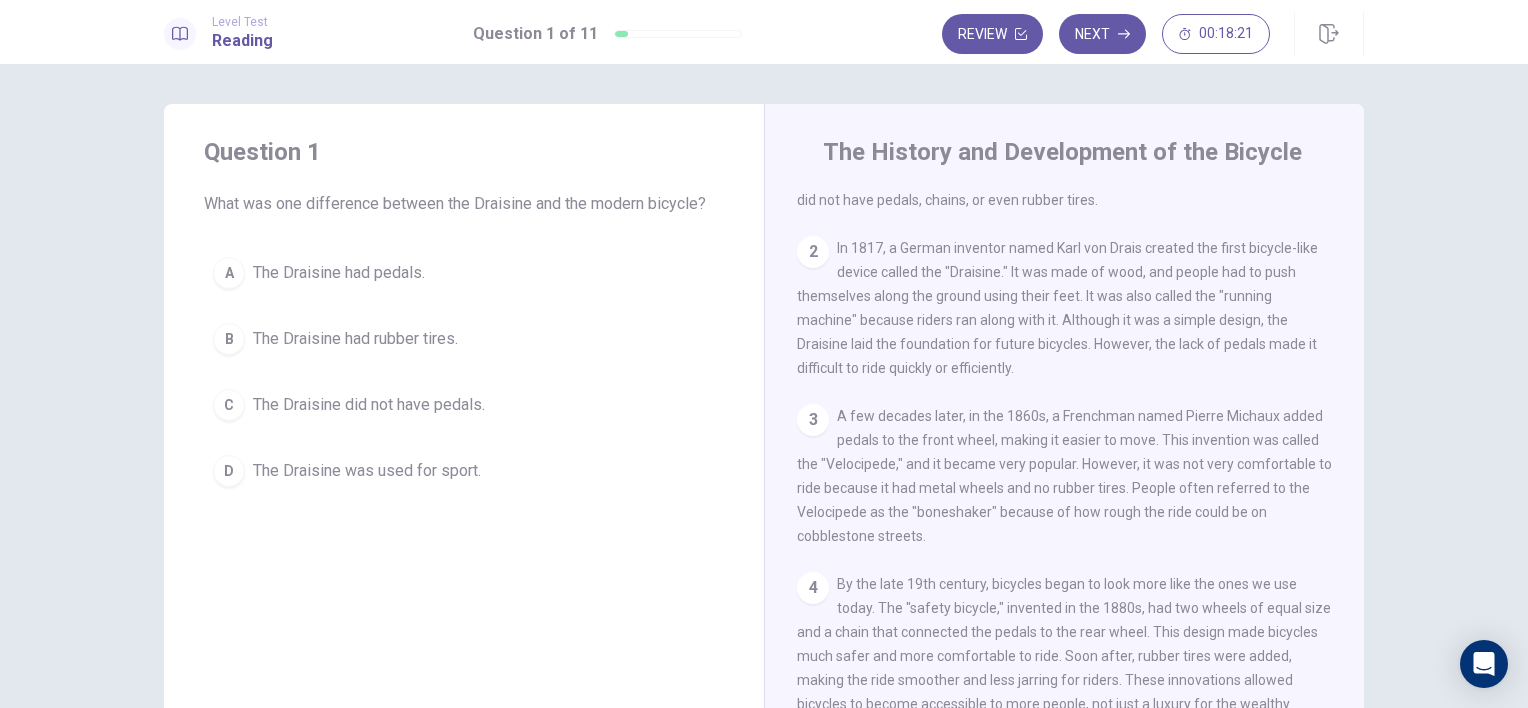 click on "C" at bounding box center (229, 405) 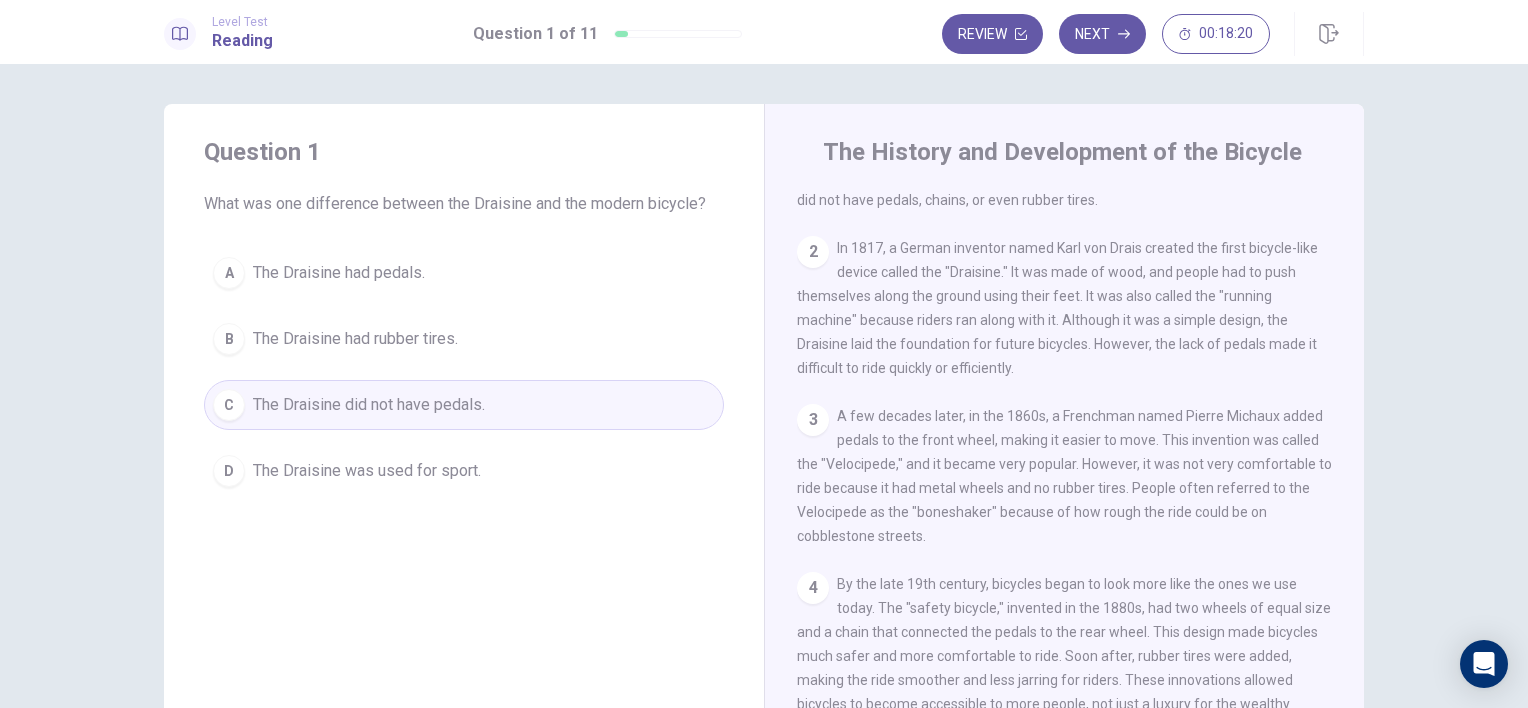 click on "B" at bounding box center (229, 339) 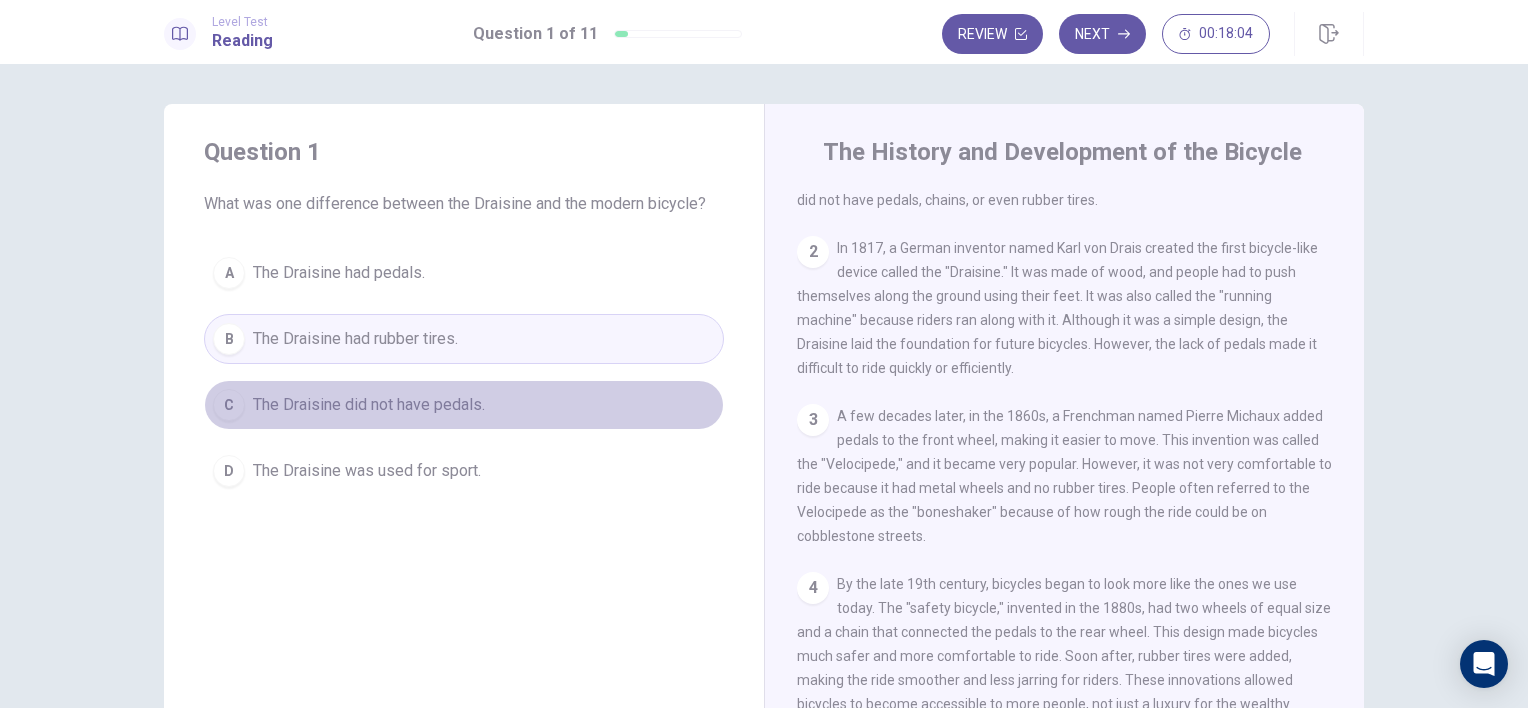 click on "C" at bounding box center [229, 405] 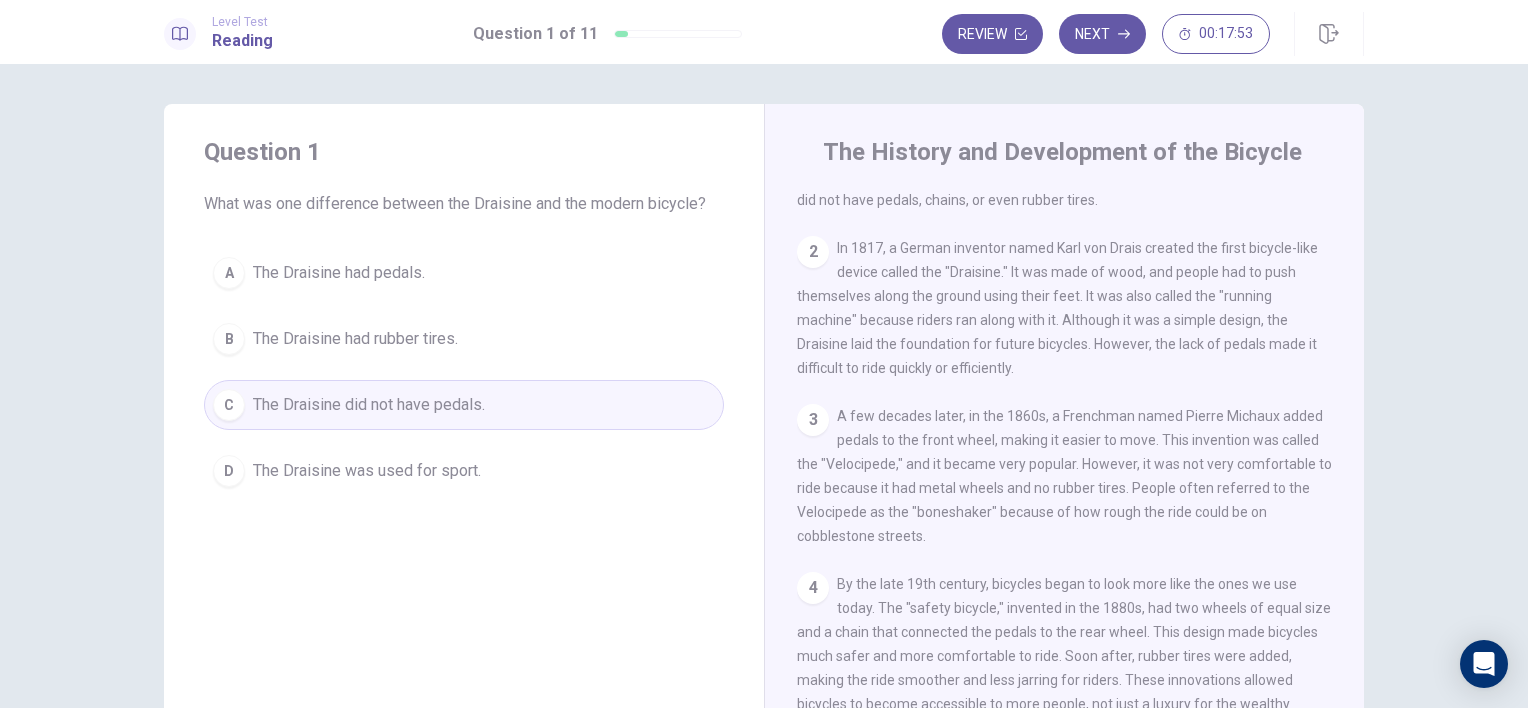 click on "D" at bounding box center (229, 471) 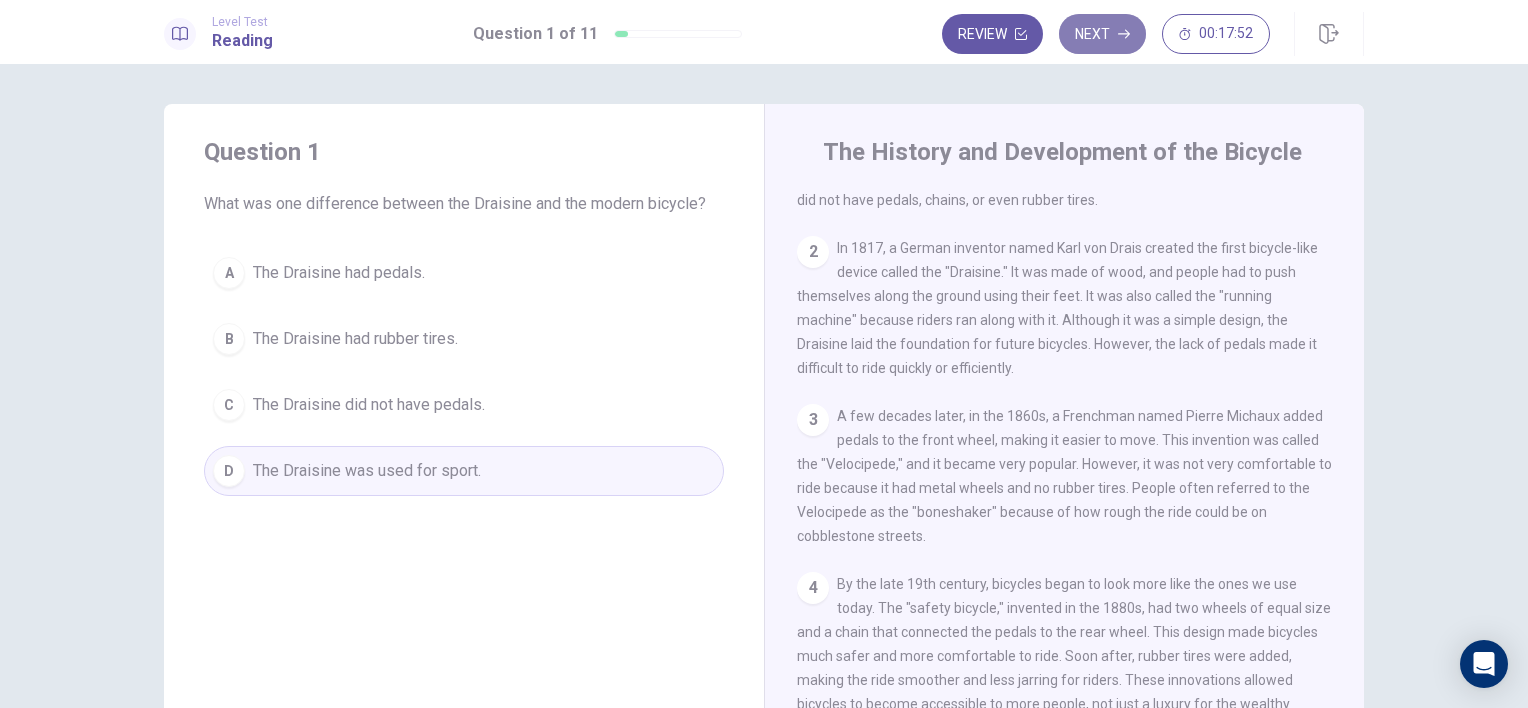 click on "Next" at bounding box center [1102, 34] 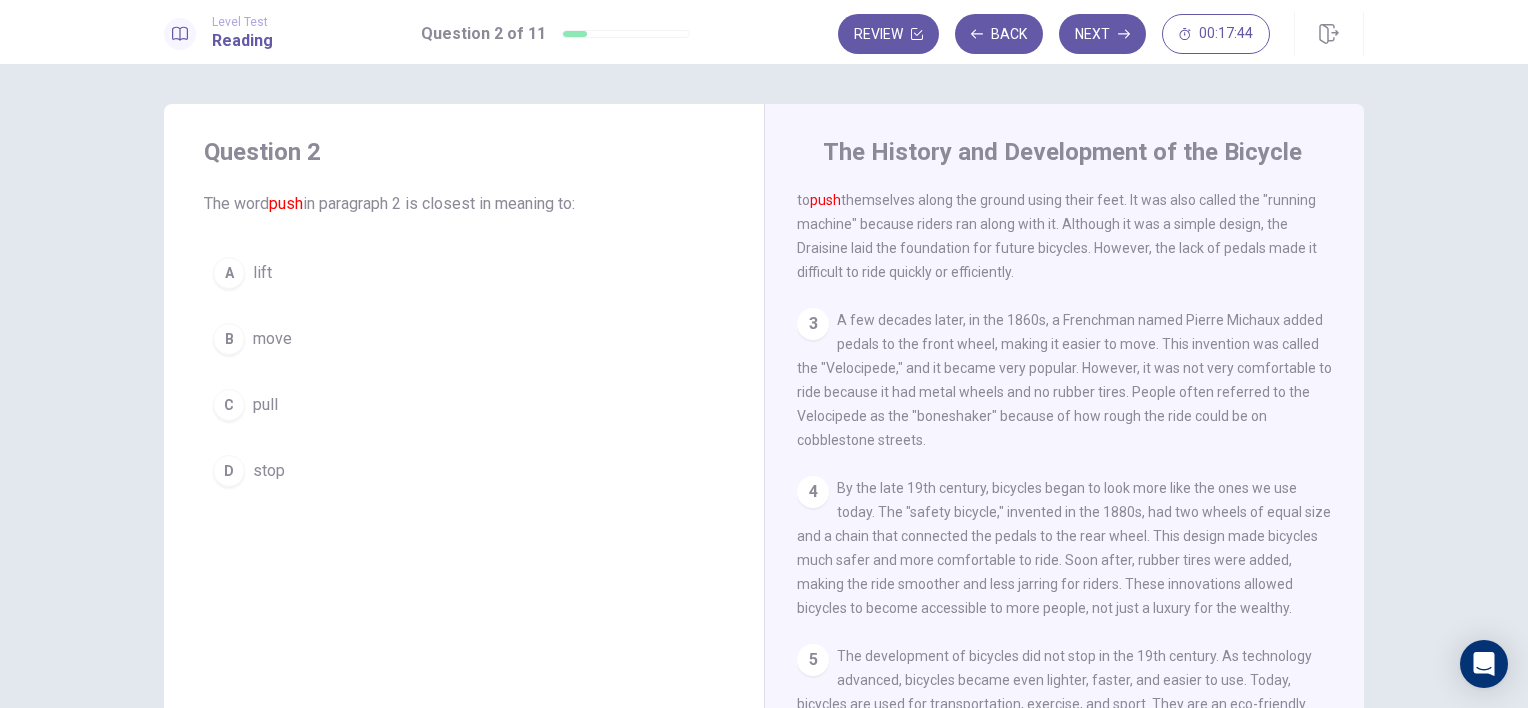 scroll, scrollTop: 148, scrollLeft: 0, axis: vertical 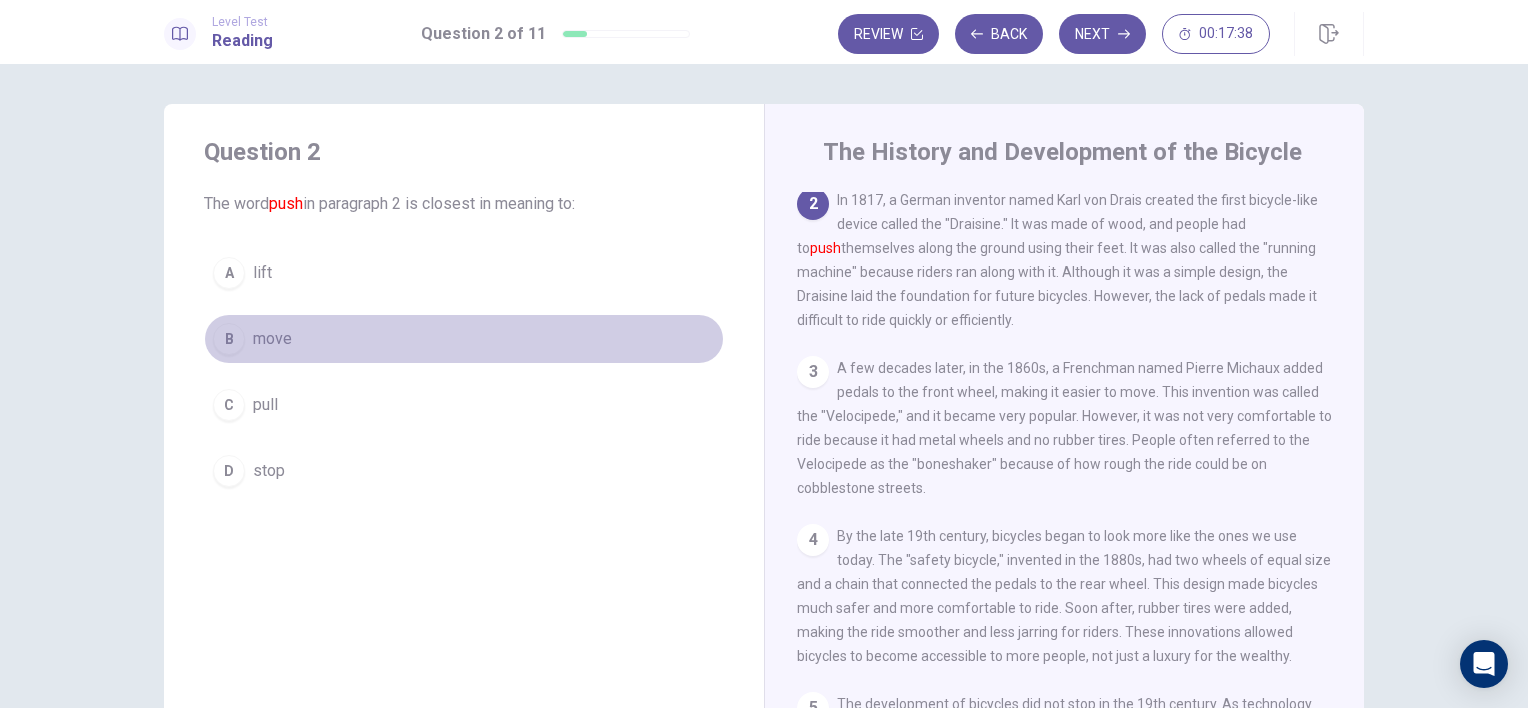 click on "B" at bounding box center (229, 339) 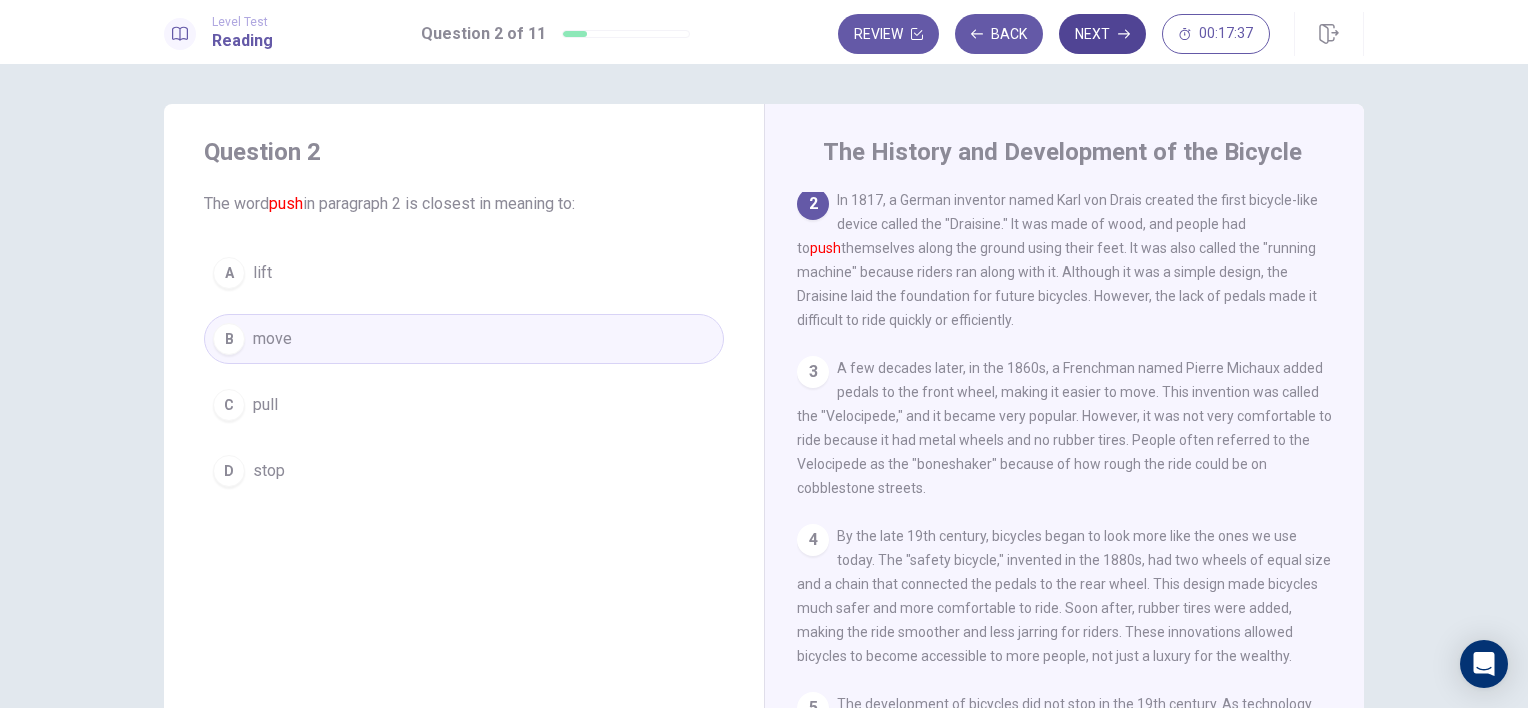 click on "Next" at bounding box center [1102, 34] 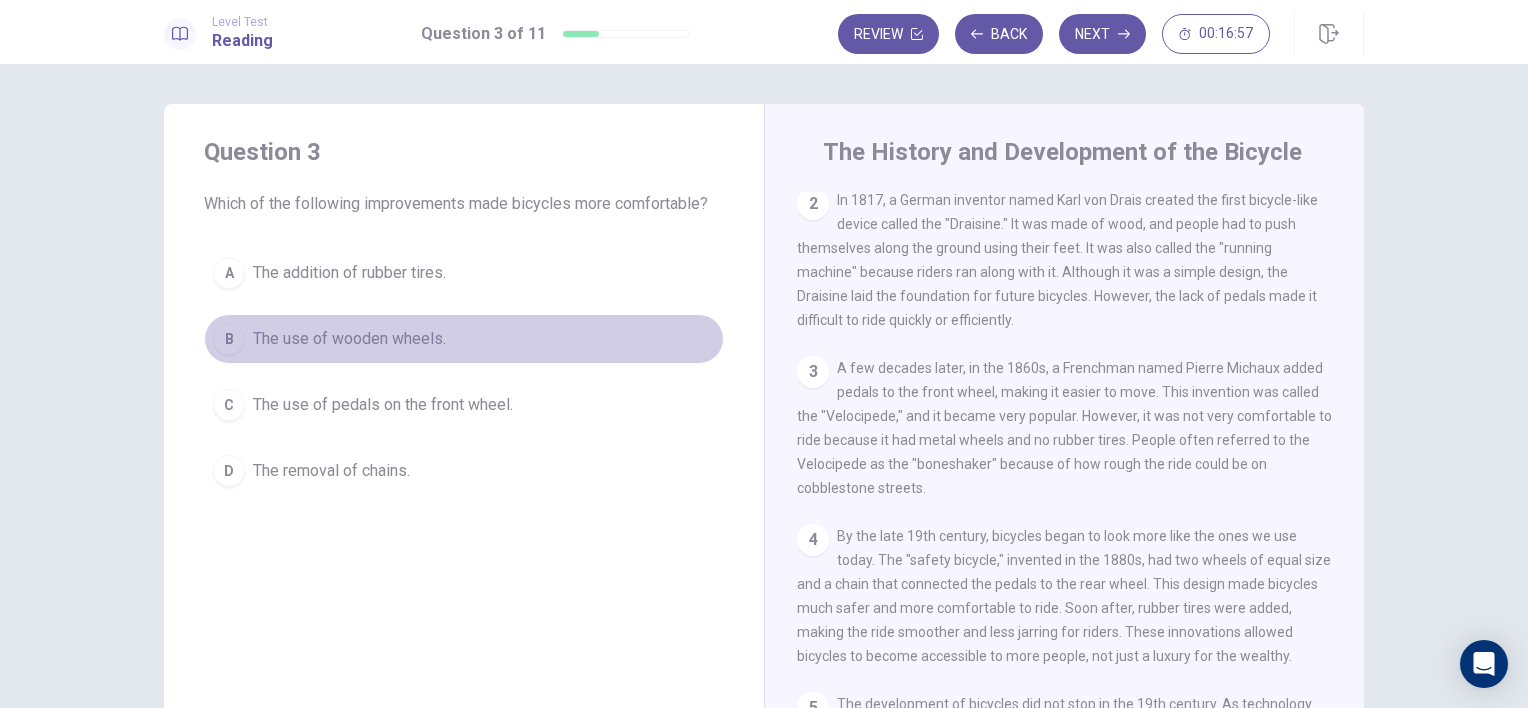 click on "B" at bounding box center [229, 339] 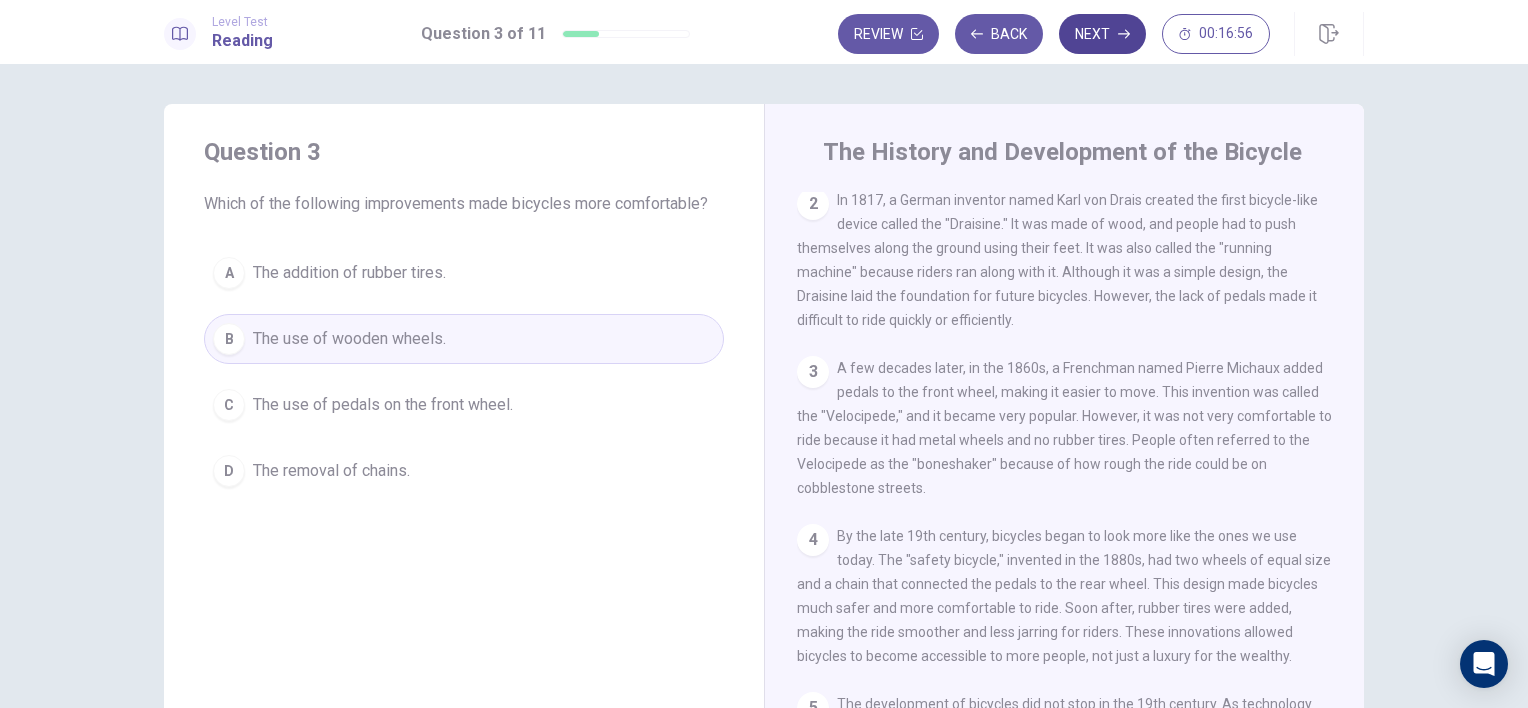click on "Next" at bounding box center (1102, 34) 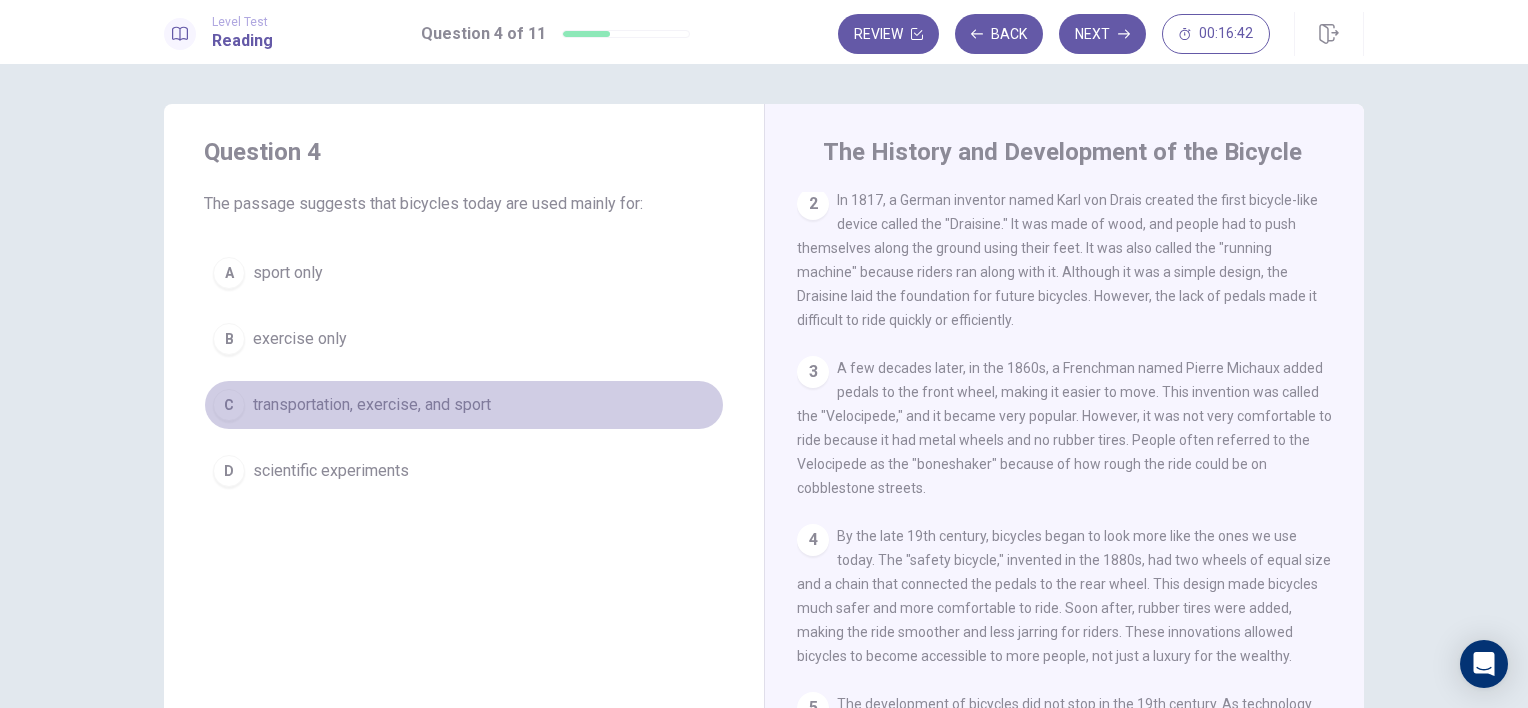 click on "C" at bounding box center [229, 405] 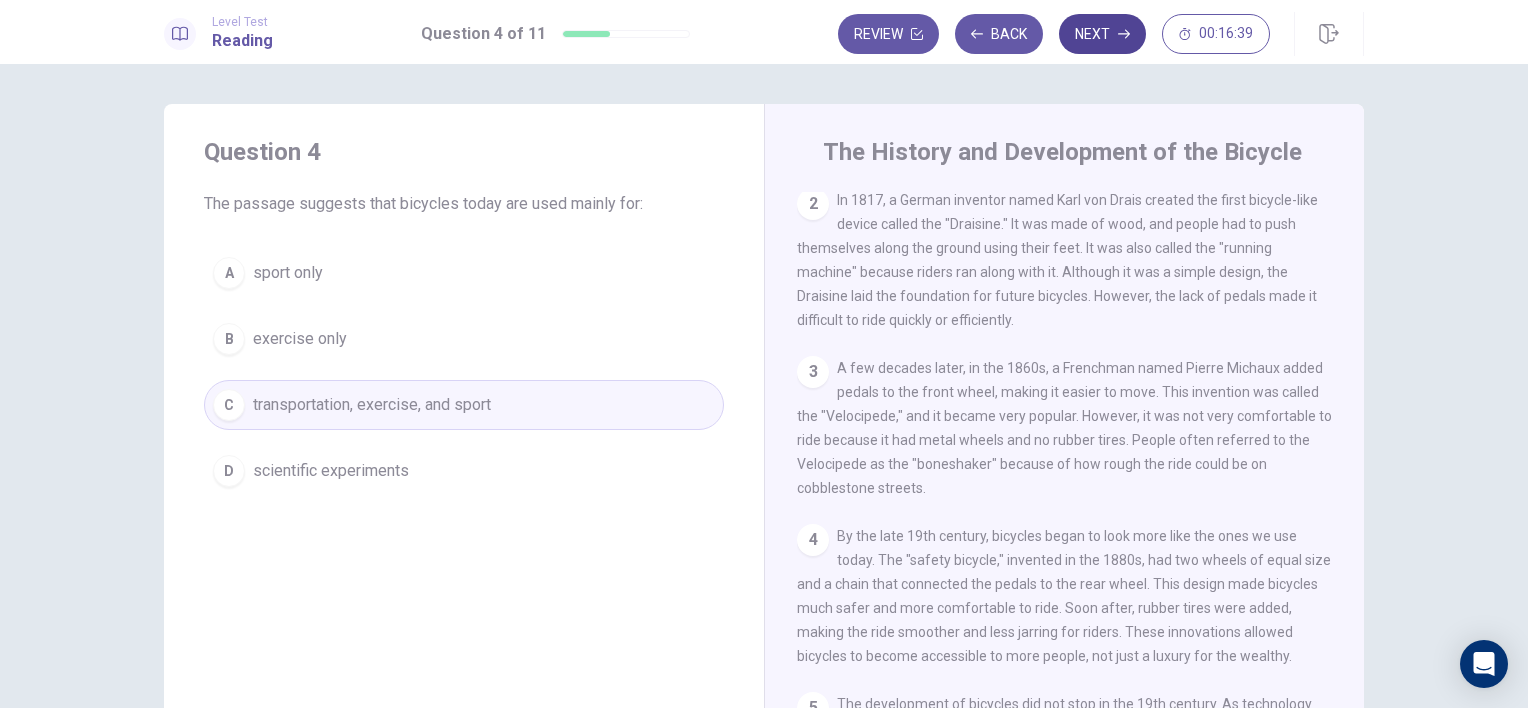 click on "Next" at bounding box center [1102, 34] 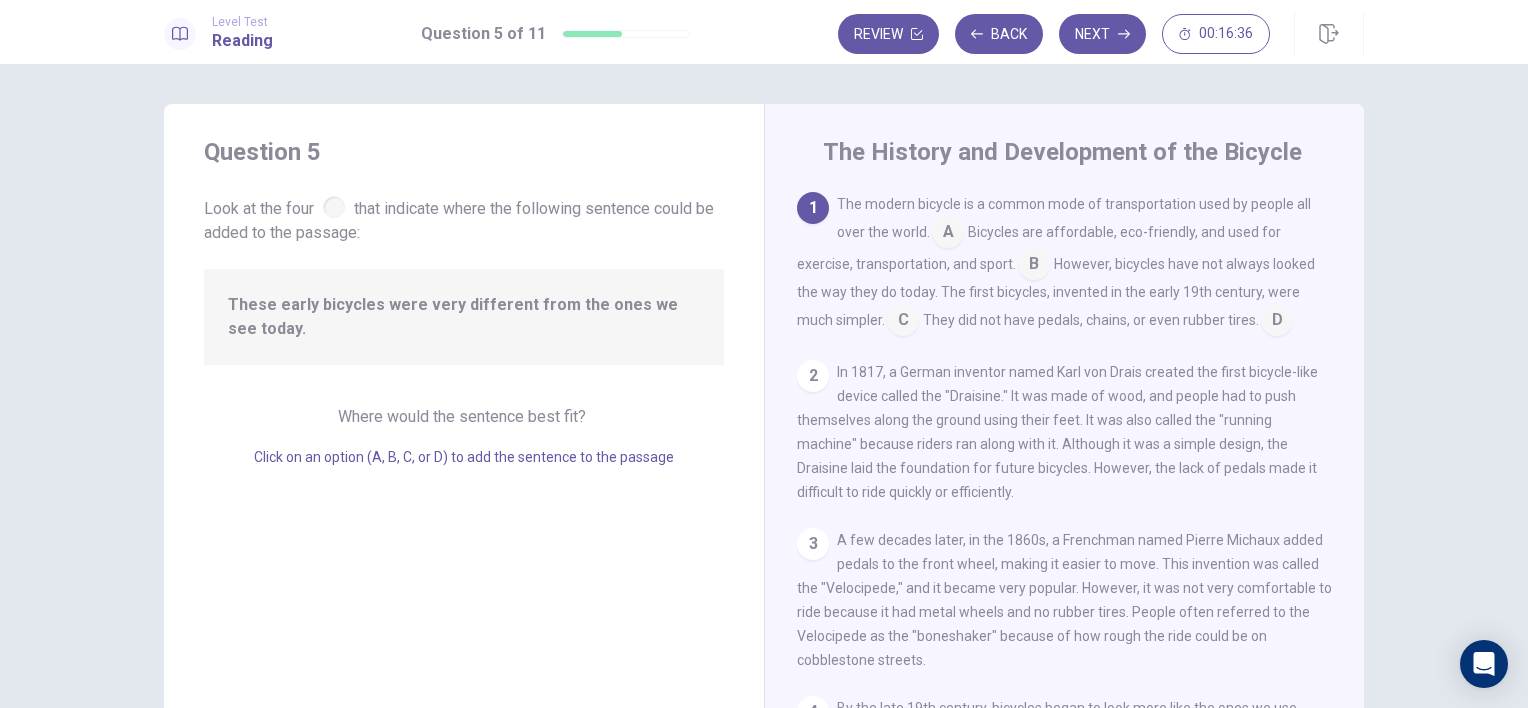 click at bounding box center [334, 207] 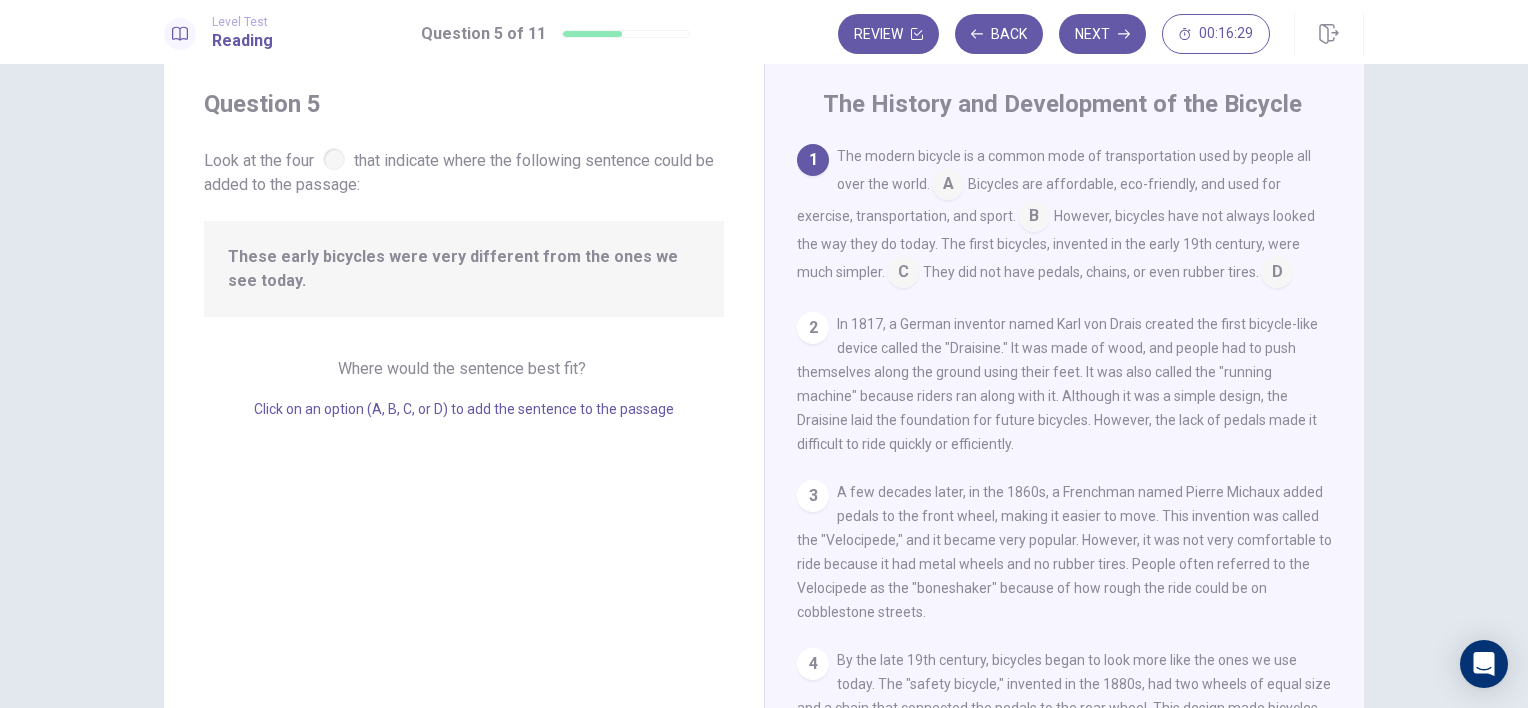 scroll, scrollTop: 0, scrollLeft: 0, axis: both 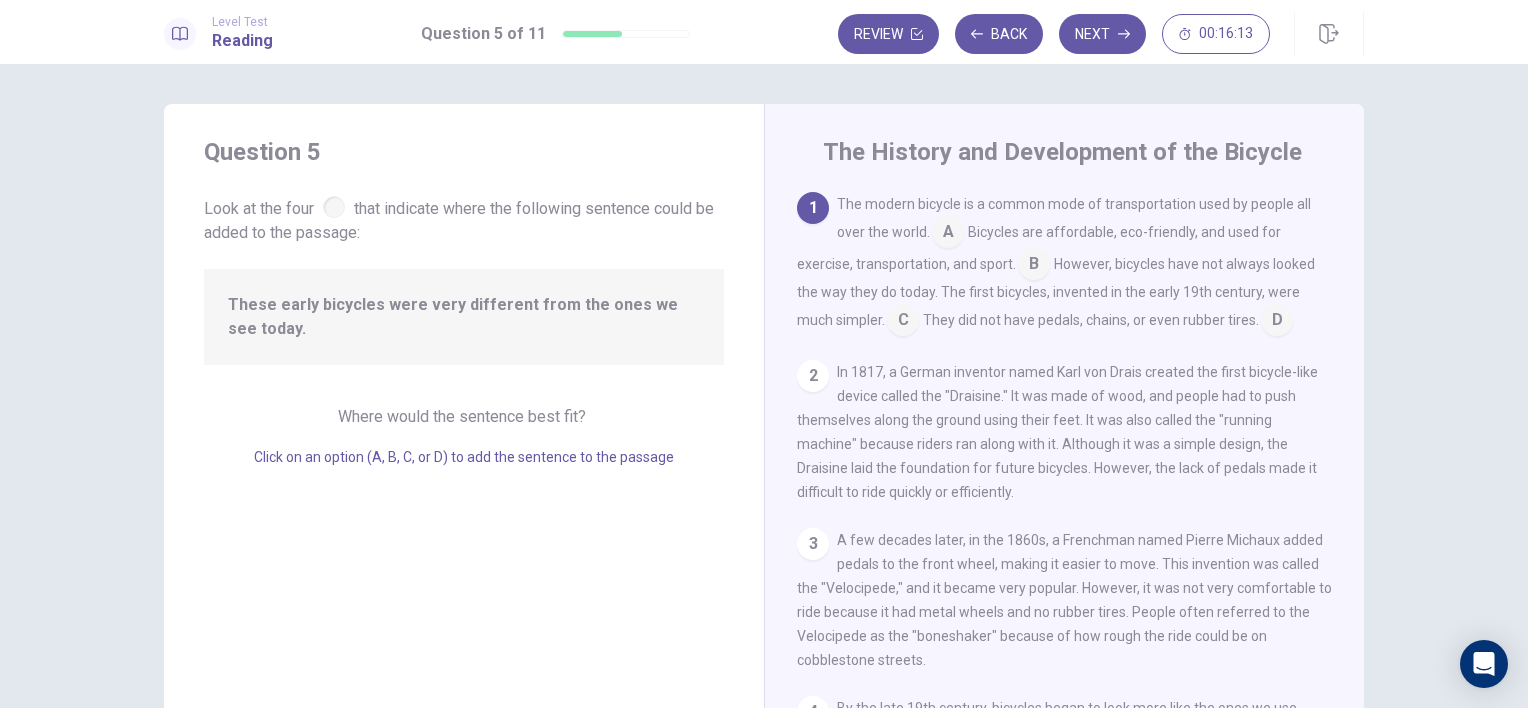 click at bounding box center (948, 234) 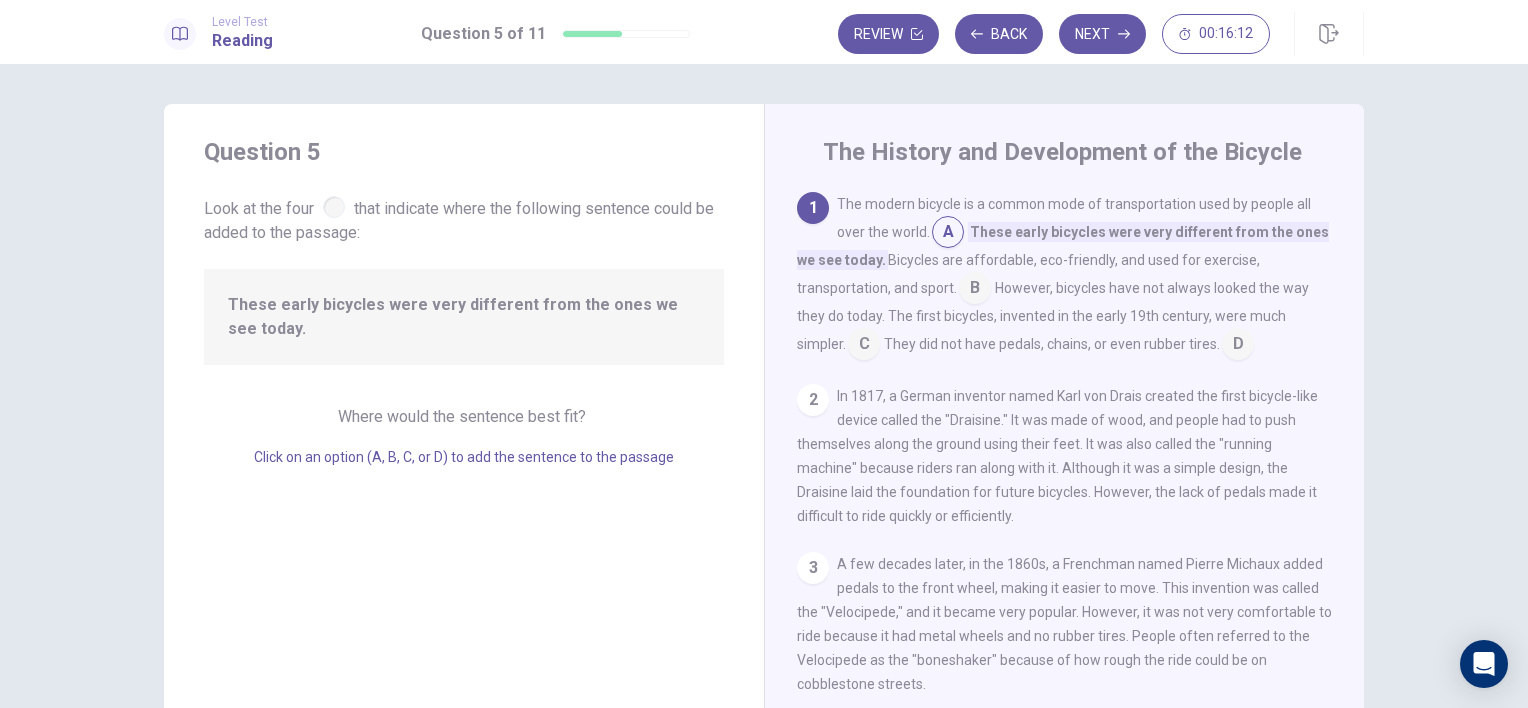 click at bounding box center [948, 234] 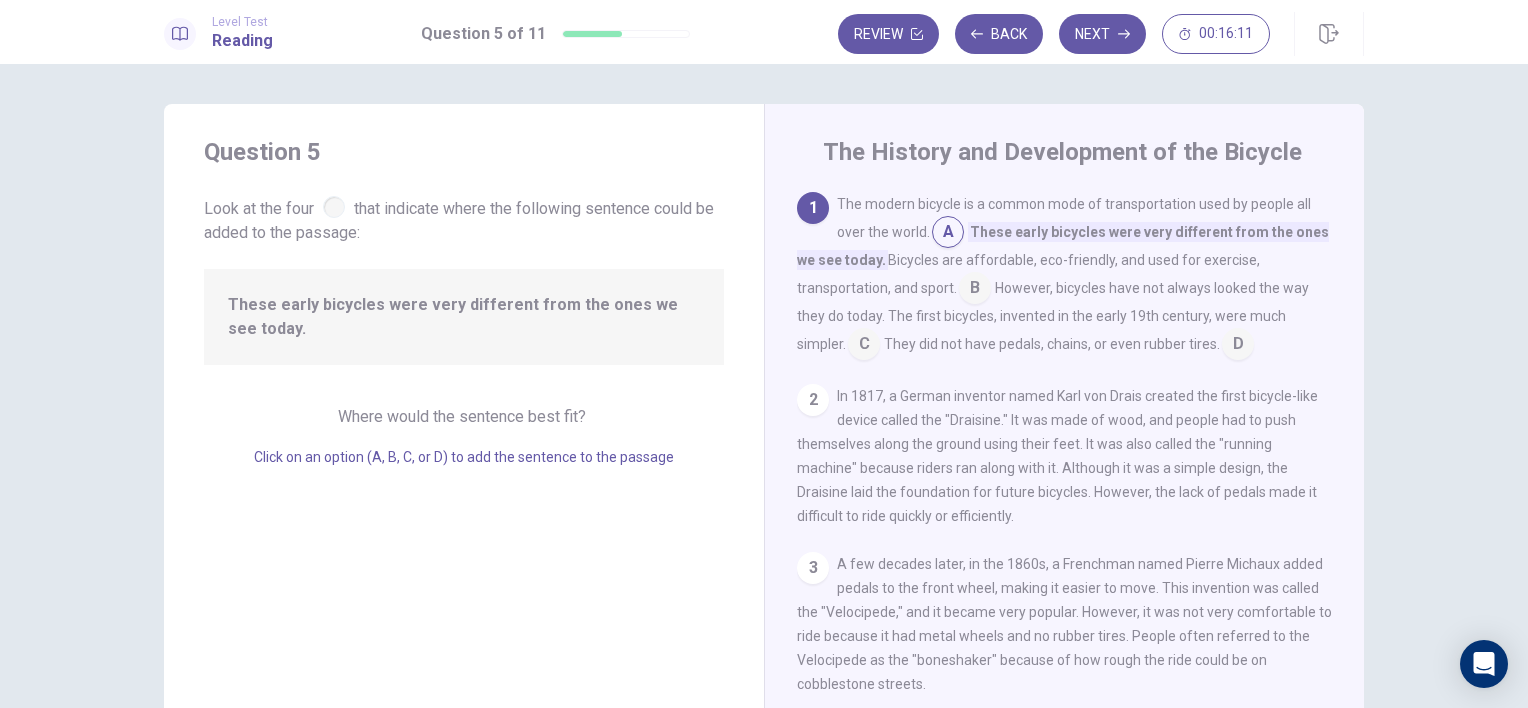 click at bounding box center (948, 234) 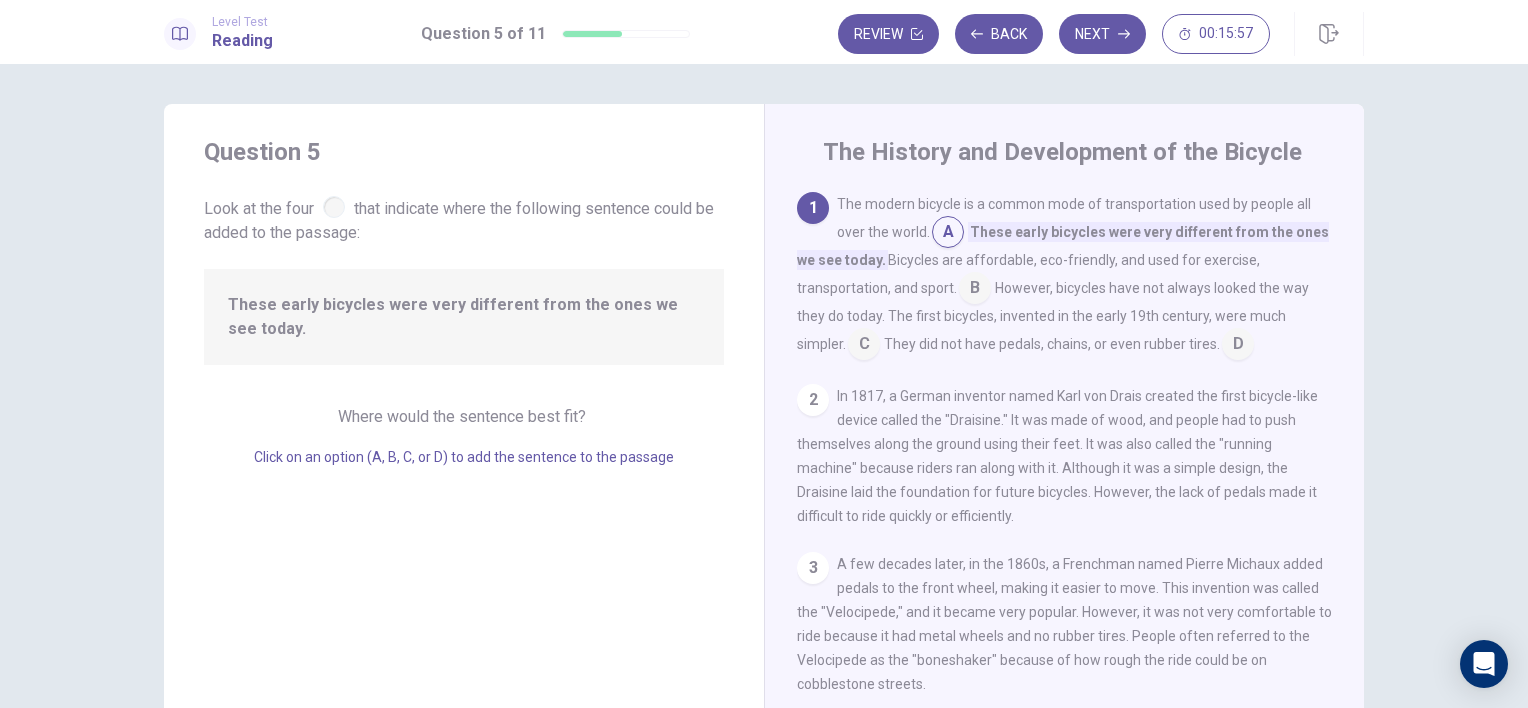 click at bounding box center (975, 290) 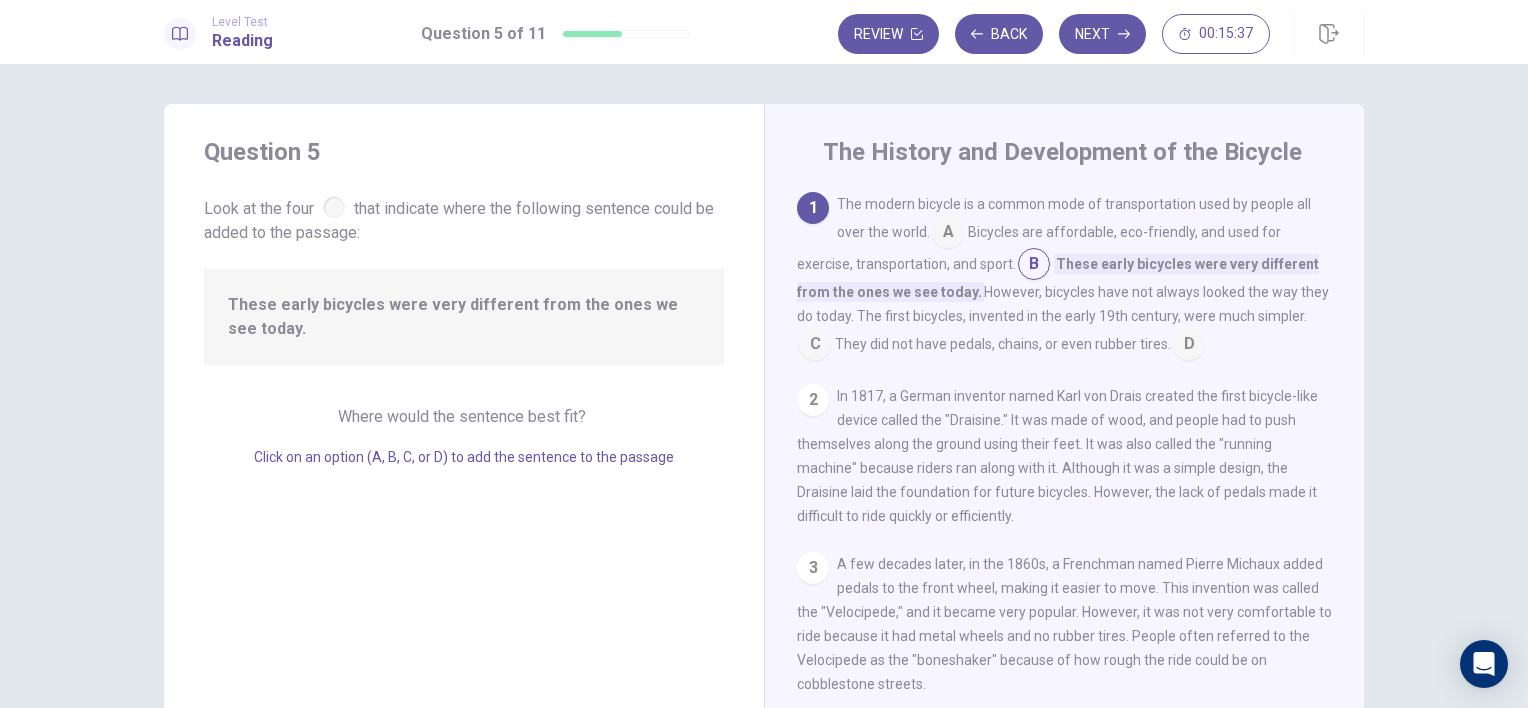 click at bounding box center (948, 234) 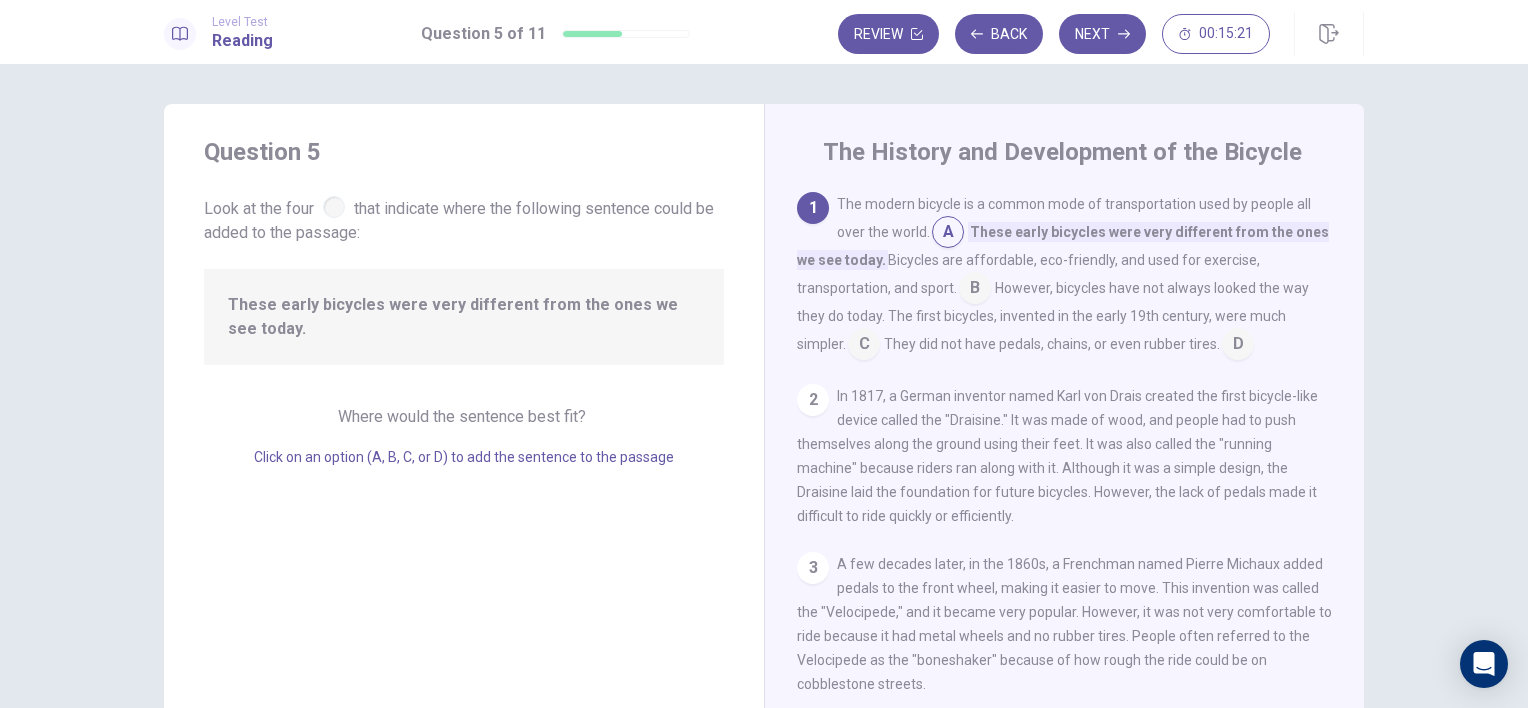 click at bounding box center (1238, 346) 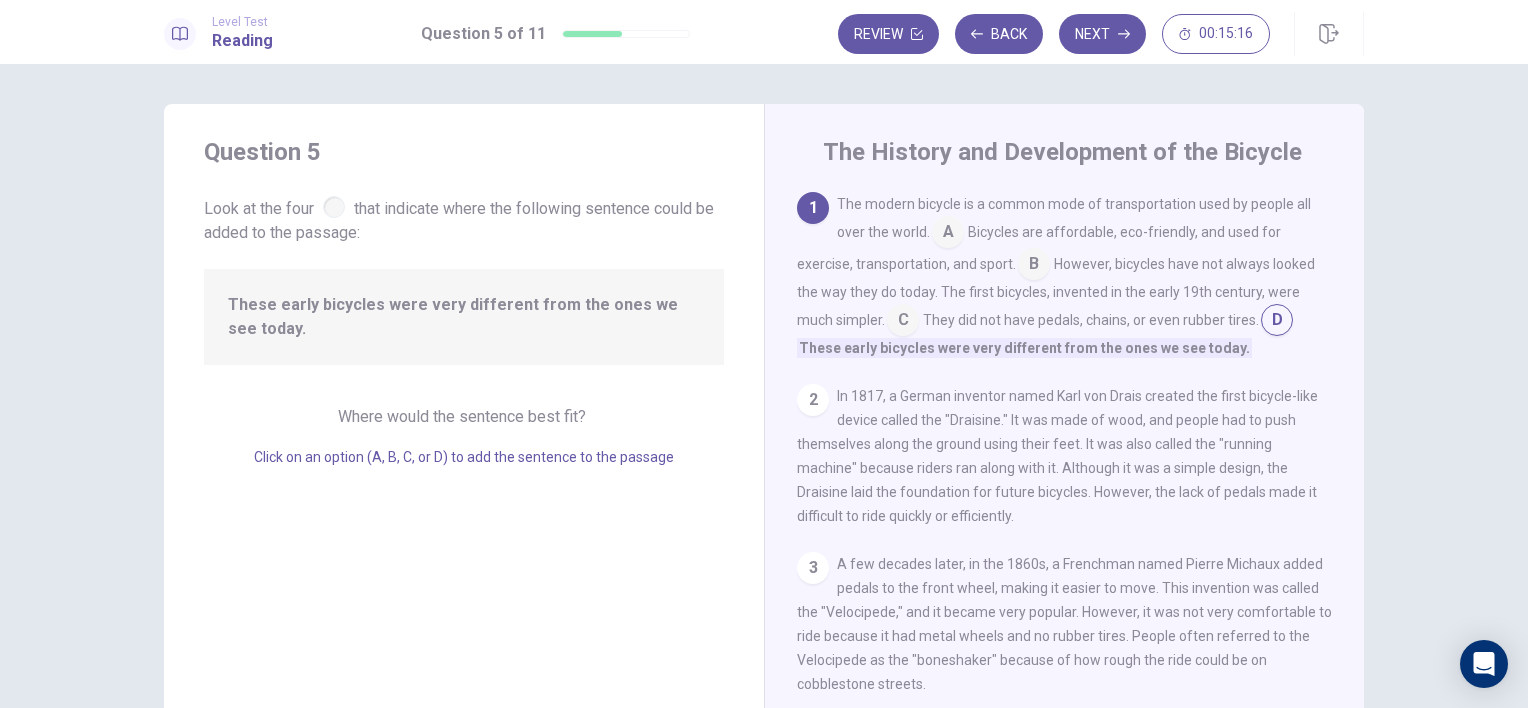 click at bounding box center (1034, 266) 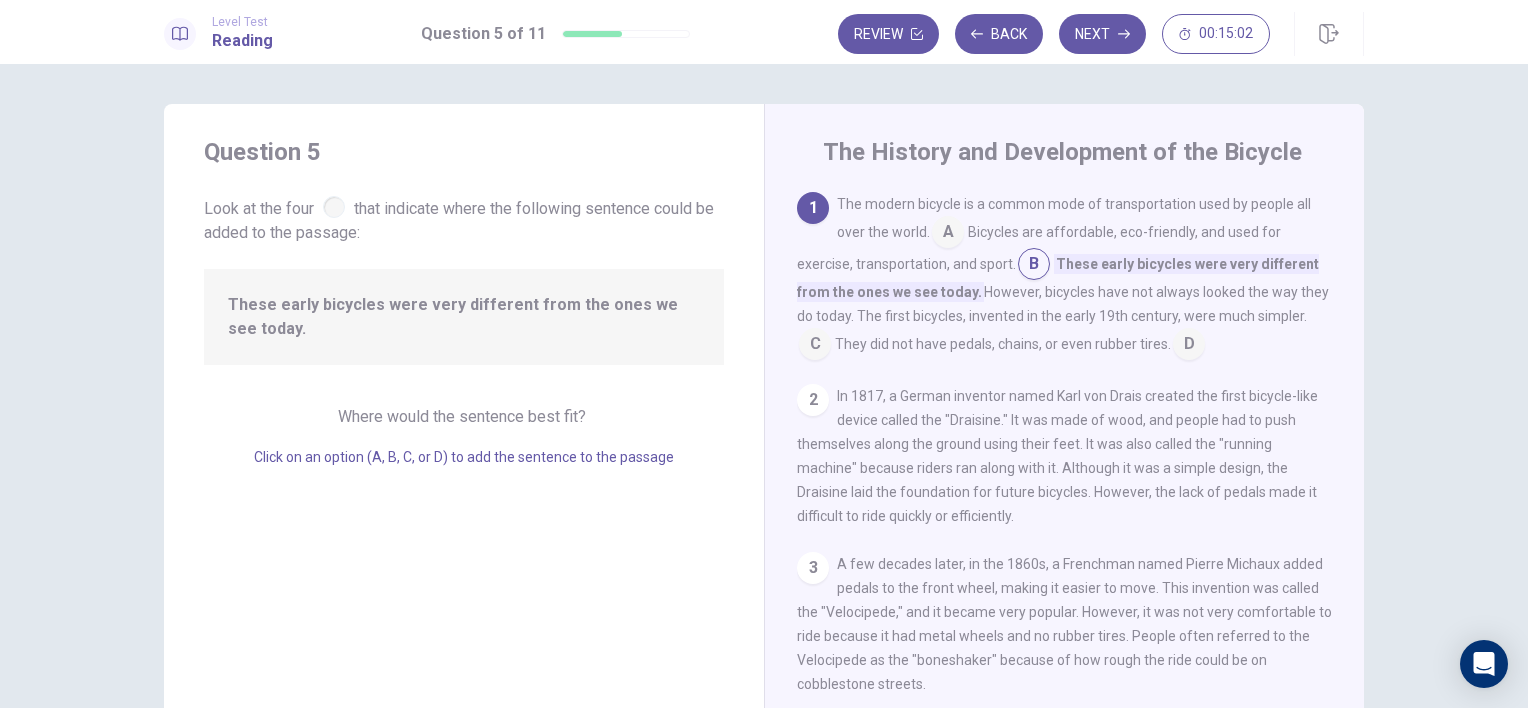 click at bounding box center [1189, 346] 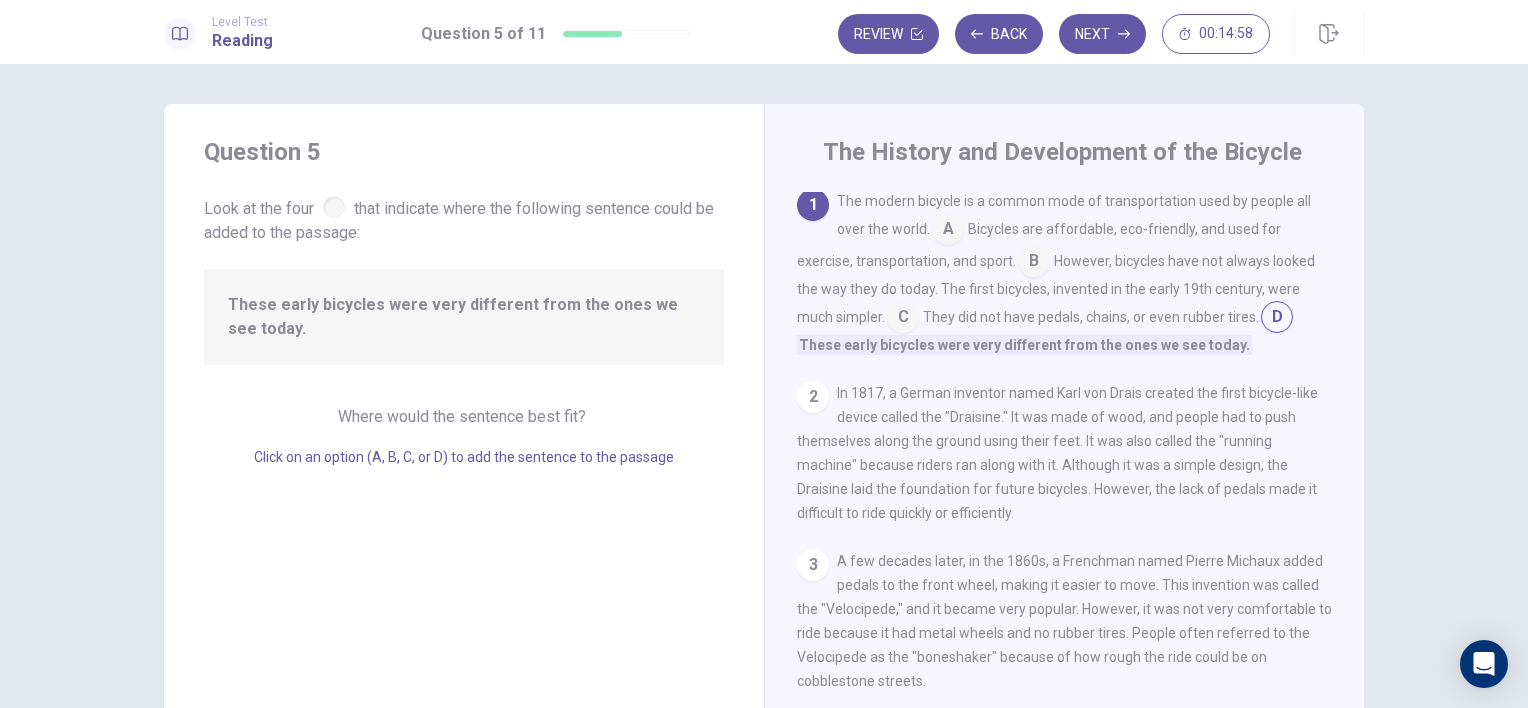 scroll, scrollTop: 0, scrollLeft: 0, axis: both 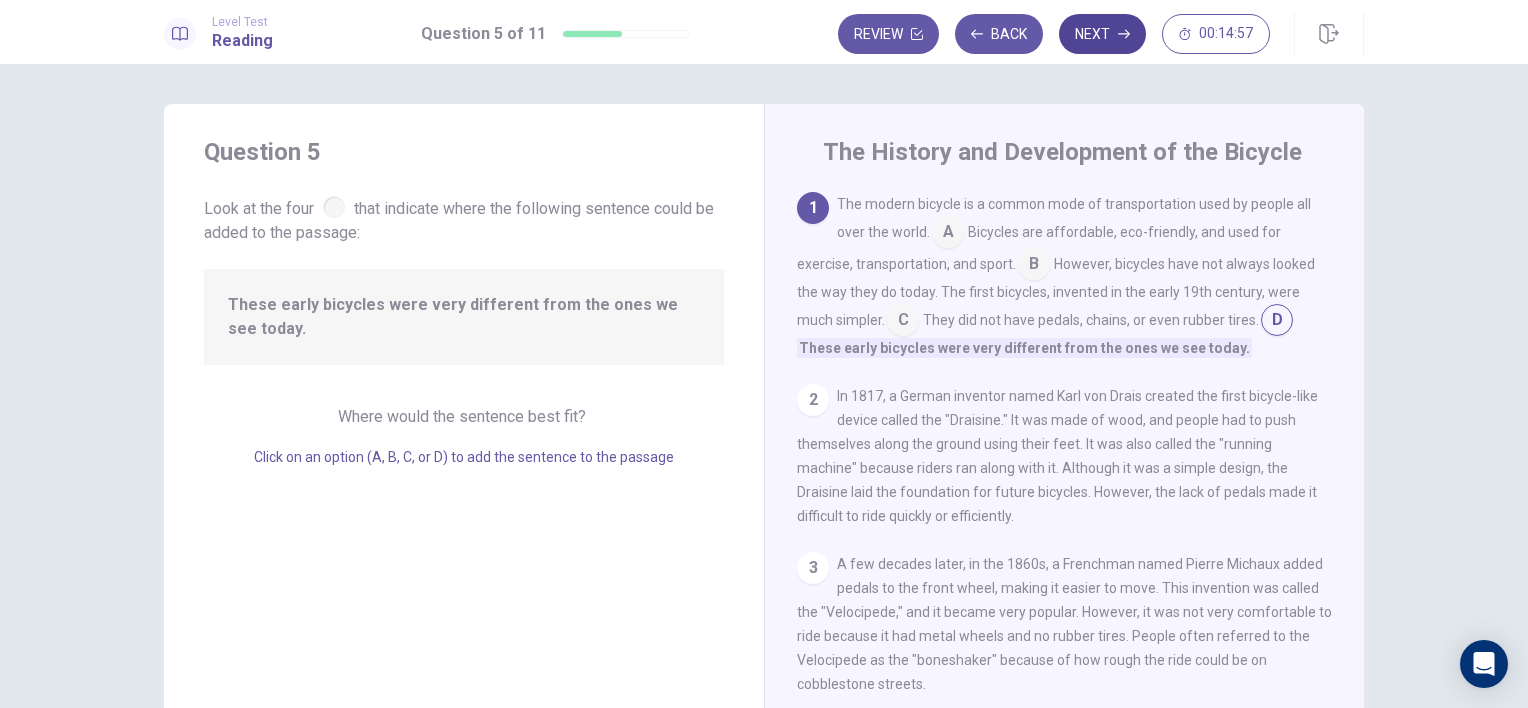 click on "Next" at bounding box center (1102, 34) 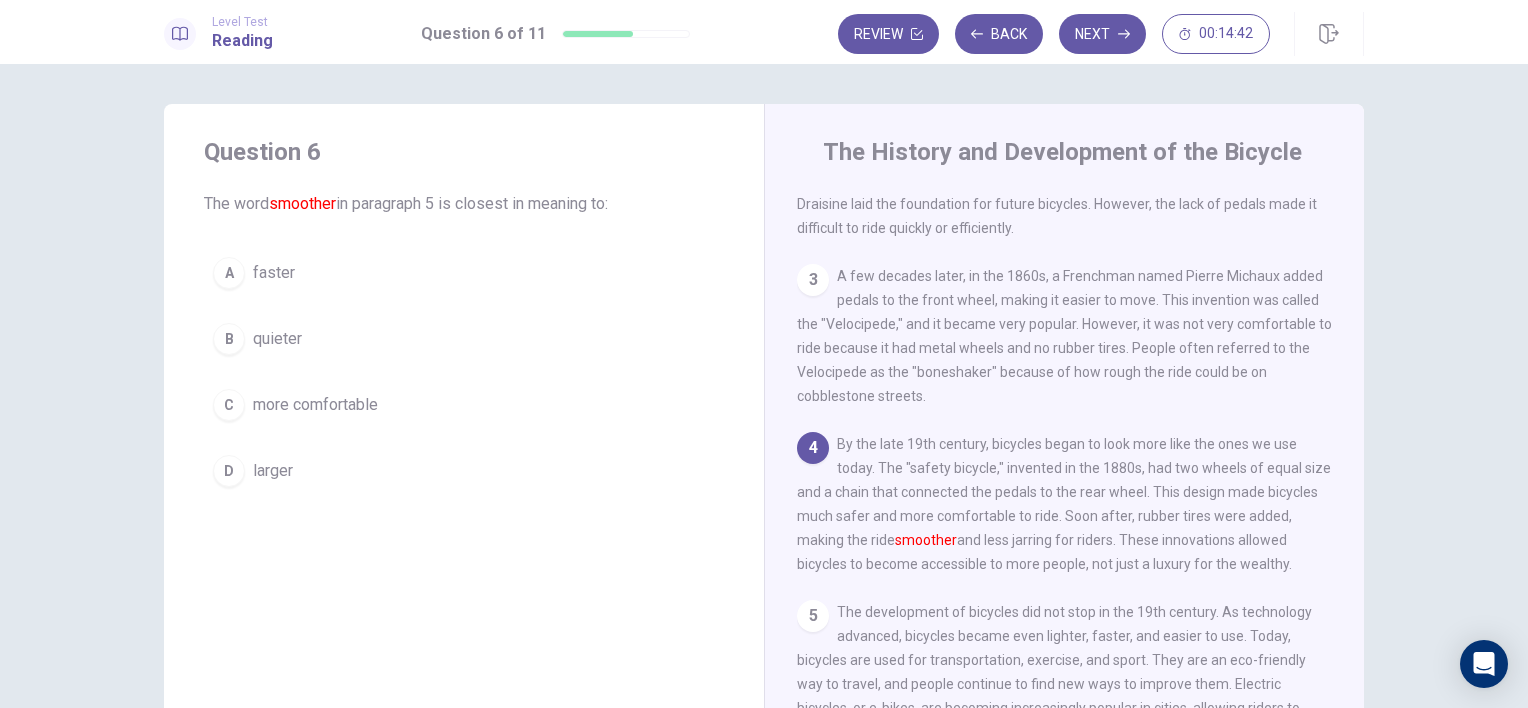 scroll, scrollTop: 264, scrollLeft: 0, axis: vertical 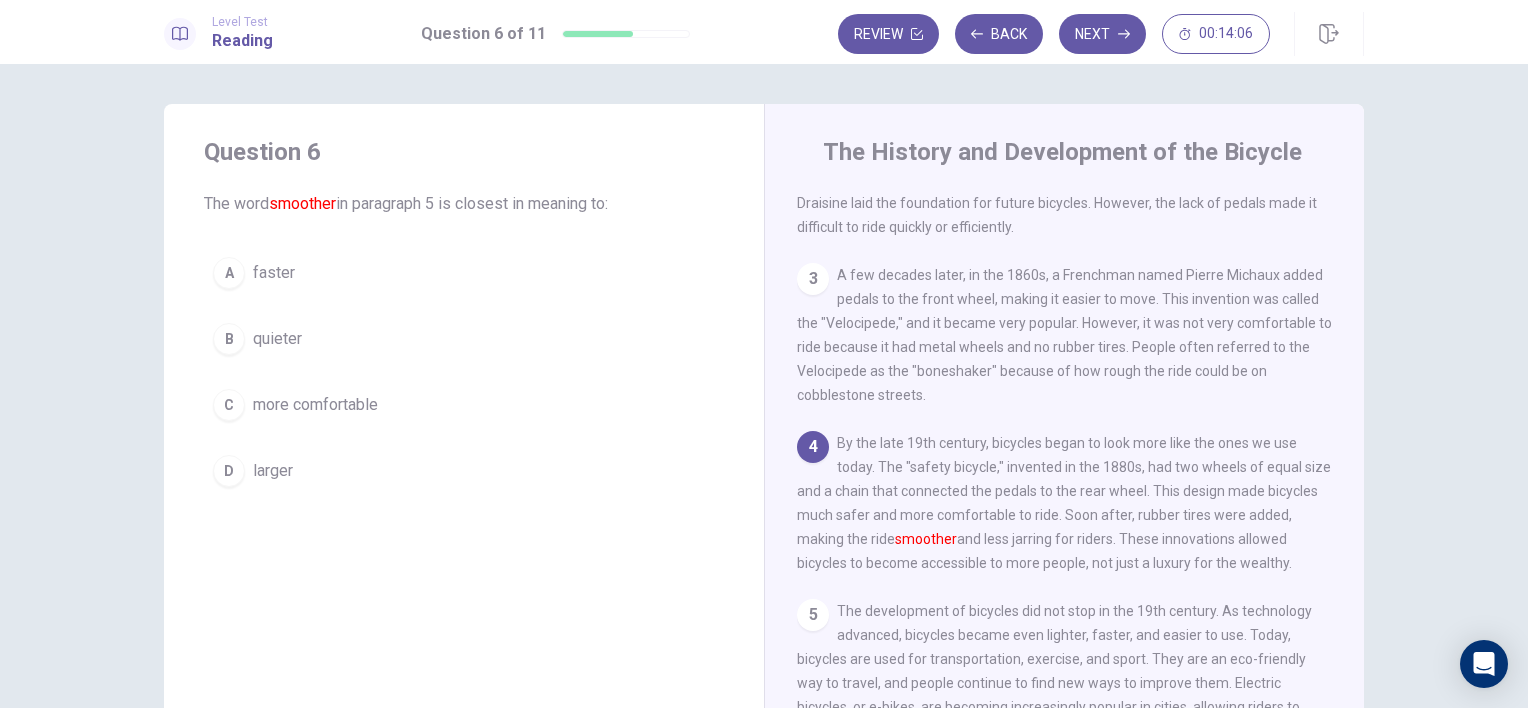 click on "C" at bounding box center [229, 405] 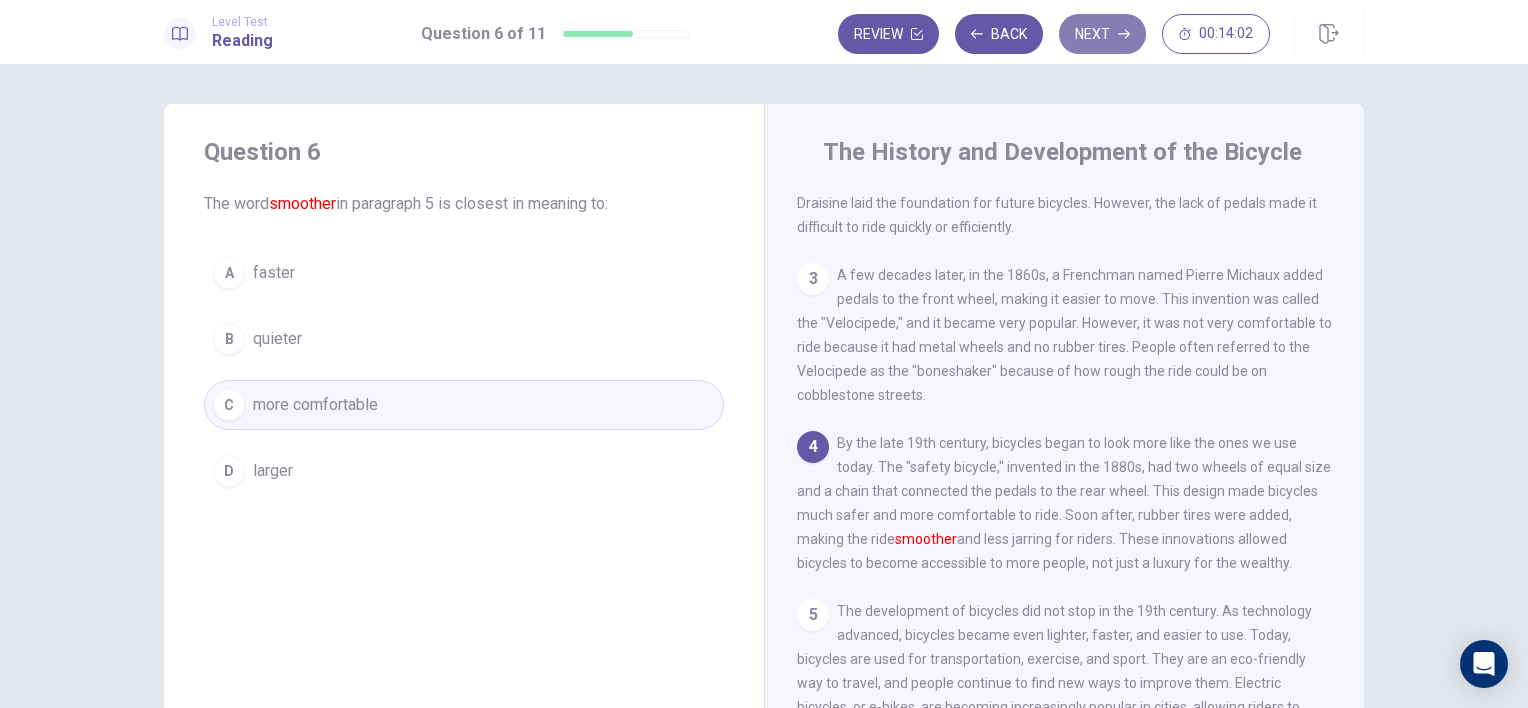 click on "Next" at bounding box center (1102, 34) 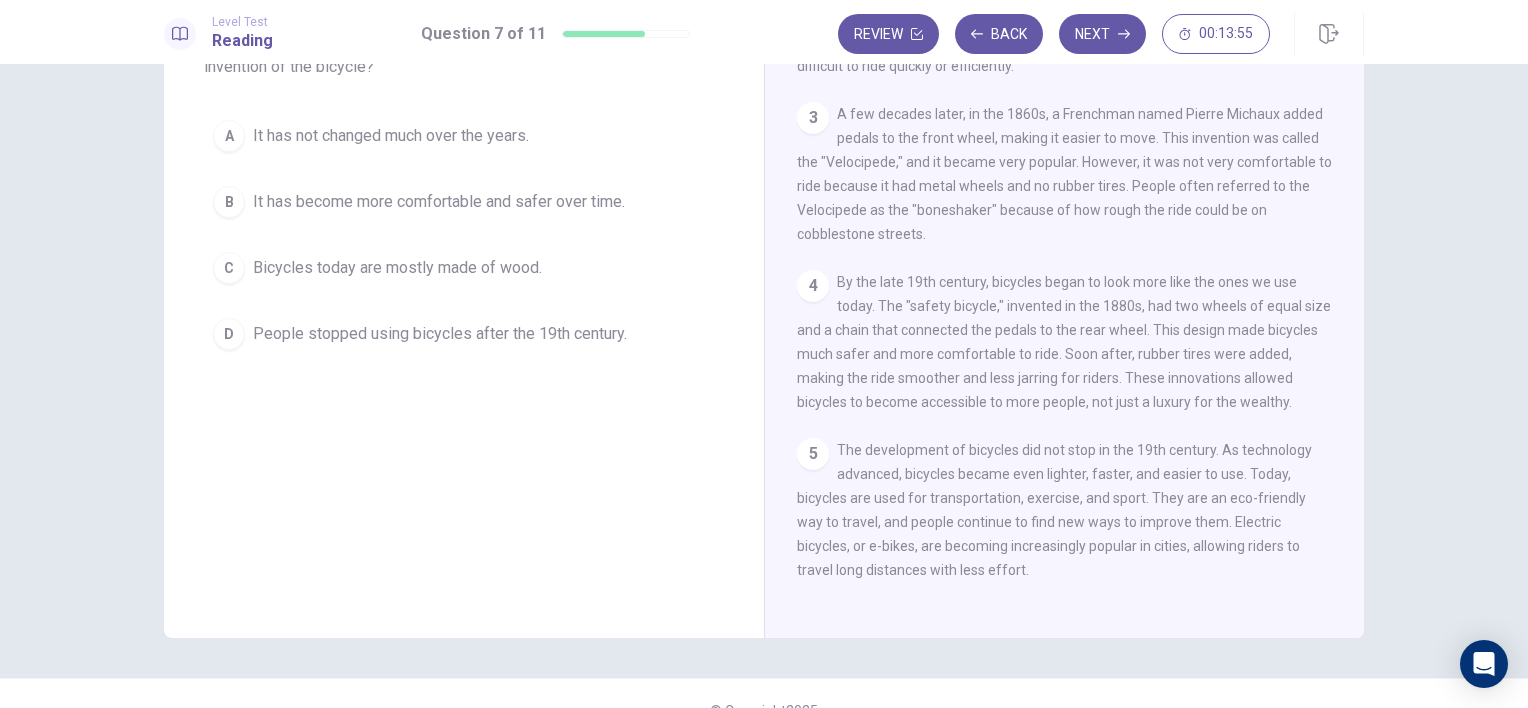 scroll, scrollTop: 195, scrollLeft: 0, axis: vertical 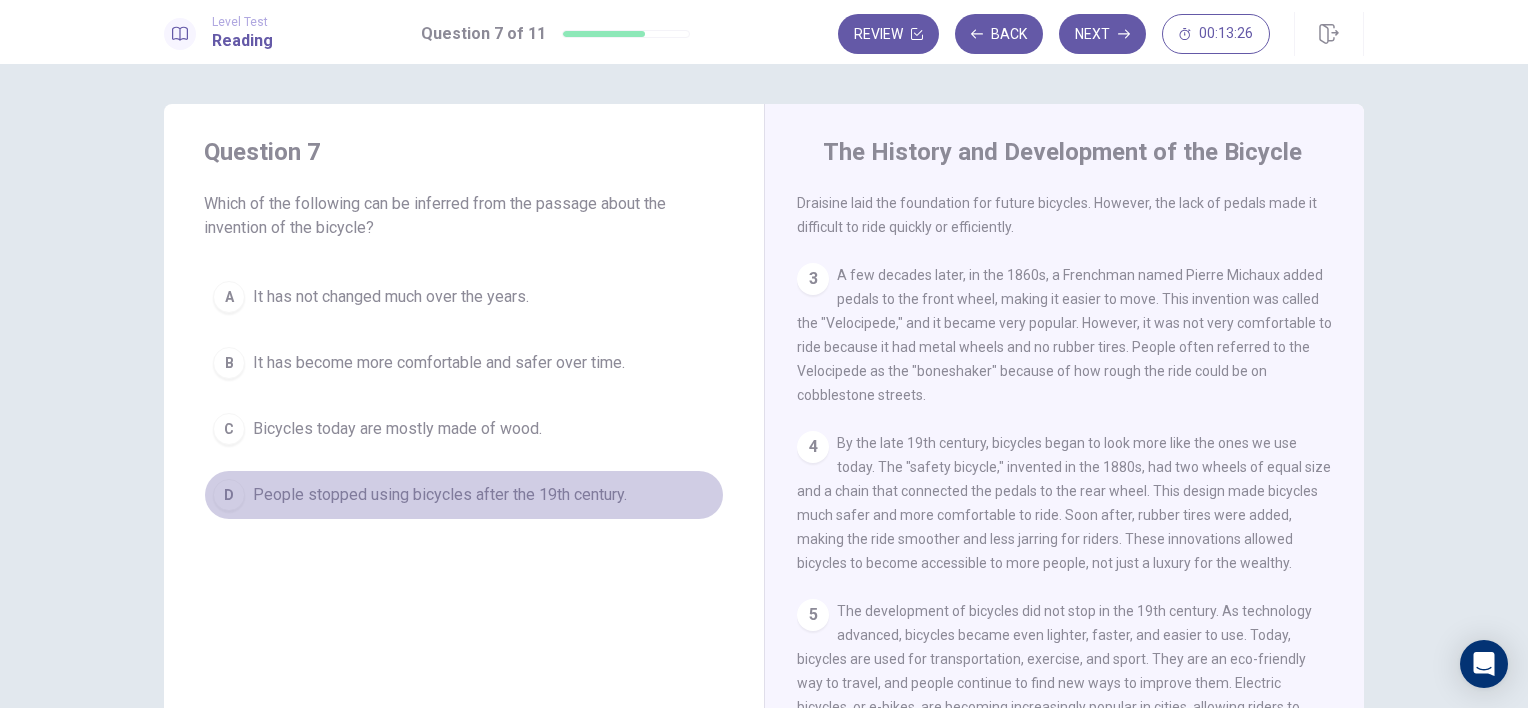 click on "People stopped using bicycles after the 19th century." at bounding box center [440, 495] 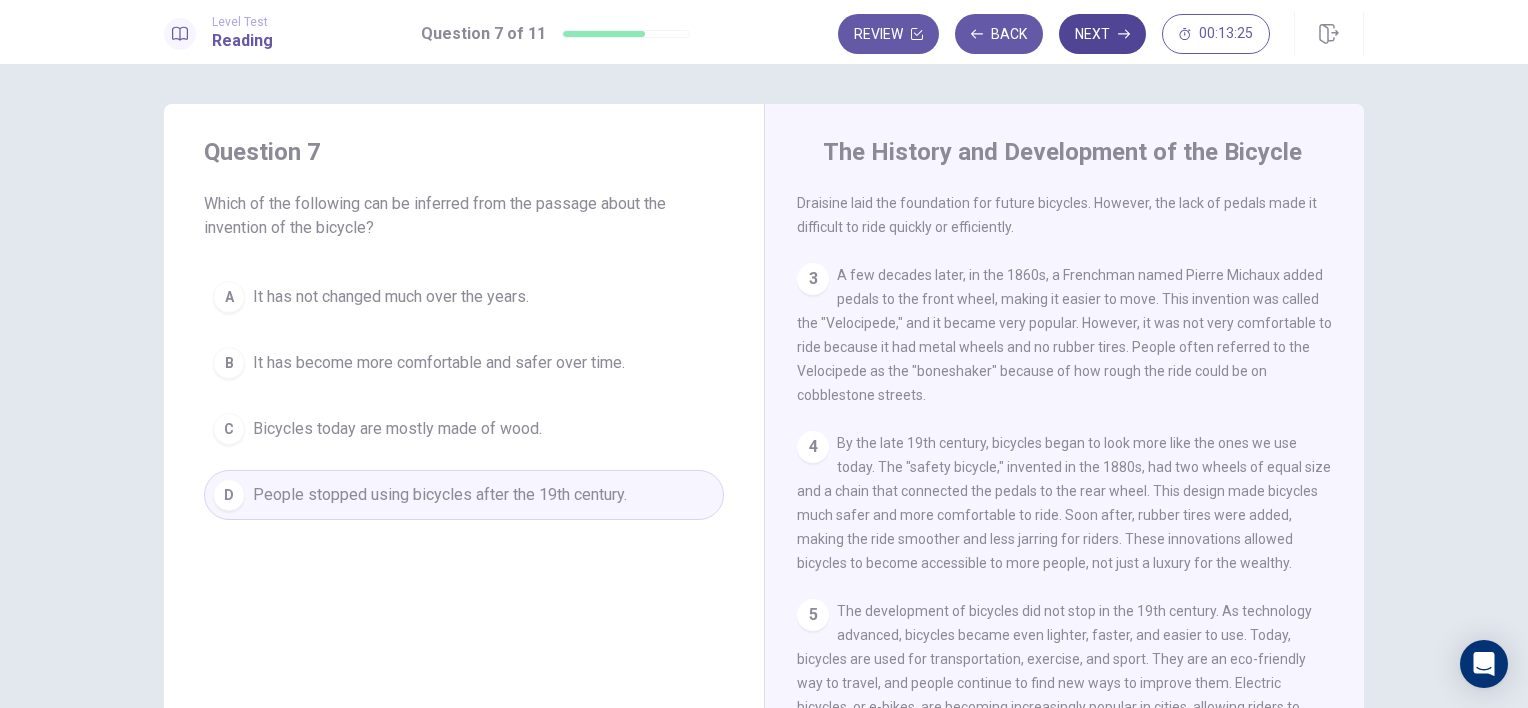 click on "Next" at bounding box center [1102, 34] 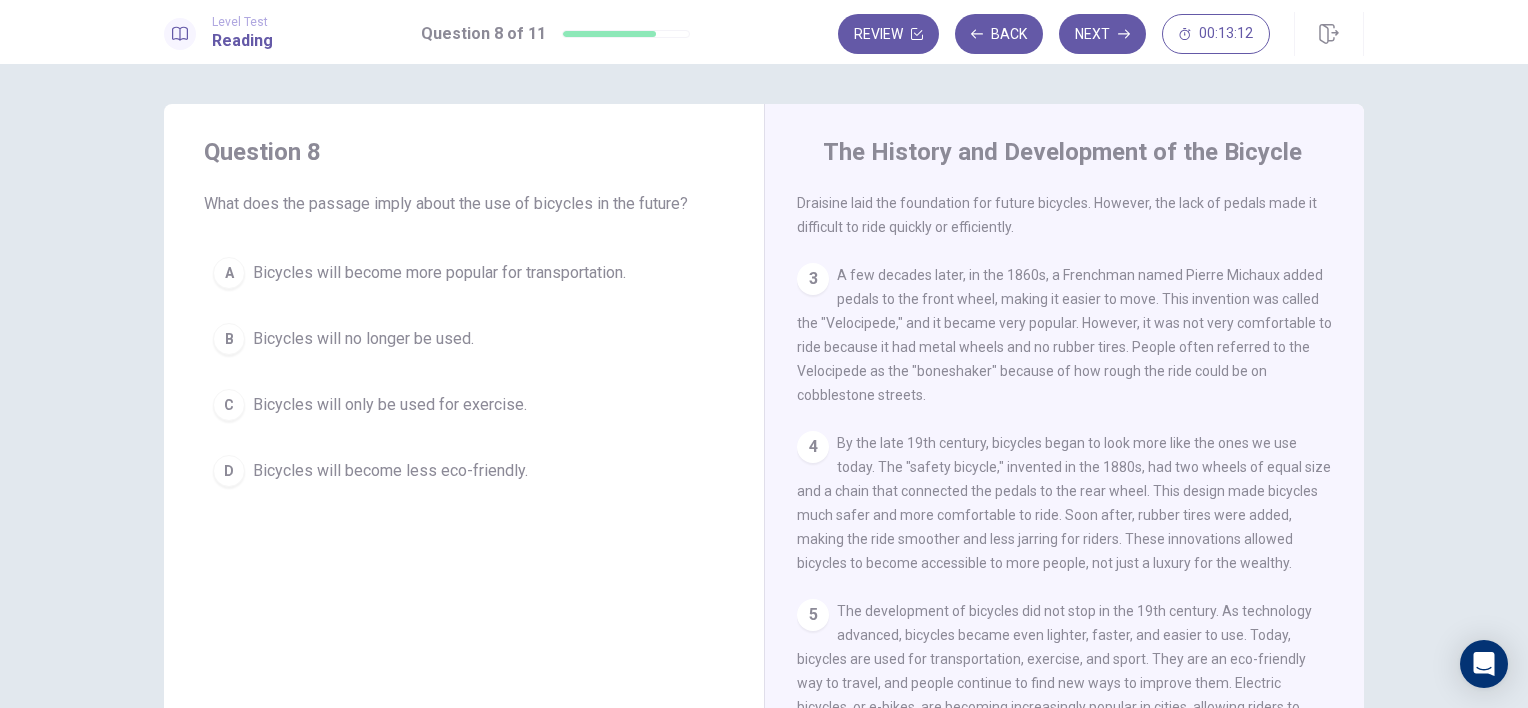 click on "C" at bounding box center [229, 405] 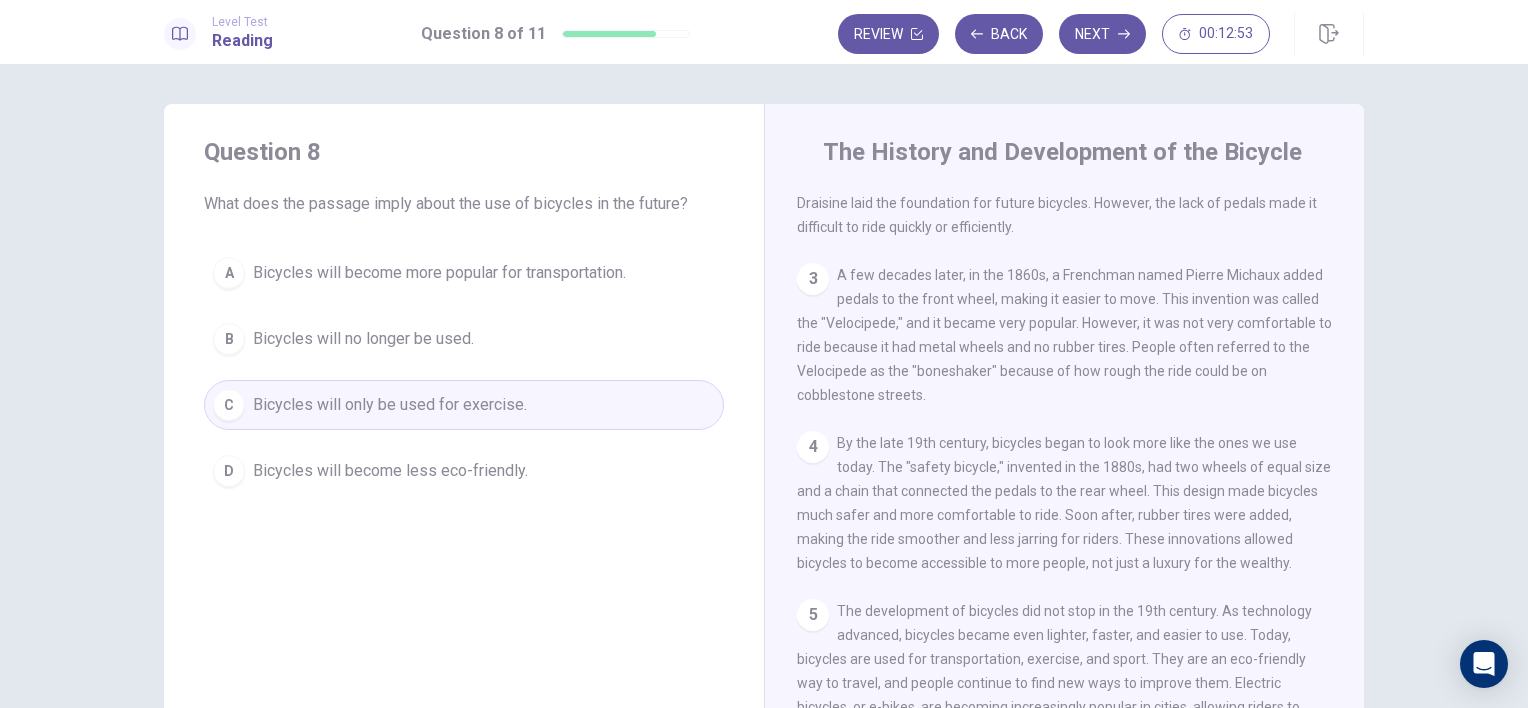 scroll, scrollTop: 100, scrollLeft: 0, axis: vertical 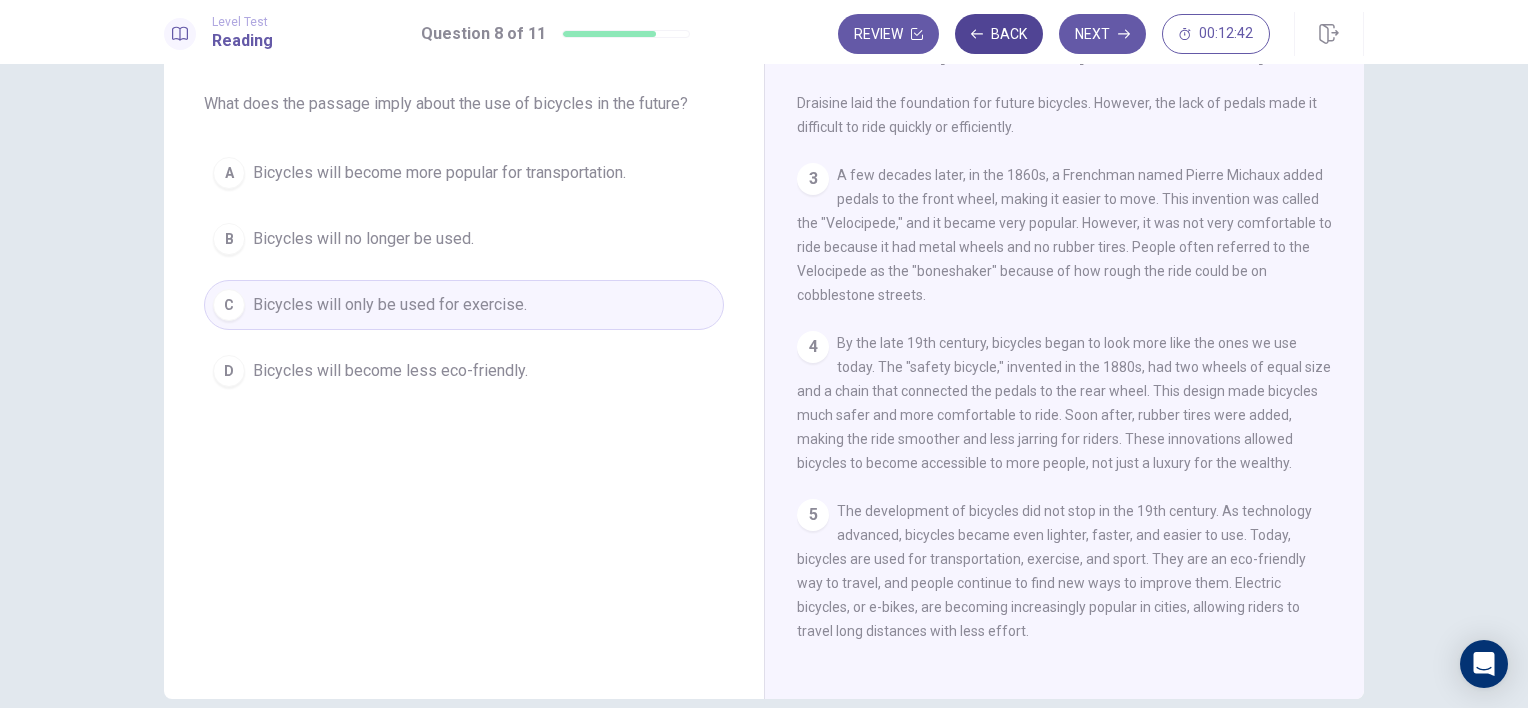 click on "Back" at bounding box center [999, 34] 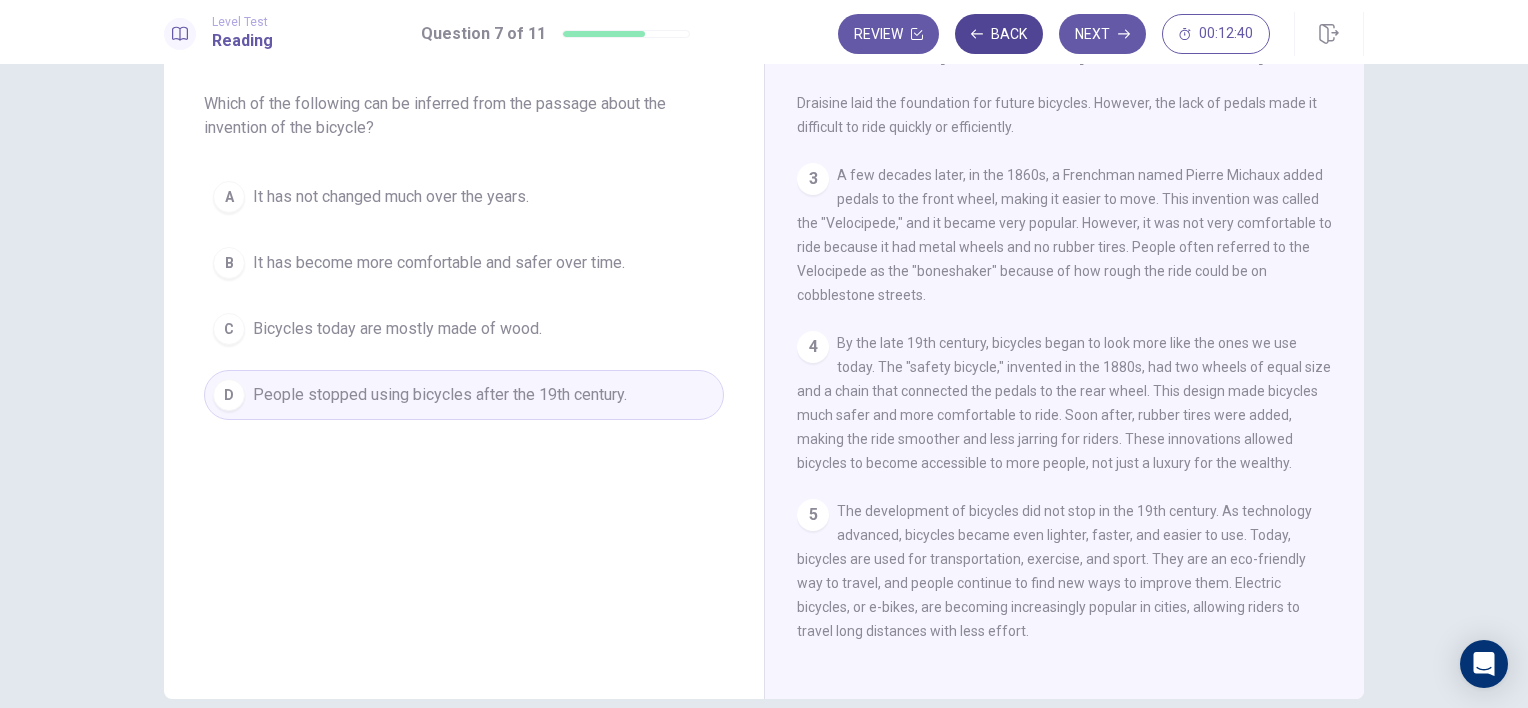 click on "Back" at bounding box center [999, 34] 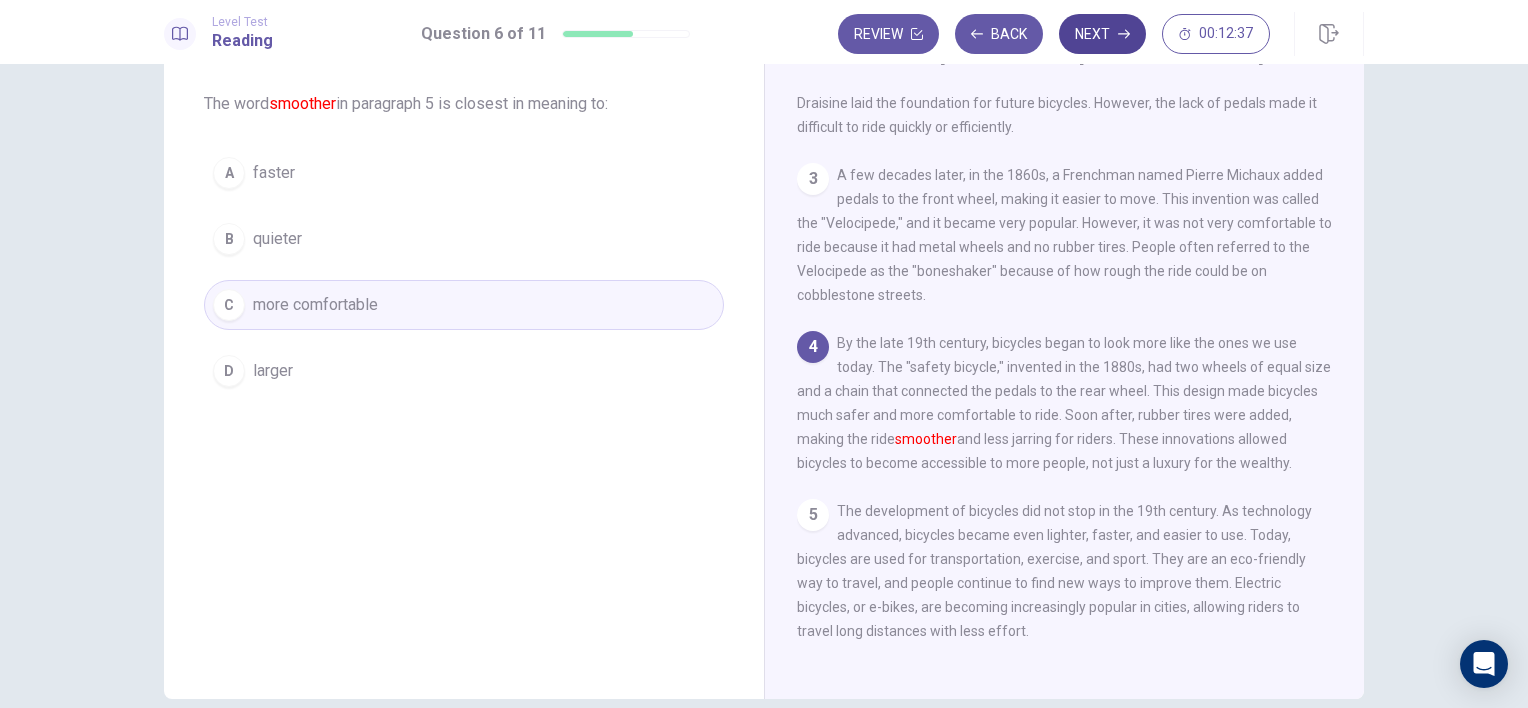 click on "Next" at bounding box center [1102, 34] 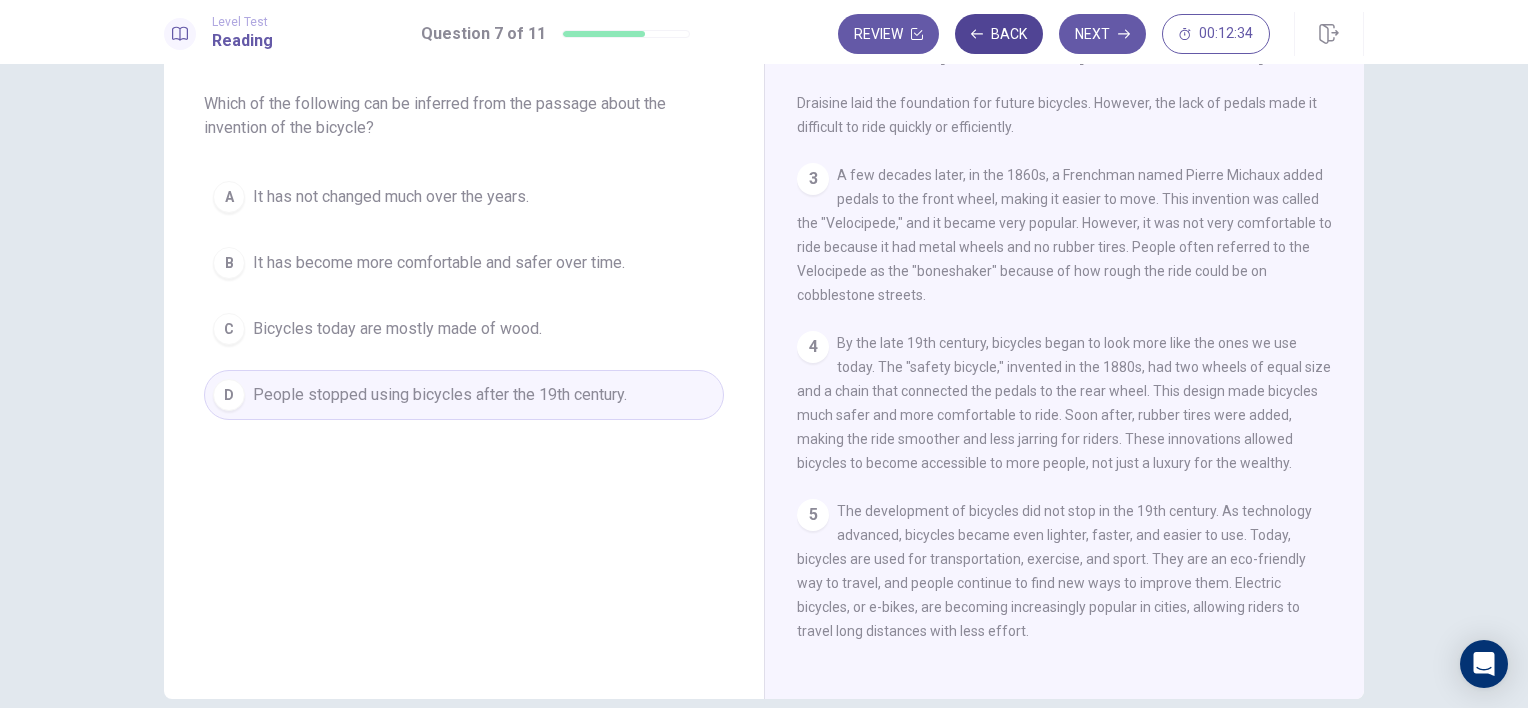 click on "Back" at bounding box center [999, 34] 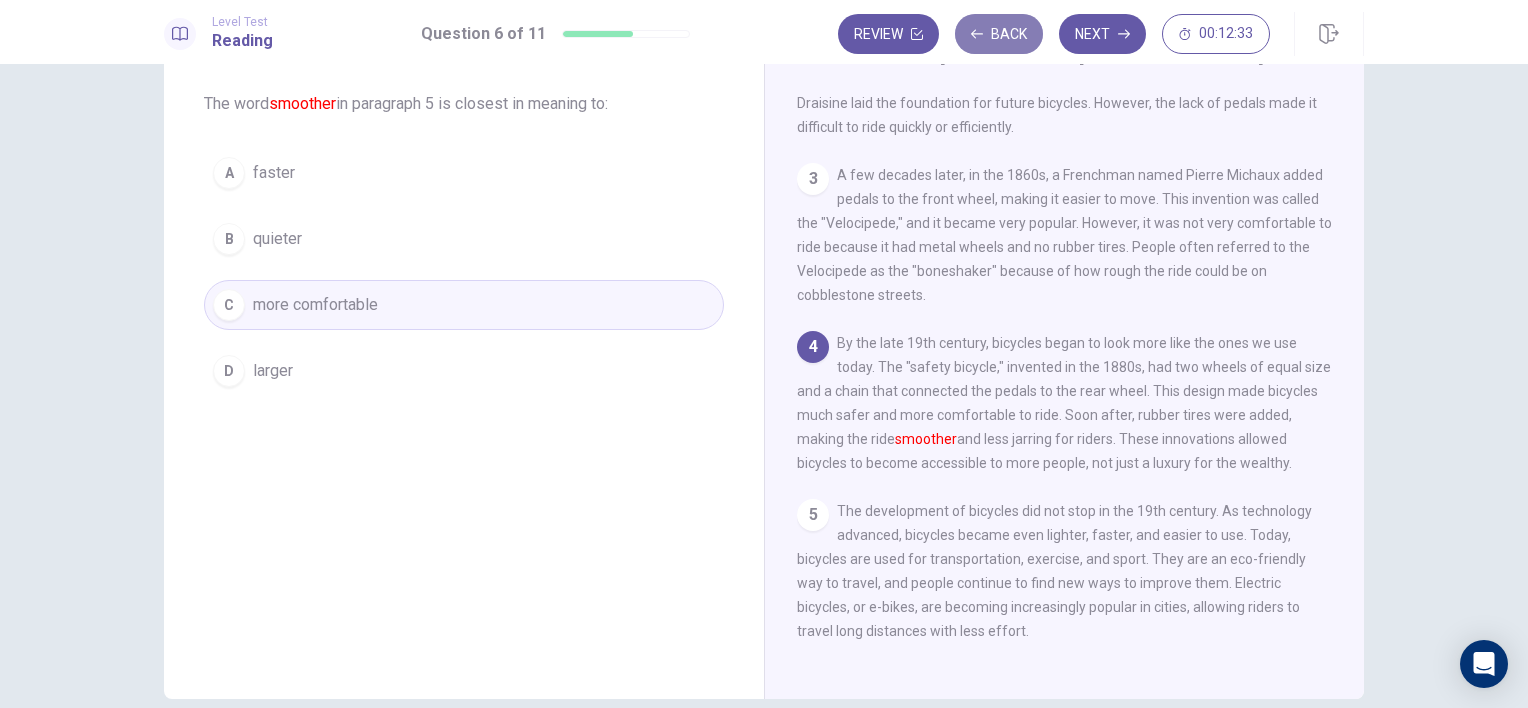 click on "Back" at bounding box center [999, 34] 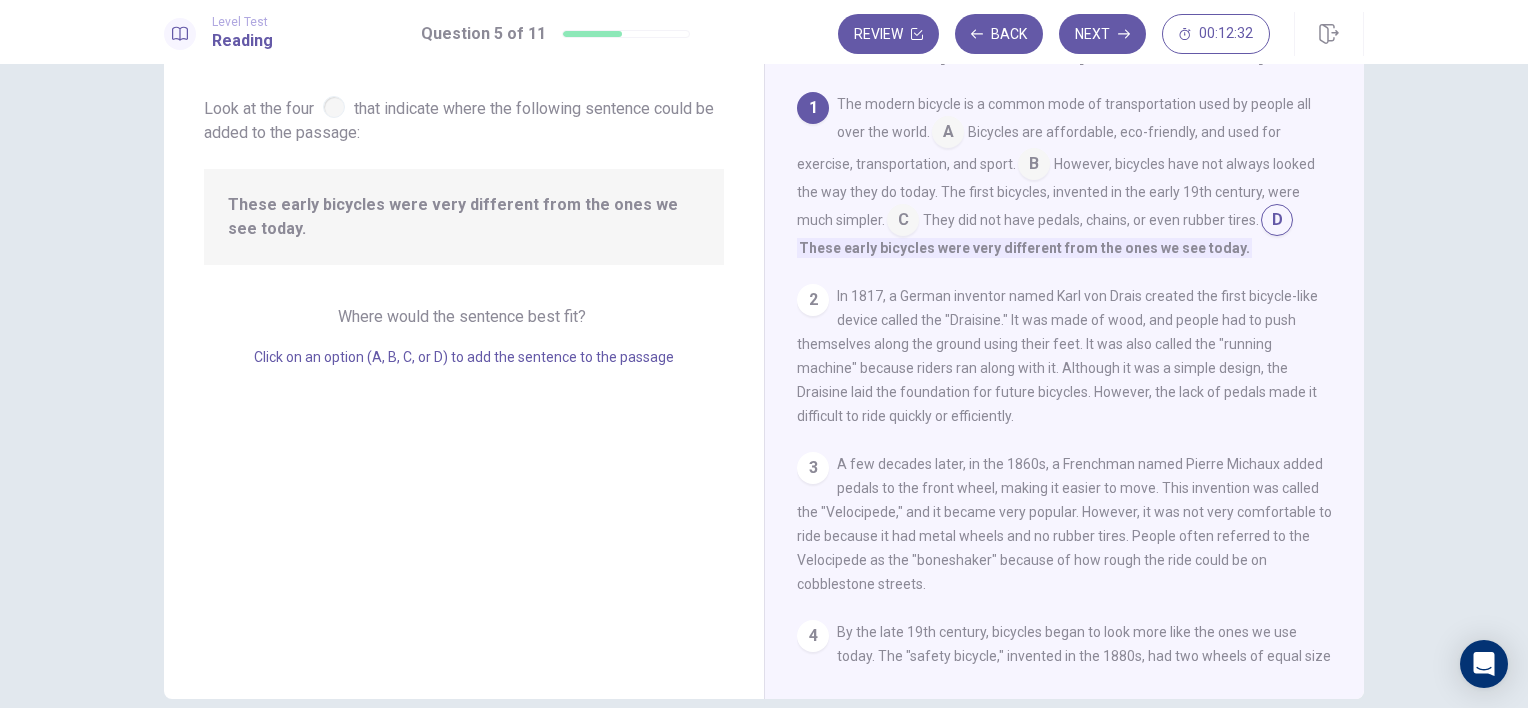 click on "Level Test   Reading Question 5 of 11 Review Back Next 00:12:32" at bounding box center (764, 32) 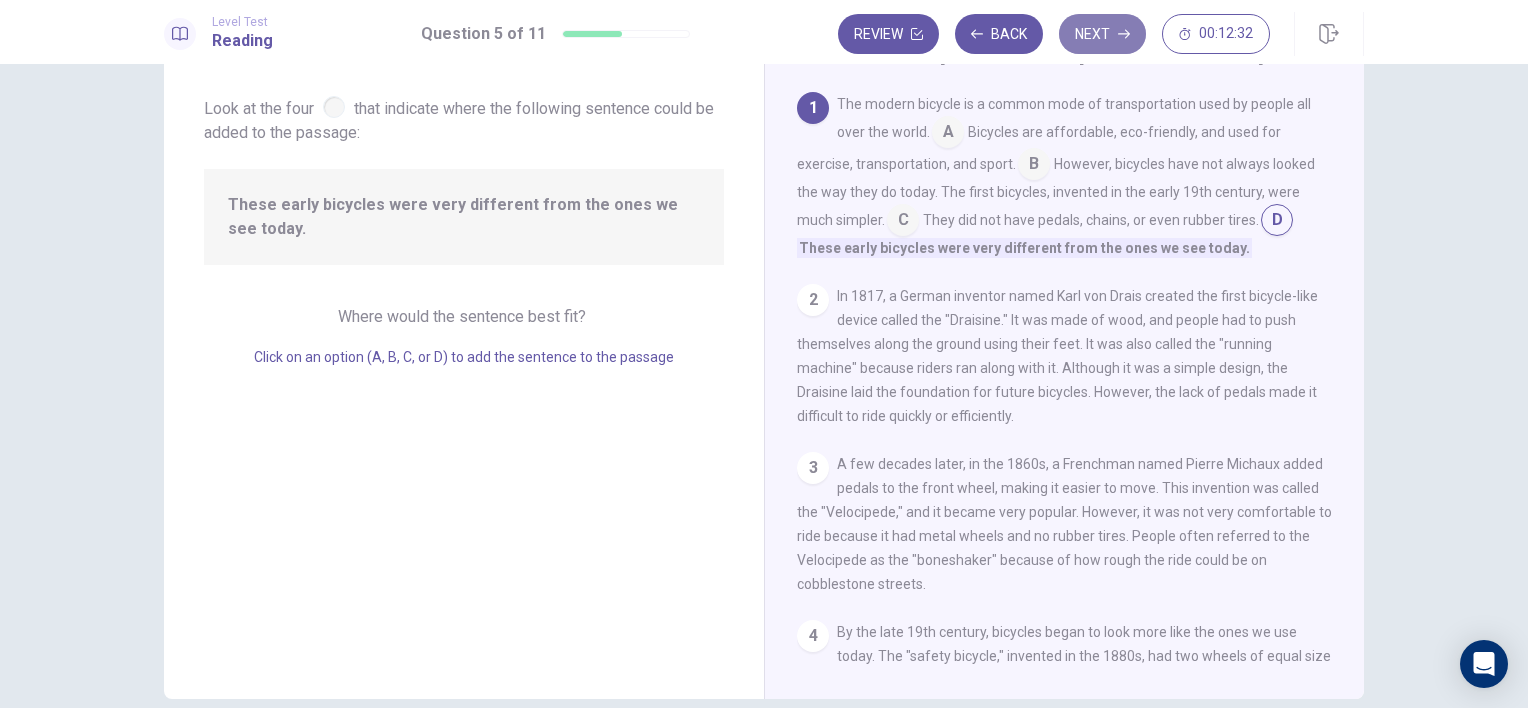 click on "Next" at bounding box center [1102, 34] 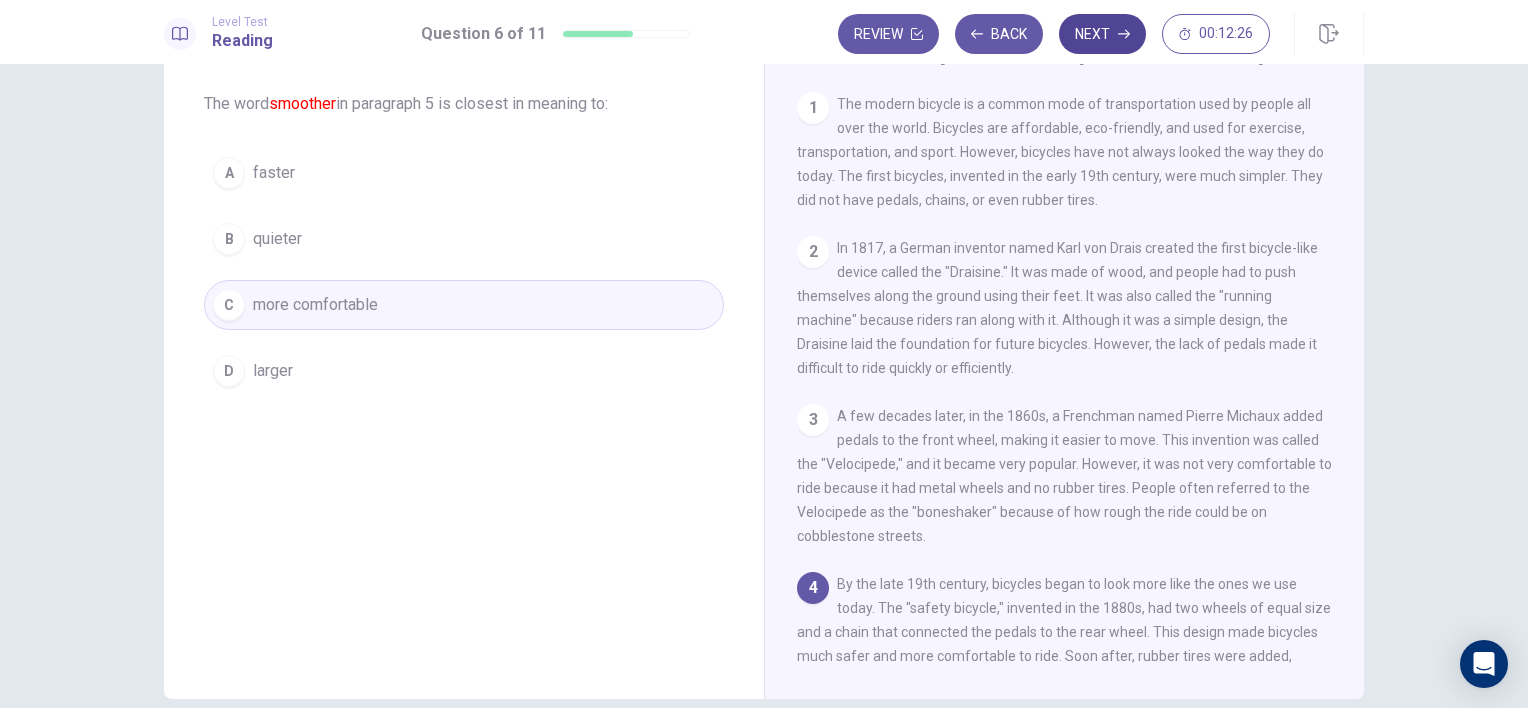click on "Next" at bounding box center (1102, 34) 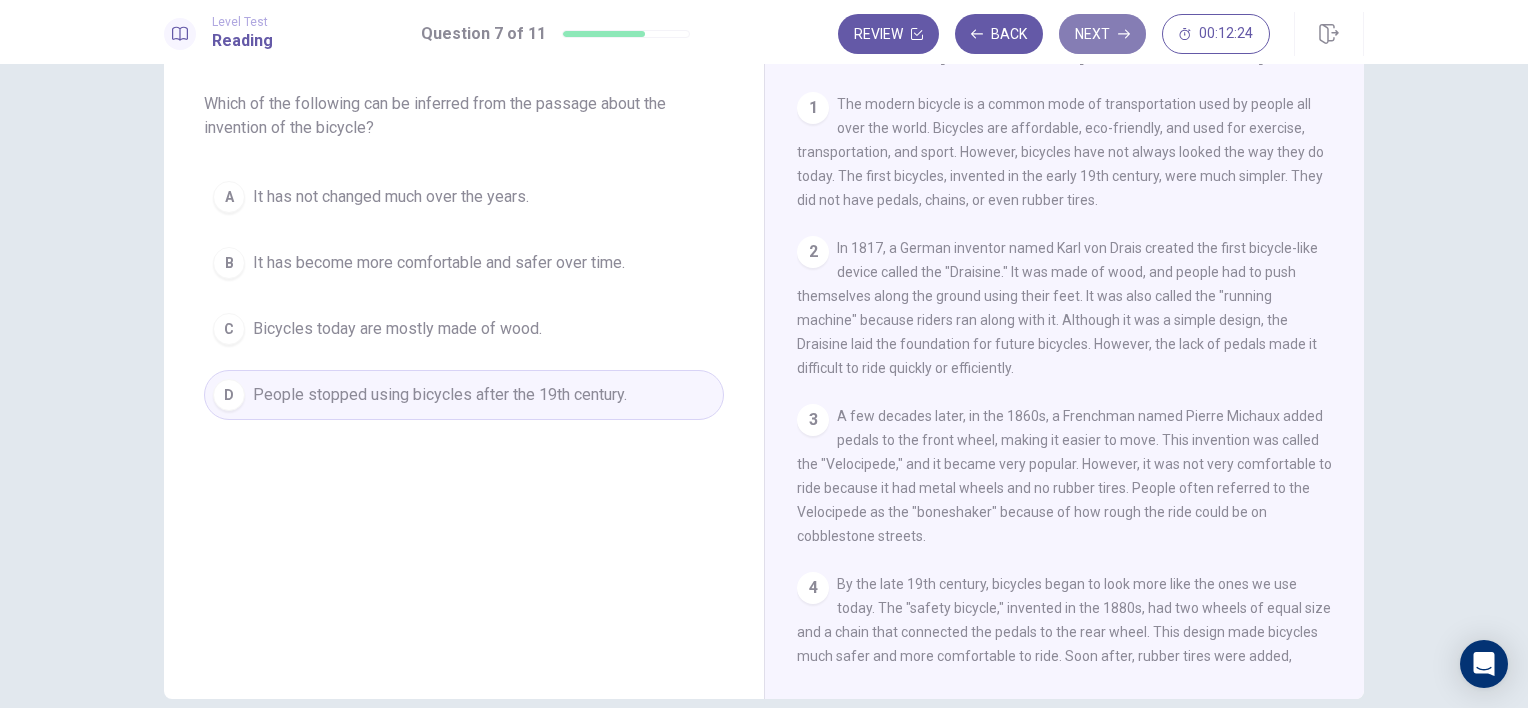 click on "Next" at bounding box center [1102, 34] 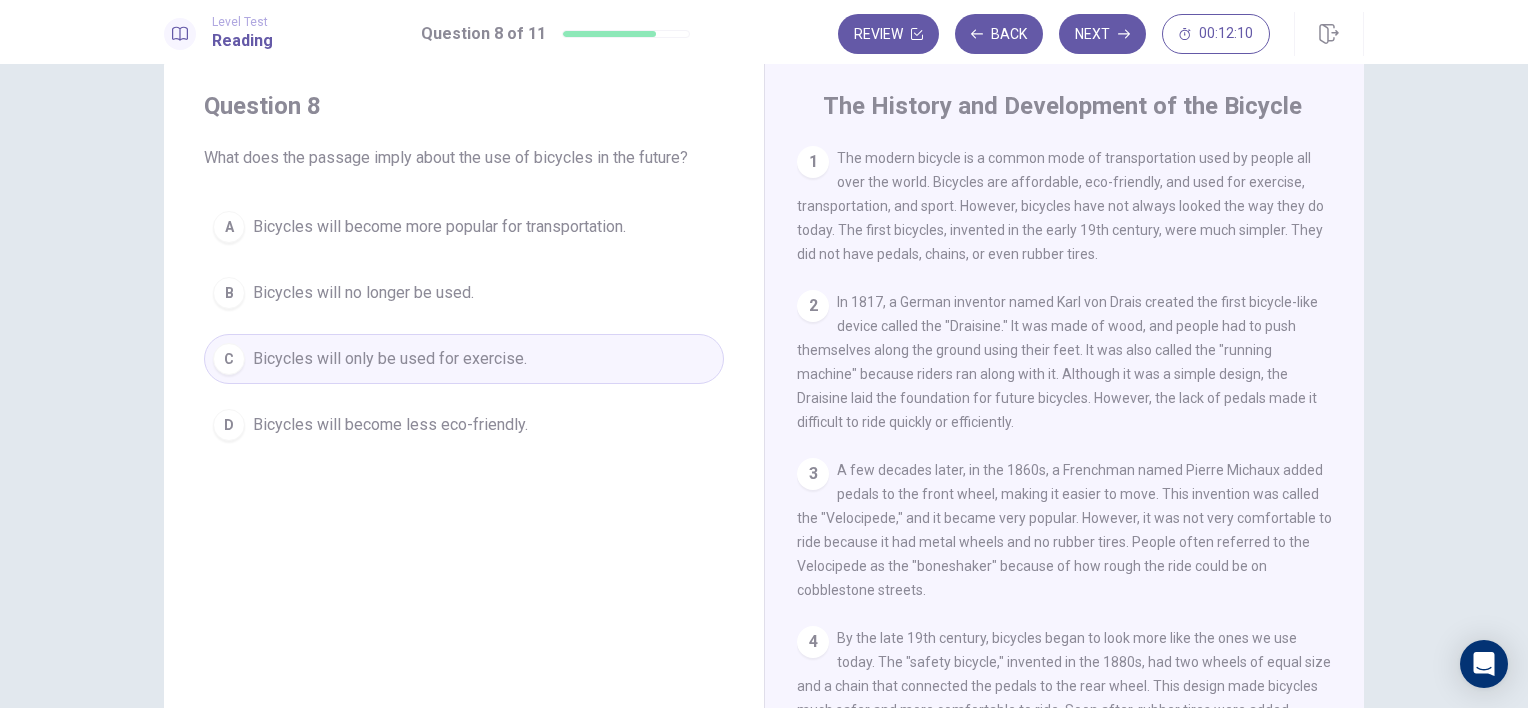 scroll, scrollTop: 0, scrollLeft: 0, axis: both 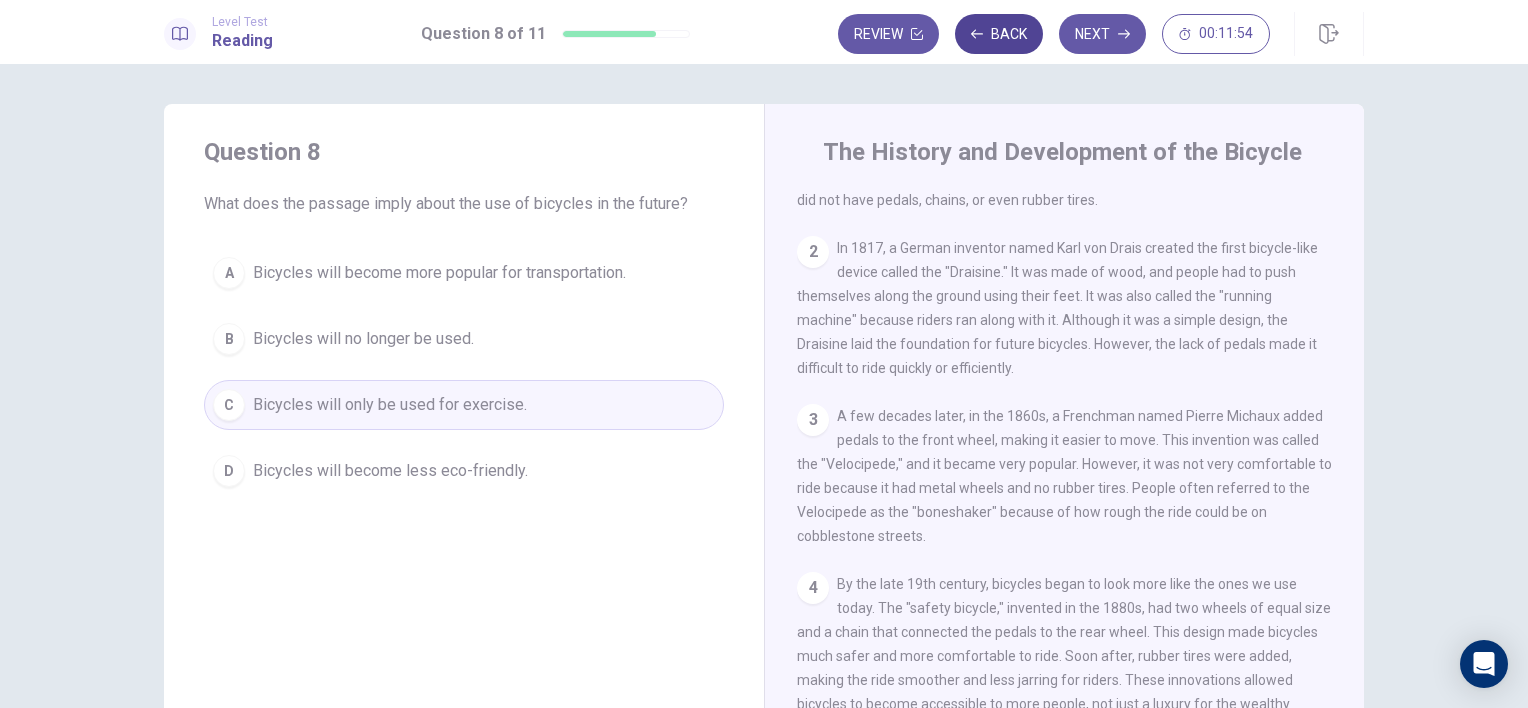 click on "Back" at bounding box center [999, 34] 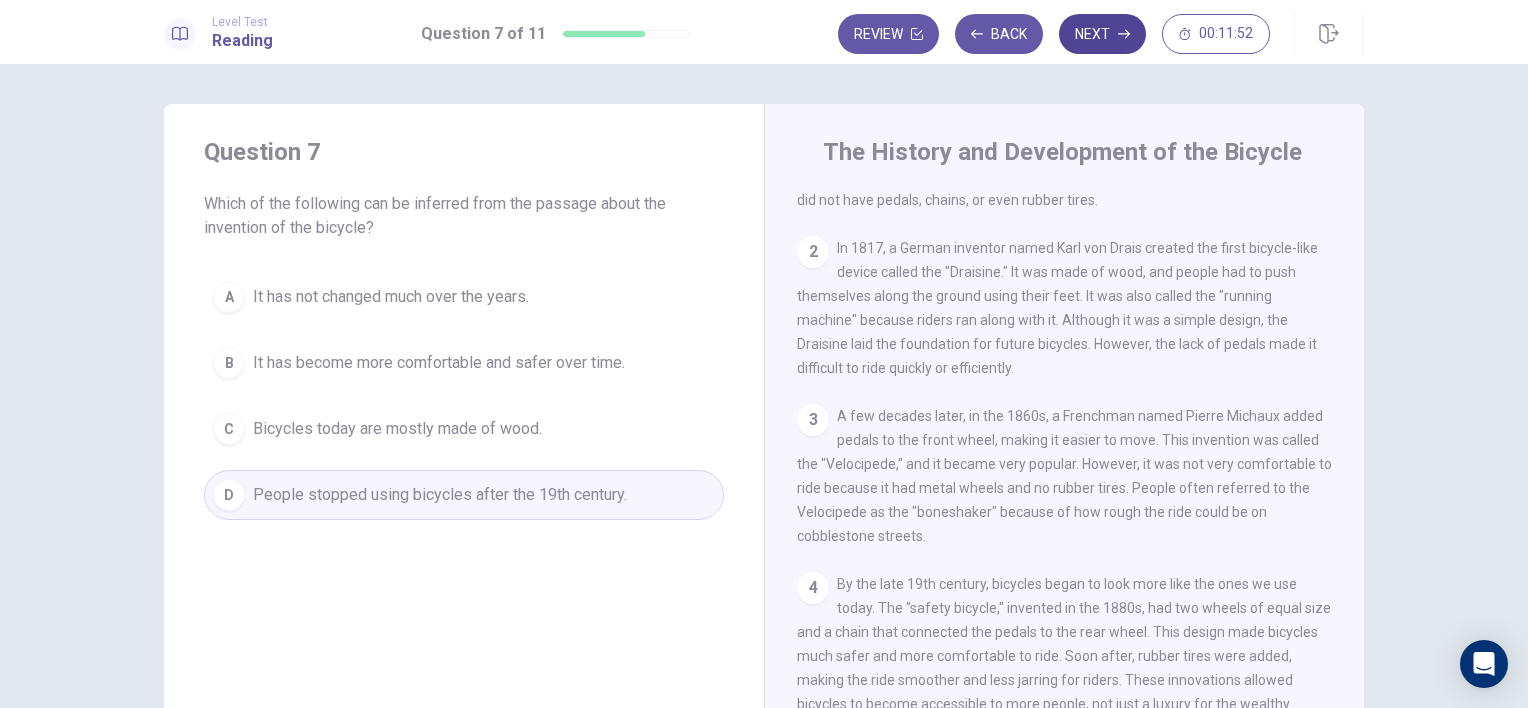 click on "Next" at bounding box center [1102, 34] 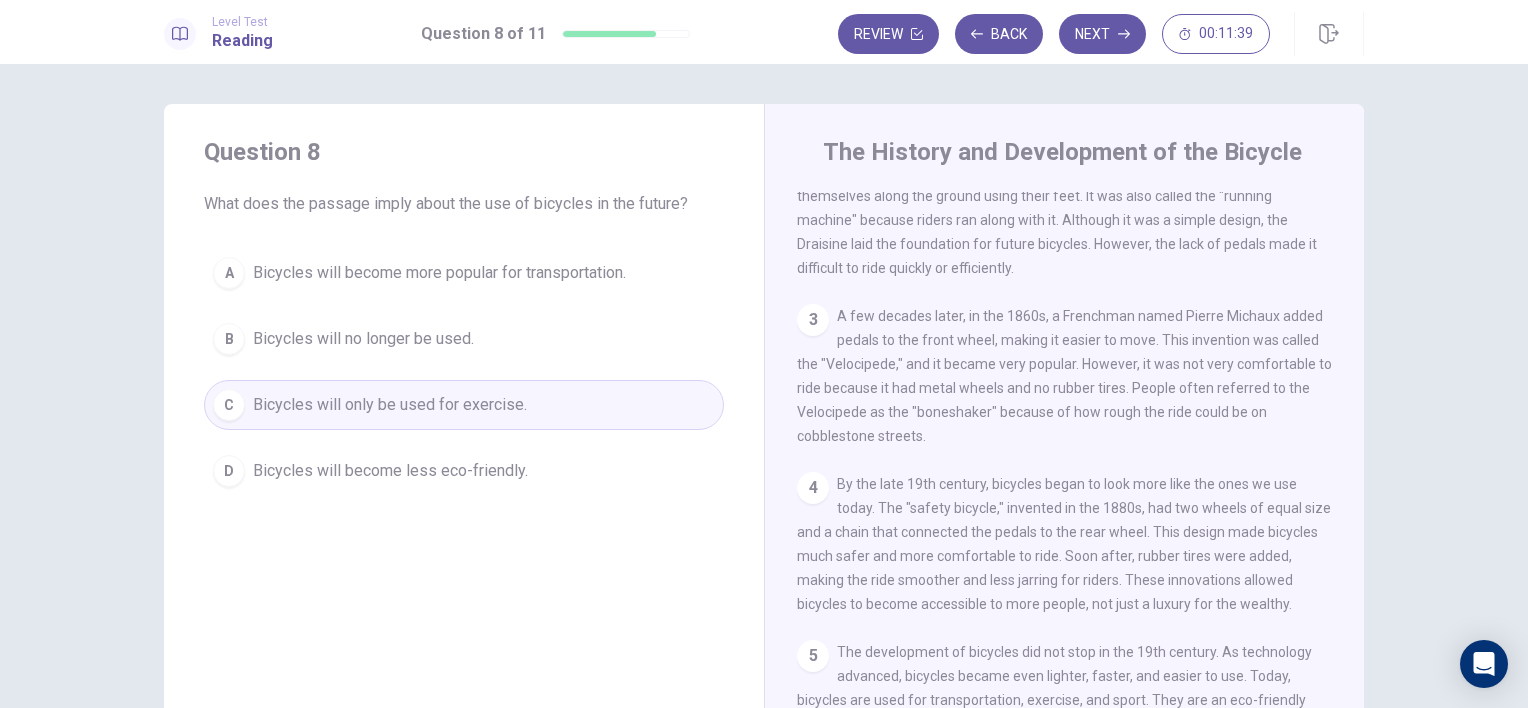 scroll, scrollTop: 264, scrollLeft: 0, axis: vertical 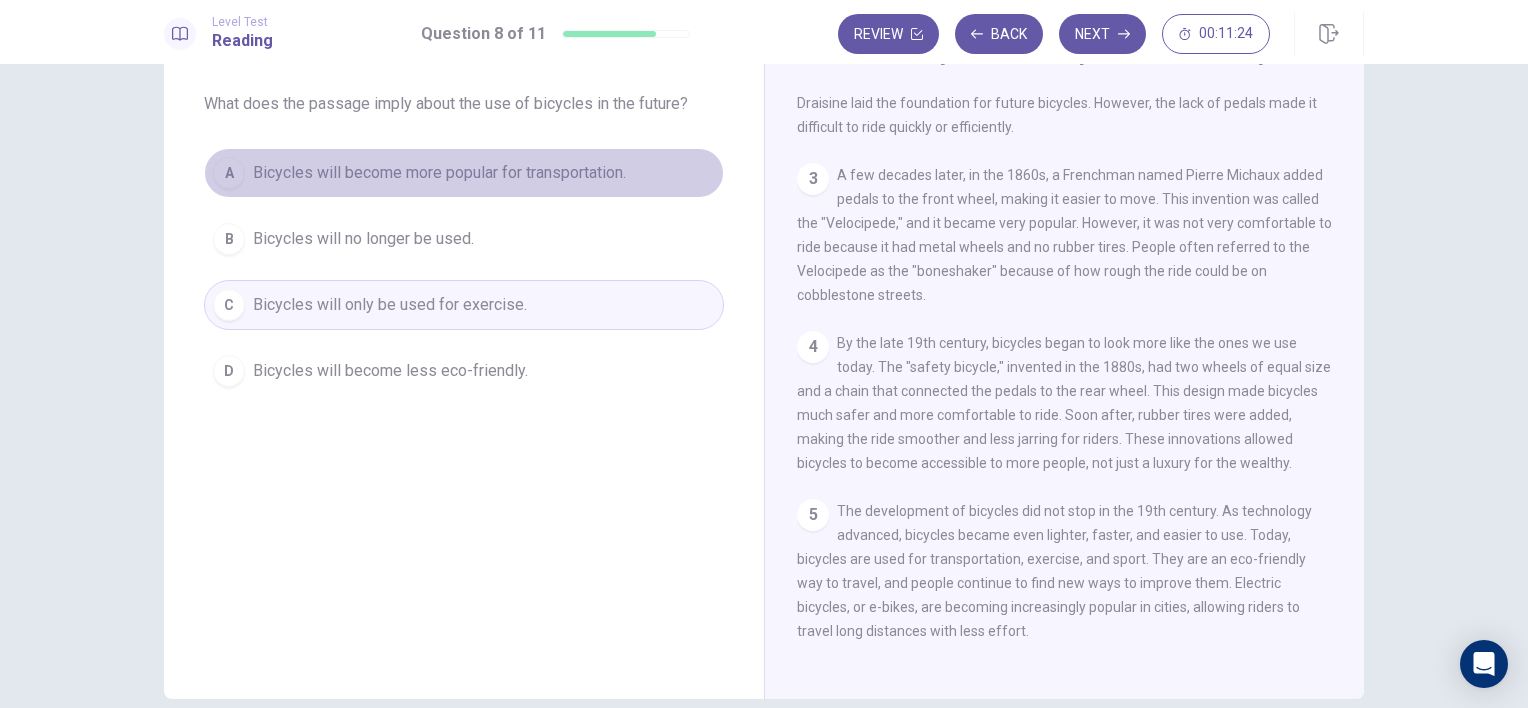 click on "Bicycles will become more popular for transportation." at bounding box center [439, 173] 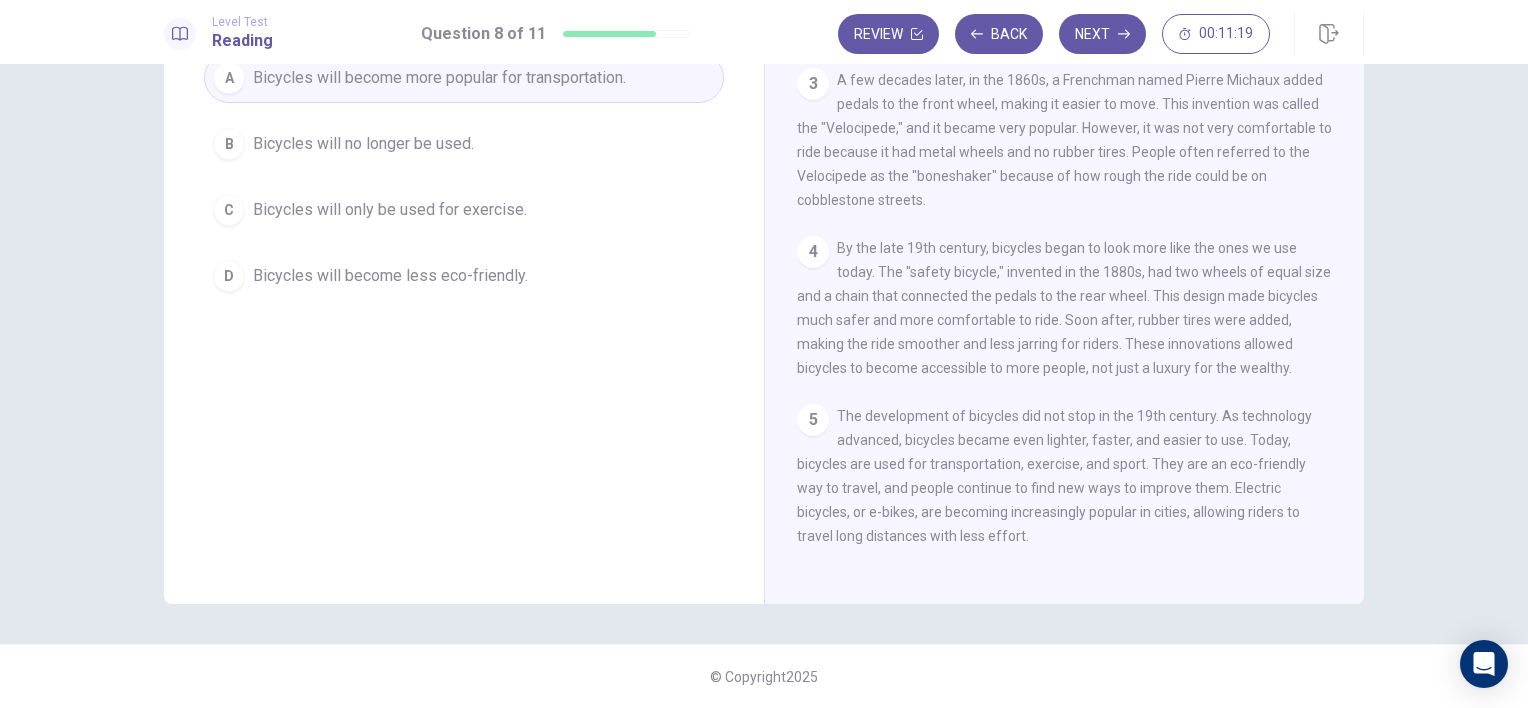 scroll, scrollTop: 0, scrollLeft: 0, axis: both 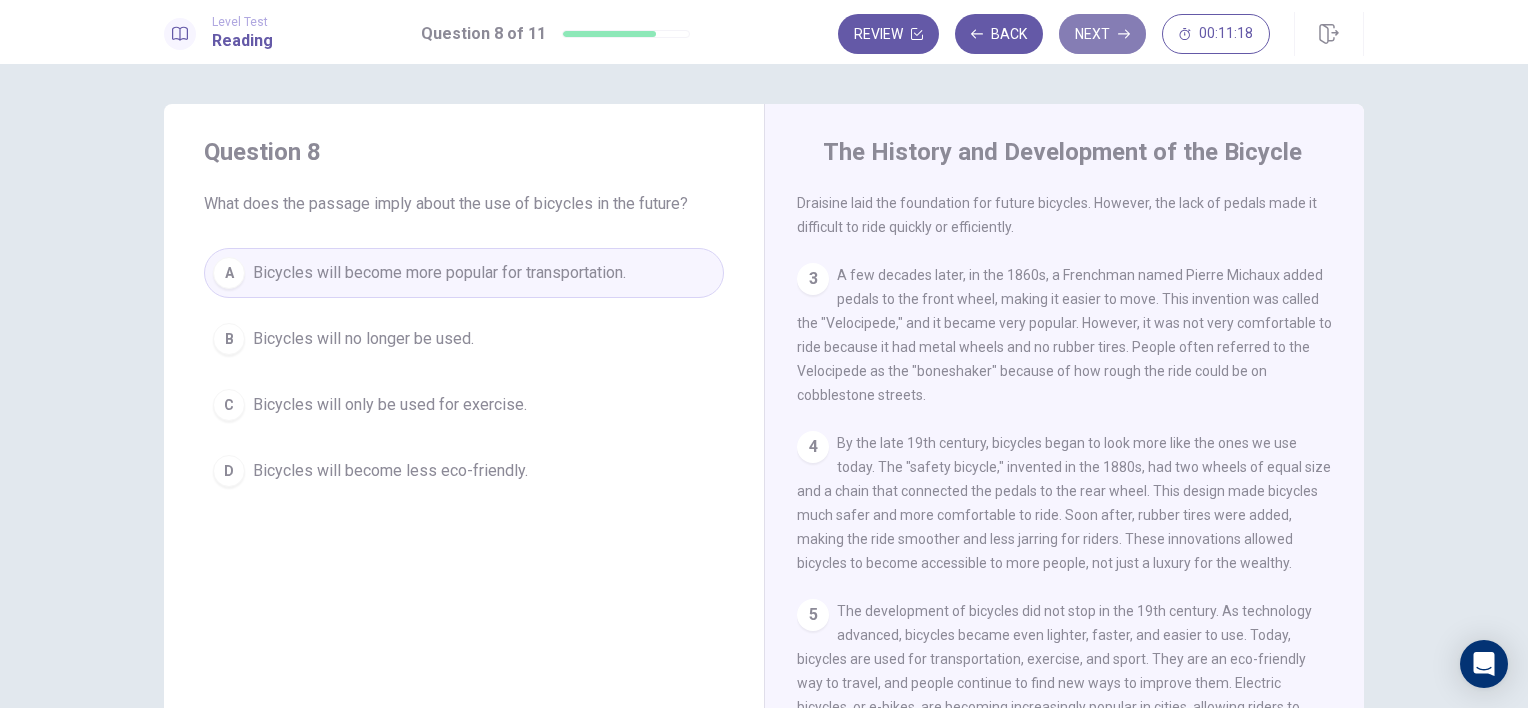 click on "Next" at bounding box center (1102, 34) 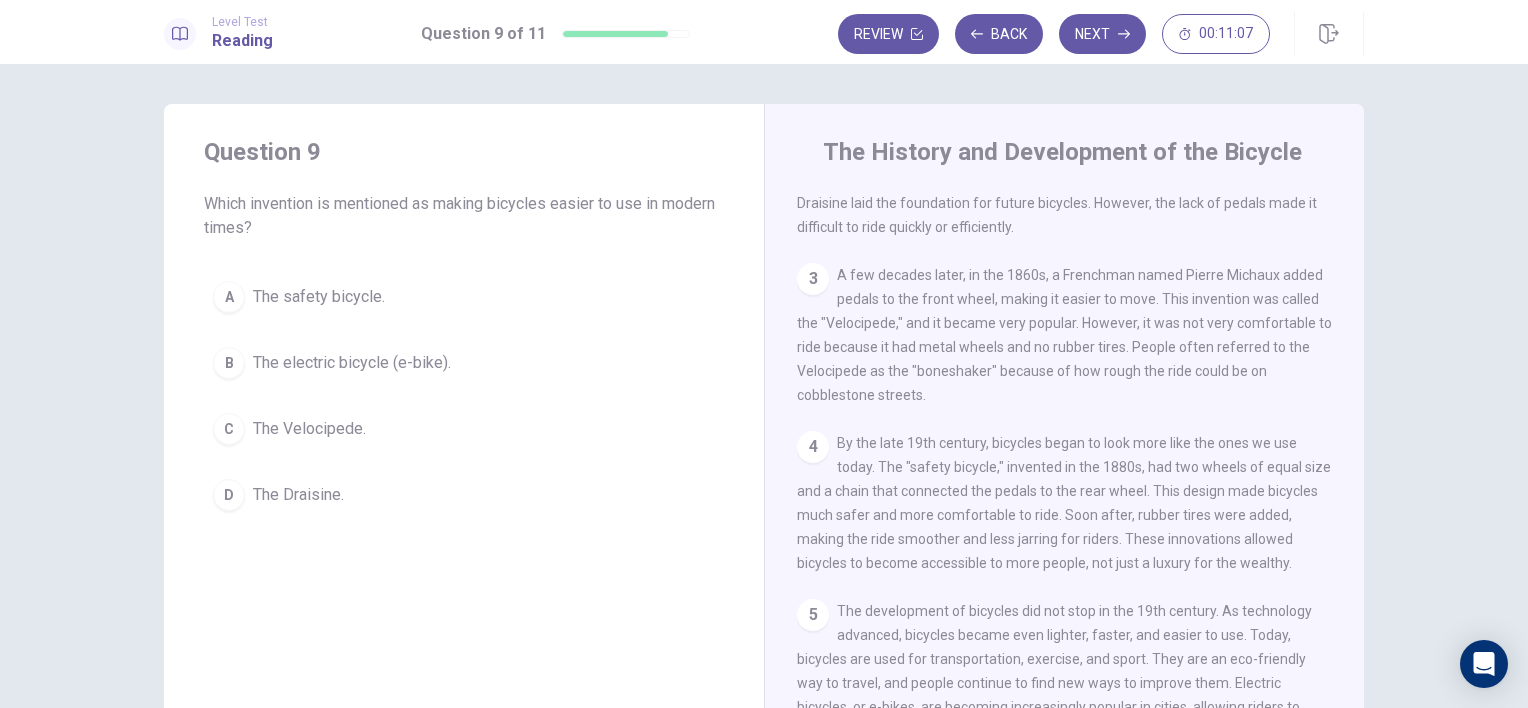 click on "A The safety bicycle." at bounding box center [464, 297] 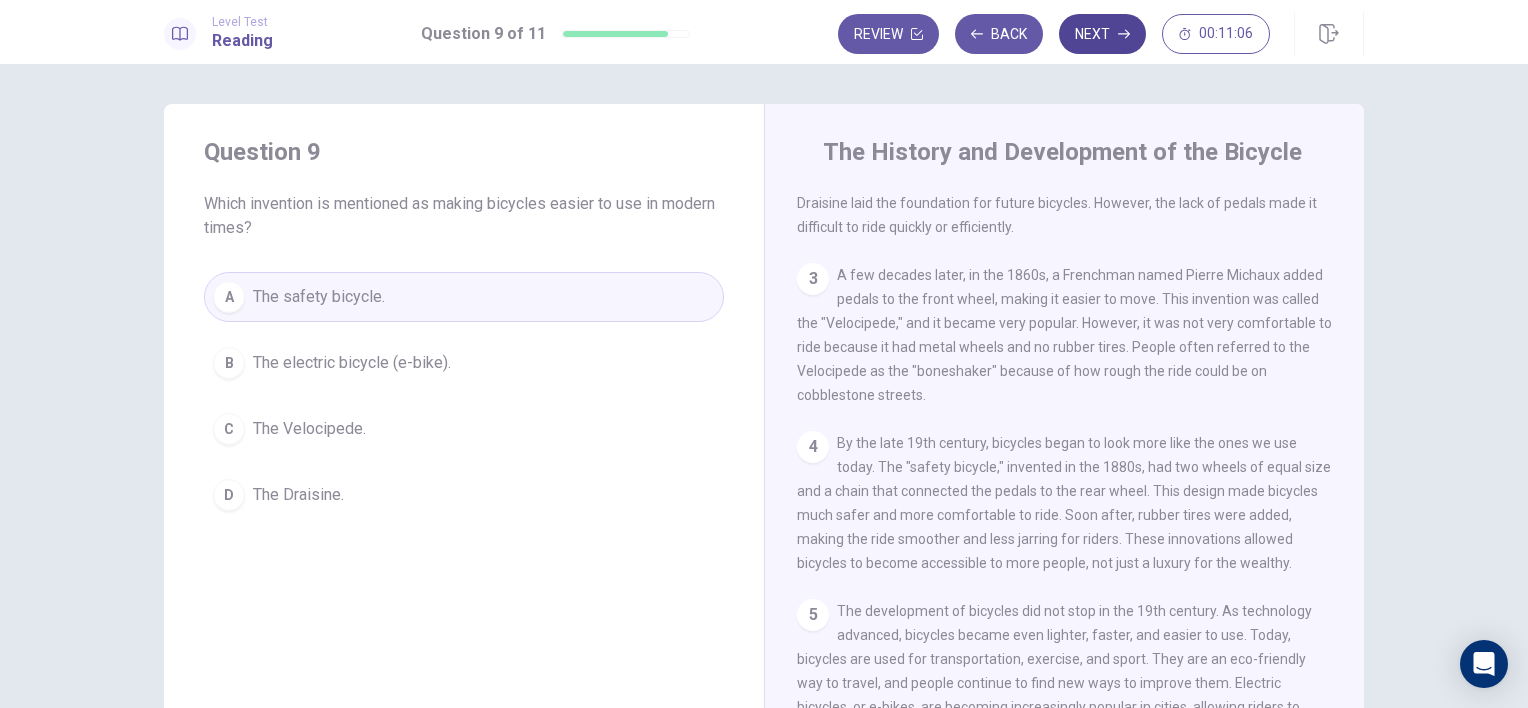 click on "Next" at bounding box center (1102, 34) 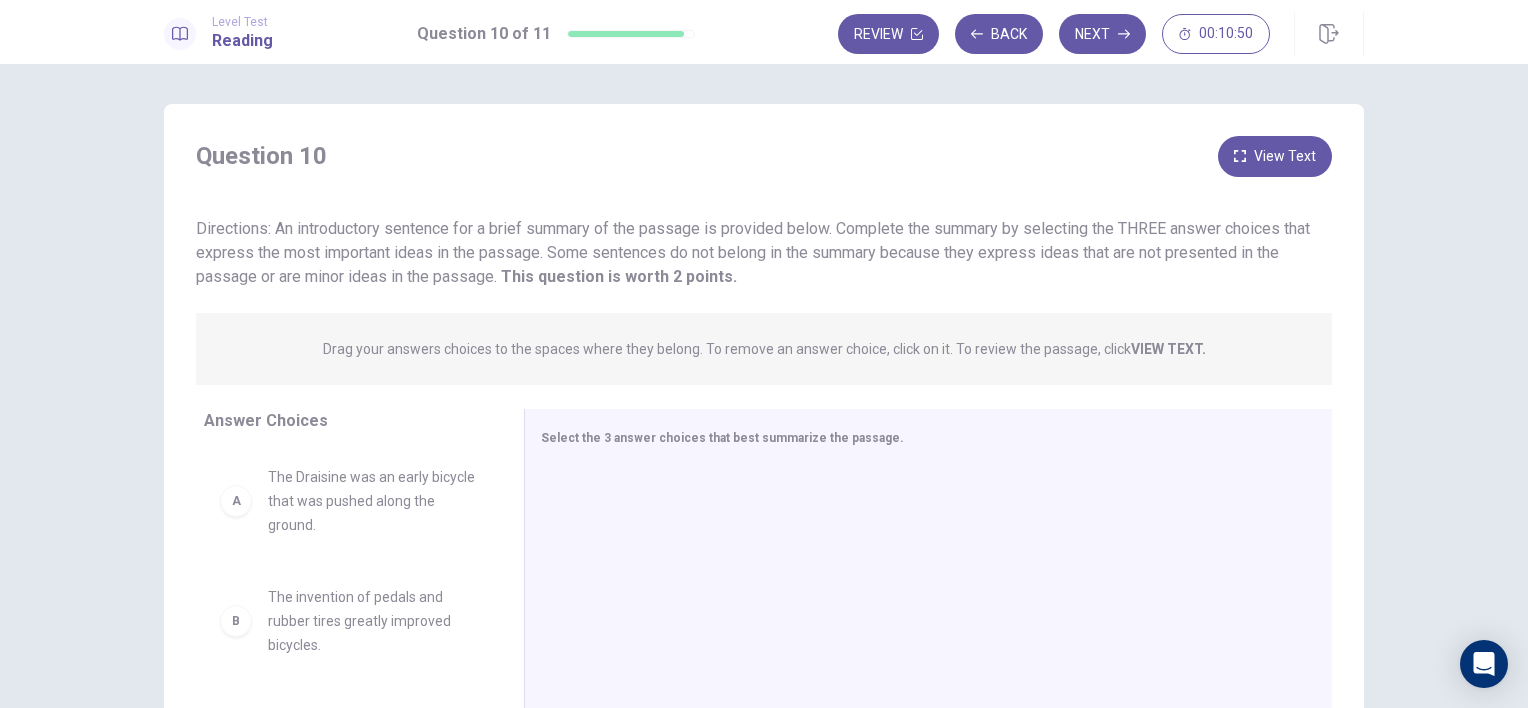 scroll, scrollTop: 100, scrollLeft: 0, axis: vertical 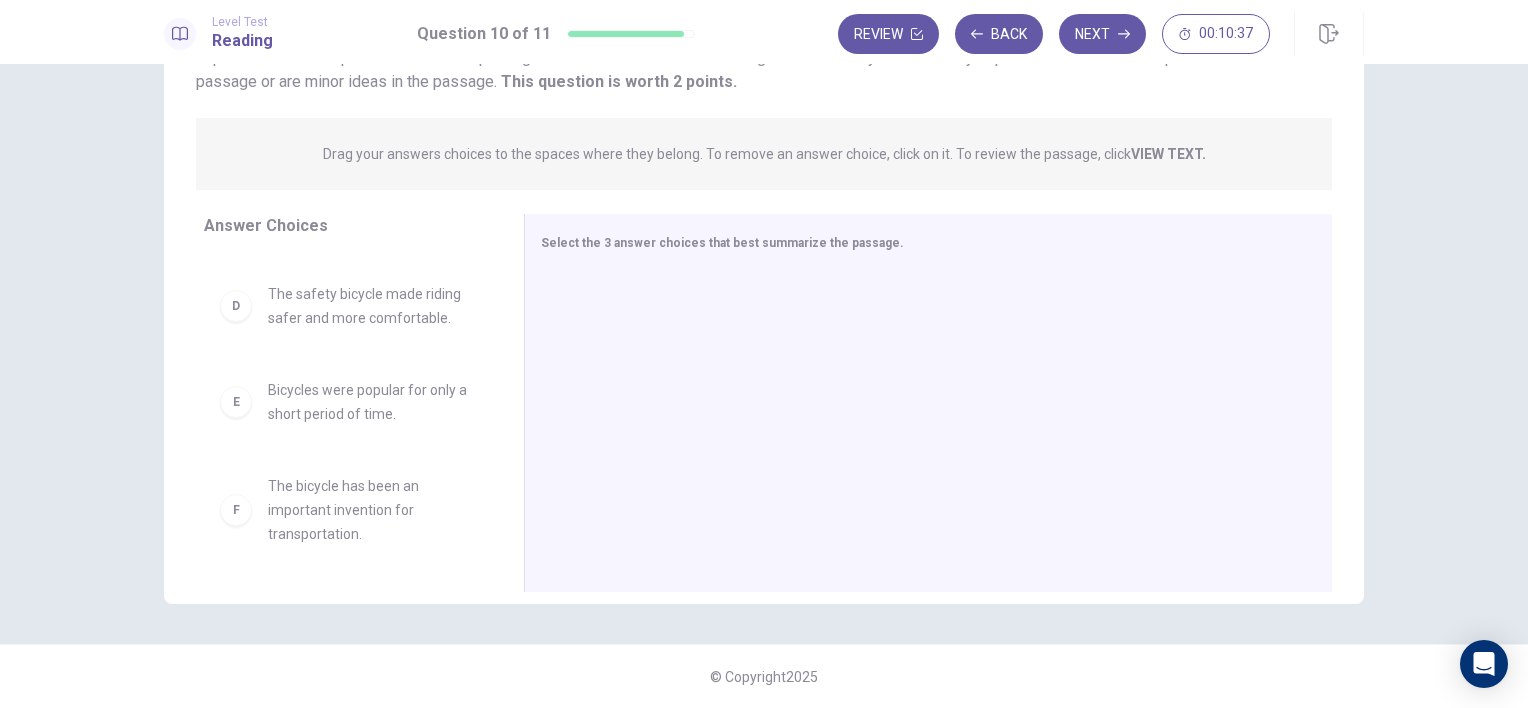 click on "F" at bounding box center [236, 510] 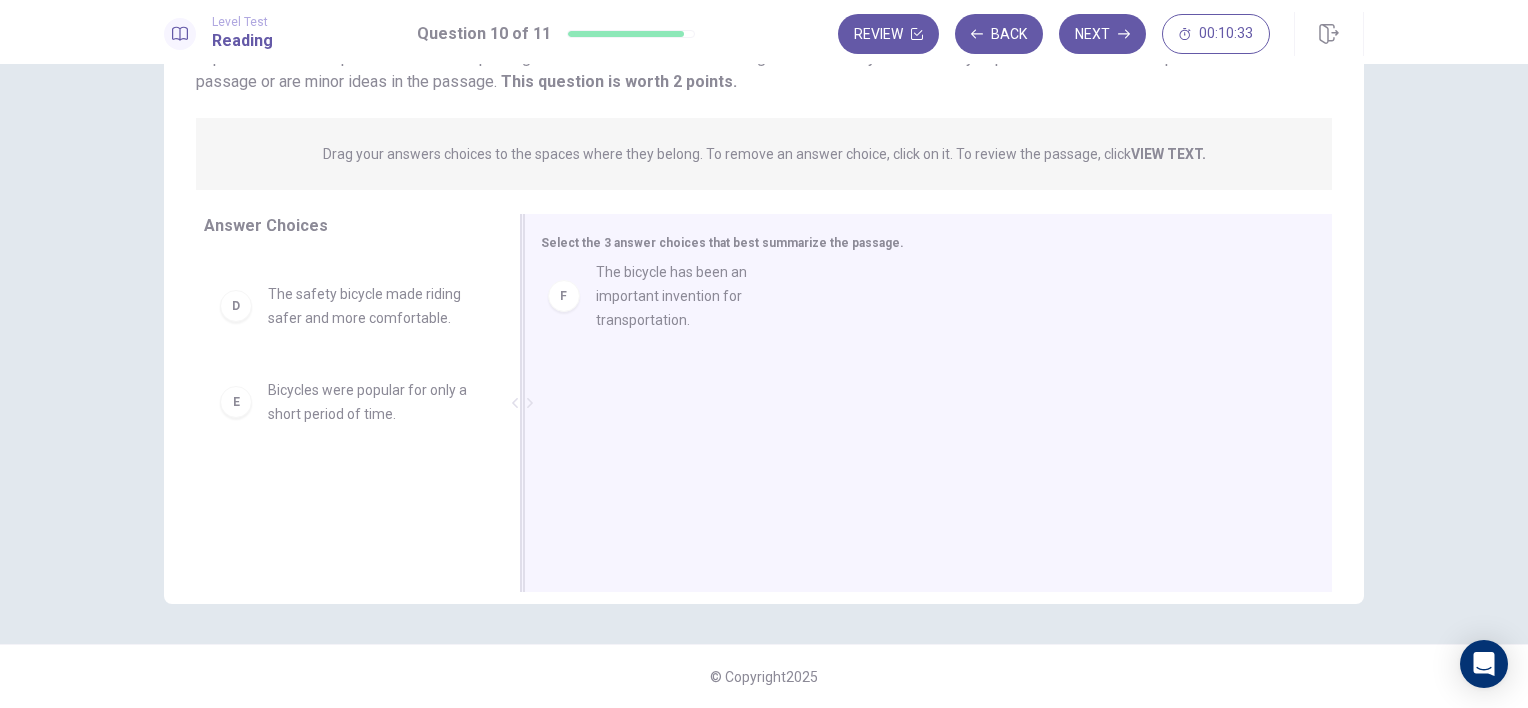 drag, startPoint x: 236, startPoint y: 518, endPoint x: 578, endPoint y: 304, distance: 403.43524 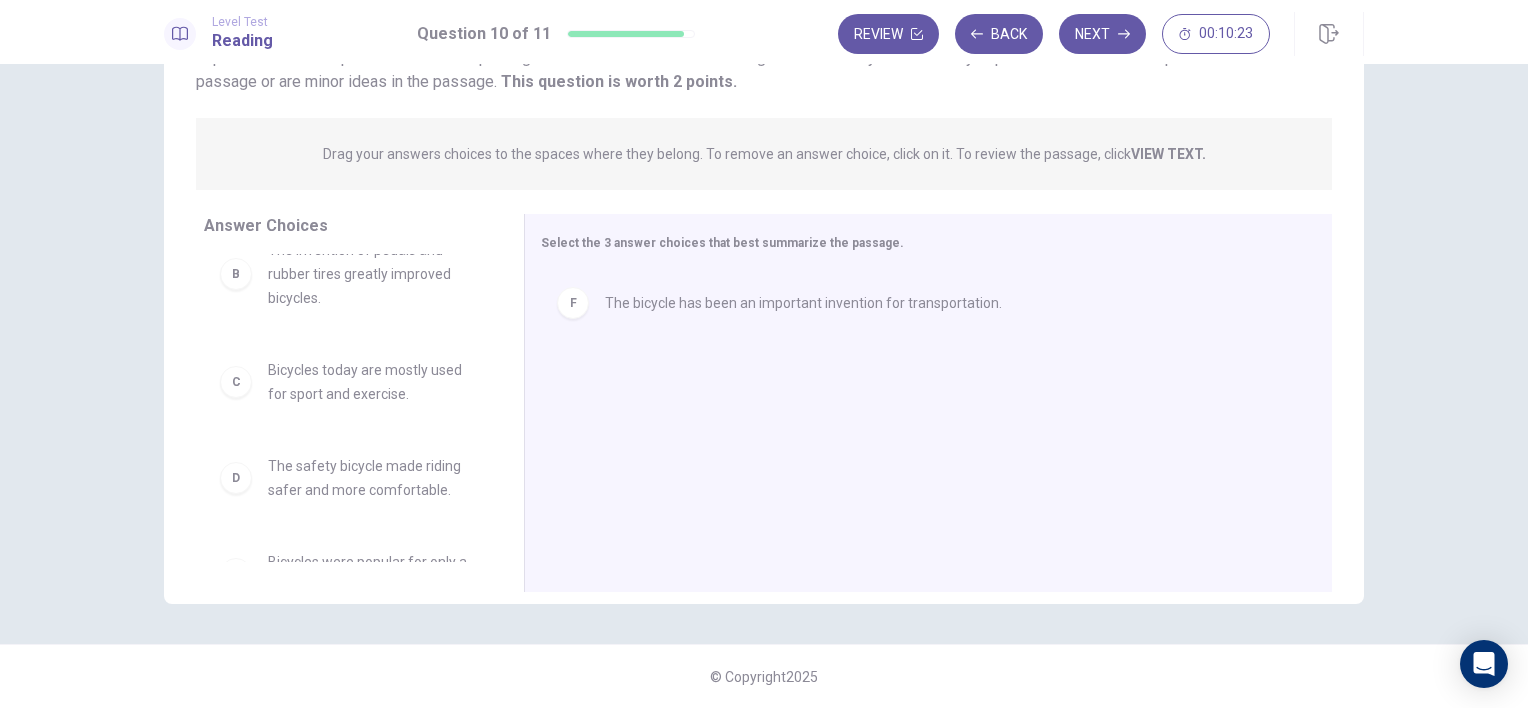 scroll, scrollTop: 200, scrollLeft: 0, axis: vertical 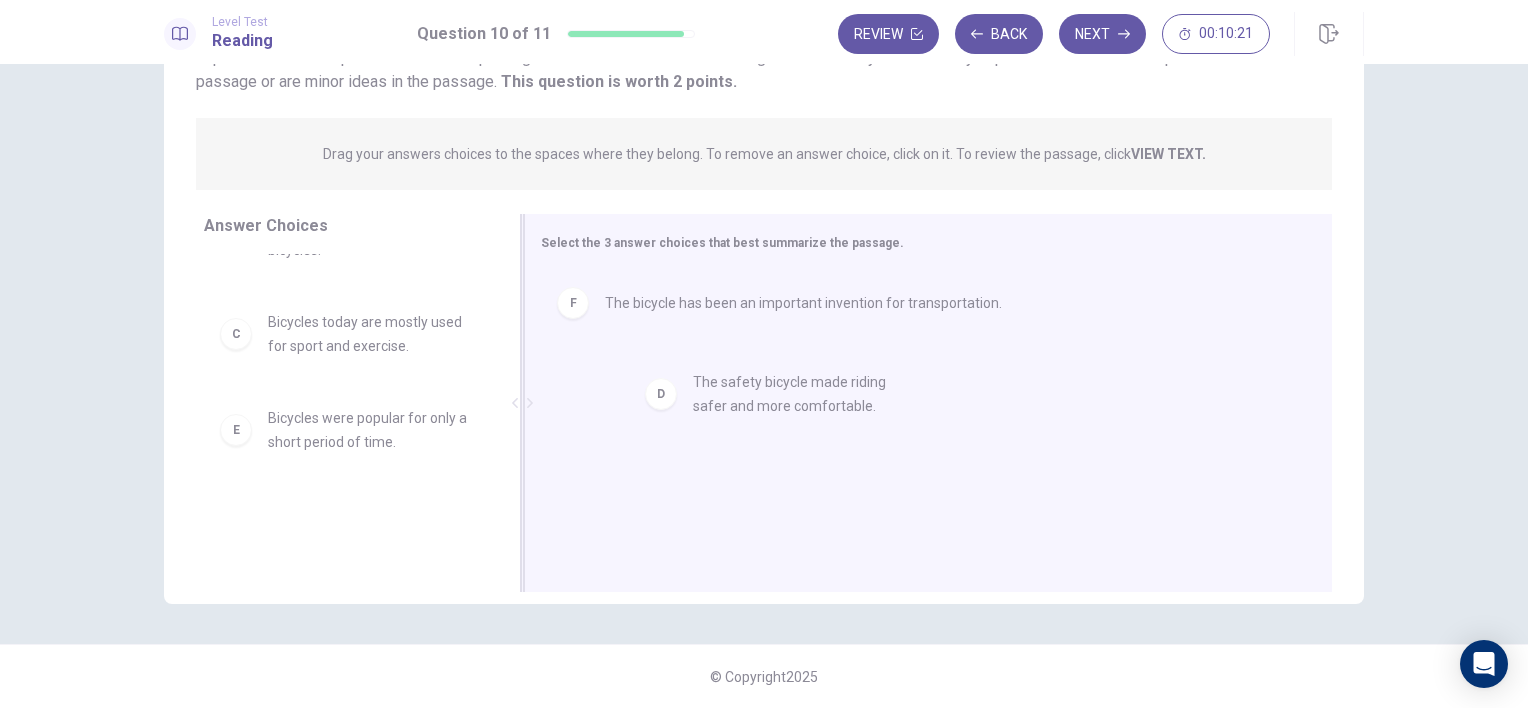 drag, startPoint x: 242, startPoint y: 441, endPoint x: 679, endPoint y: 403, distance: 438.64905 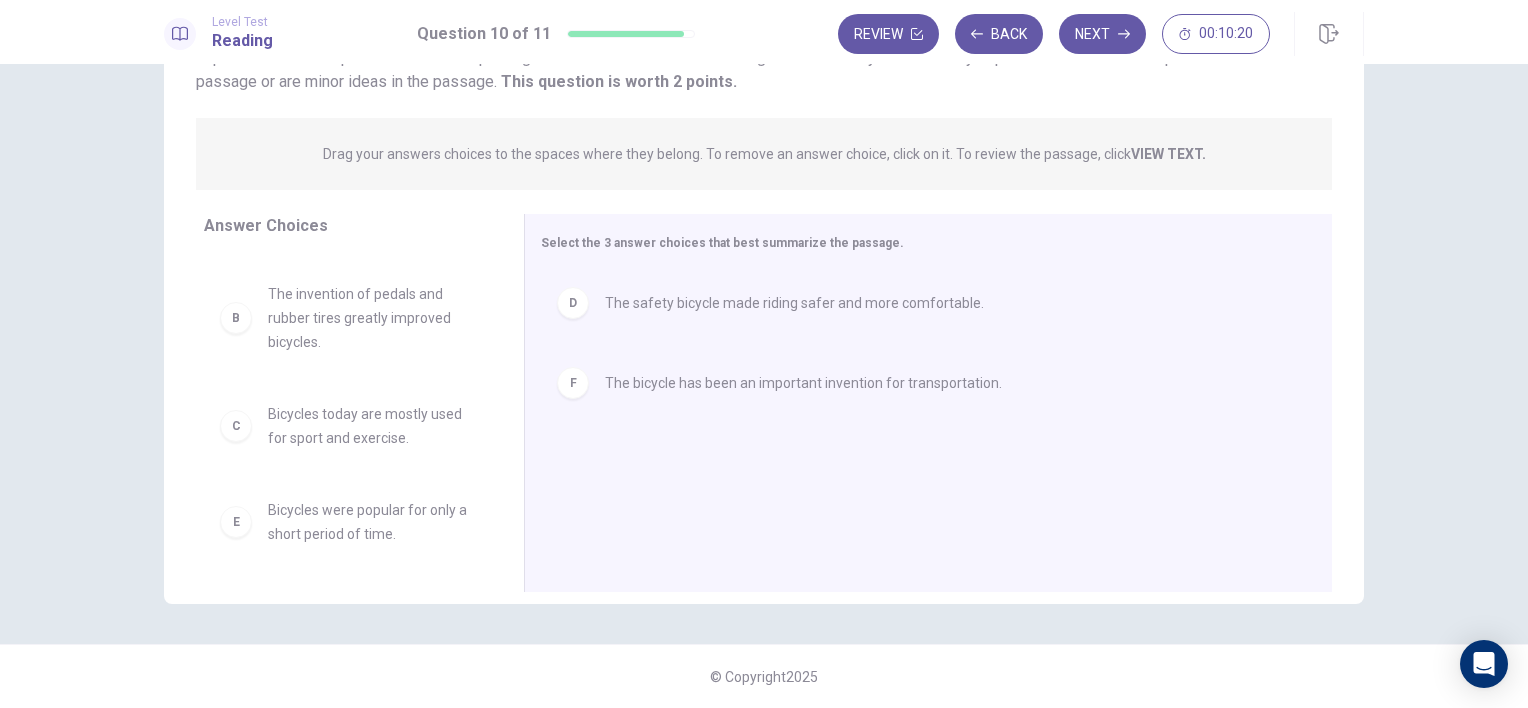 scroll, scrollTop: 0, scrollLeft: 0, axis: both 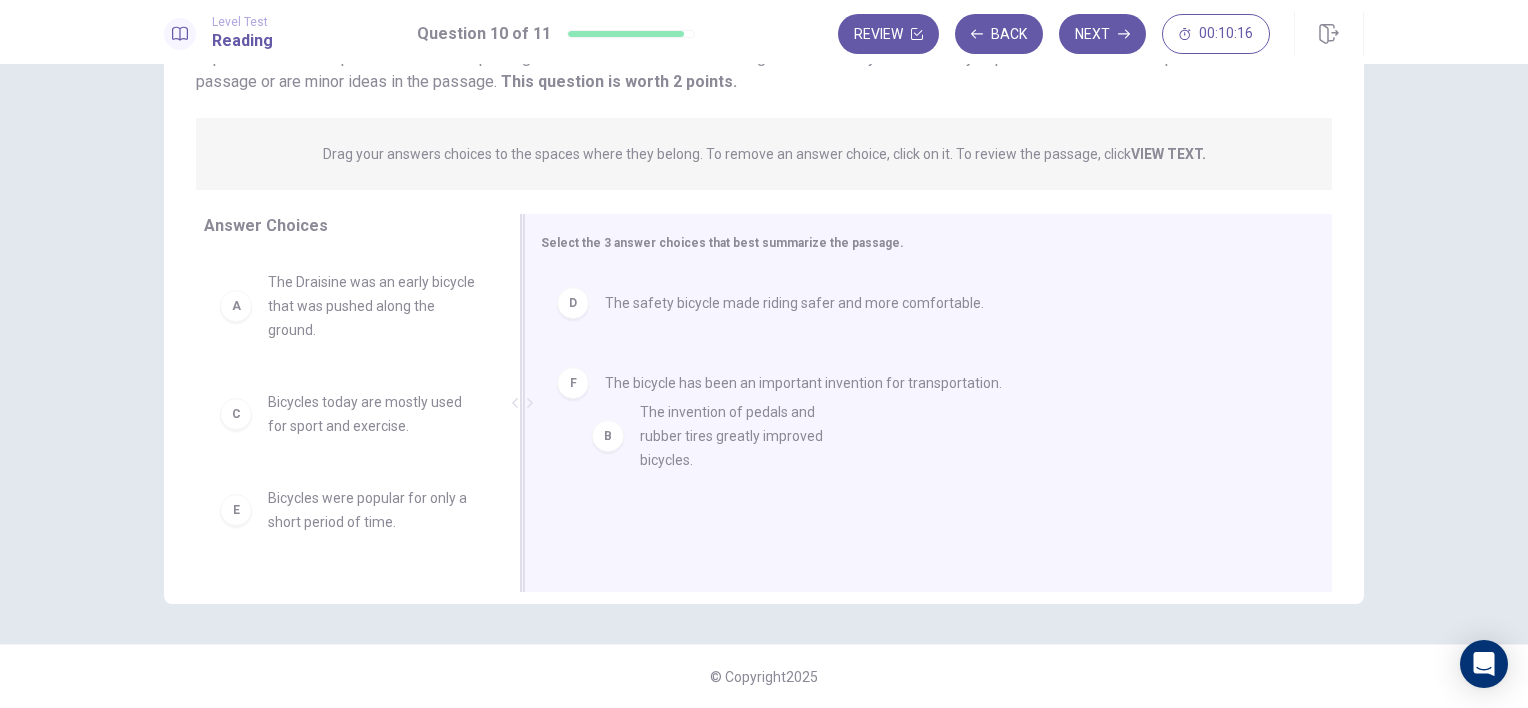 drag, startPoint x: 243, startPoint y: 434, endPoint x: 626, endPoint y: 447, distance: 383.22055 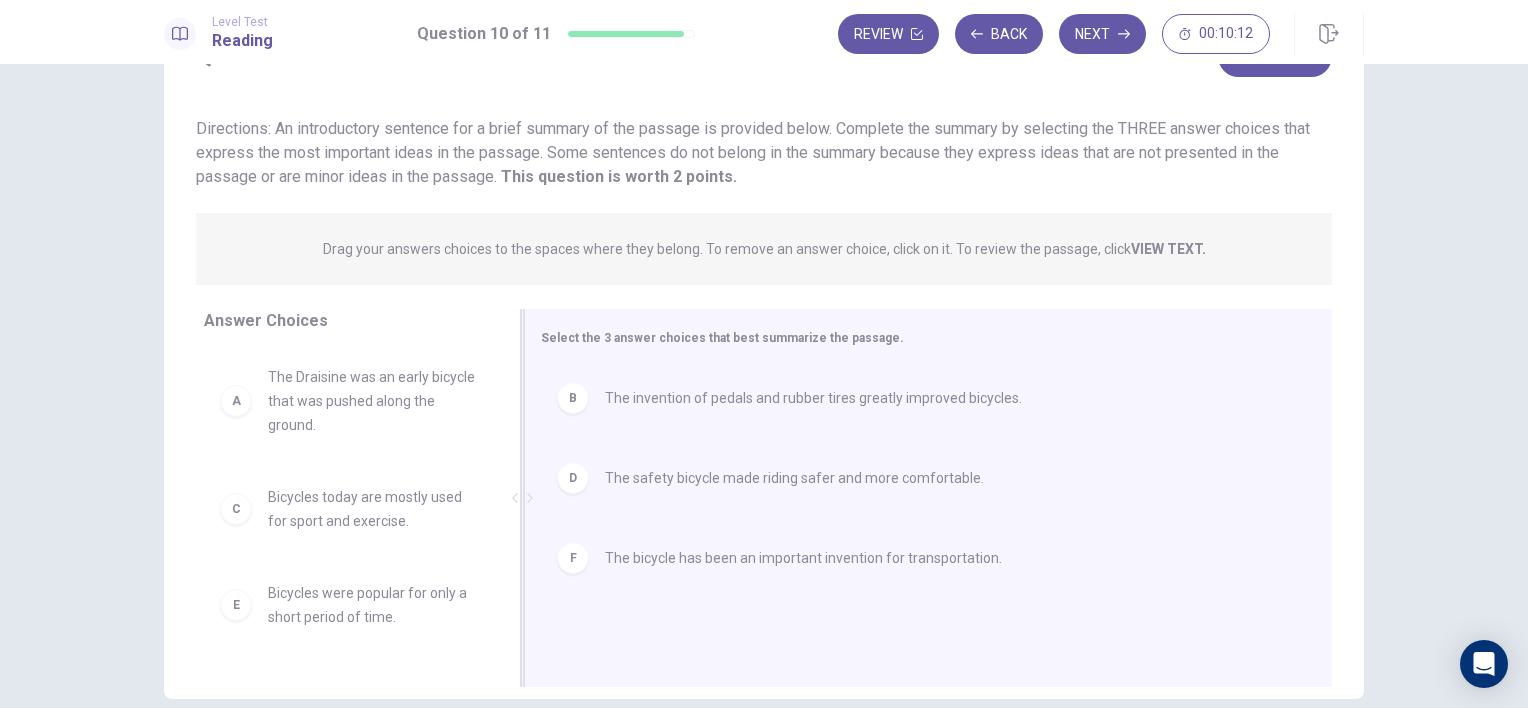scroll, scrollTop: 195, scrollLeft: 0, axis: vertical 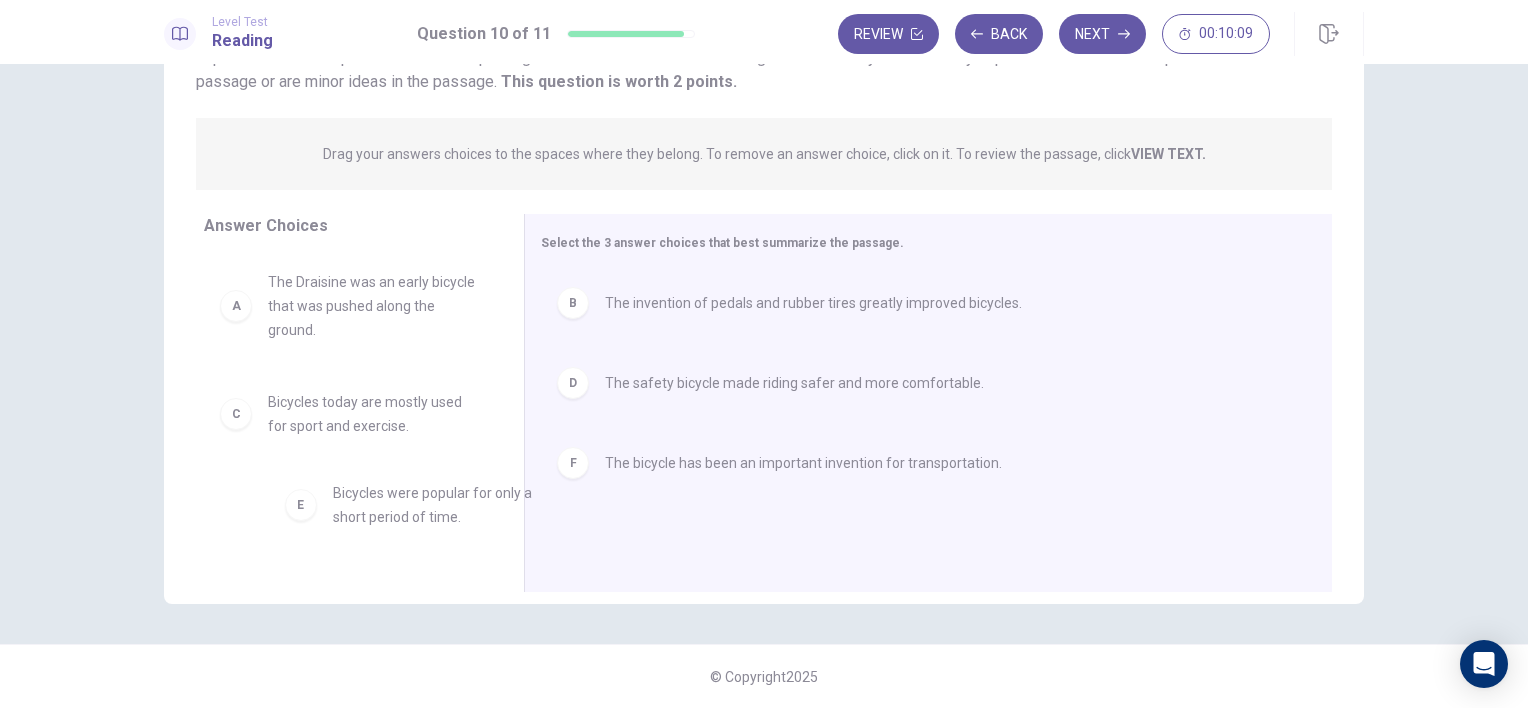 drag, startPoint x: 330, startPoint y: 512, endPoint x: 410, endPoint y: 508, distance: 80.09994 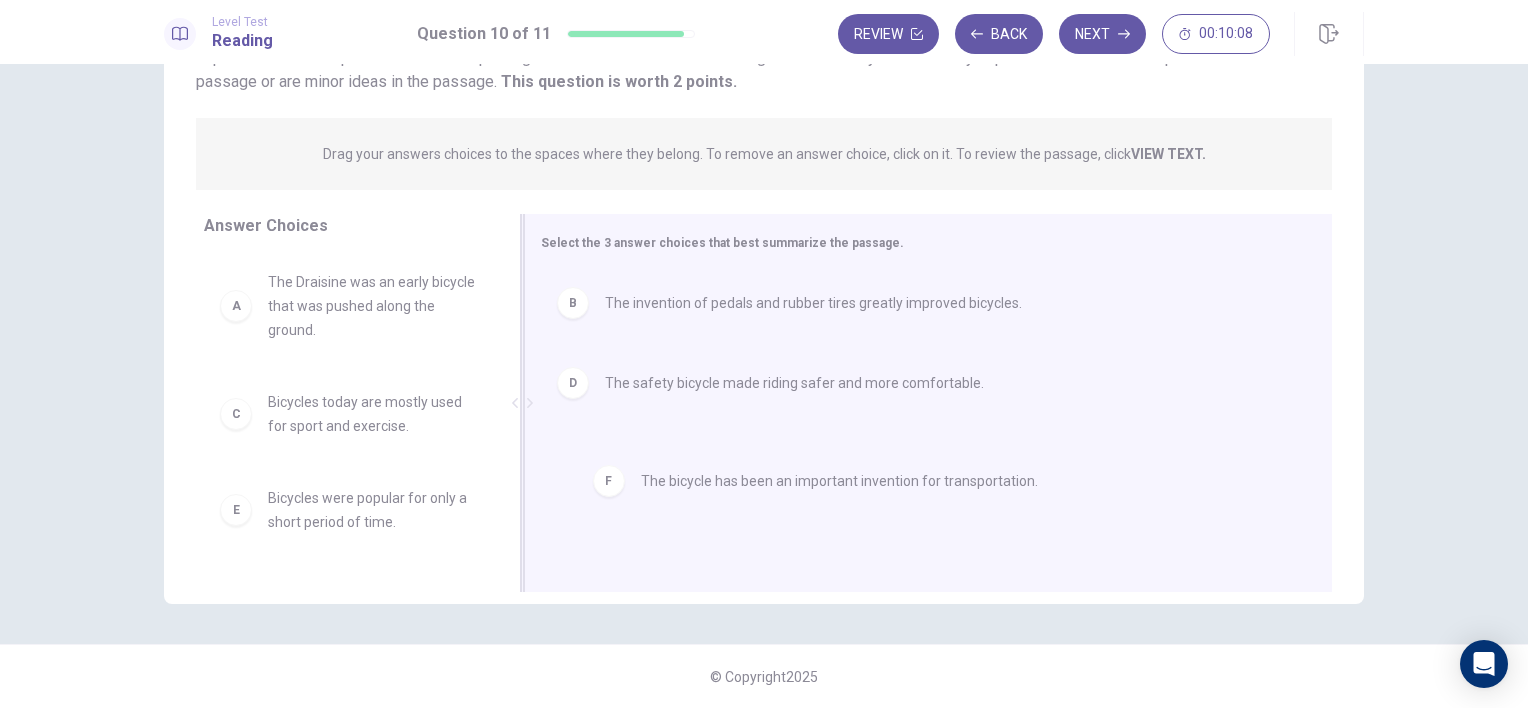 drag, startPoint x: 646, startPoint y: 474, endPoint x: 672, endPoint y: 488, distance: 29.529646 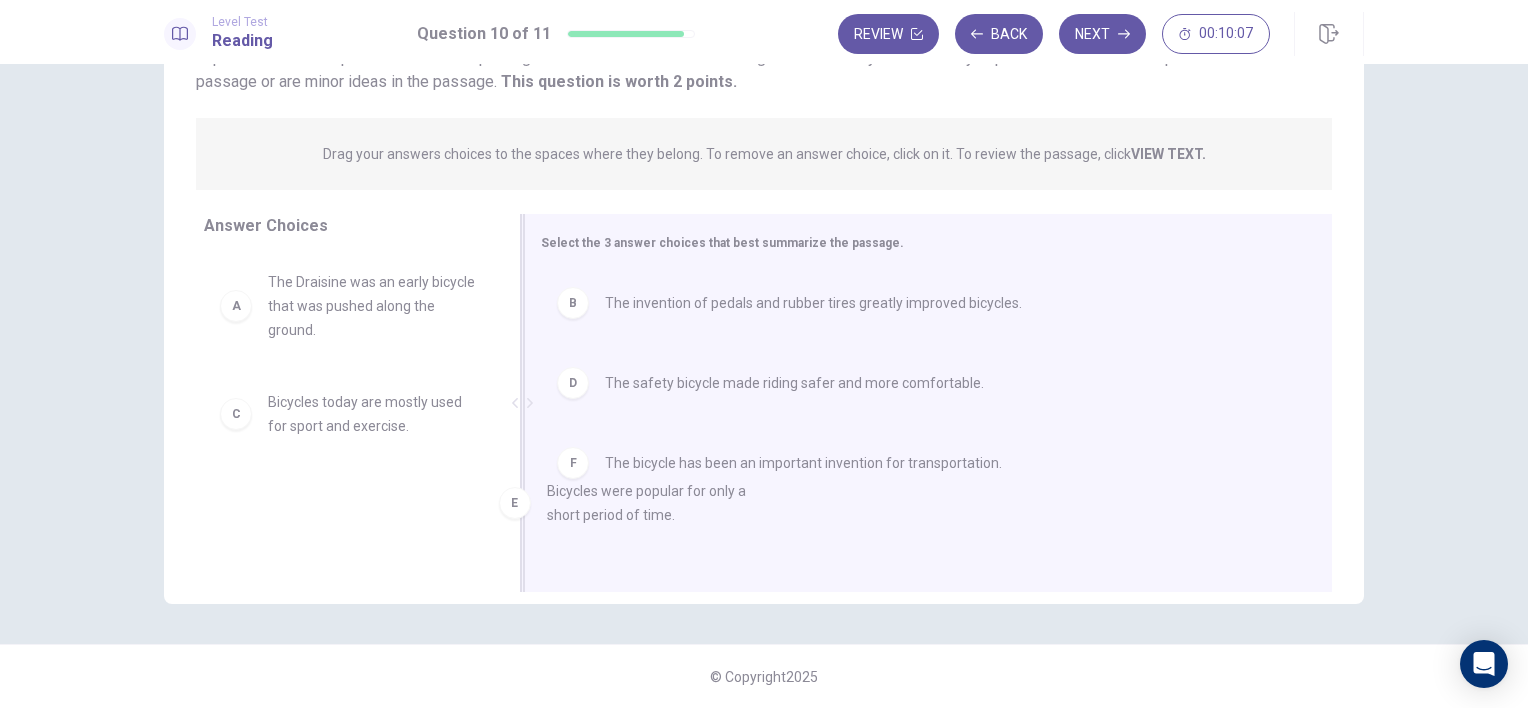 drag, startPoint x: 637, startPoint y: 512, endPoint x: 667, endPoint y: 520, distance: 31.04835 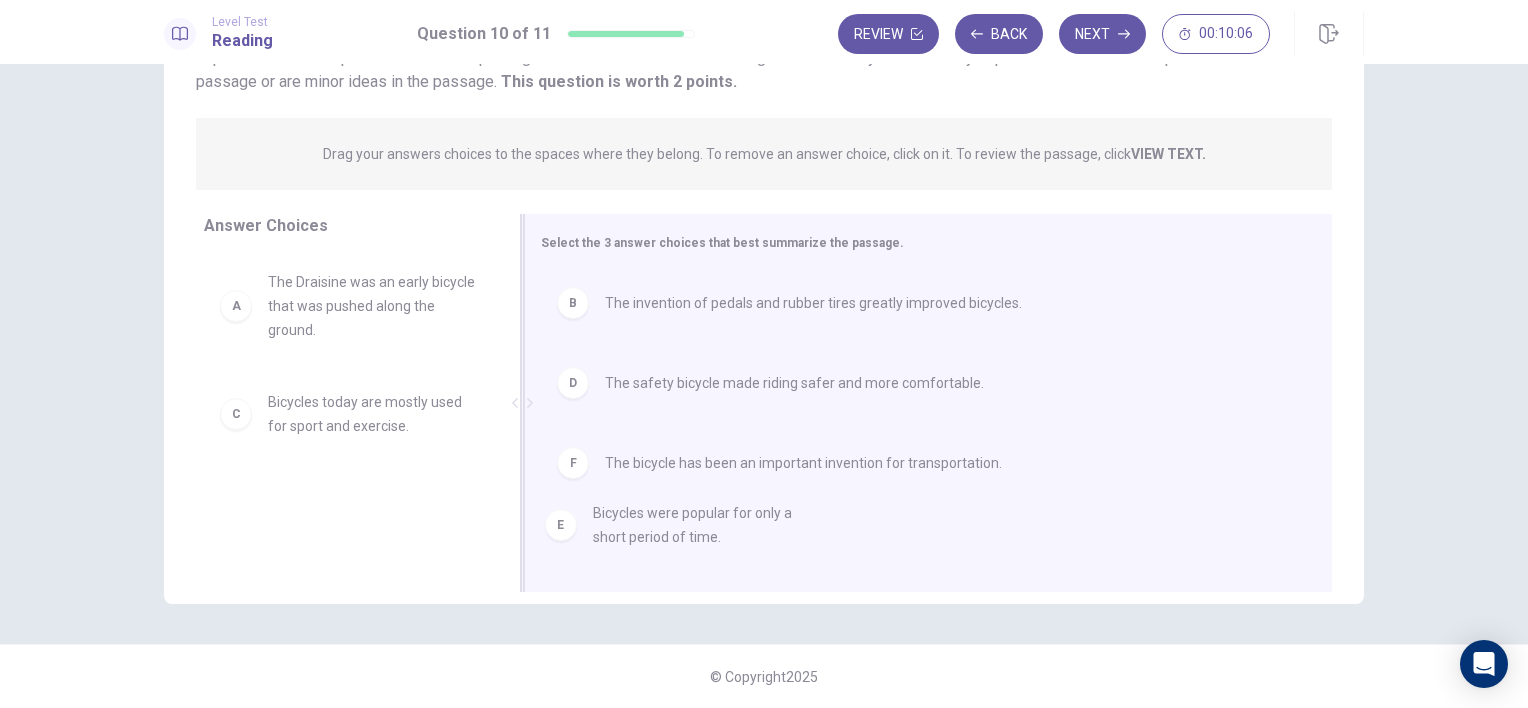 drag, startPoint x: 377, startPoint y: 516, endPoint x: 721, endPoint y: 532, distance: 344.3719 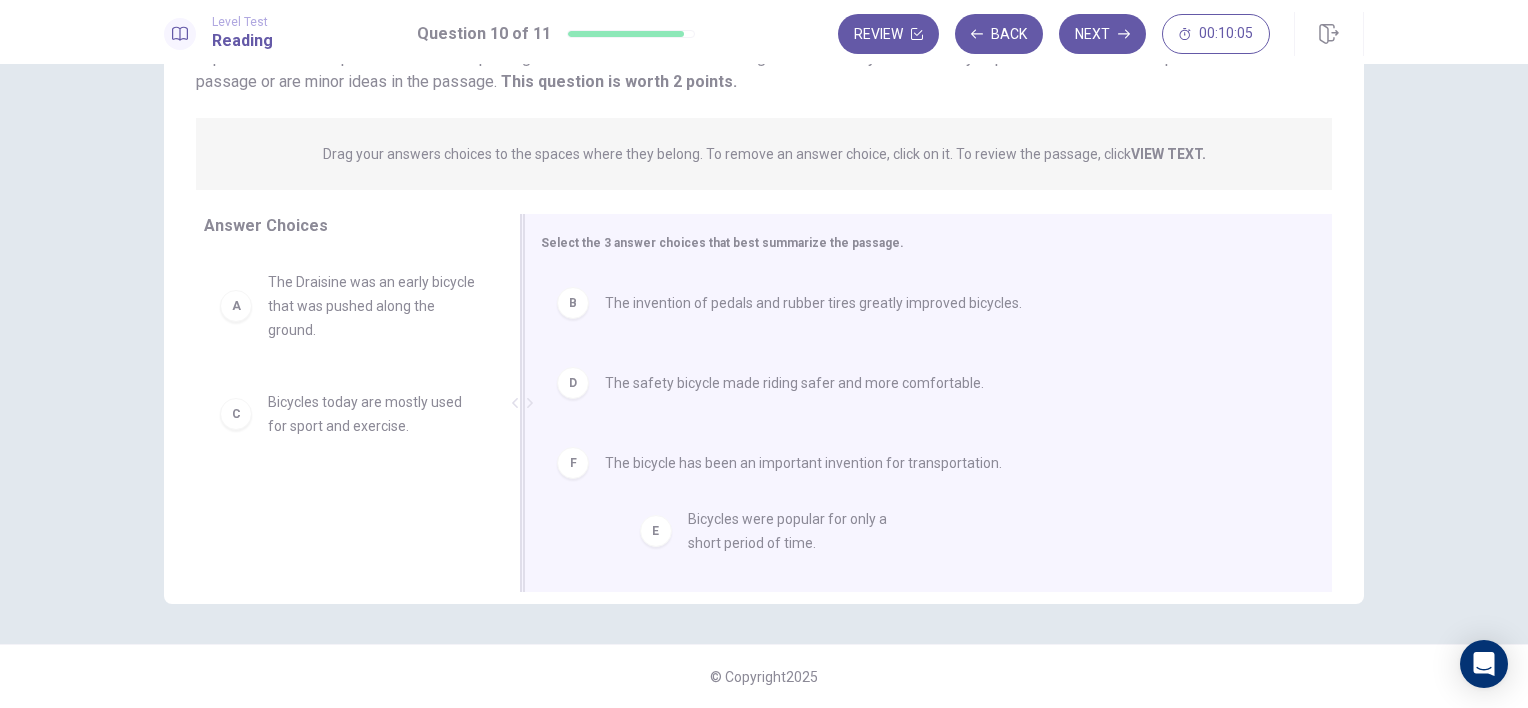drag, startPoint x: 400, startPoint y: 507, endPoint x: 716, endPoint y: 518, distance: 316.1914 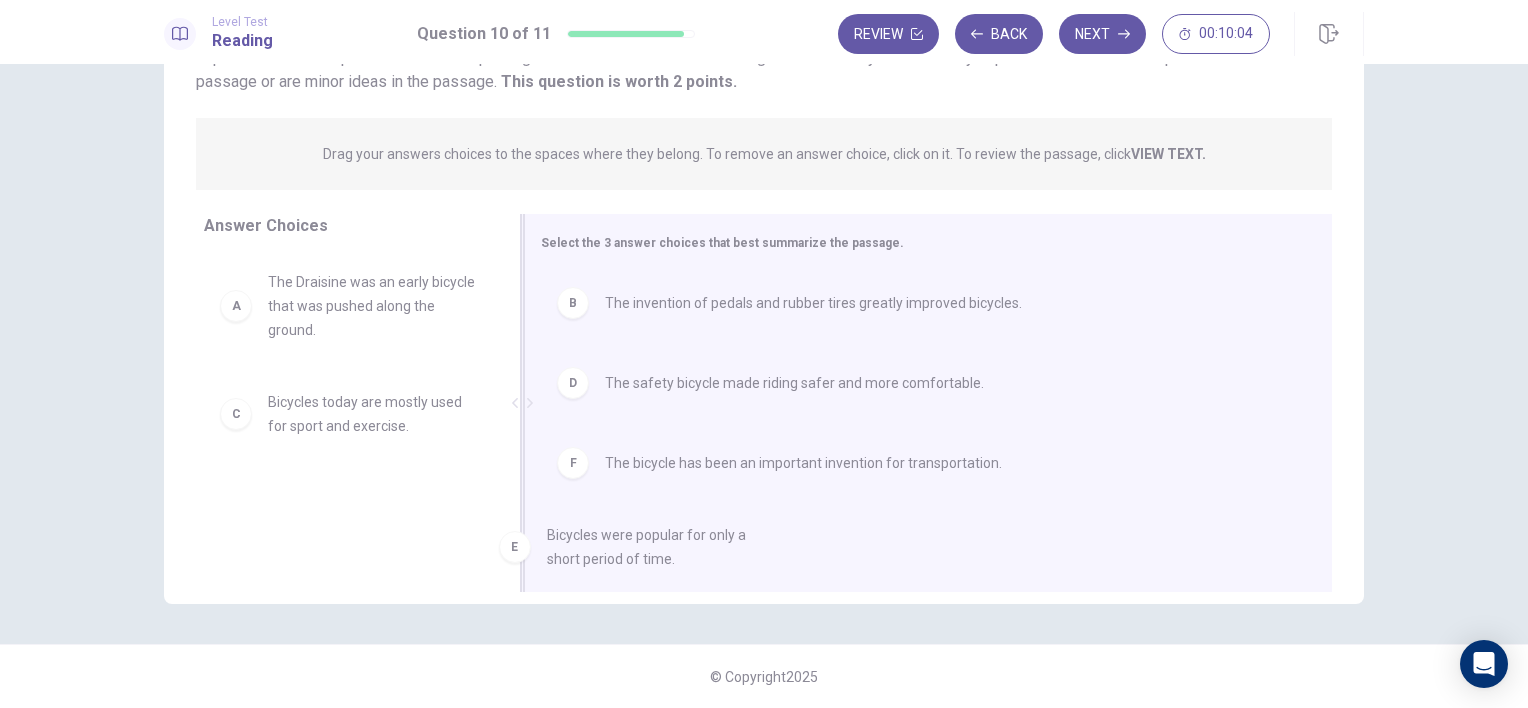 drag, startPoint x: 438, startPoint y: 504, endPoint x: 641, endPoint y: 517, distance: 203.41583 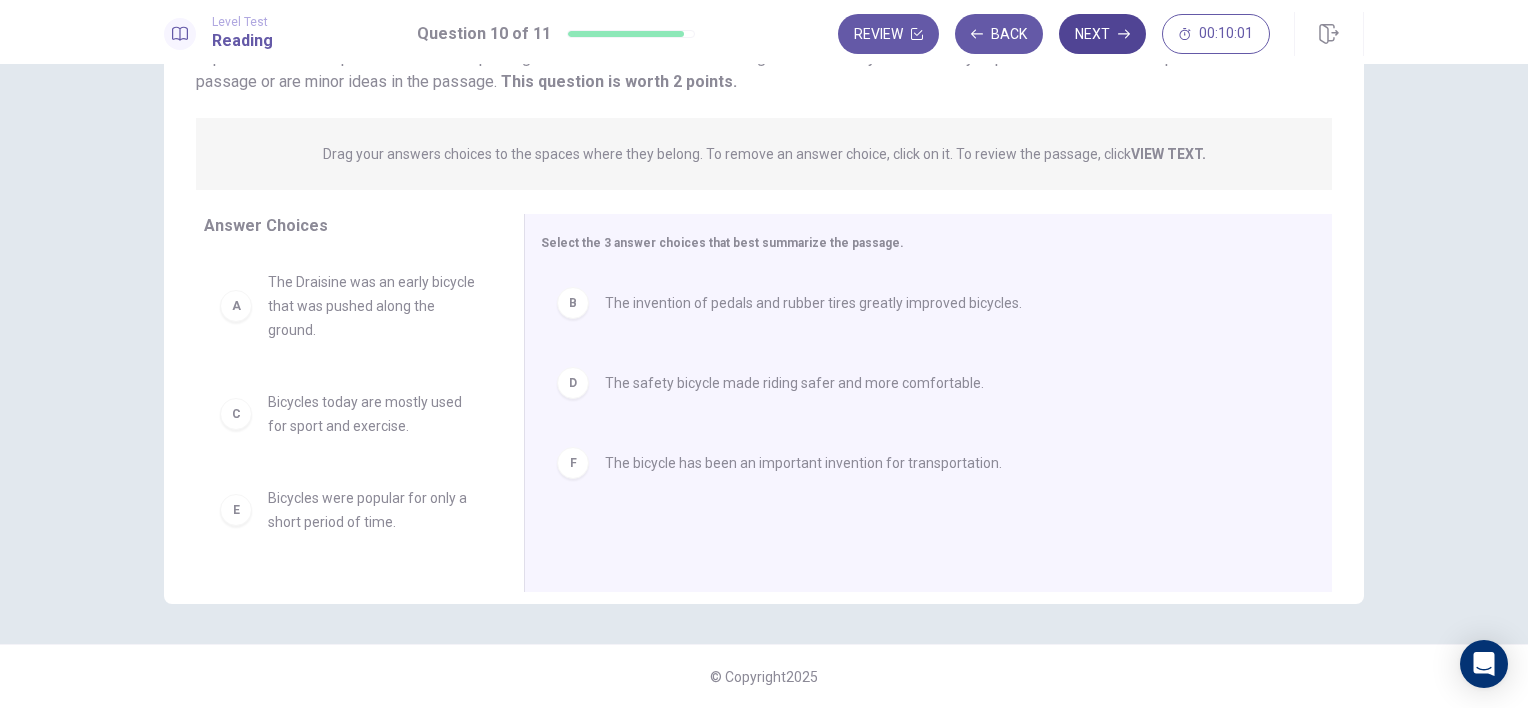 click on "Next" at bounding box center [1102, 34] 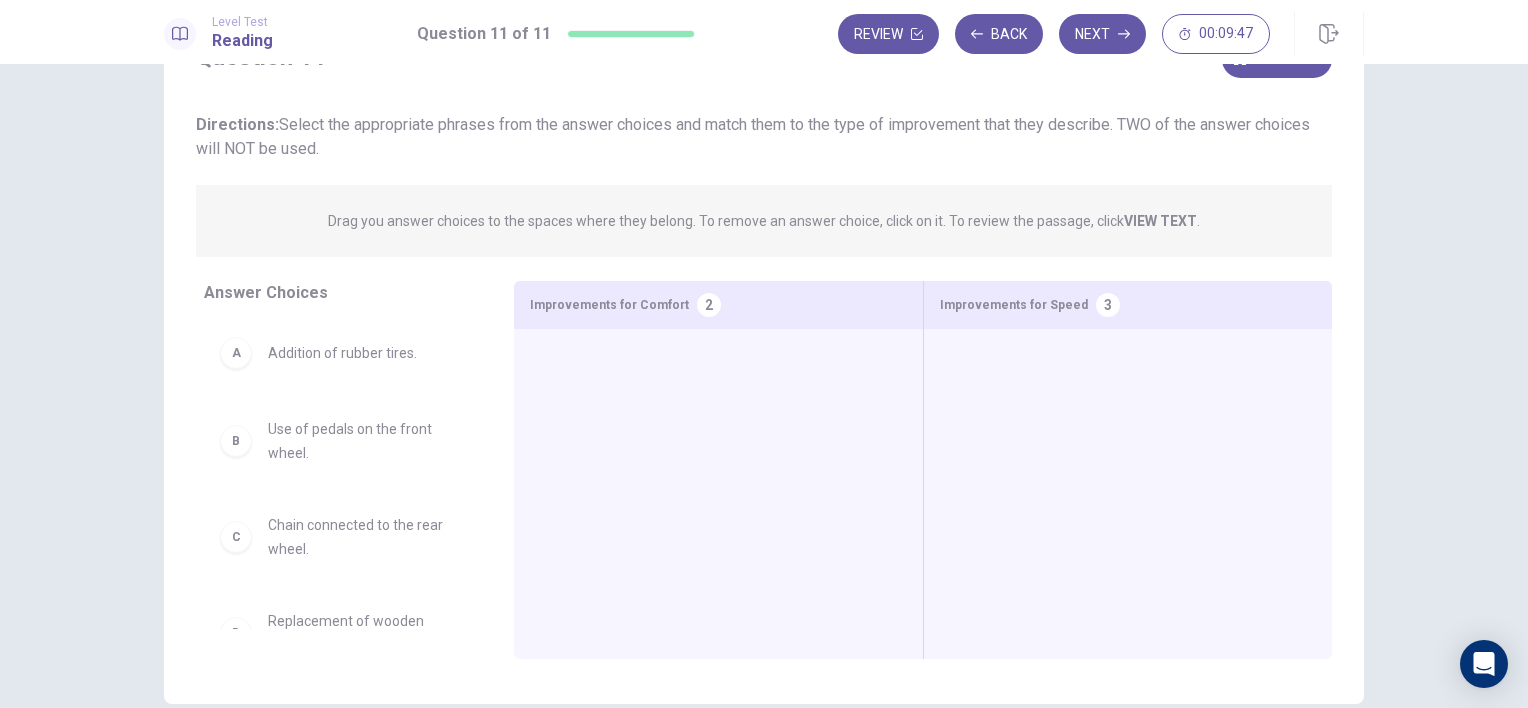 scroll, scrollTop: 195, scrollLeft: 0, axis: vertical 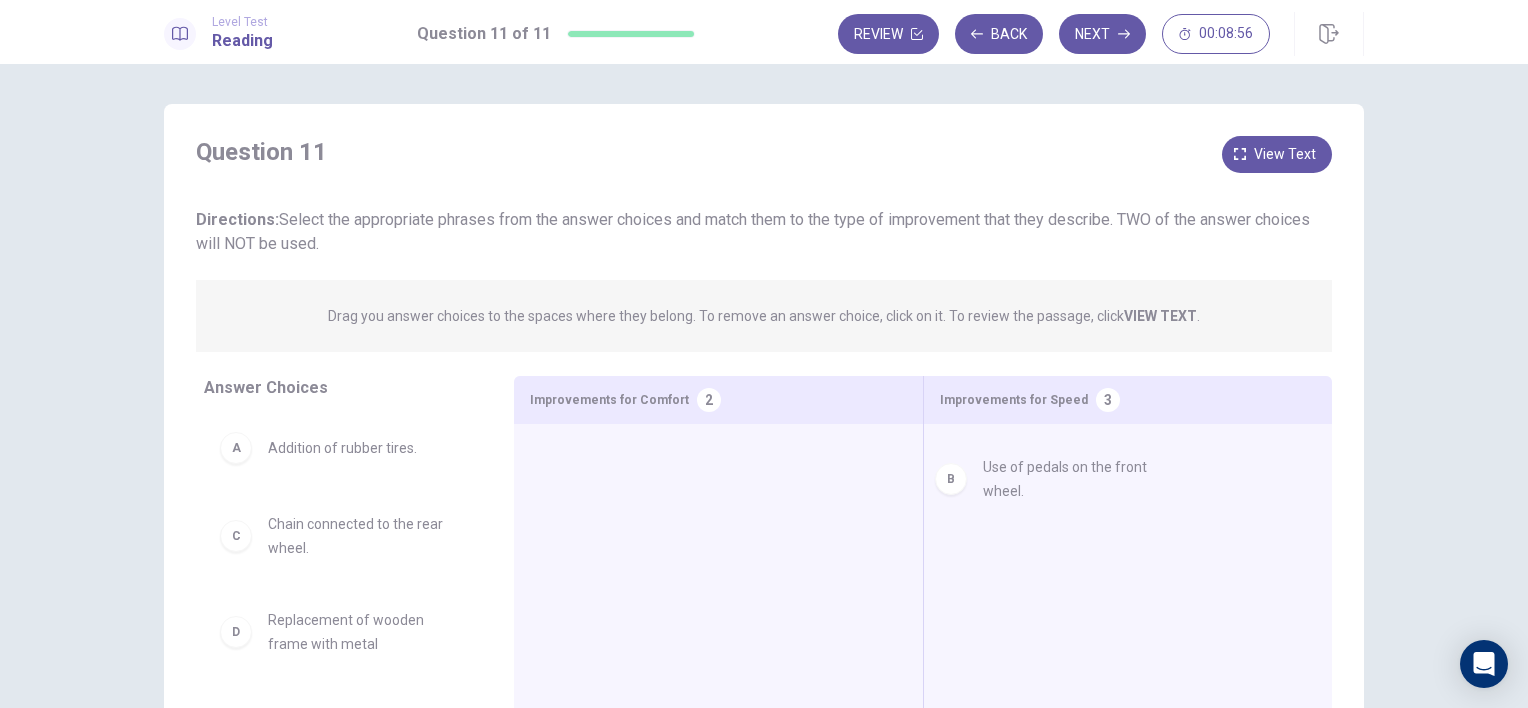 drag, startPoint x: 267, startPoint y: 543, endPoint x: 1028, endPoint y: 497, distance: 762.38904 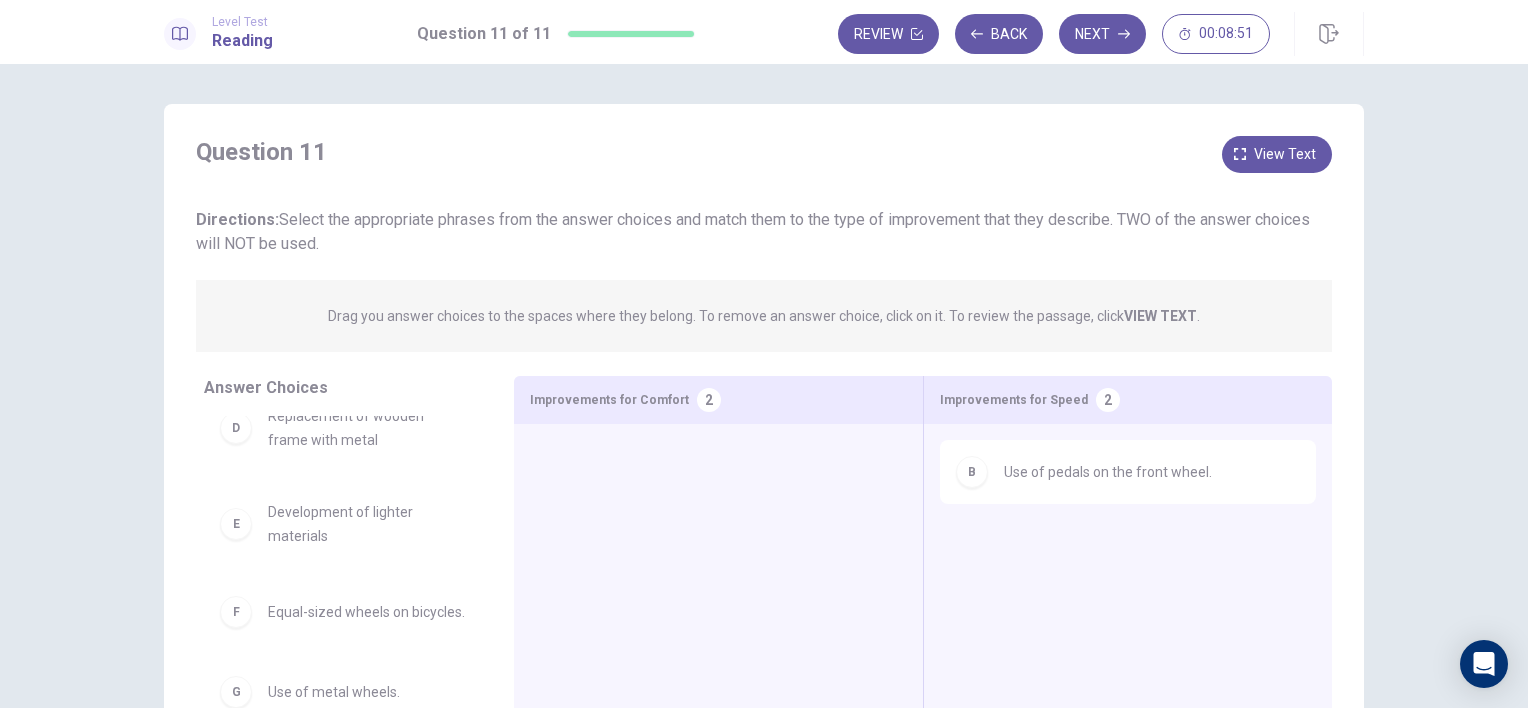 scroll, scrollTop: 220, scrollLeft: 0, axis: vertical 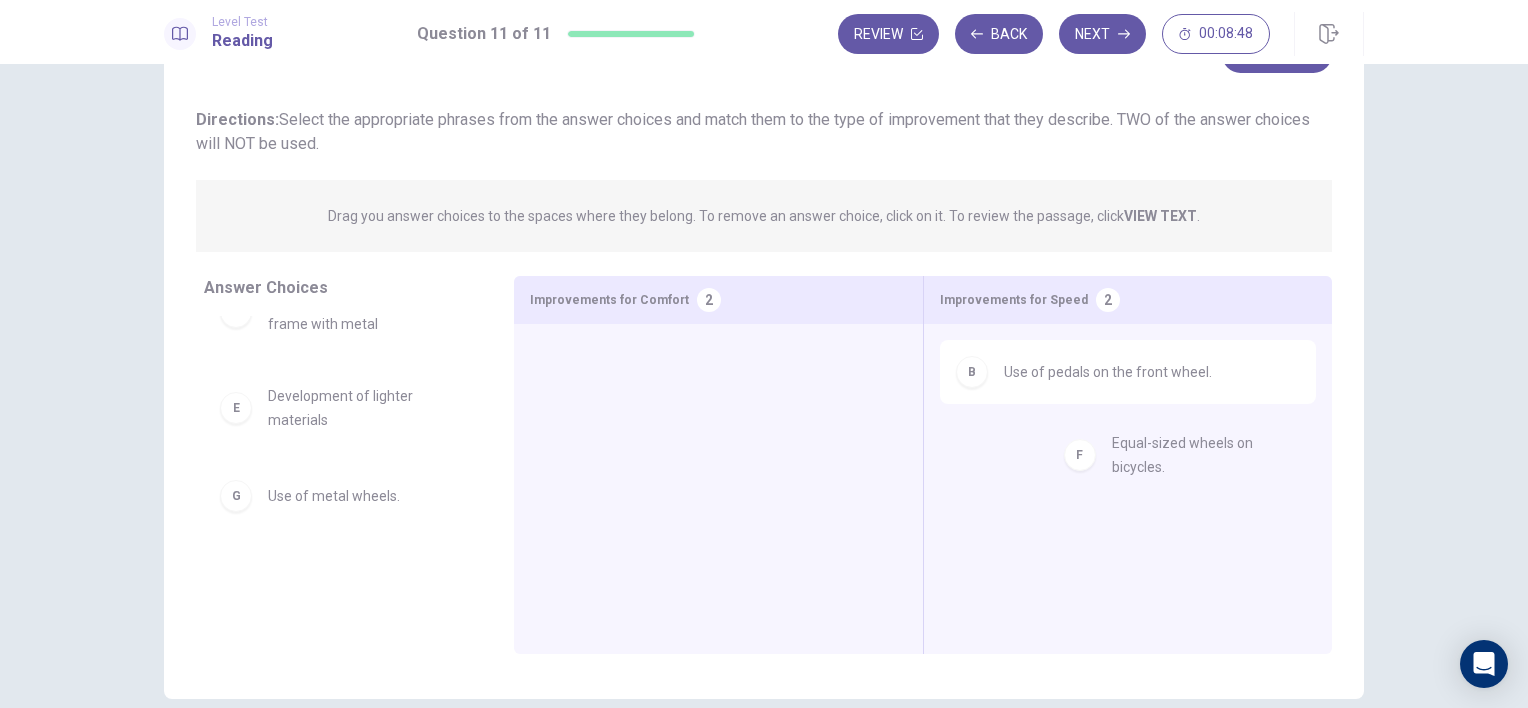 drag, startPoint x: 264, startPoint y: 509, endPoint x: 1112, endPoint y: 464, distance: 849.1932 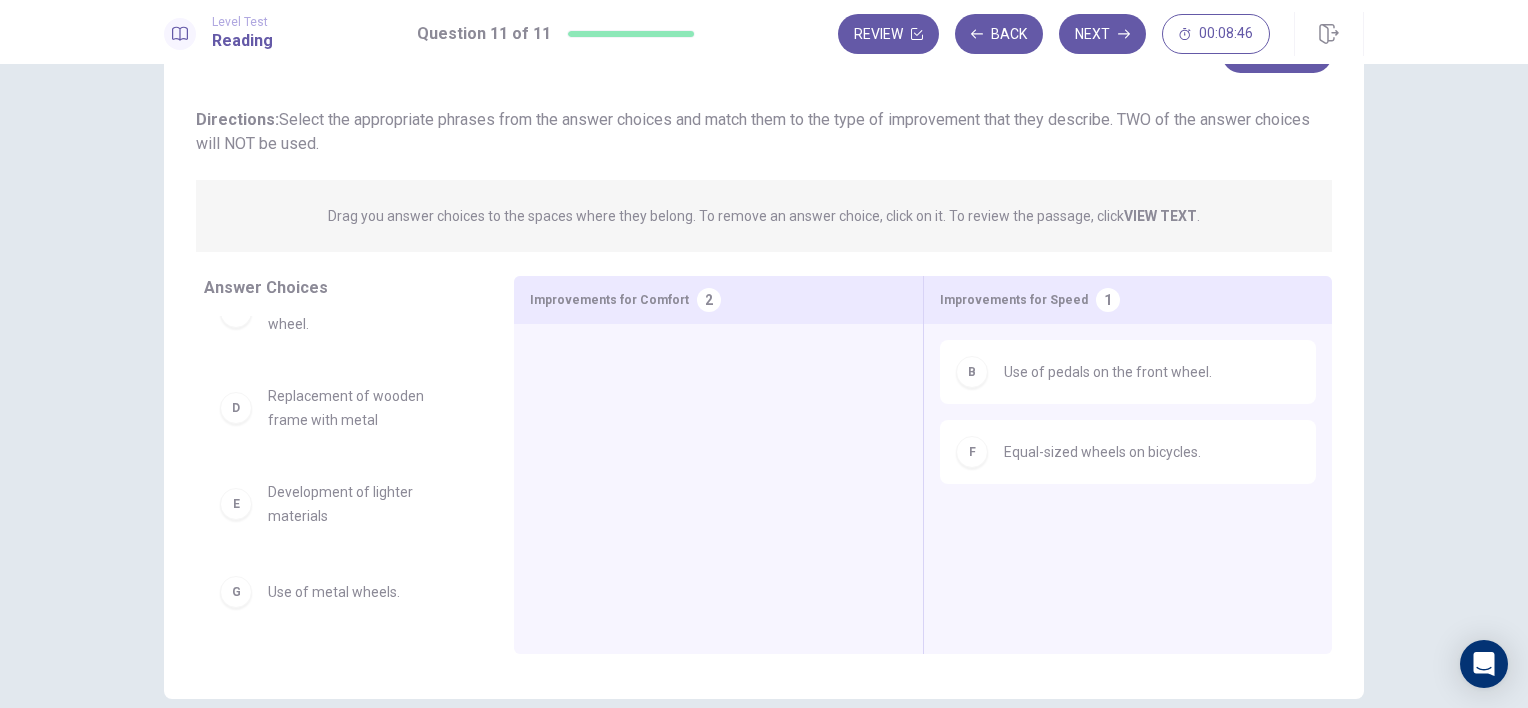 scroll, scrollTop: 0, scrollLeft: 0, axis: both 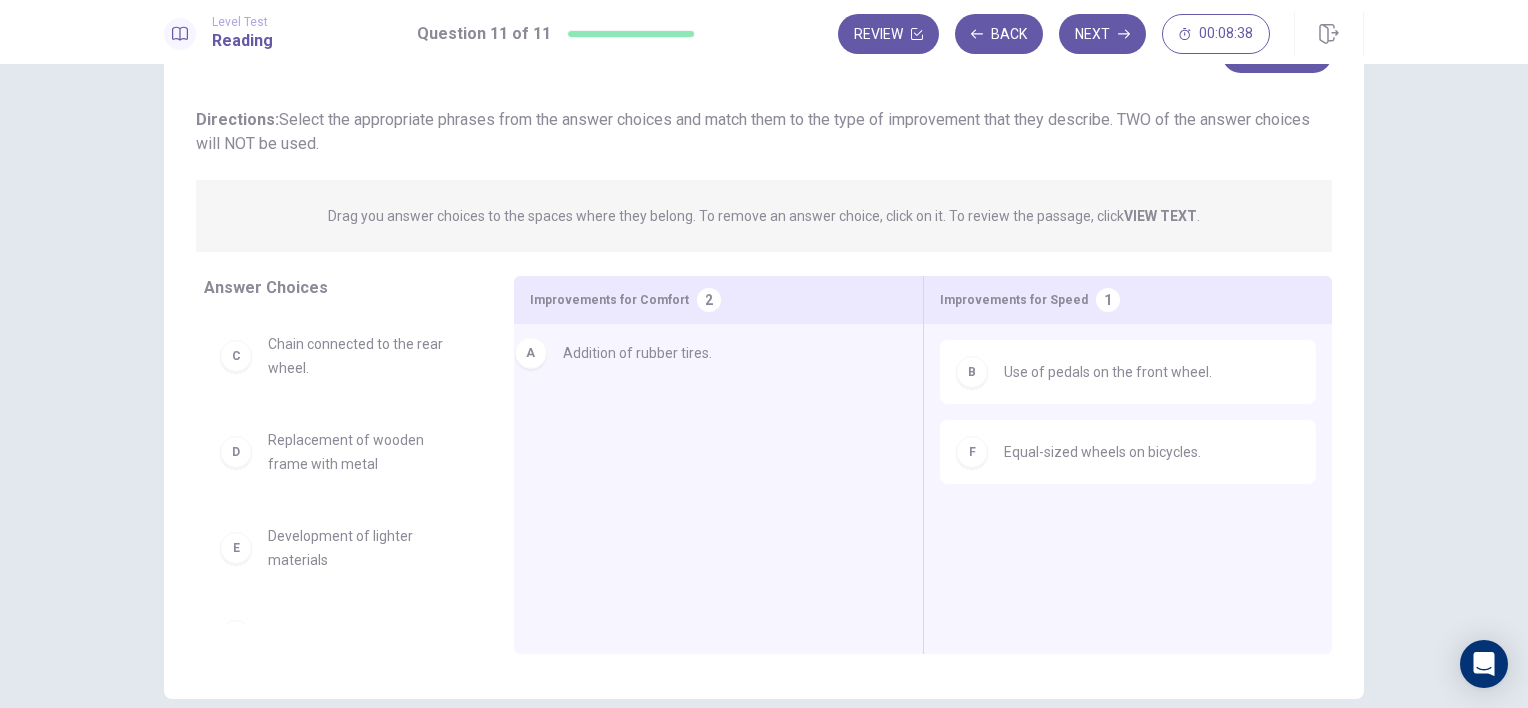 drag, startPoint x: 254, startPoint y: 356, endPoint x: 564, endPoint y: 361, distance: 310.0403 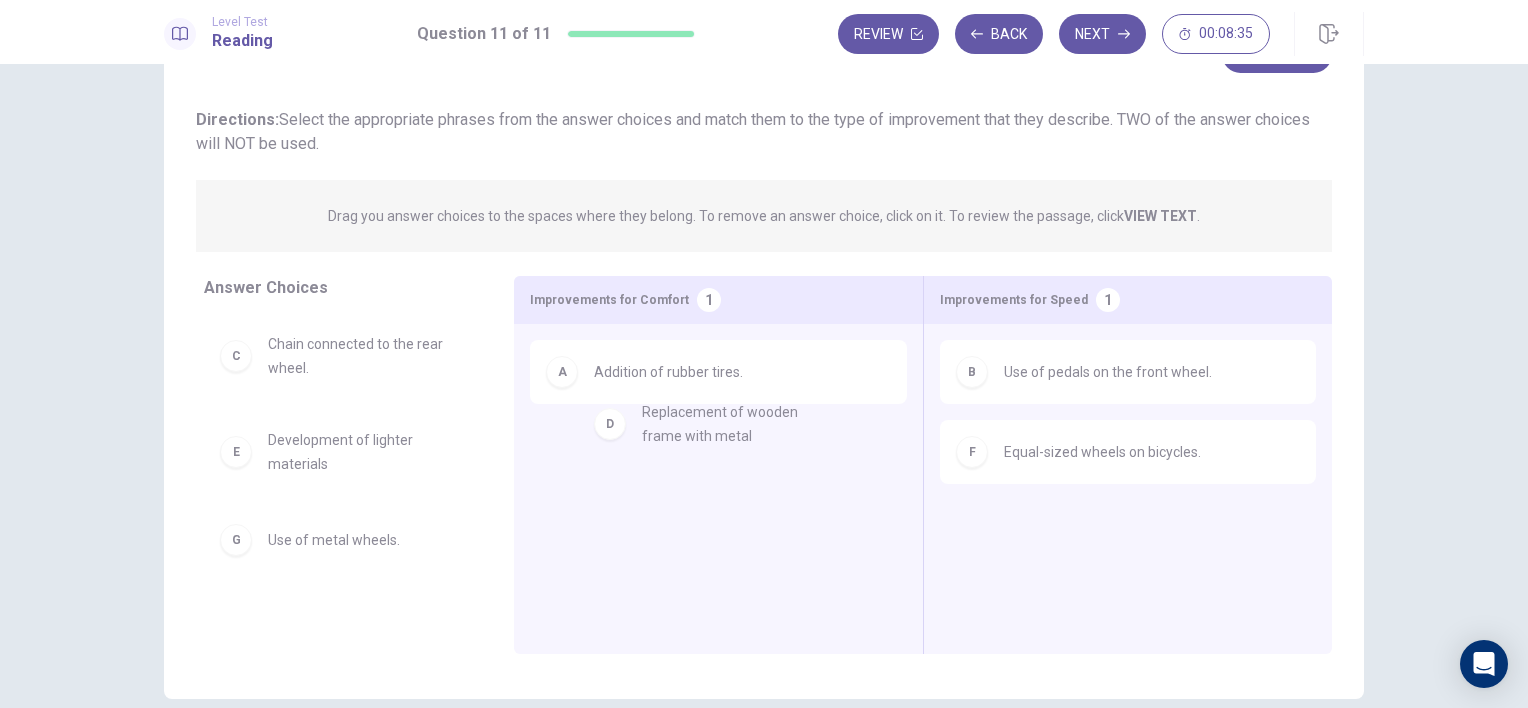 drag, startPoint x: 300, startPoint y: 476, endPoint x: 650, endPoint y: 475, distance: 350.00143 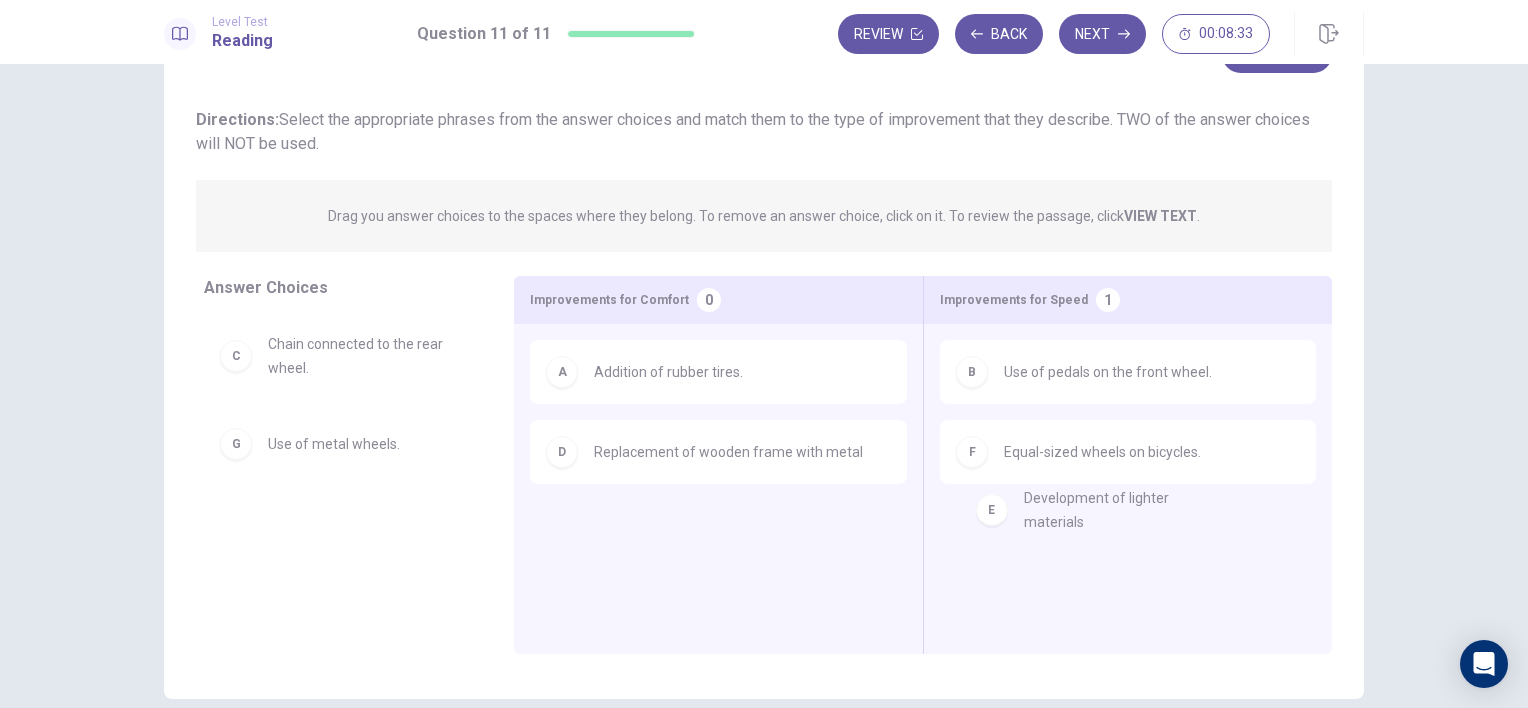 drag, startPoint x: 275, startPoint y: 466, endPoint x: 1044, endPoint y: 530, distance: 771.6586 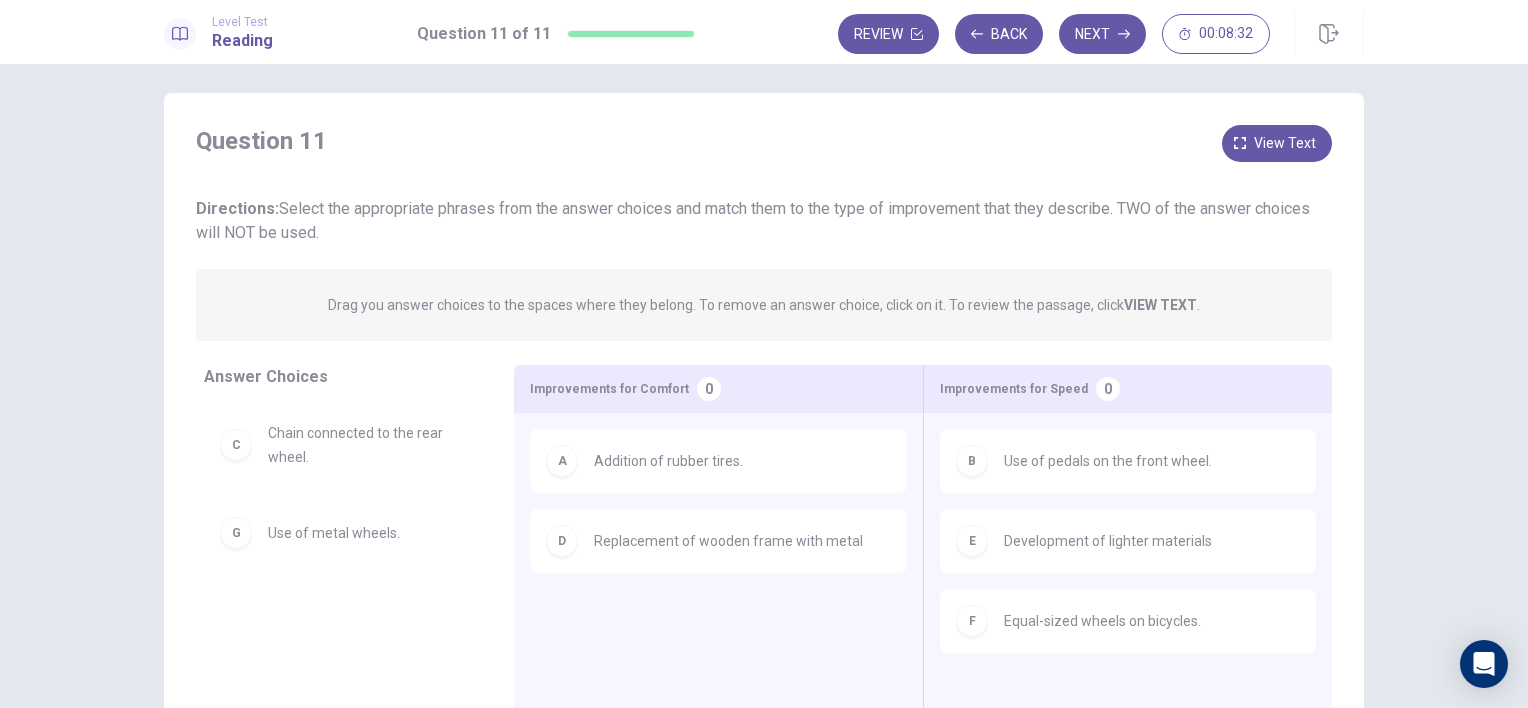 scroll, scrollTop: 0, scrollLeft: 0, axis: both 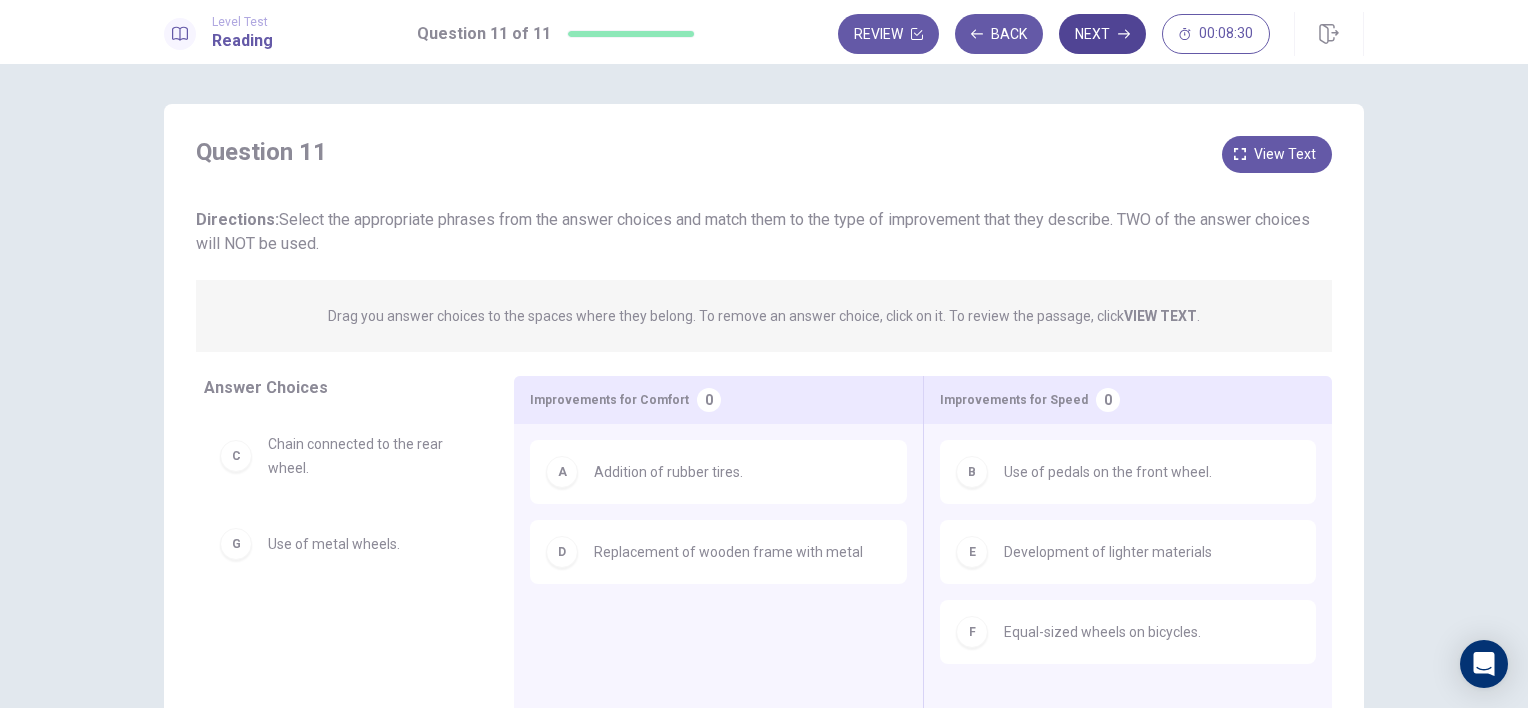 click on "Next" at bounding box center [1102, 34] 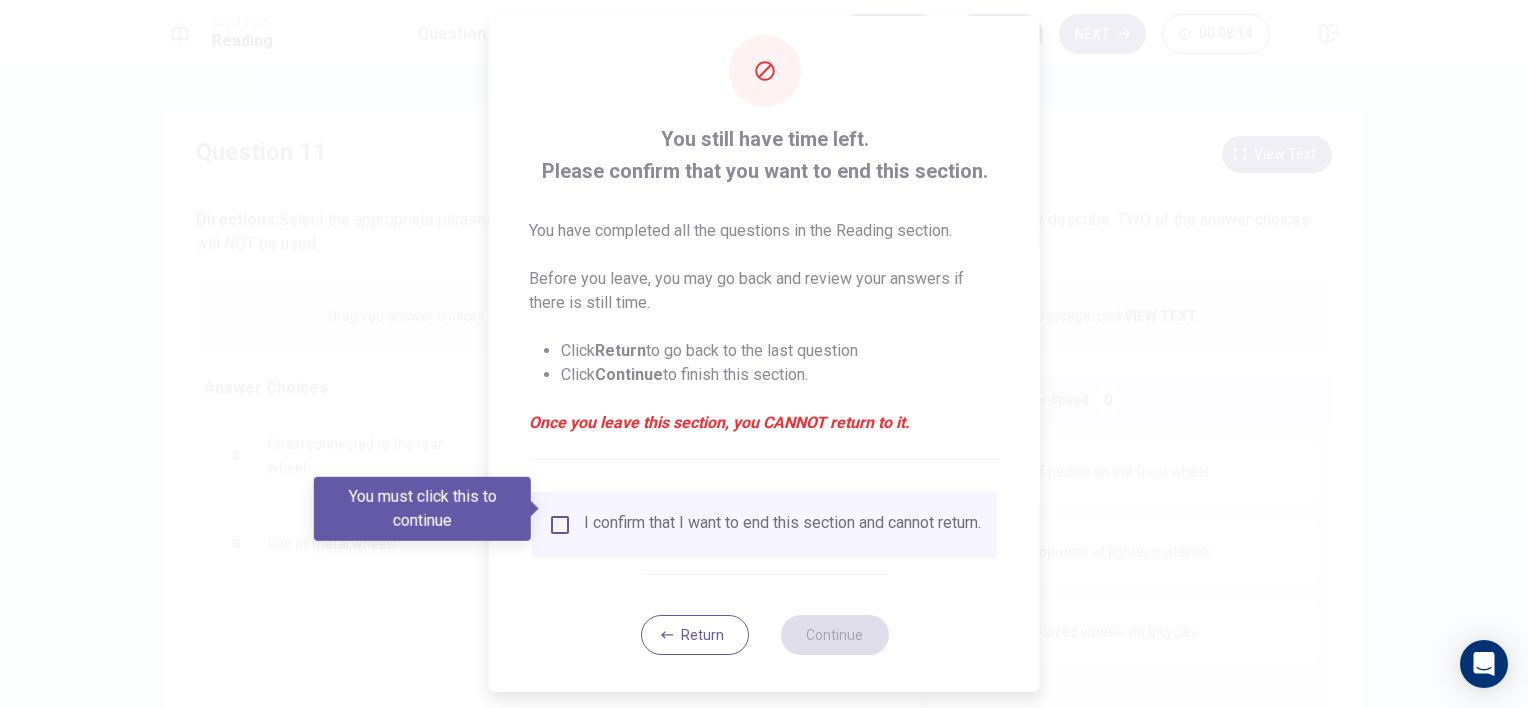 scroll, scrollTop: 37, scrollLeft: 0, axis: vertical 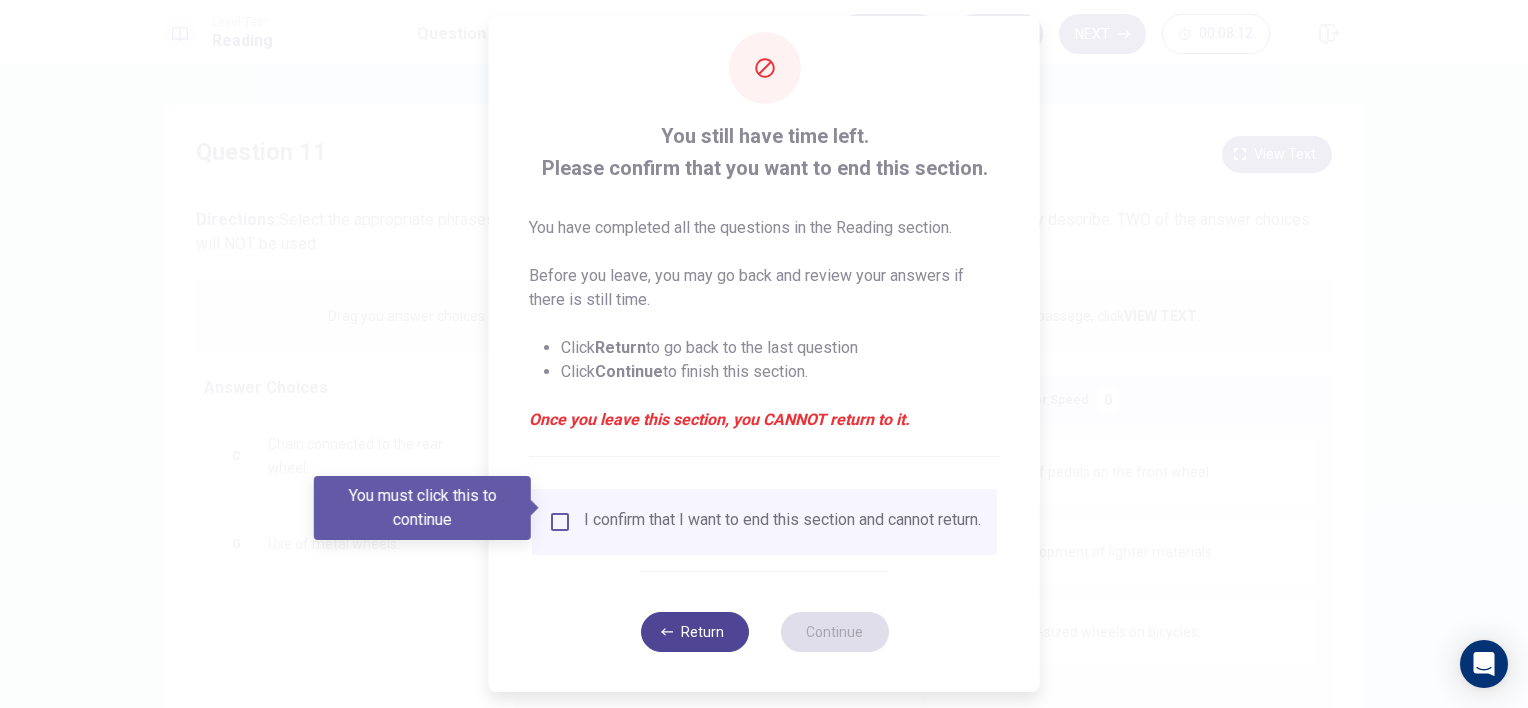 click on "Return" at bounding box center (694, 632) 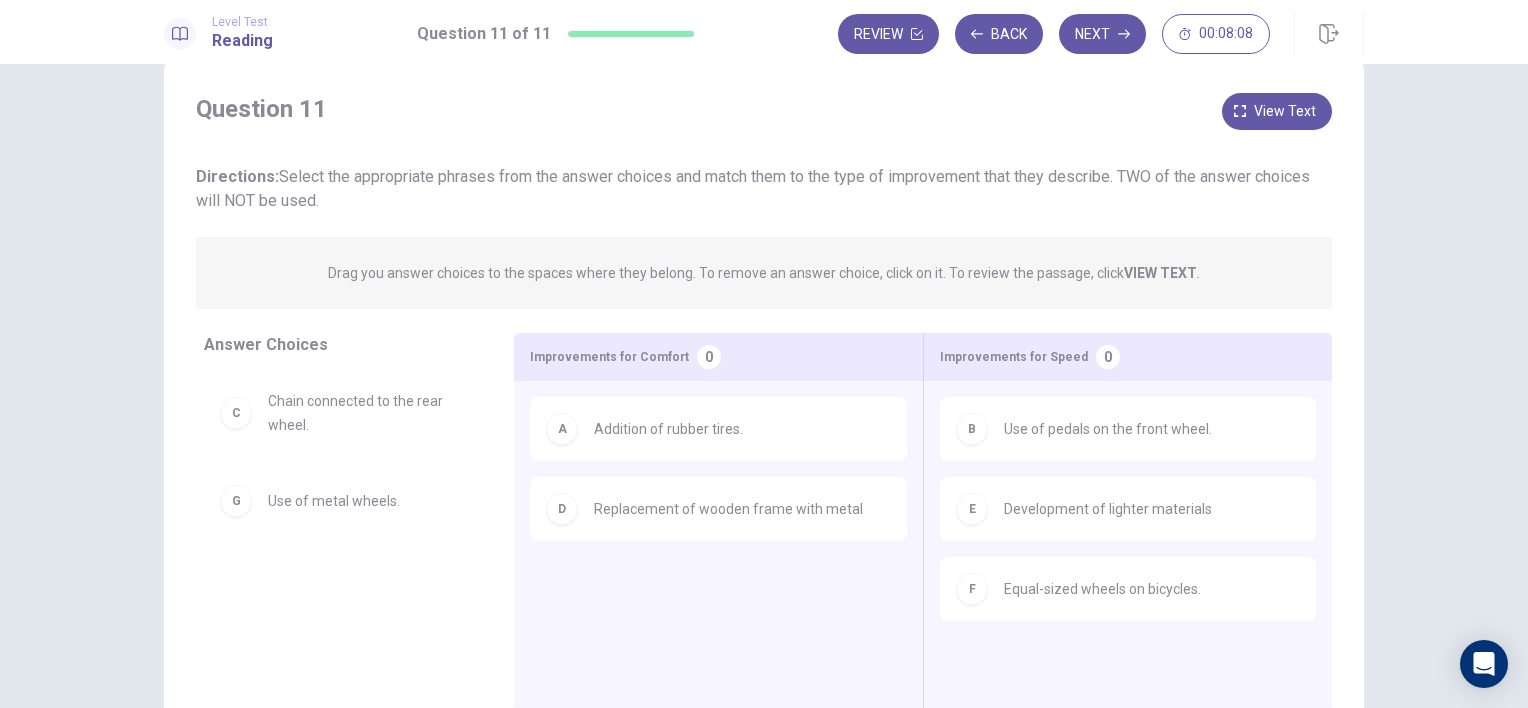 scroll, scrollTop: 0, scrollLeft: 0, axis: both 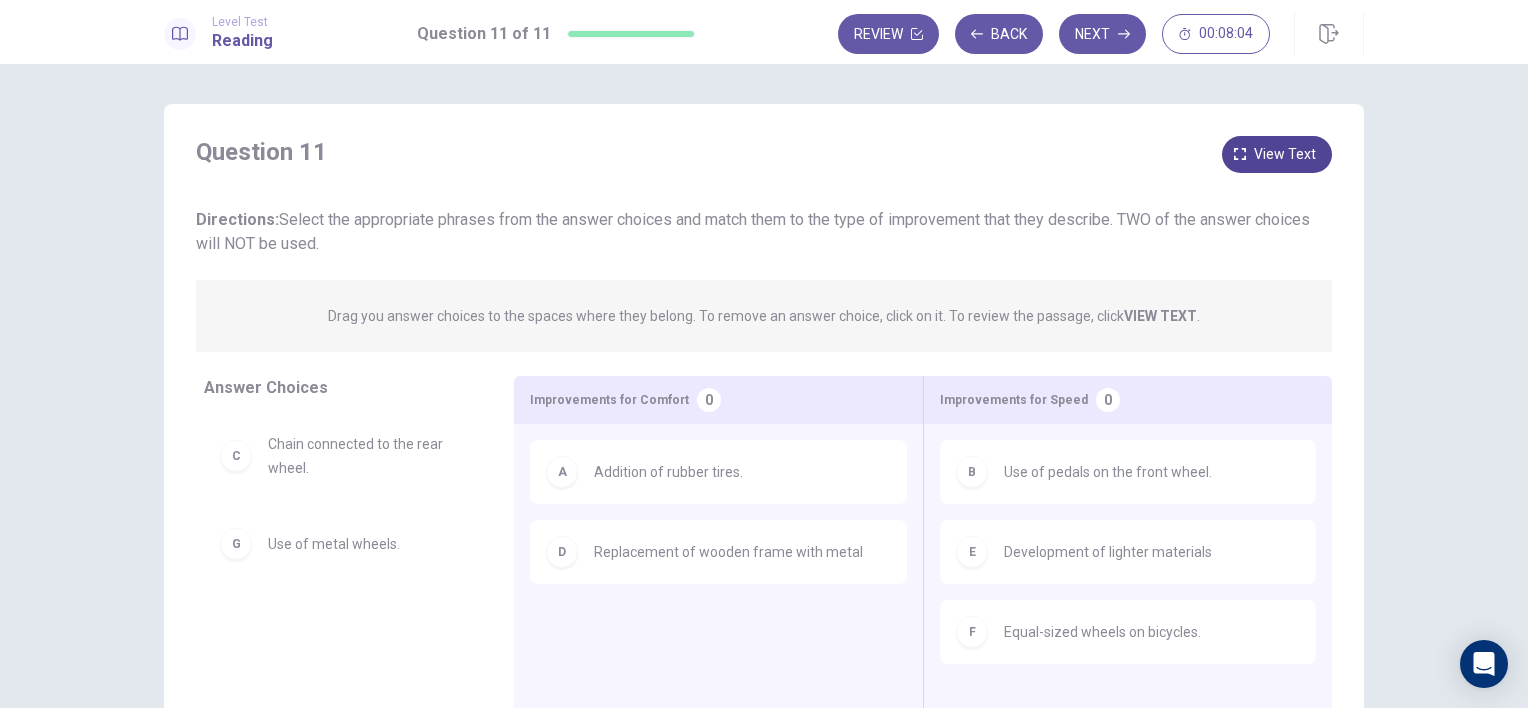 click on "View text" at bounding box center [1277, 154] 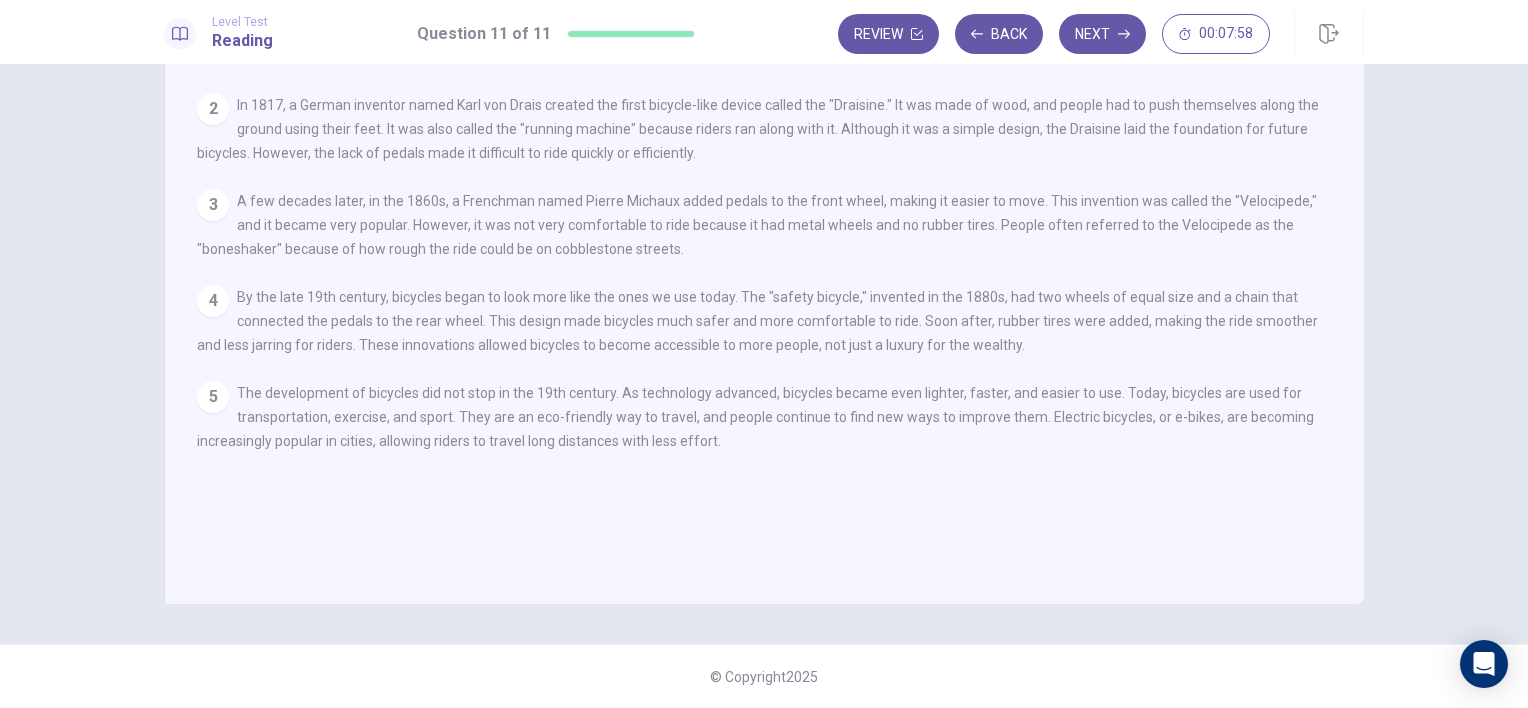scroll, scrollTop: 0, scrollLeft: 0, axis: both 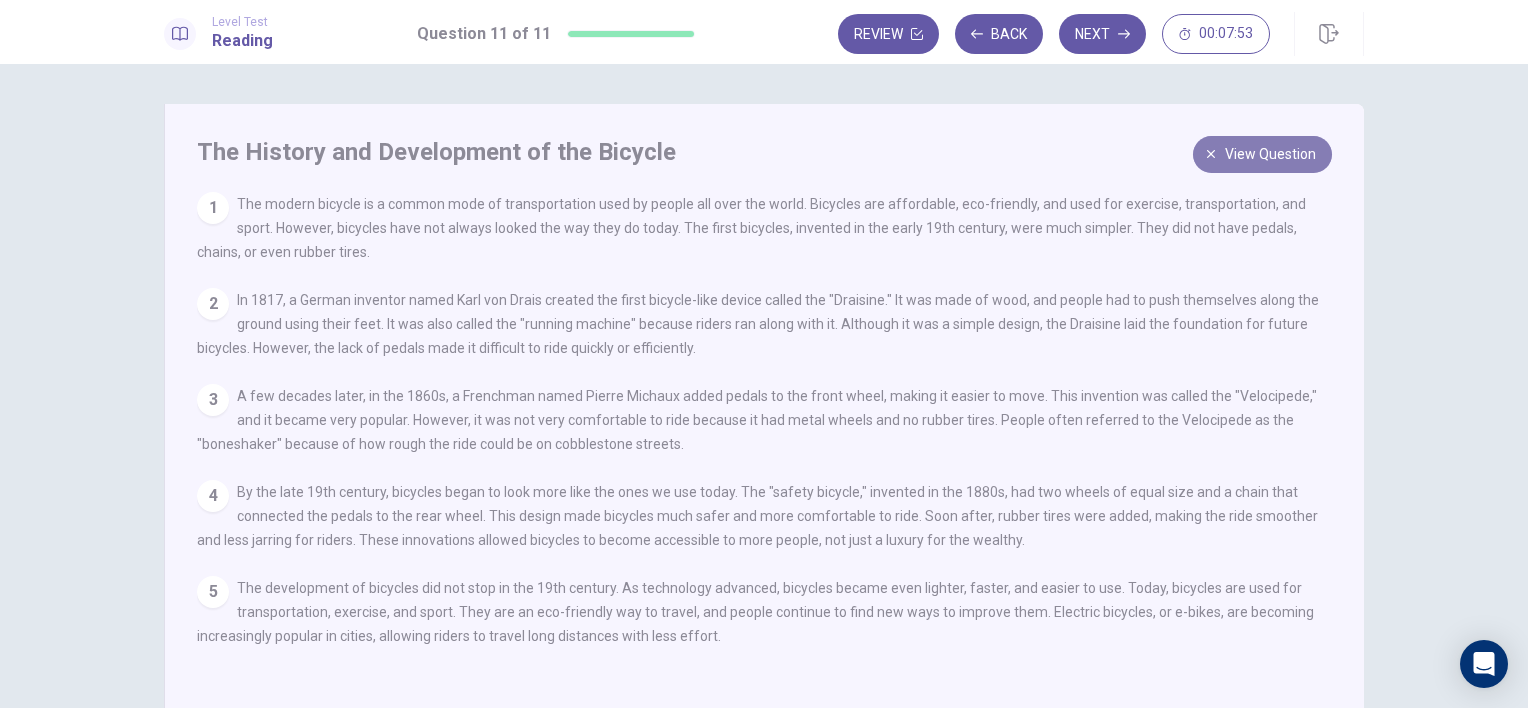 click on "View question" at bounding box center [1270, 154] 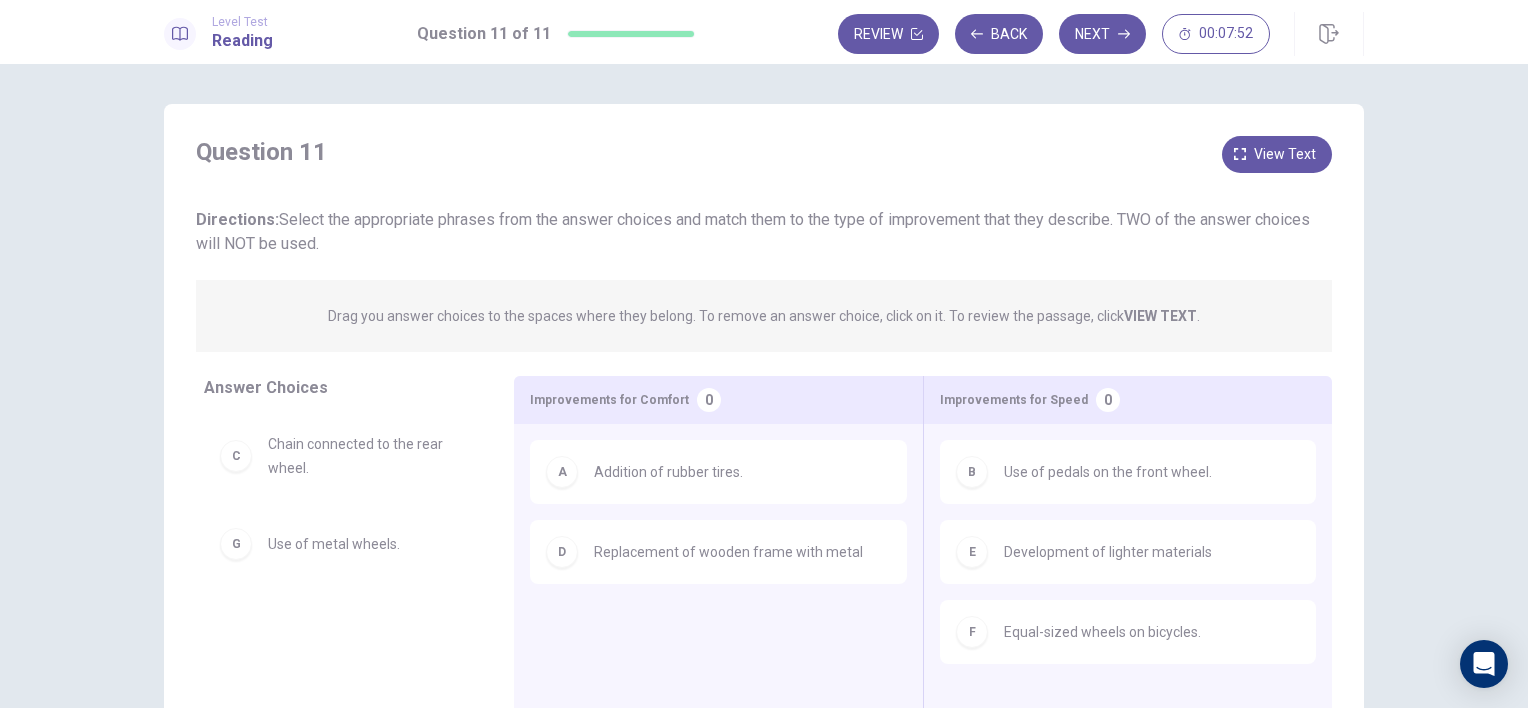 scroll, scrollTop: 100, scrollLeft: 0, axis: vertical 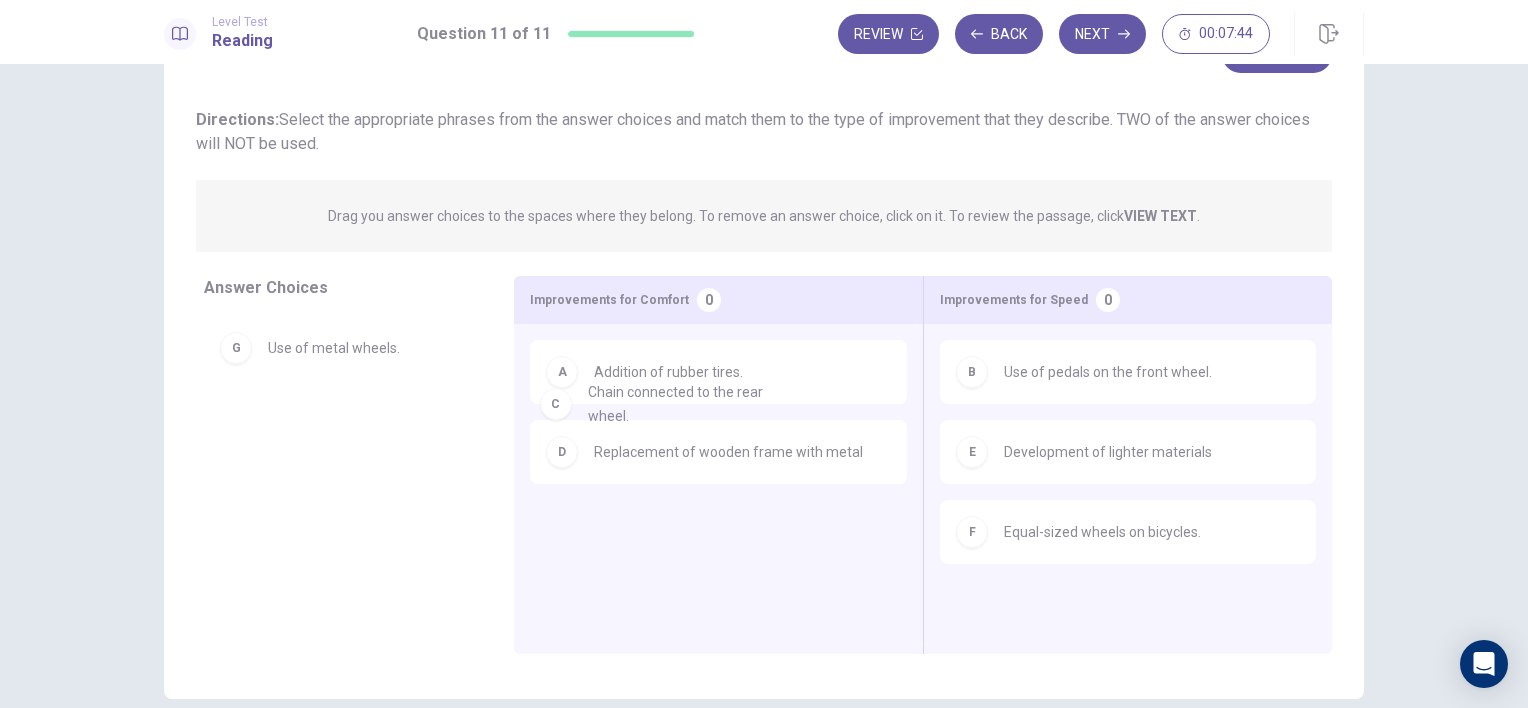 drag, startPoint x: 283, startPoint y: 361, endPoint x: 635, endPoint y: 418, distance: 356.5852 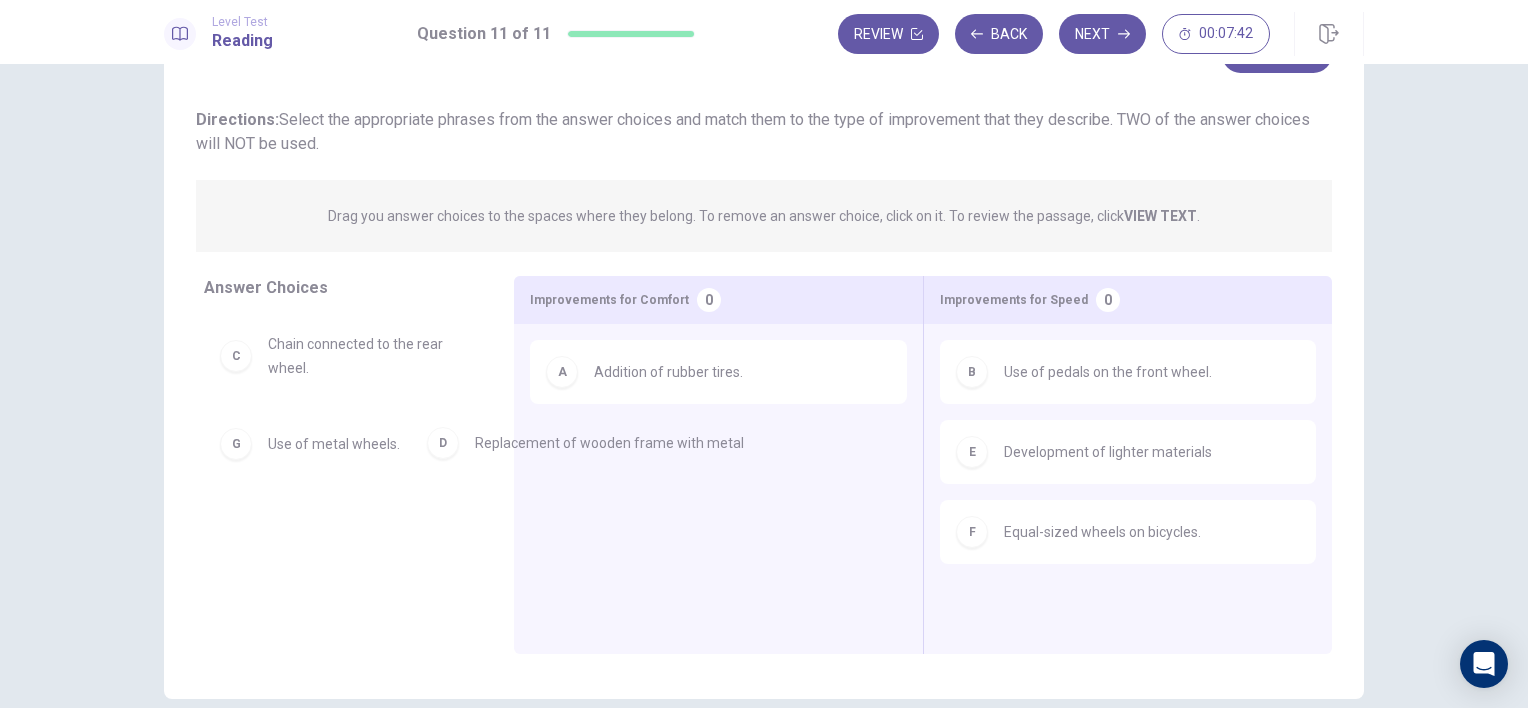 drag, startPoint x: 640, startPoint y: 465, endPoint x: 207, endPoint y: 522, distance: 436.73563 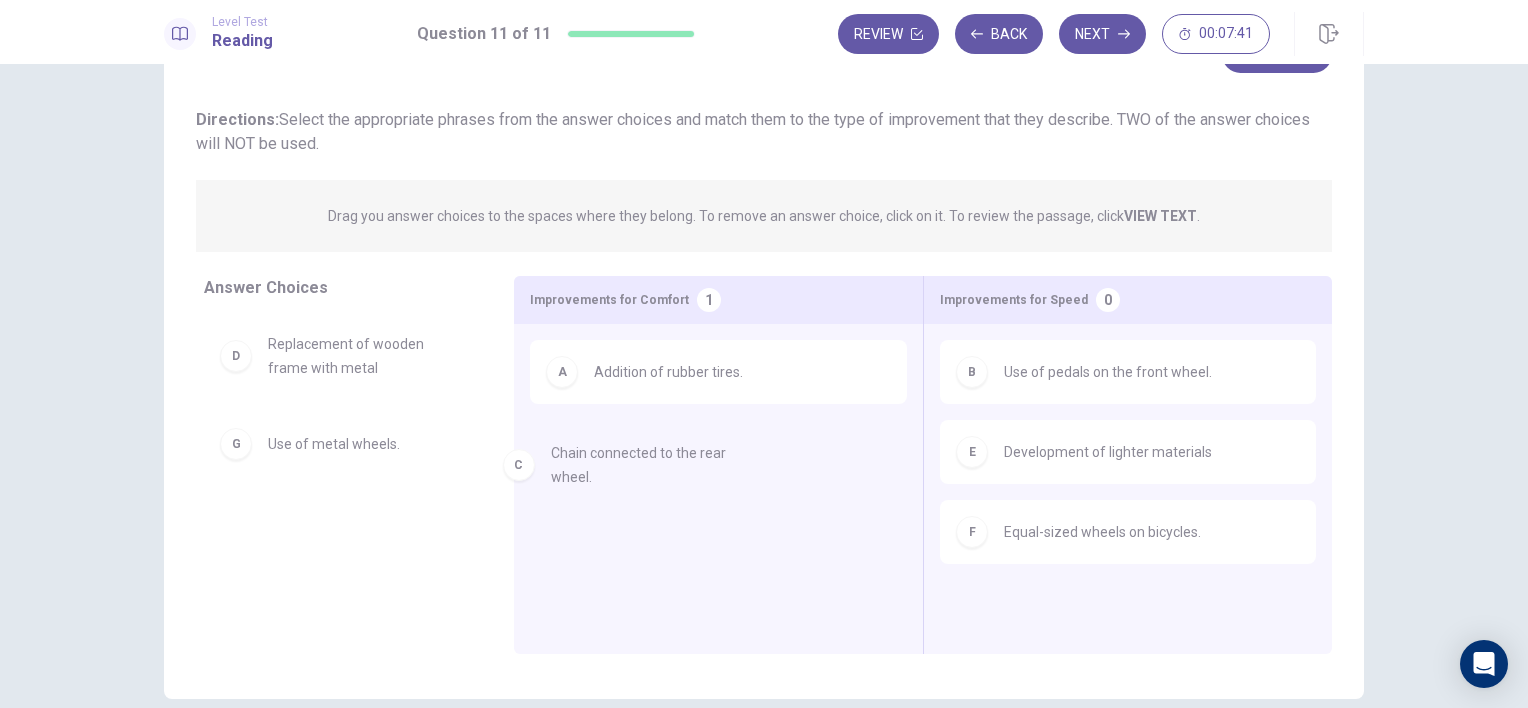 drag, startPoint x: 333, startPoint y: 368, endPoint x: 633, endPoint y: 480, distance: 320.2249 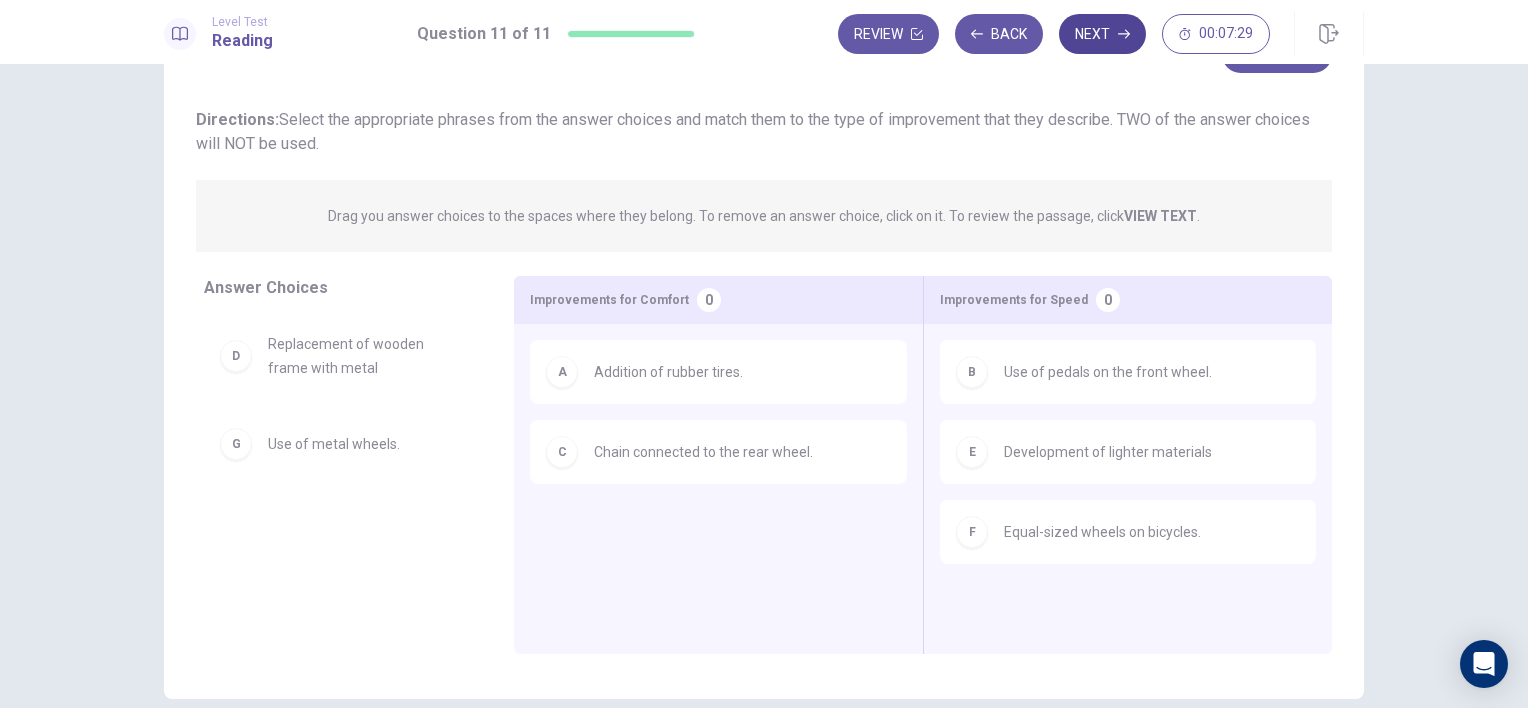 click on "Next" at bounding box center (1102, 34) 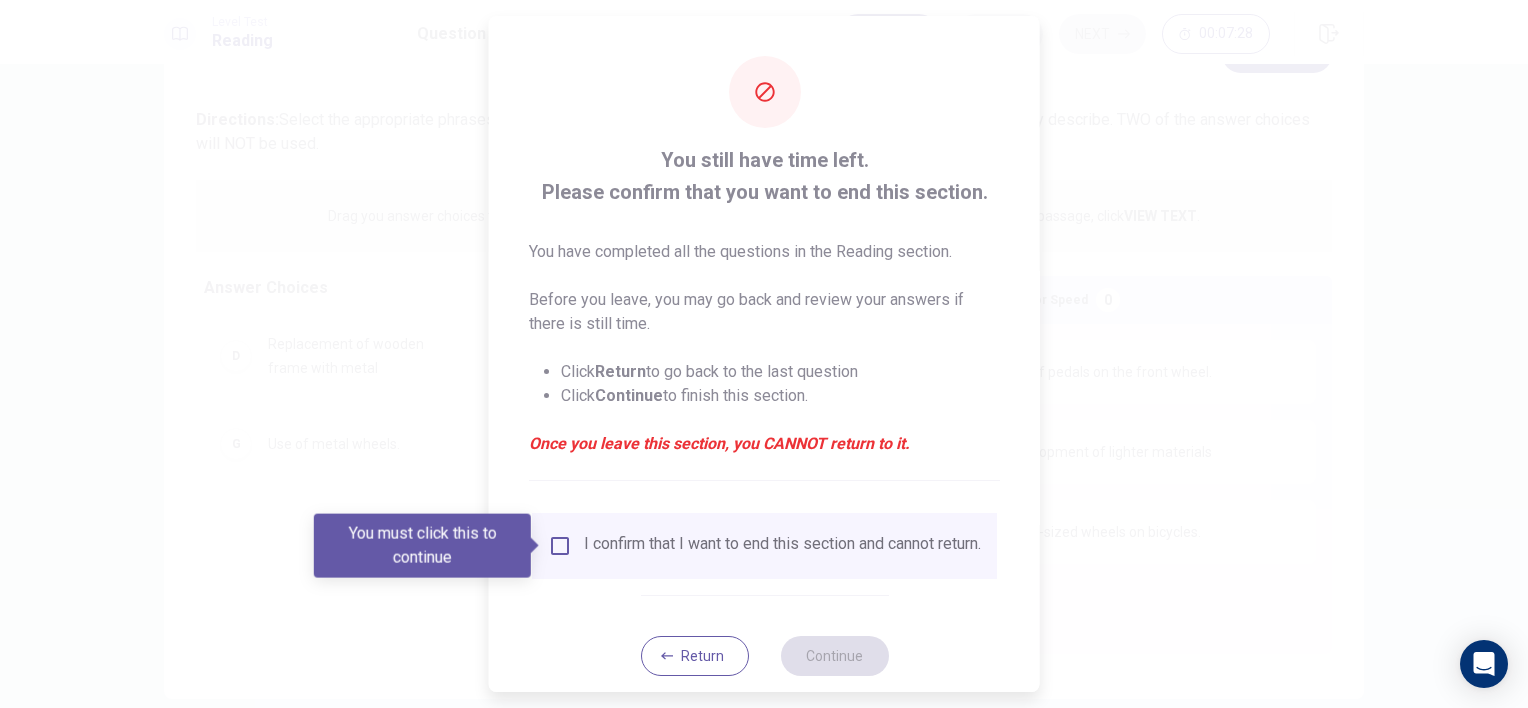 scroll, scrollTop: 37, scrollLeft: 0, axis: vertical 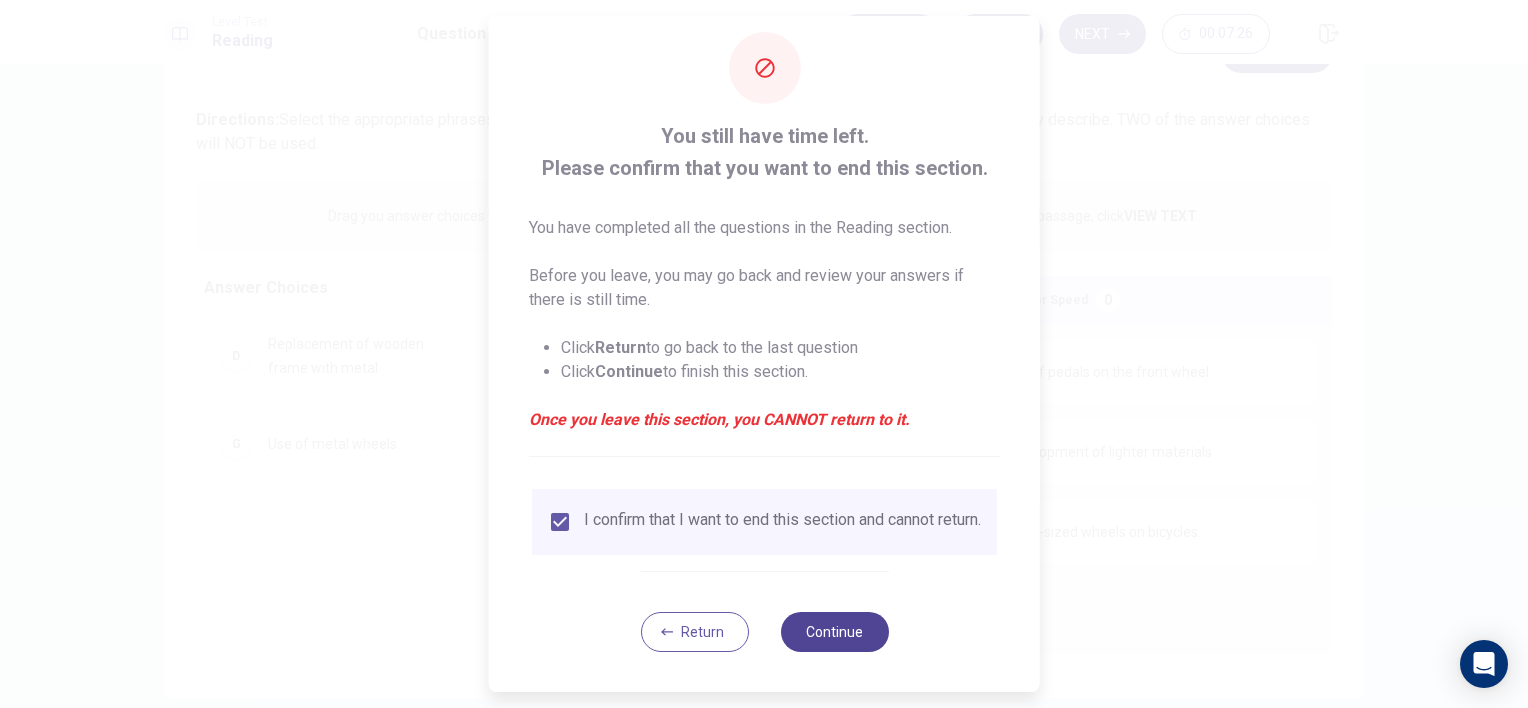 click on "Continue" at bounding box center [834, 632] 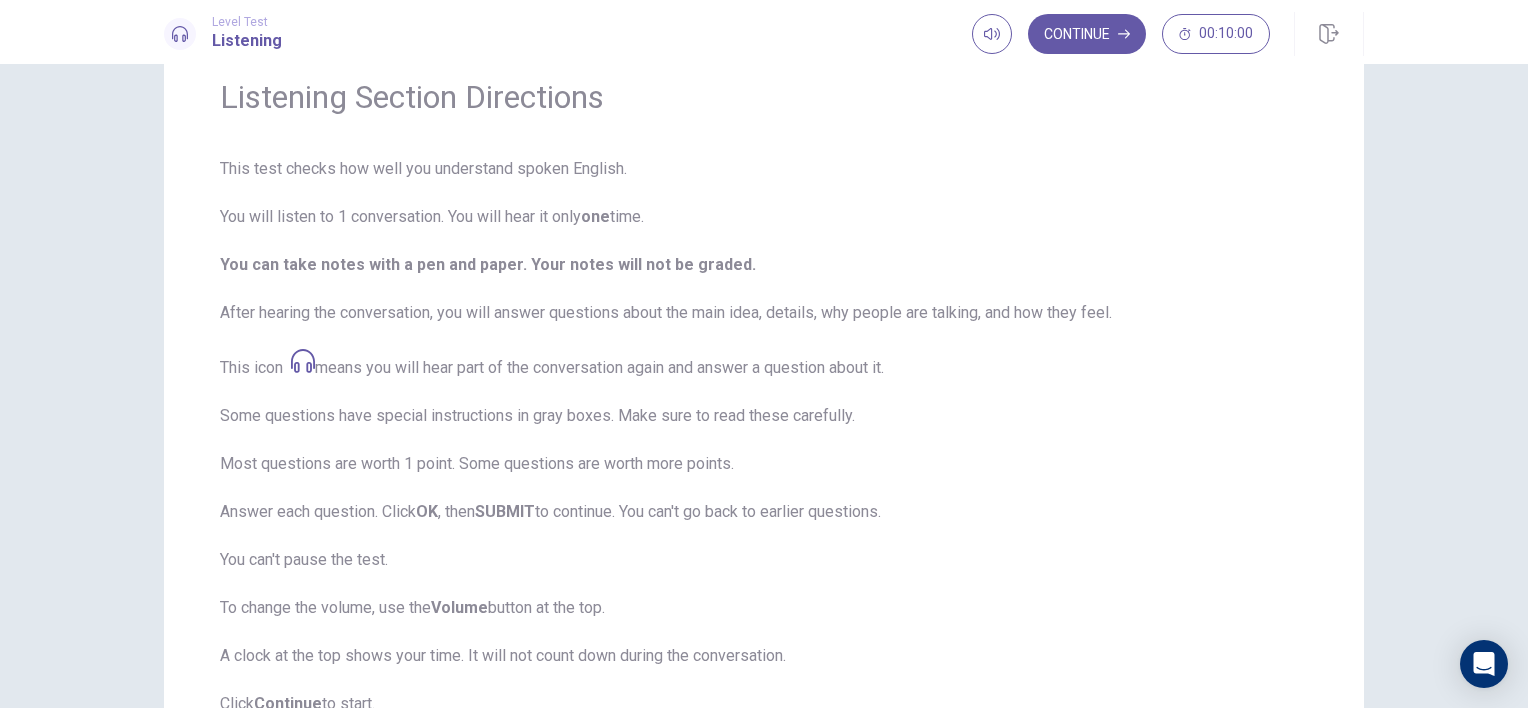 scroll, scrollTop: 0, scrollLeft: 0, axis: both 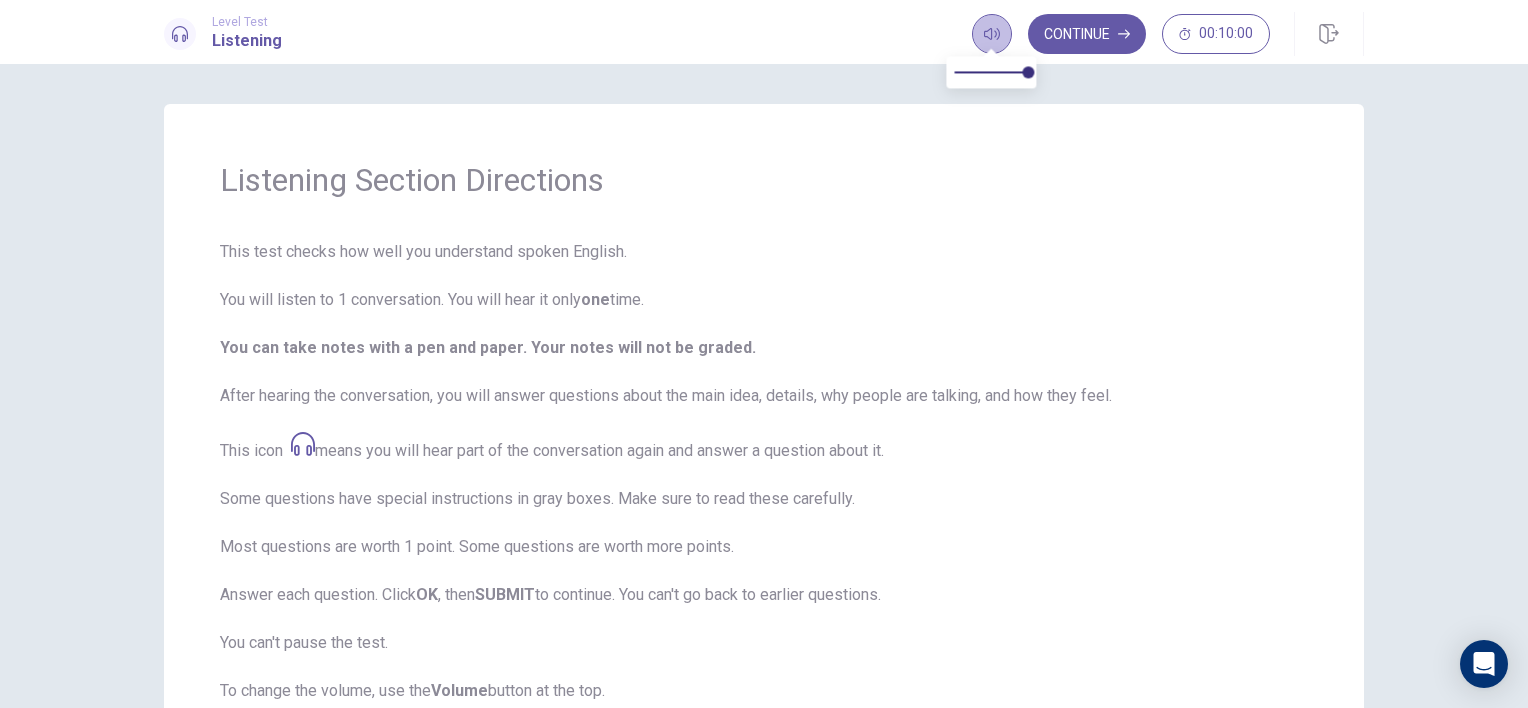 click 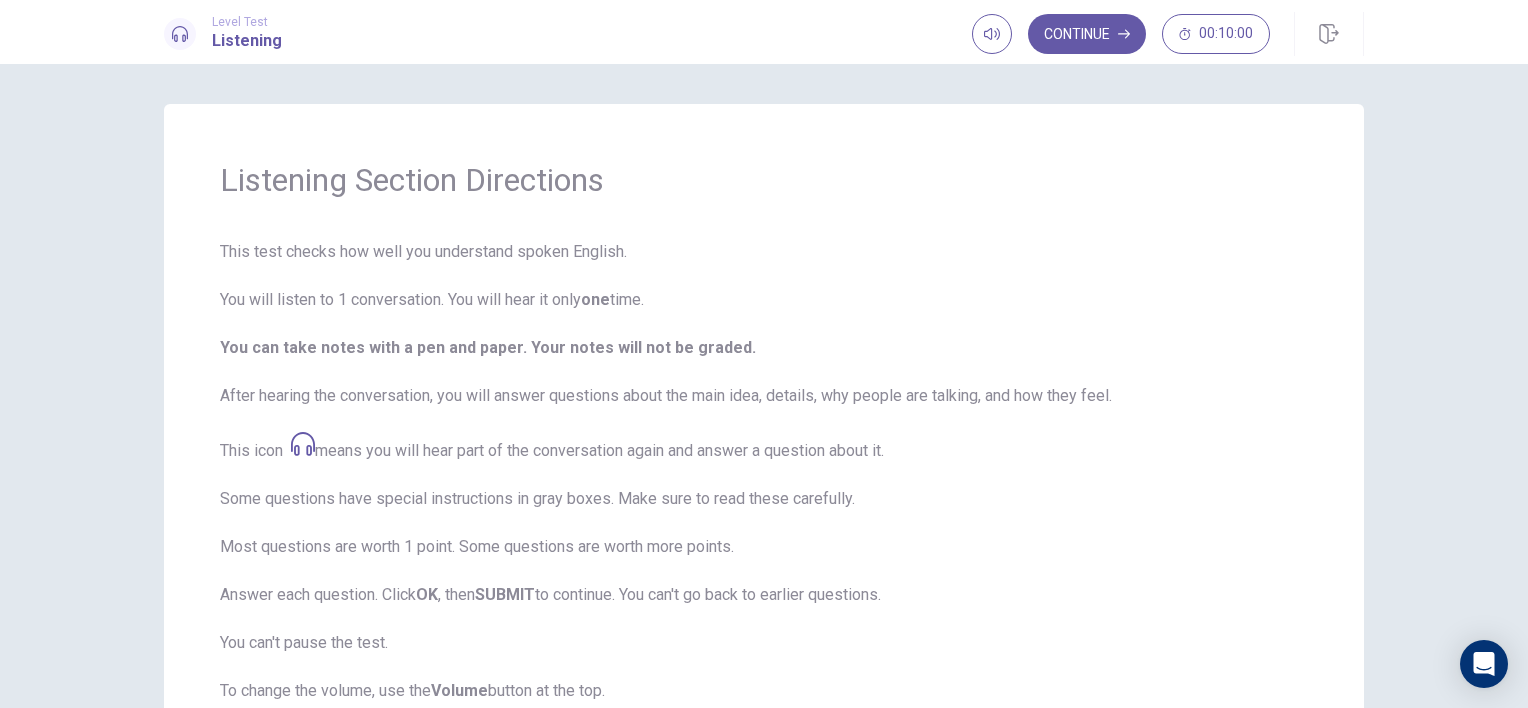 click on "Listening Section Directions This test checks how well you understand spoken English.
You will listen to 1 conversation. You will hear it only  one  time.
You can take notes with a pen and paper. Your notes will not be graded.
After hearing the conversation, you will answer questions about the main idea, details, why people are talking, and how they feel.
This icon    means you will hear part of the conversation again and answer a question about it.
Some questions have special instructions in gray boxes. Make sure to read these carefully.
Most questions are worth 1 point. Some questions are worth more points.
Answer each question. Click  OK , then  SUBMIT  to continue. You can't go back to earlier questions.
You can't pause the test.
To change the volume, use the  Volume  button at the top.
A clock at the top shows your time. It will not count down during the conversation.
Click  Continue  to start." at bounding box center (764, 479) 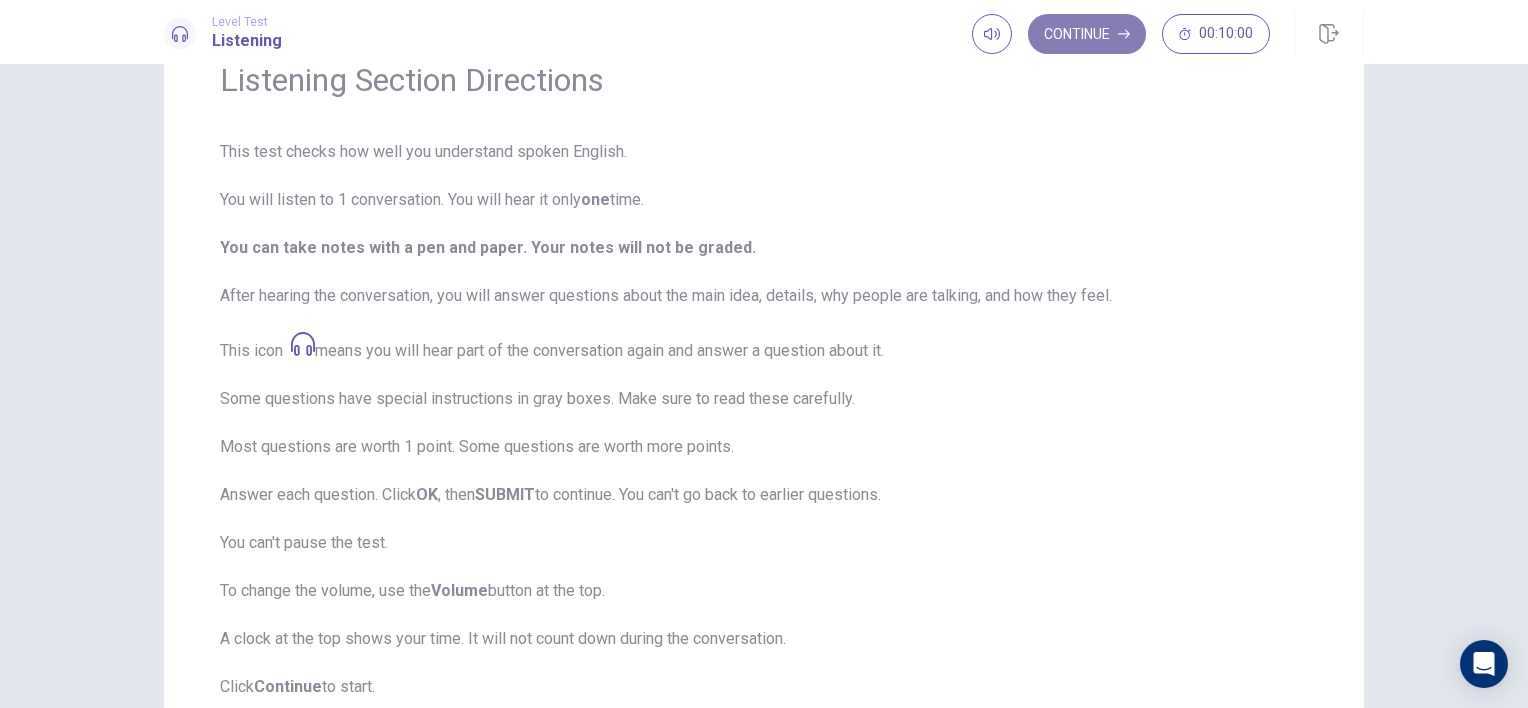 click on "Continue" at bounding box center [1087, 34] 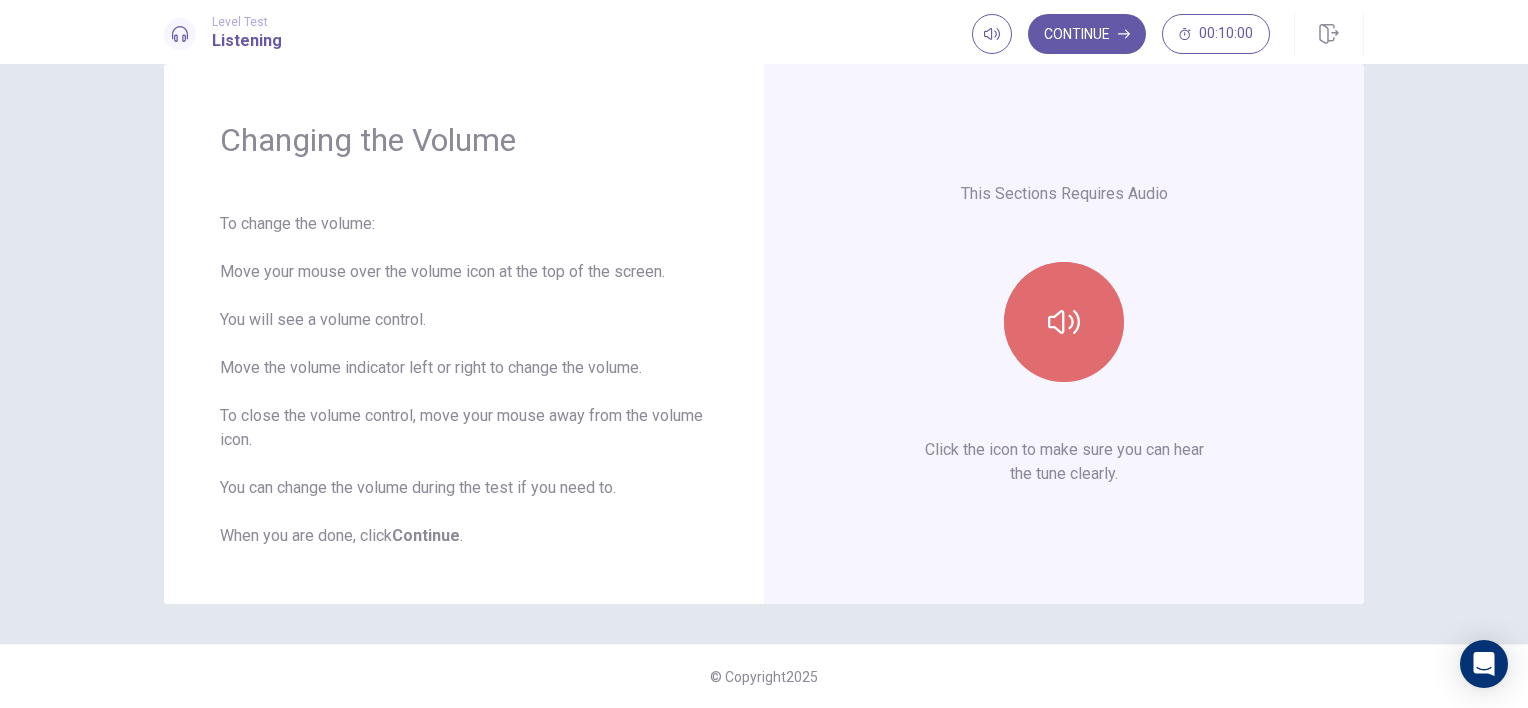 click at bounding box center (1064, 322) 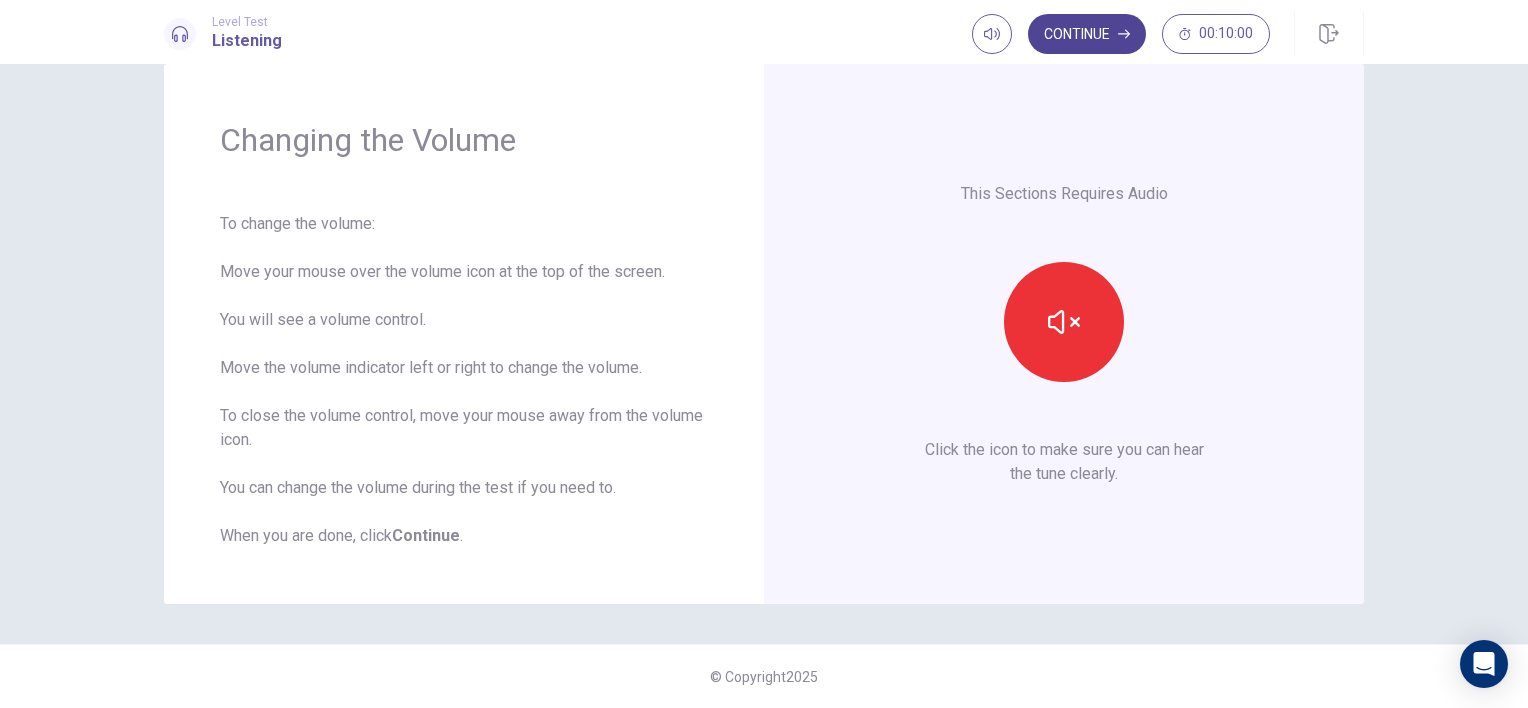 click on "Continue" at bounding box center (1087, 34) 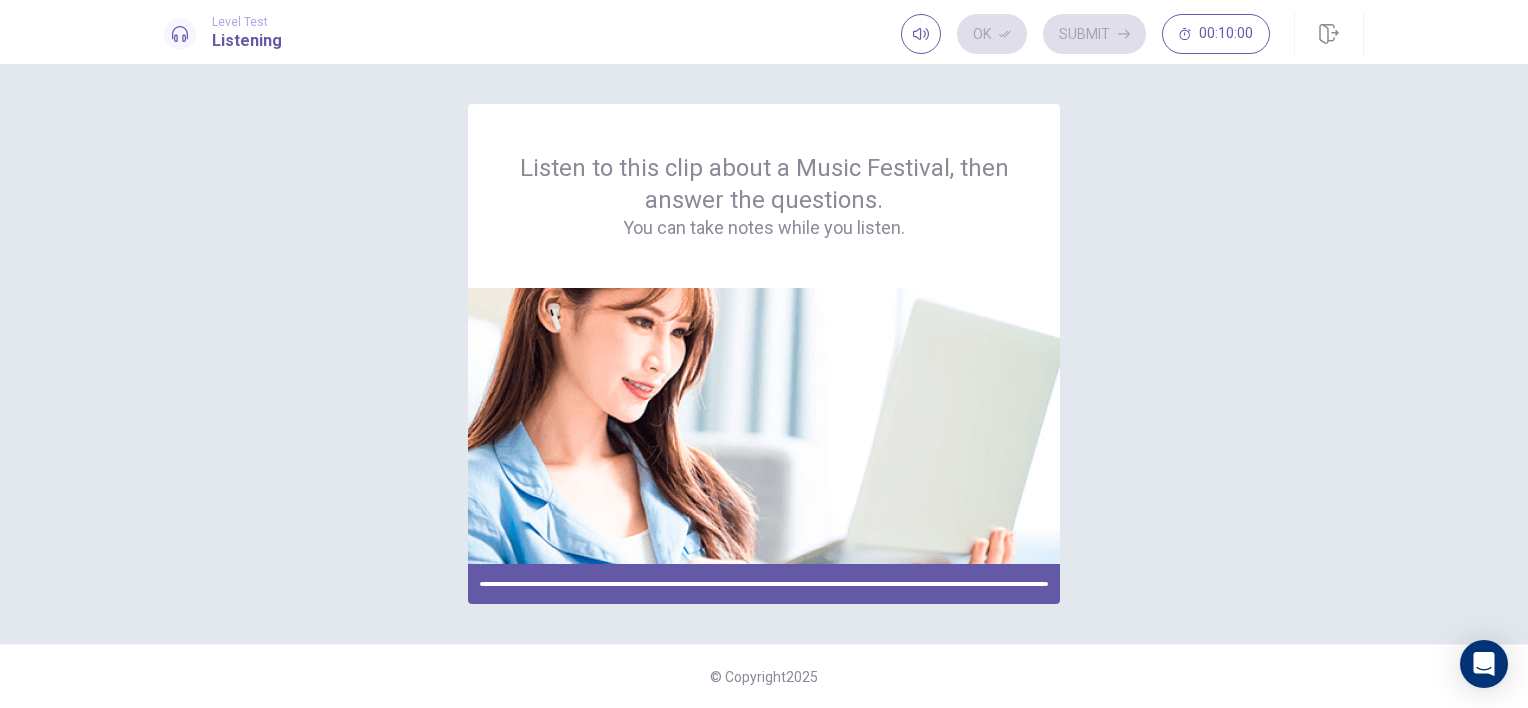 scroll, scrollTop: 0, scrollLeft: 0, axis: both 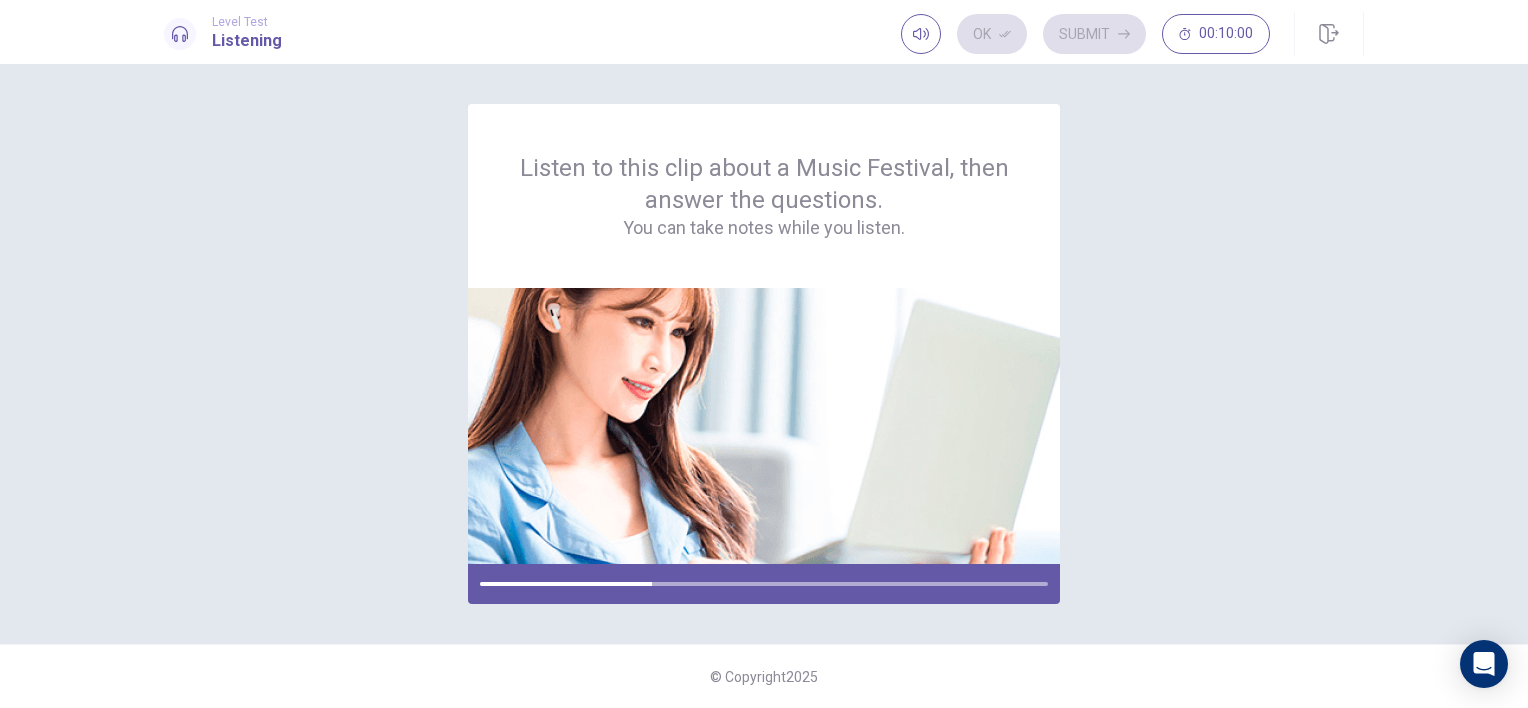 click on "Listen to this clip about a Music Festival, then answer the questions.  You can take notes while you listen." at bounding box center (764, 354) 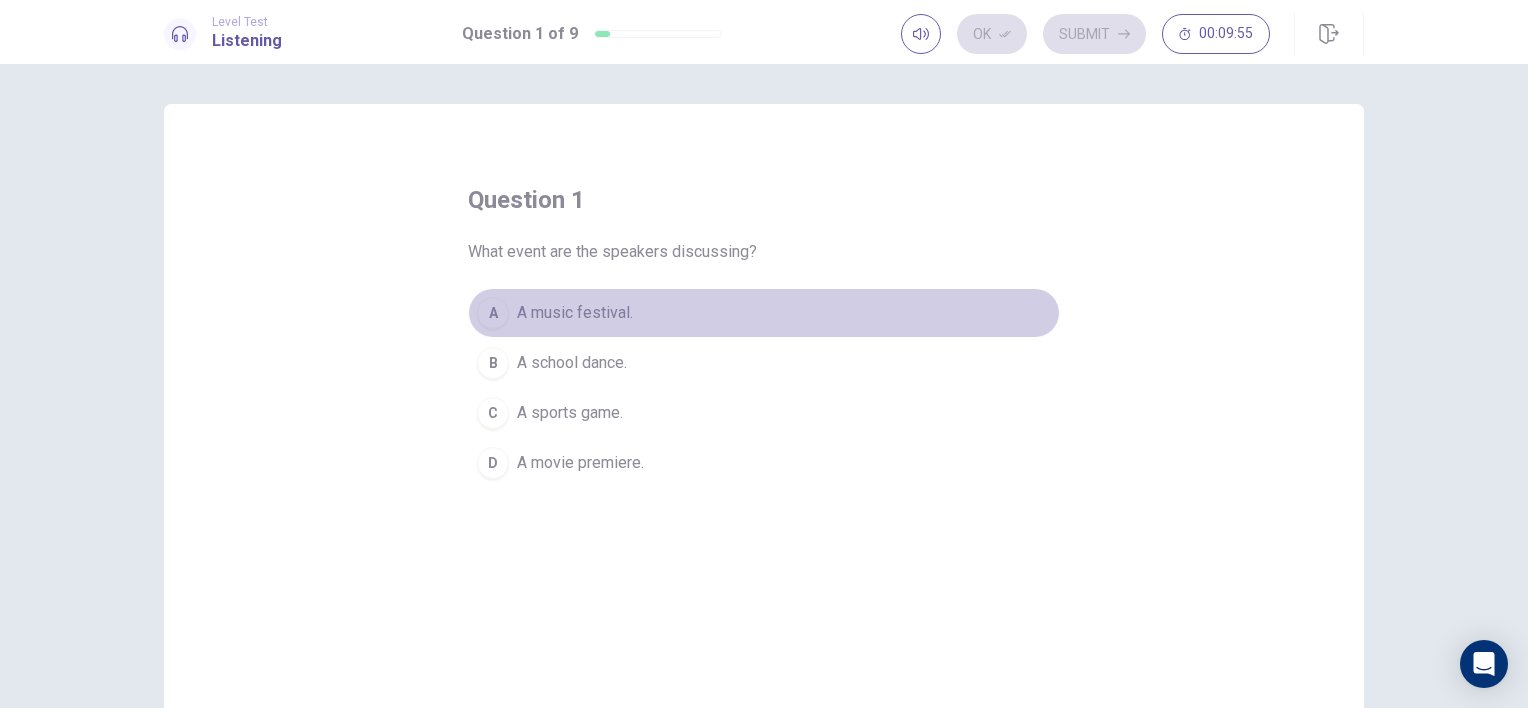 click on "A" at bounding box center (493, 313) 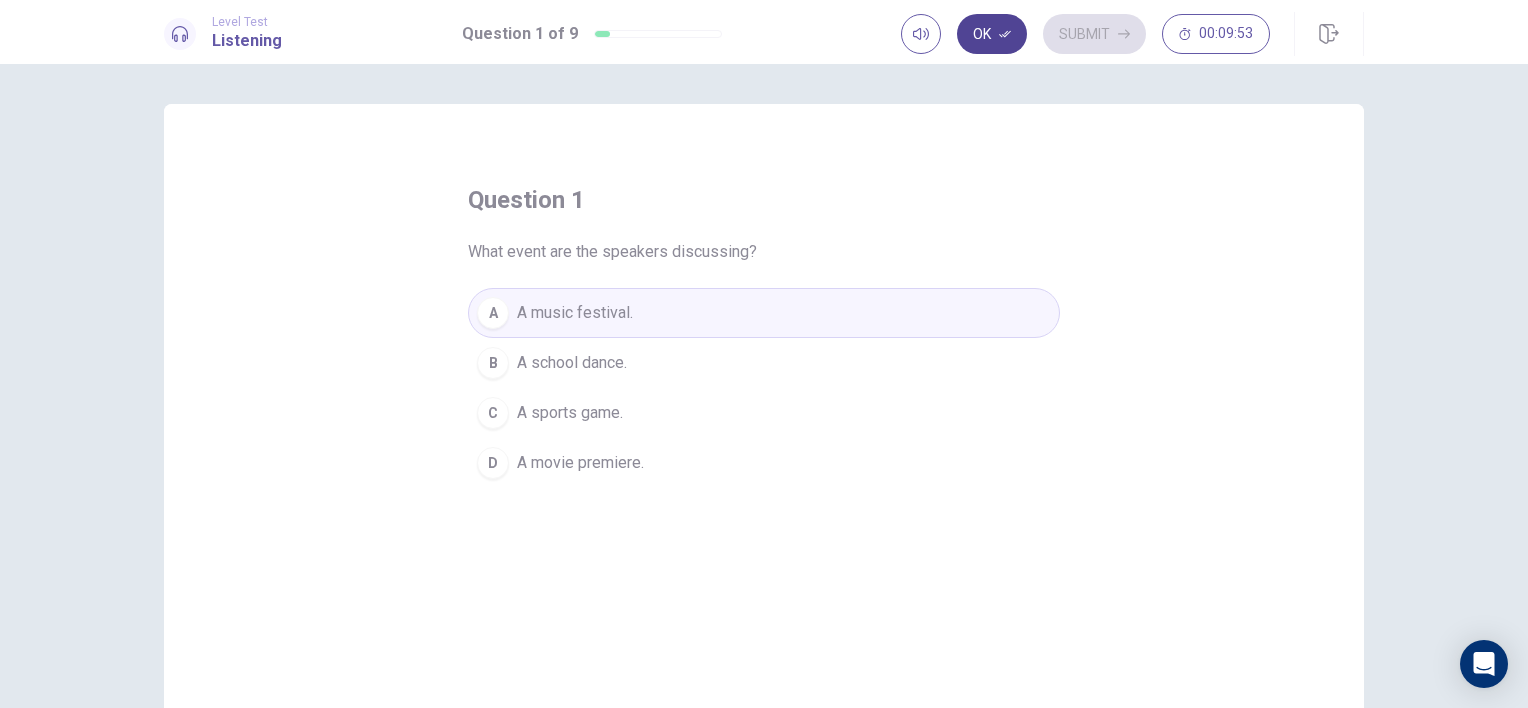 click 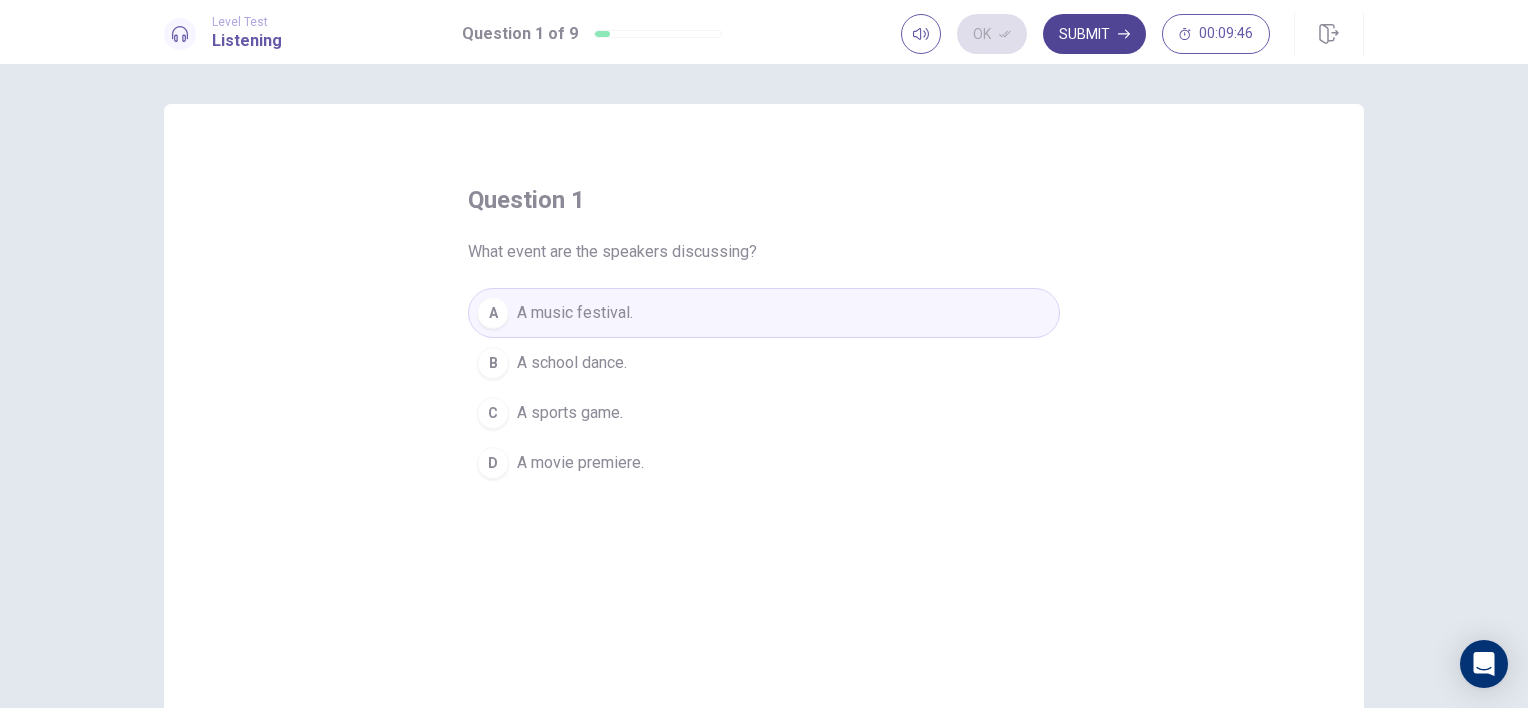 click on "Submit" at bounding box center [1094, 34] 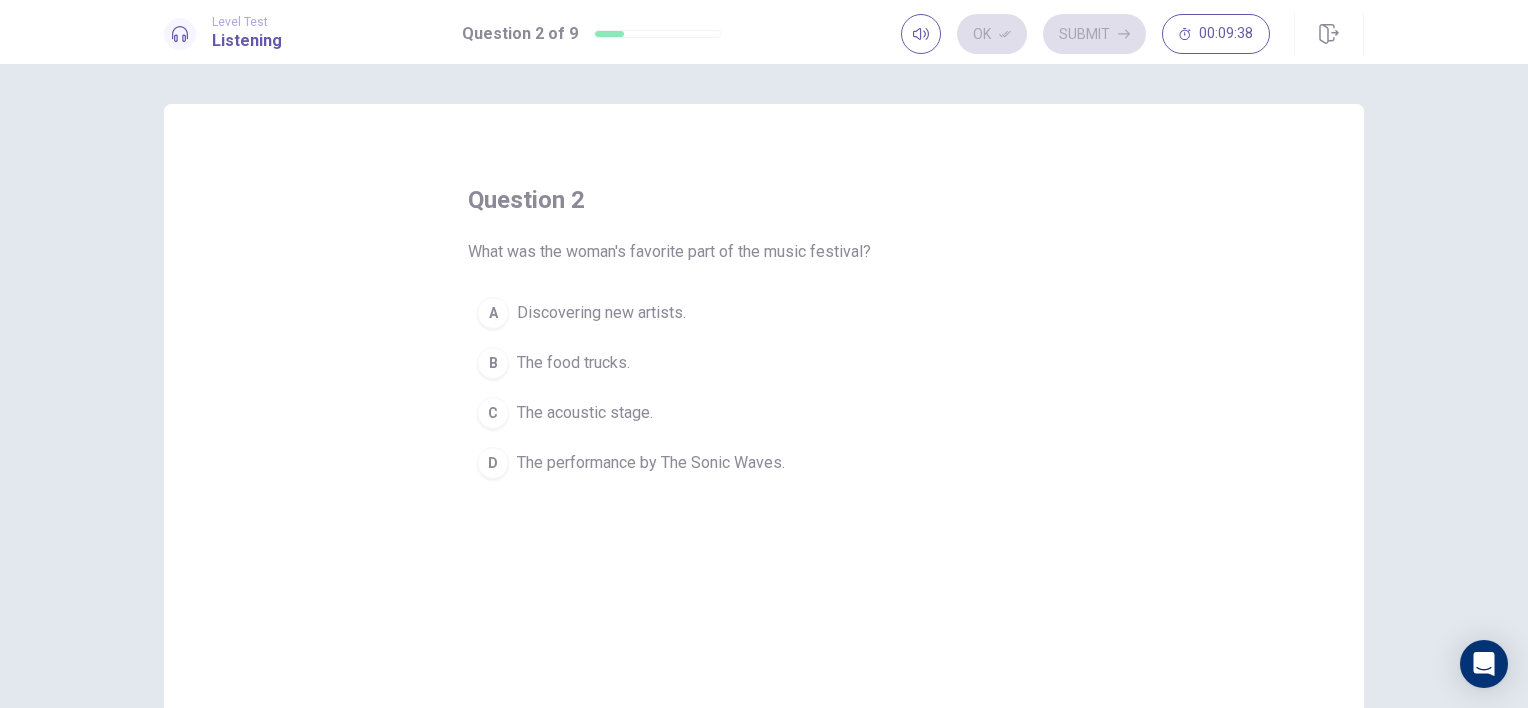 click on "D" at bounding box center (493, 463) 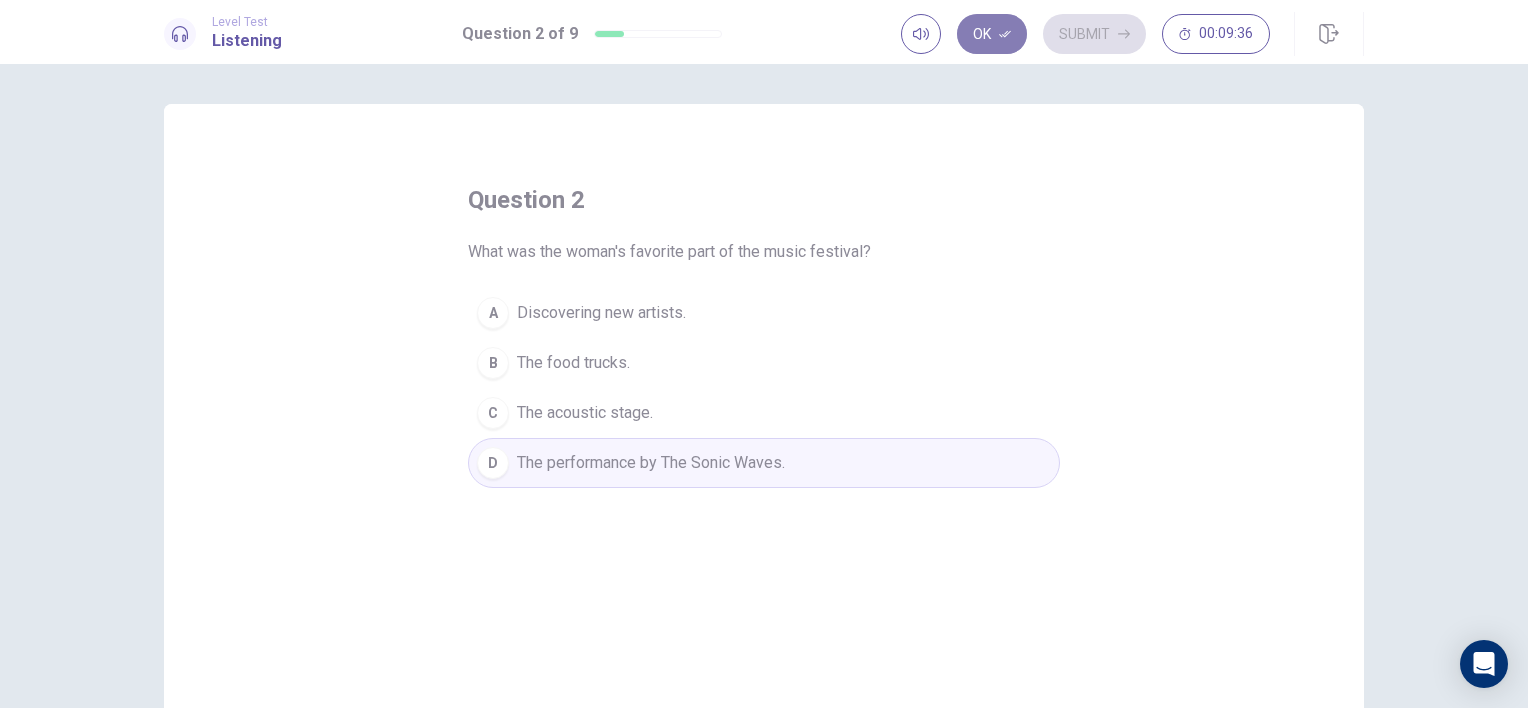 click on "Ok" at bounding box center (992, 34) 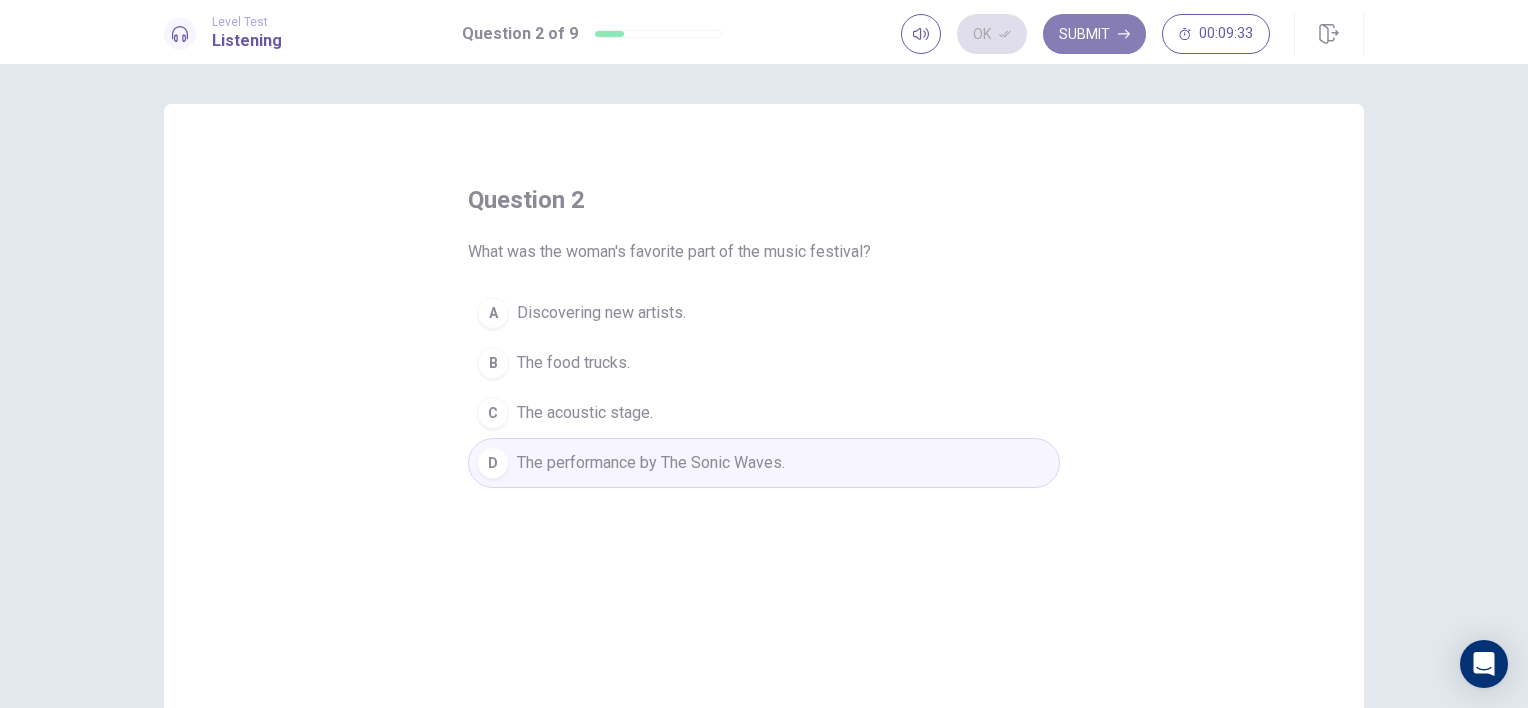 click on "Submit" at bounding box center (1094, 34) 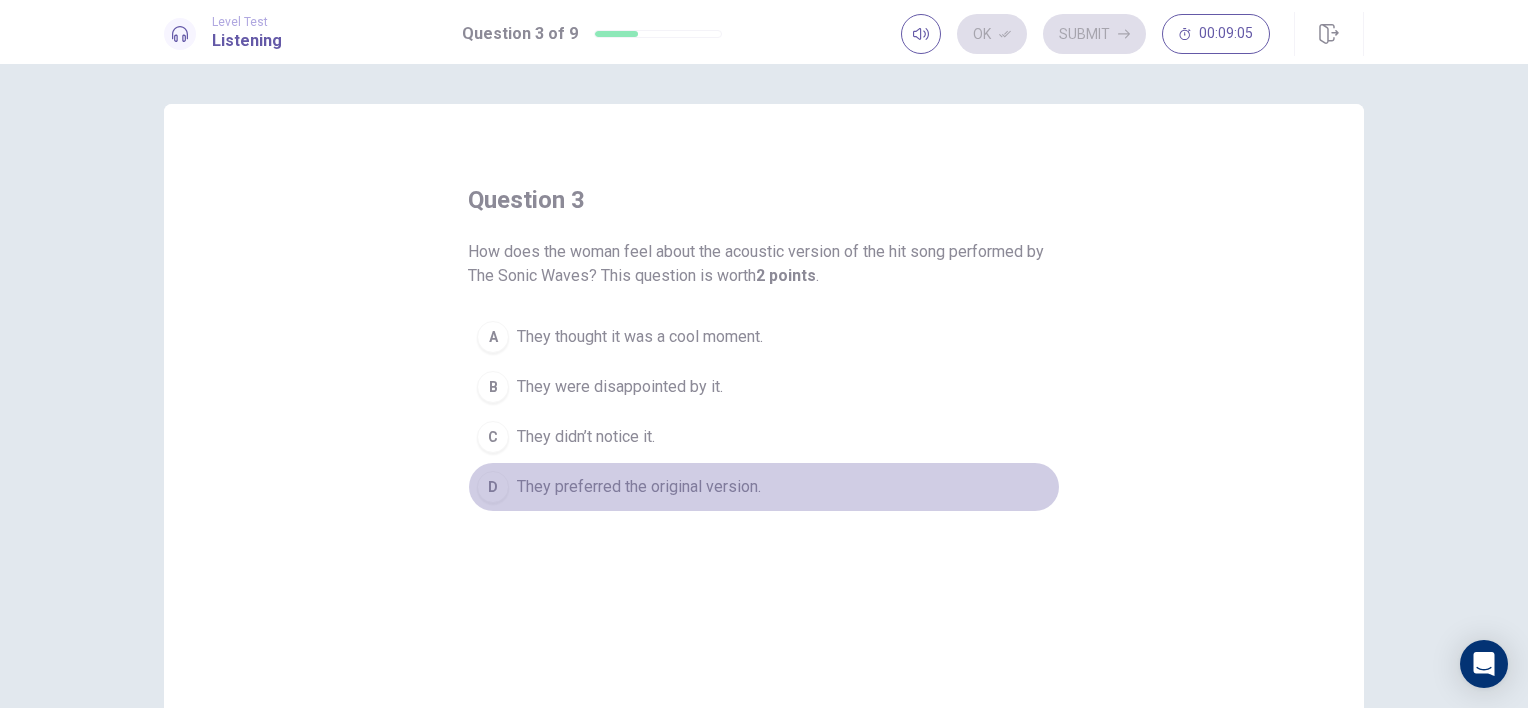 click on "D" at bounding box center [493, 487] 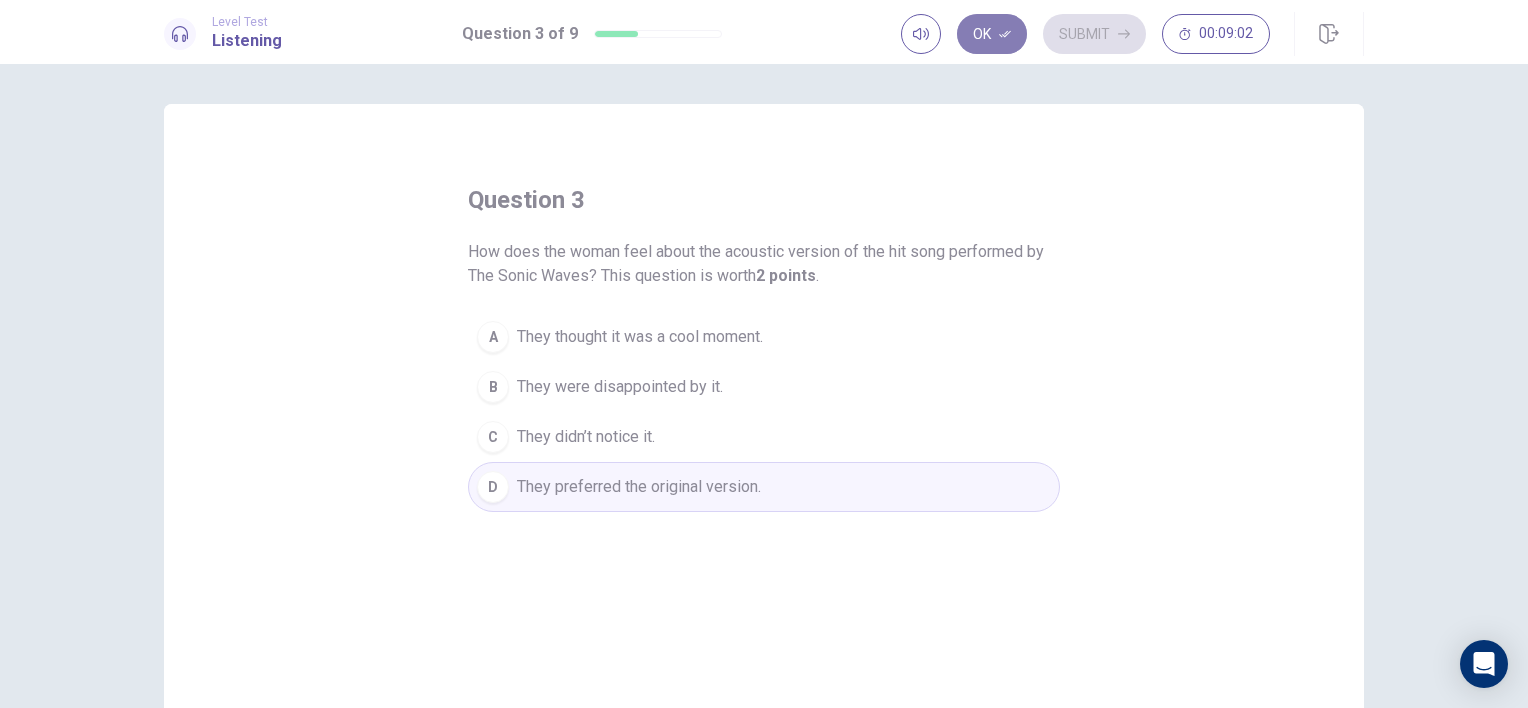 click 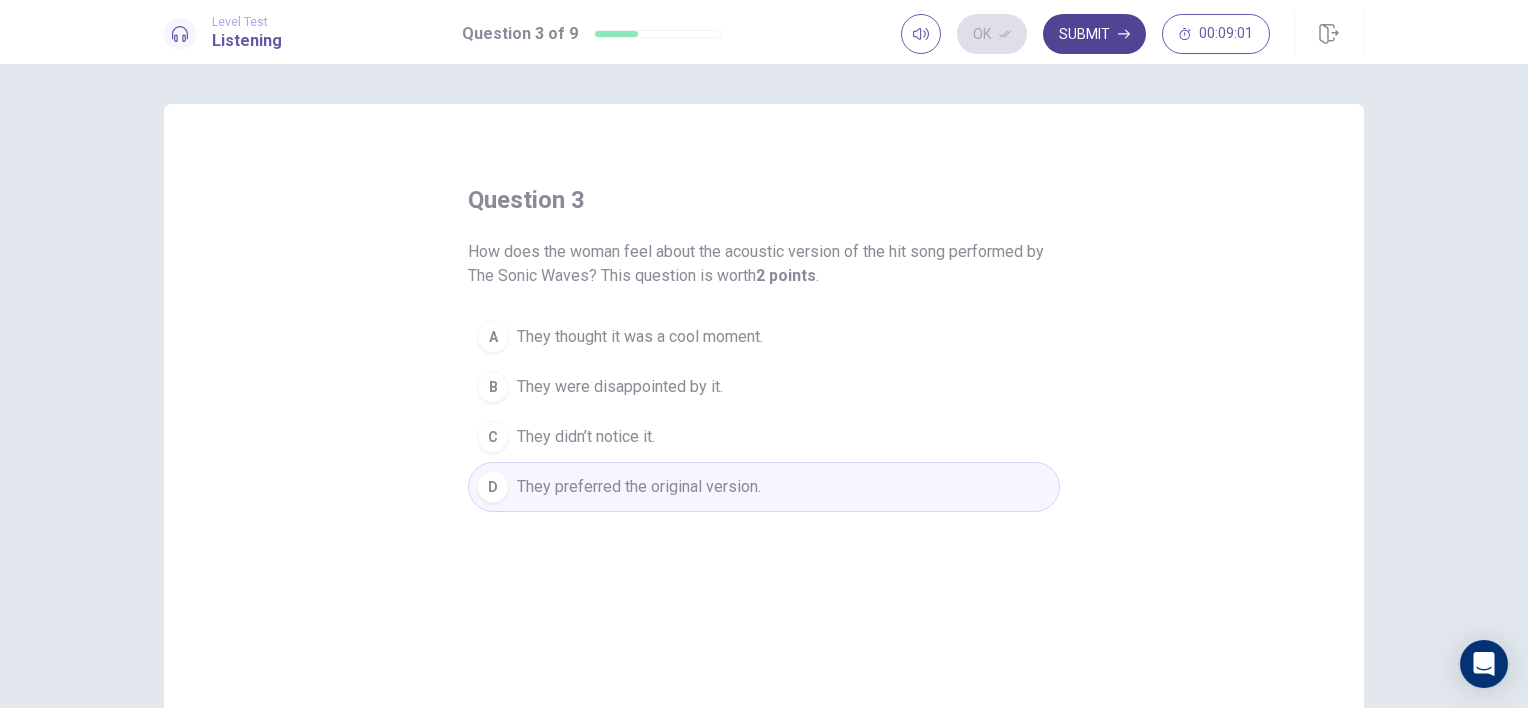 click on "Submit" at bounding box center [1094, 34] 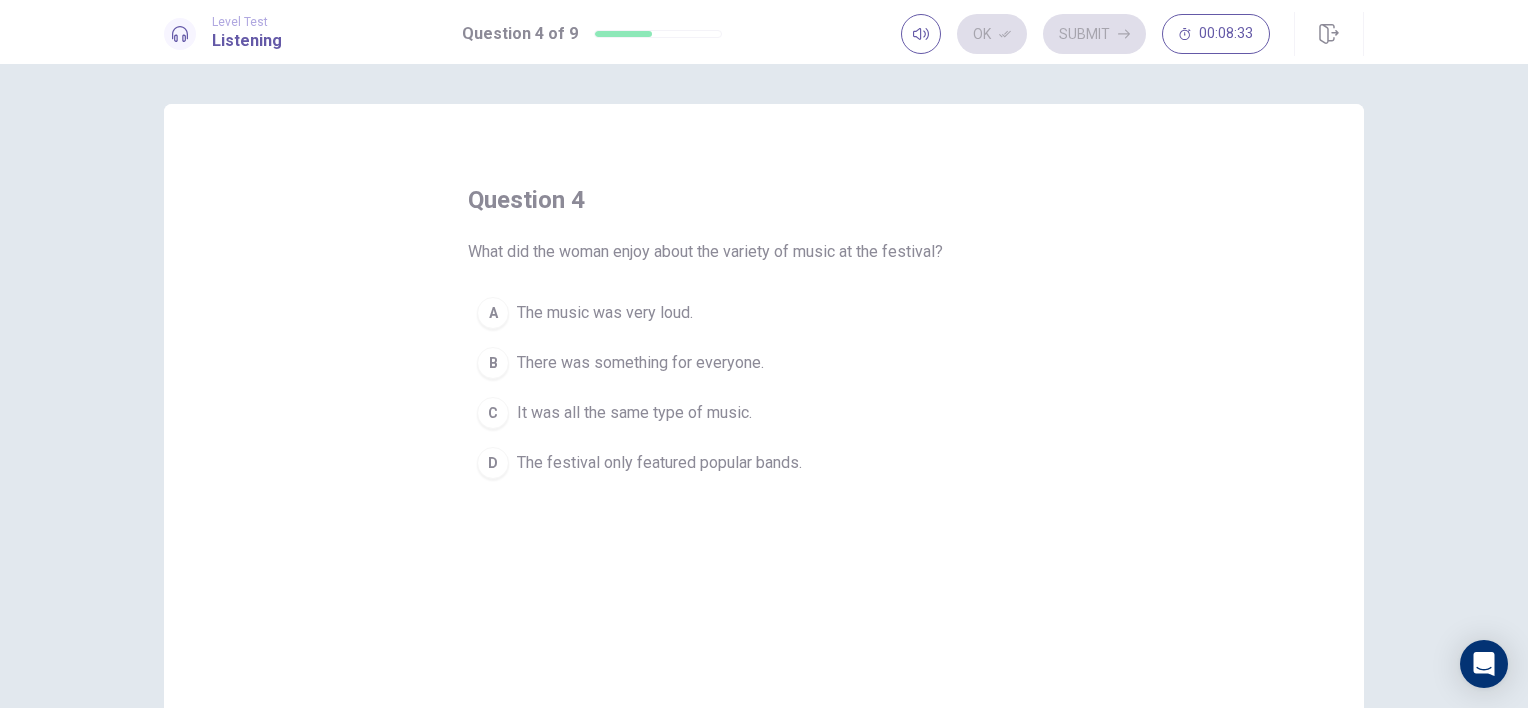 click on "B" at bounding box center [493, 363] 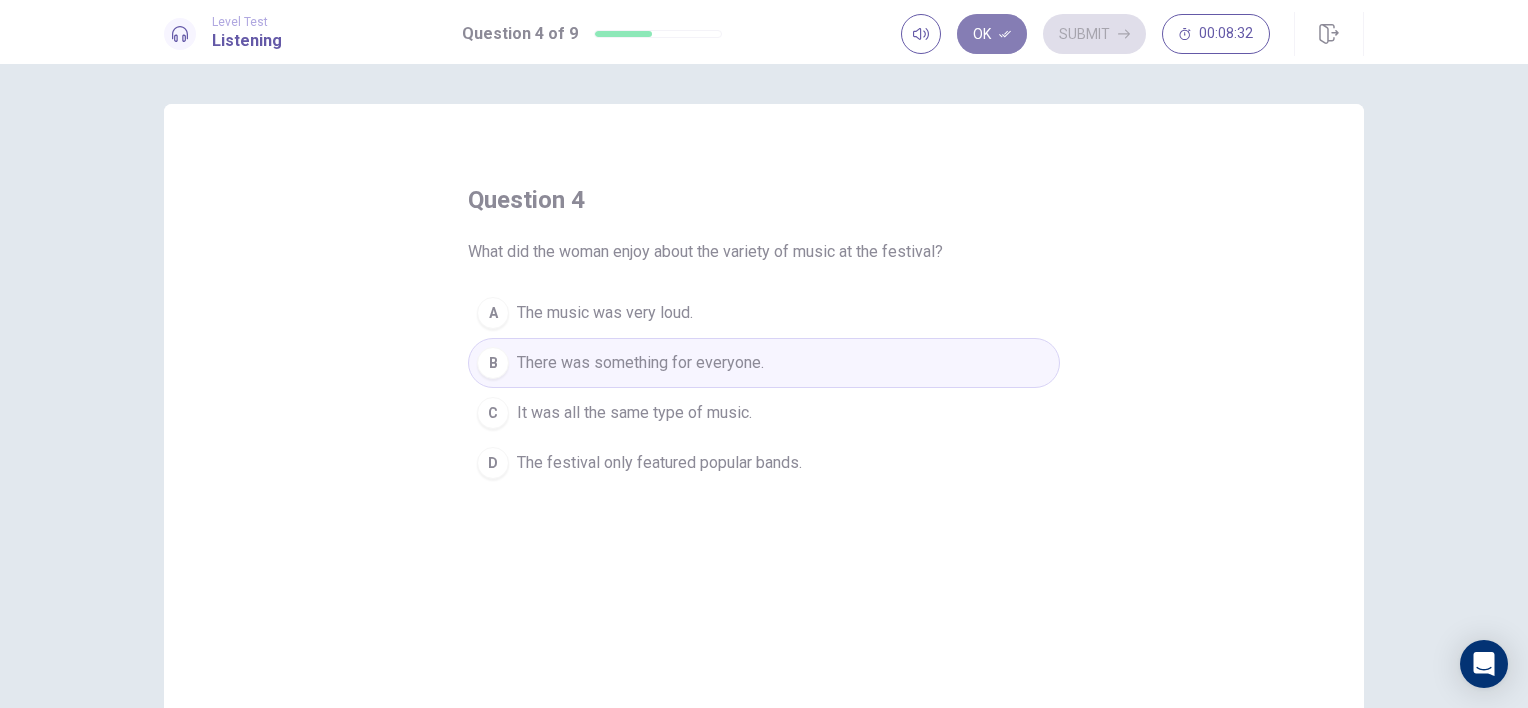 click on "Ok" at bounding box center (992, 34) 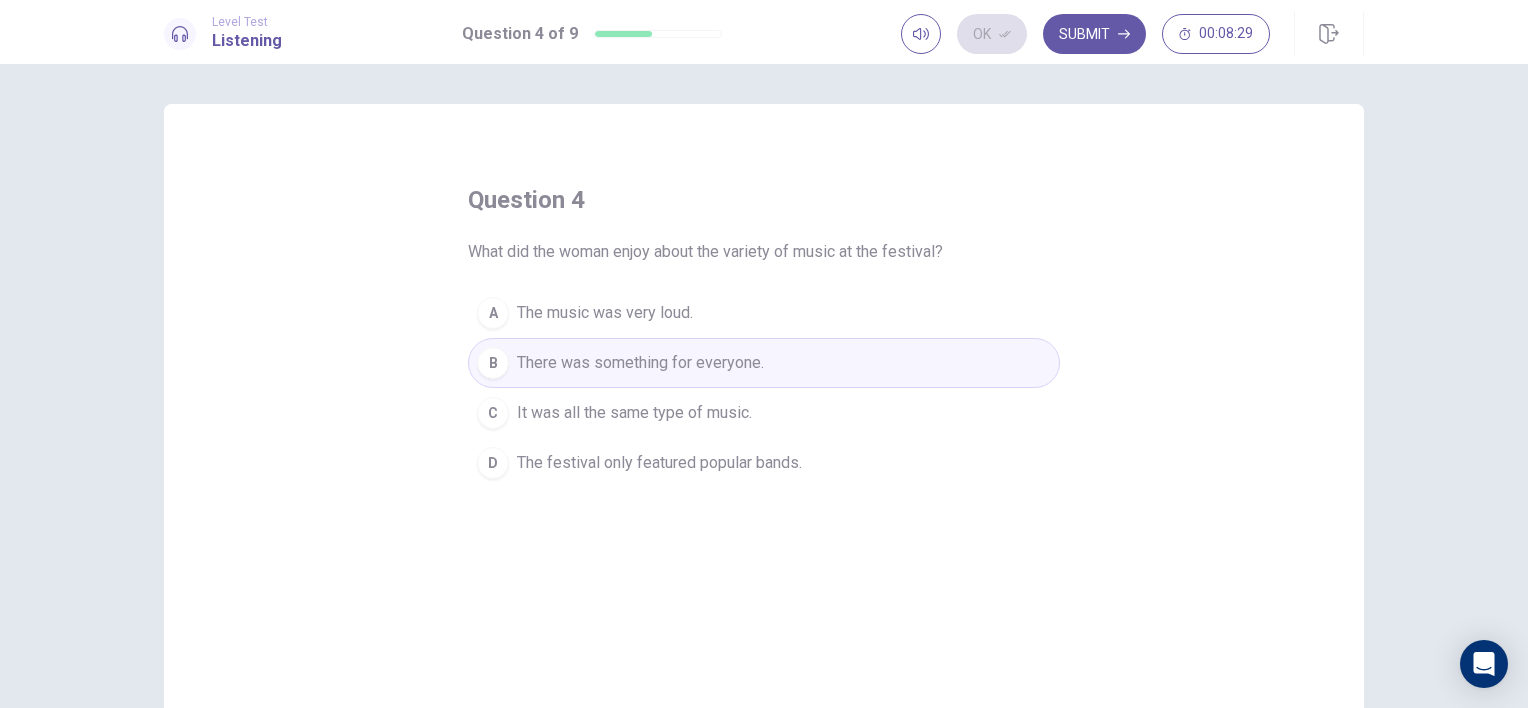 click on "Submit" at bounding box center (1094, 34) 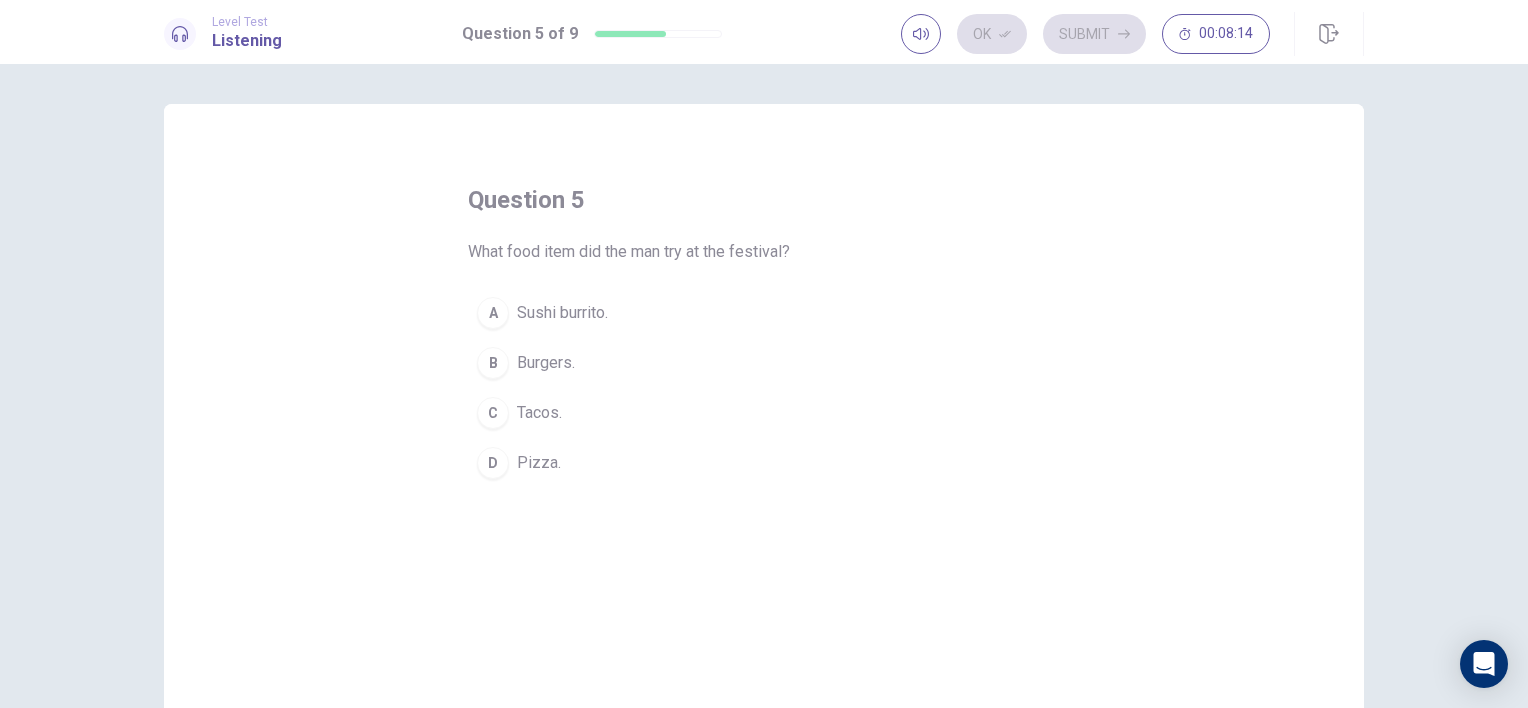 click on "B" at bounding box center [493, 363] 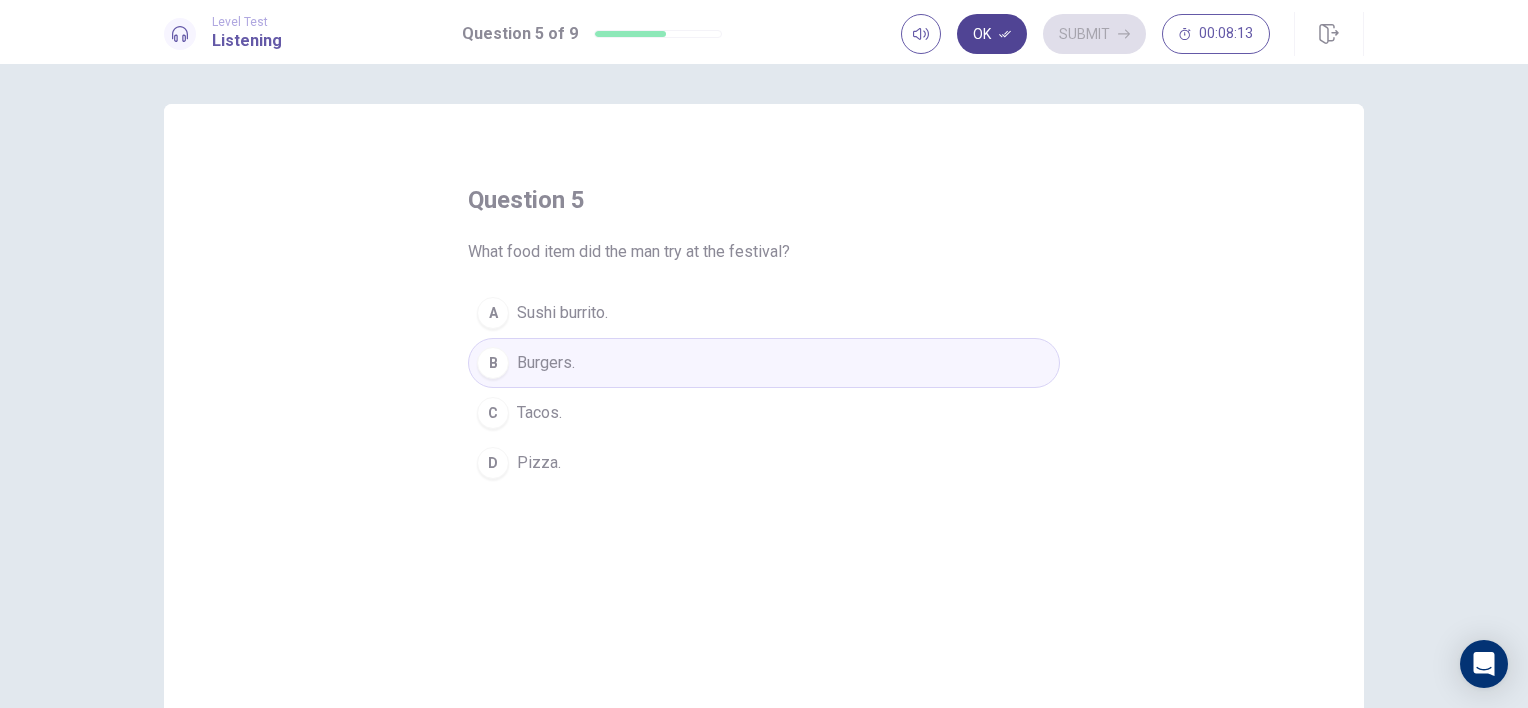 click on "Ok" at bounding box center (992, 34) 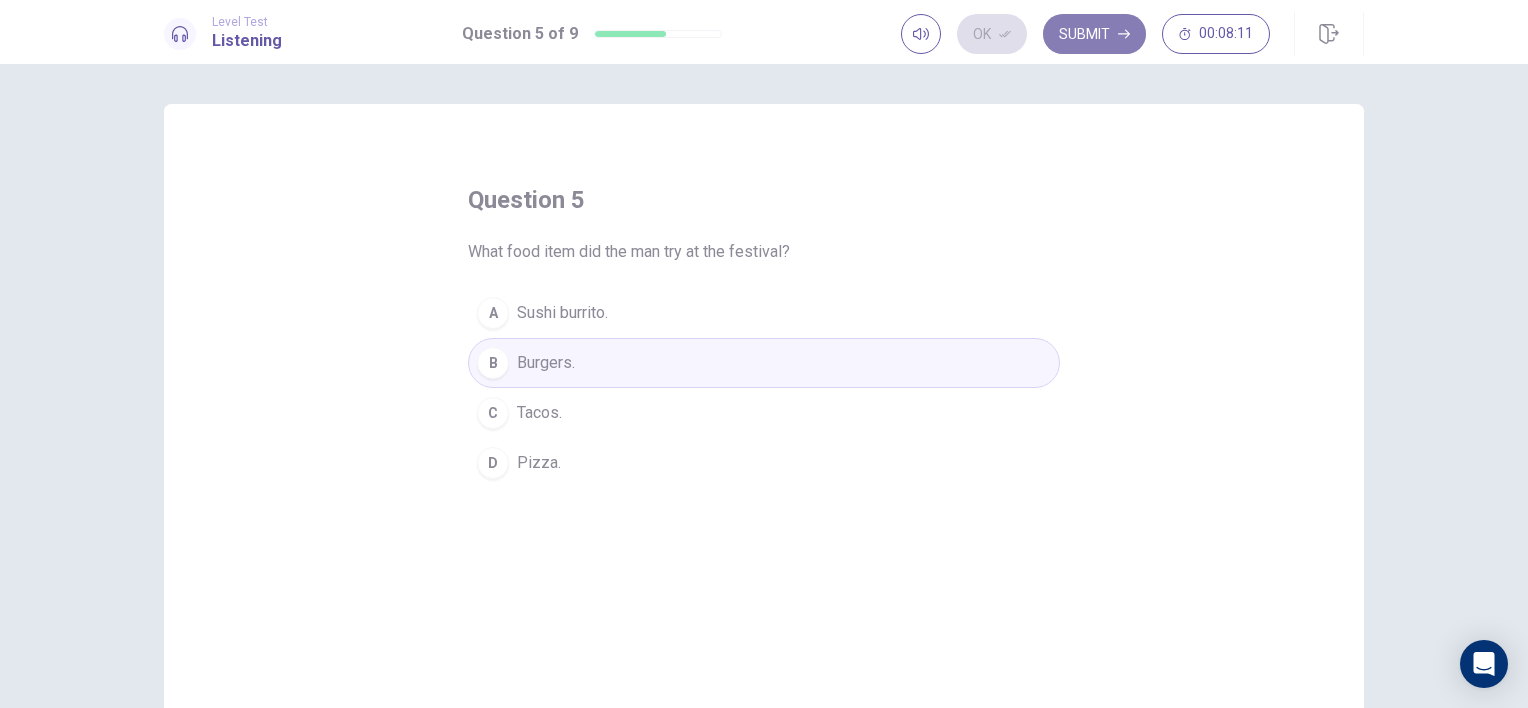 click on "Submit" at bounding box center (1094, 34) 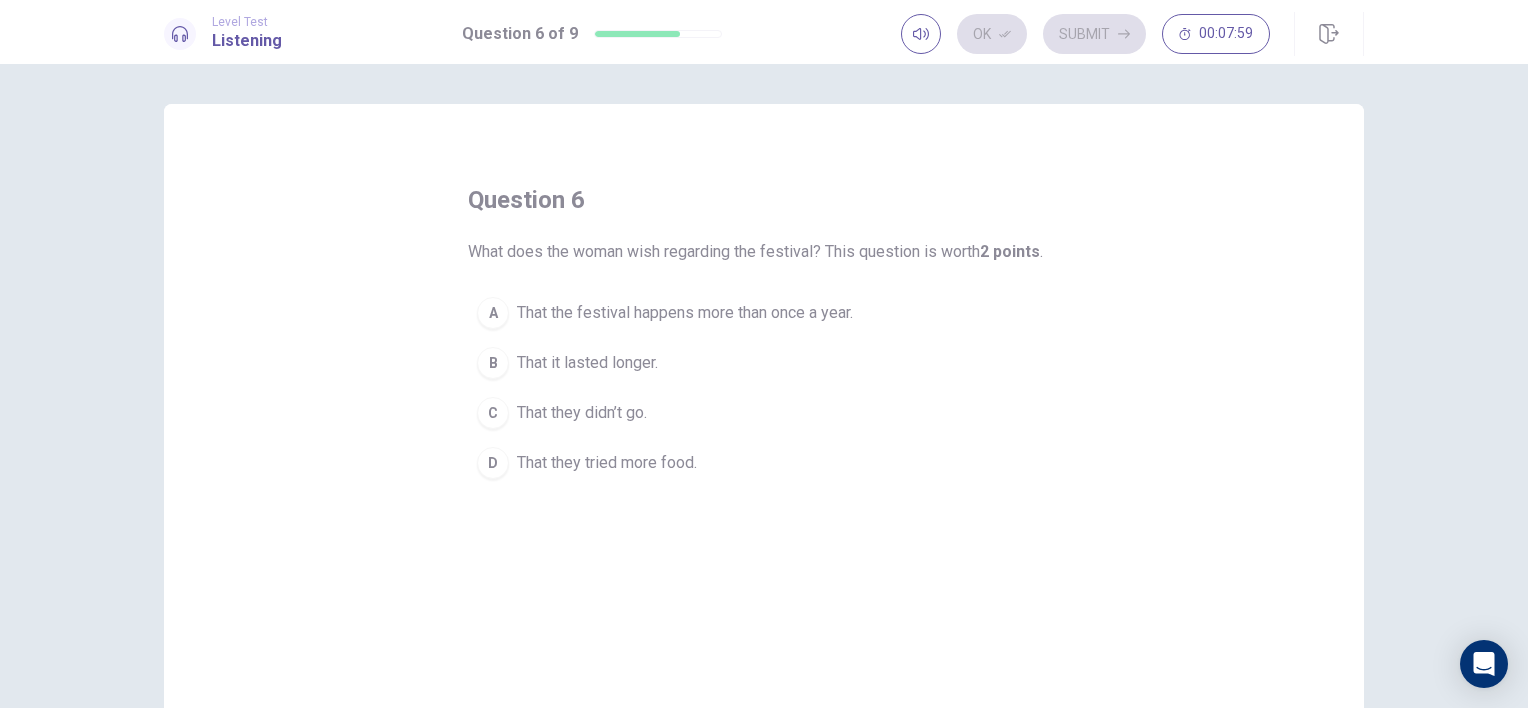 click on "A That the festival happens more than once a year." at bounding box center (764, 313) 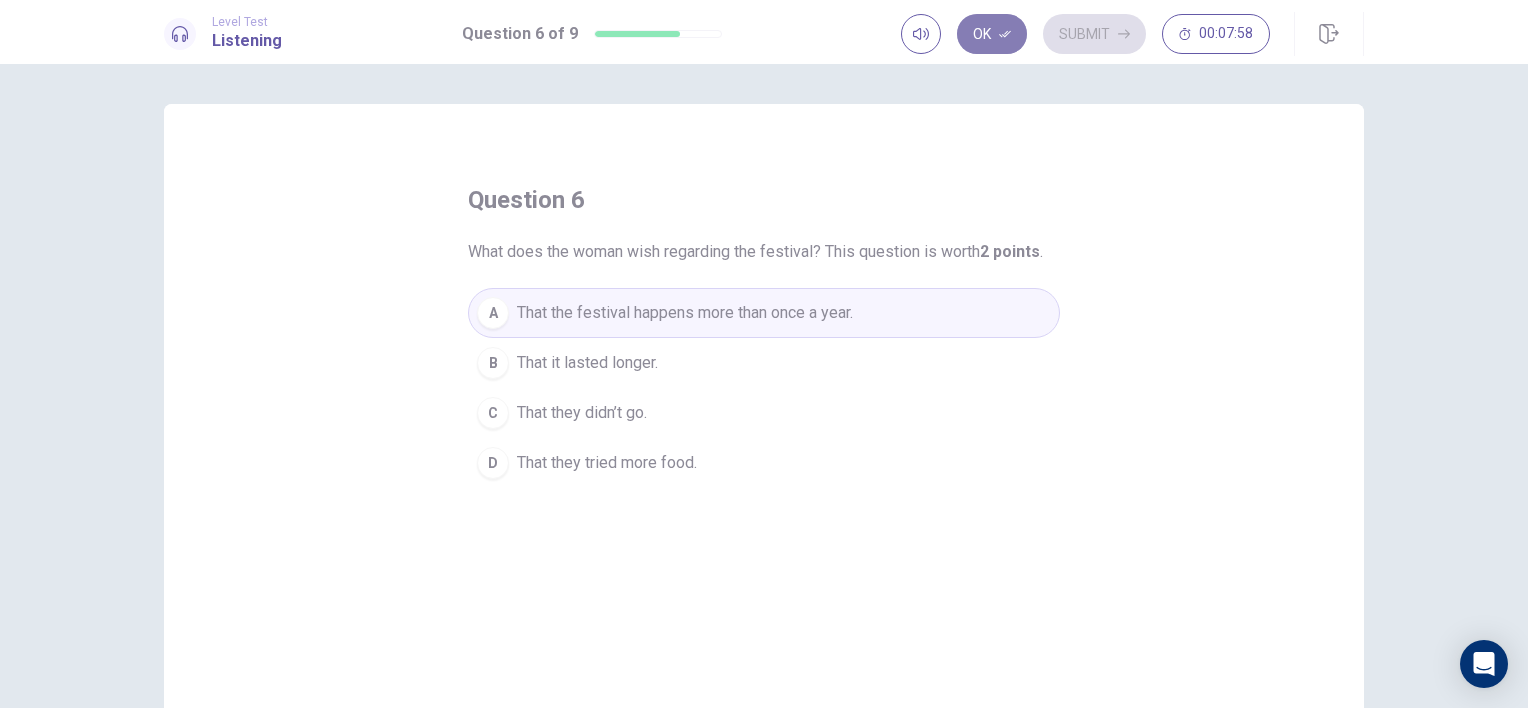 click on "Ok" at bounding box center (992, 34) 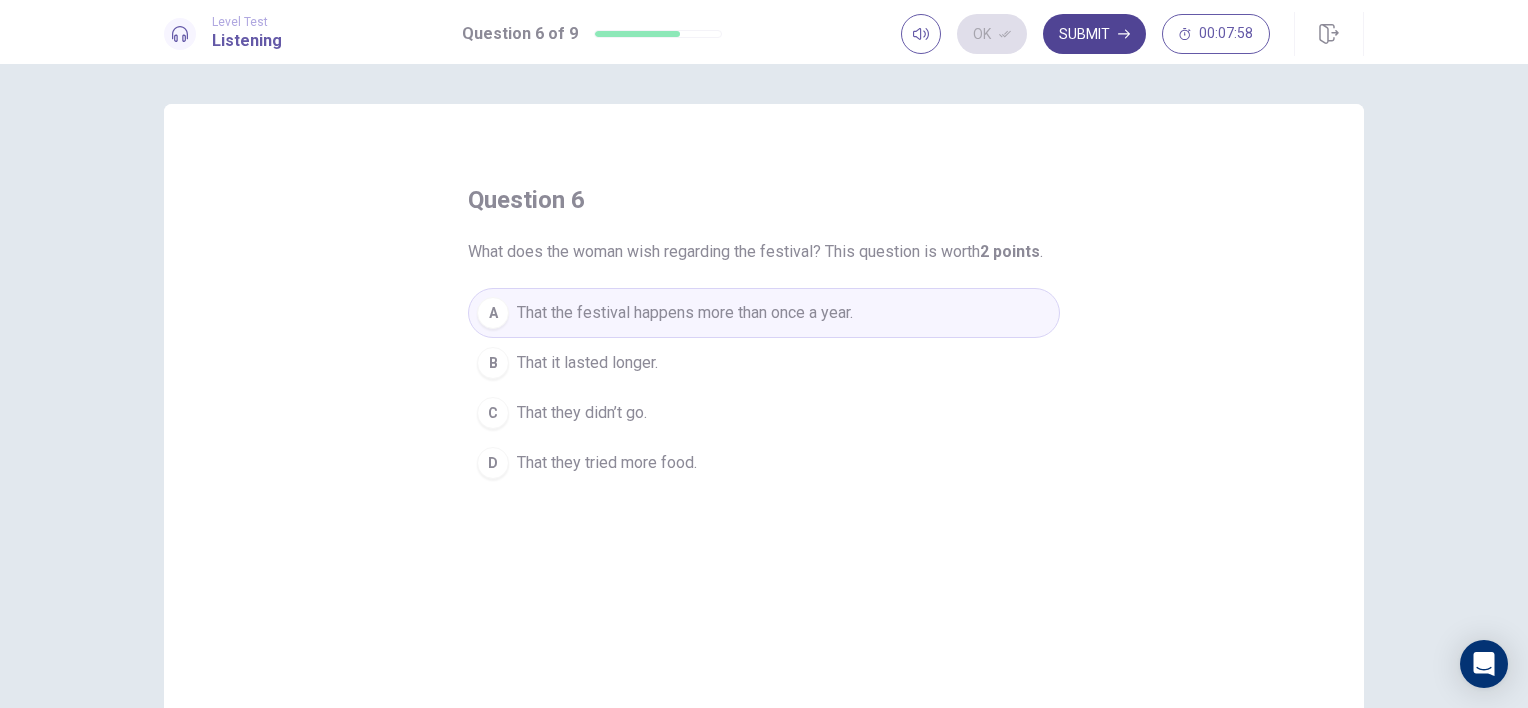 click on "Submit" at bounding box center (1094, 34) 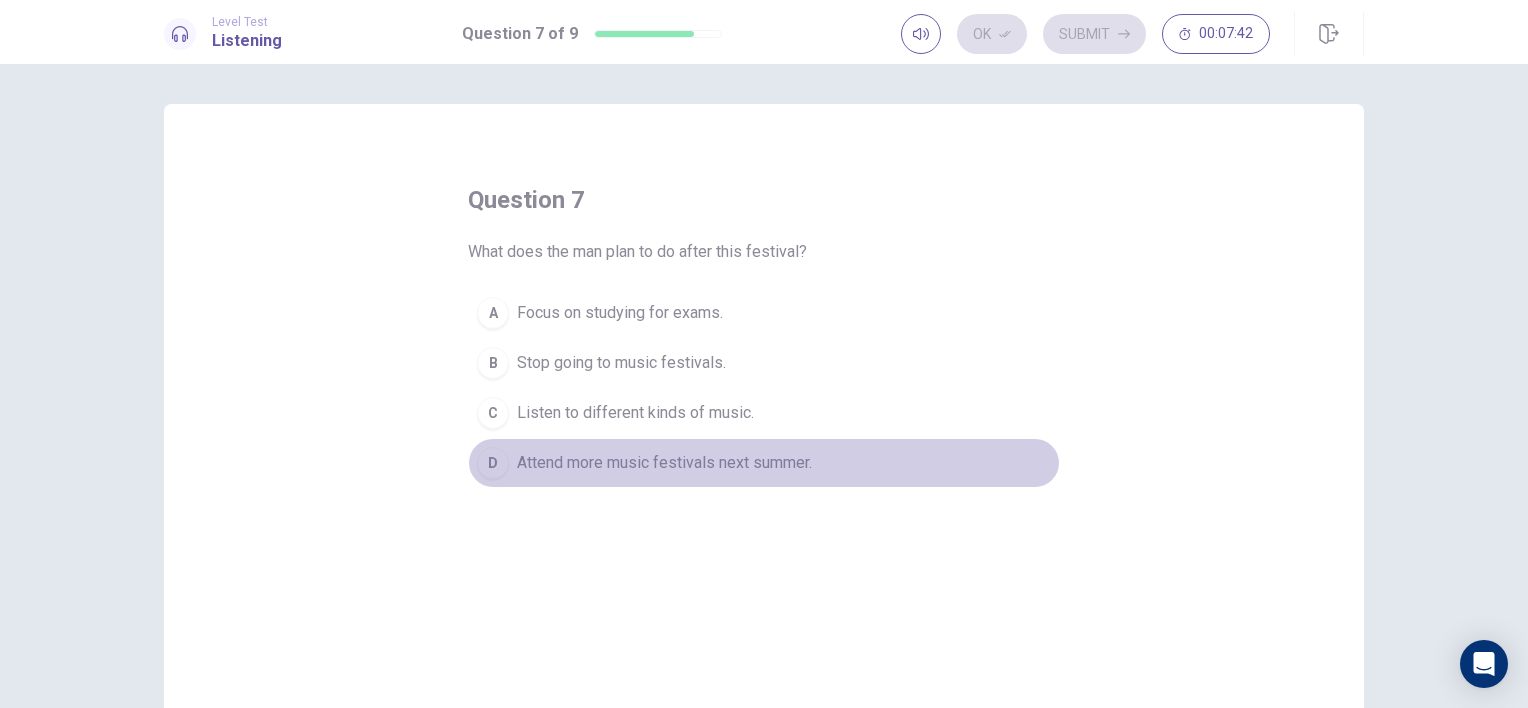 click on "D" at bounding box center (493, 463) 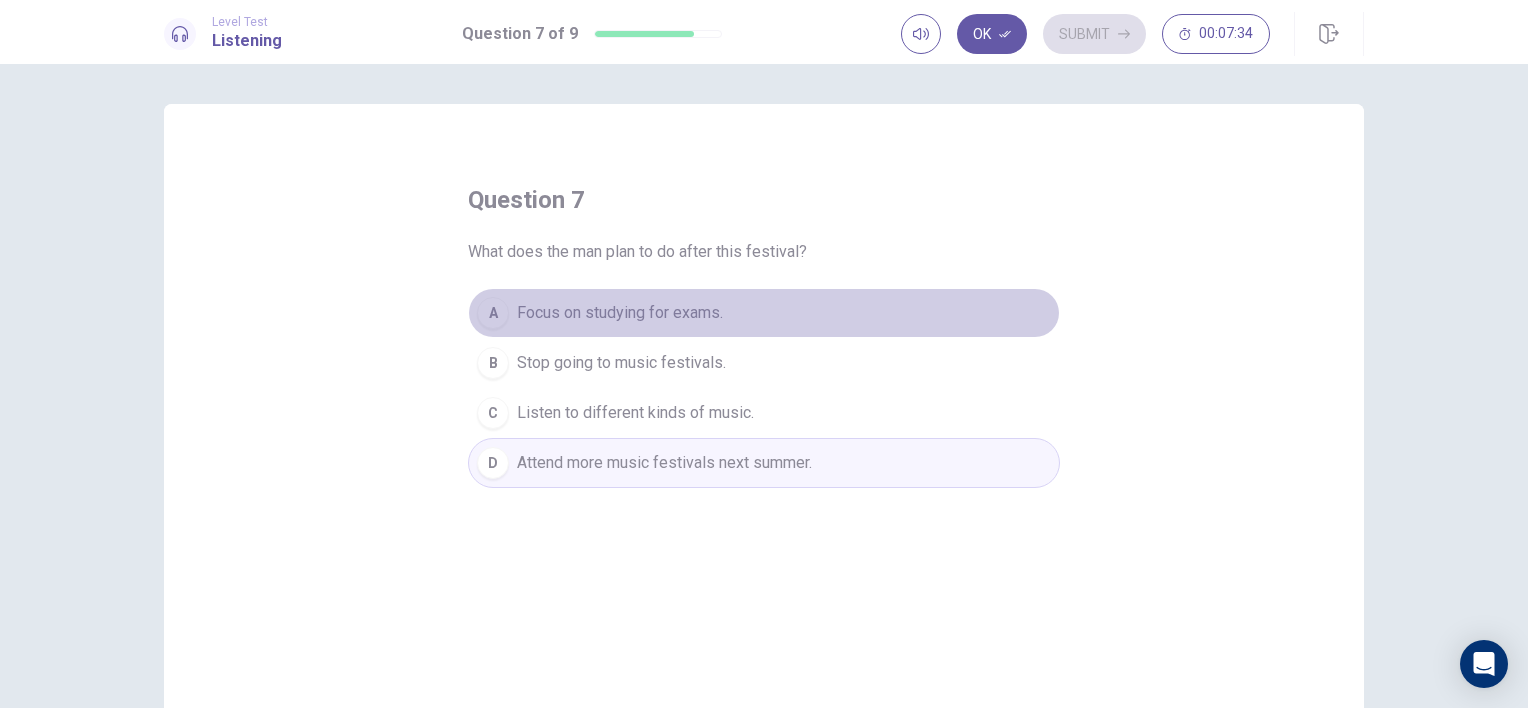click on "A" at bounding box center (493, 313) 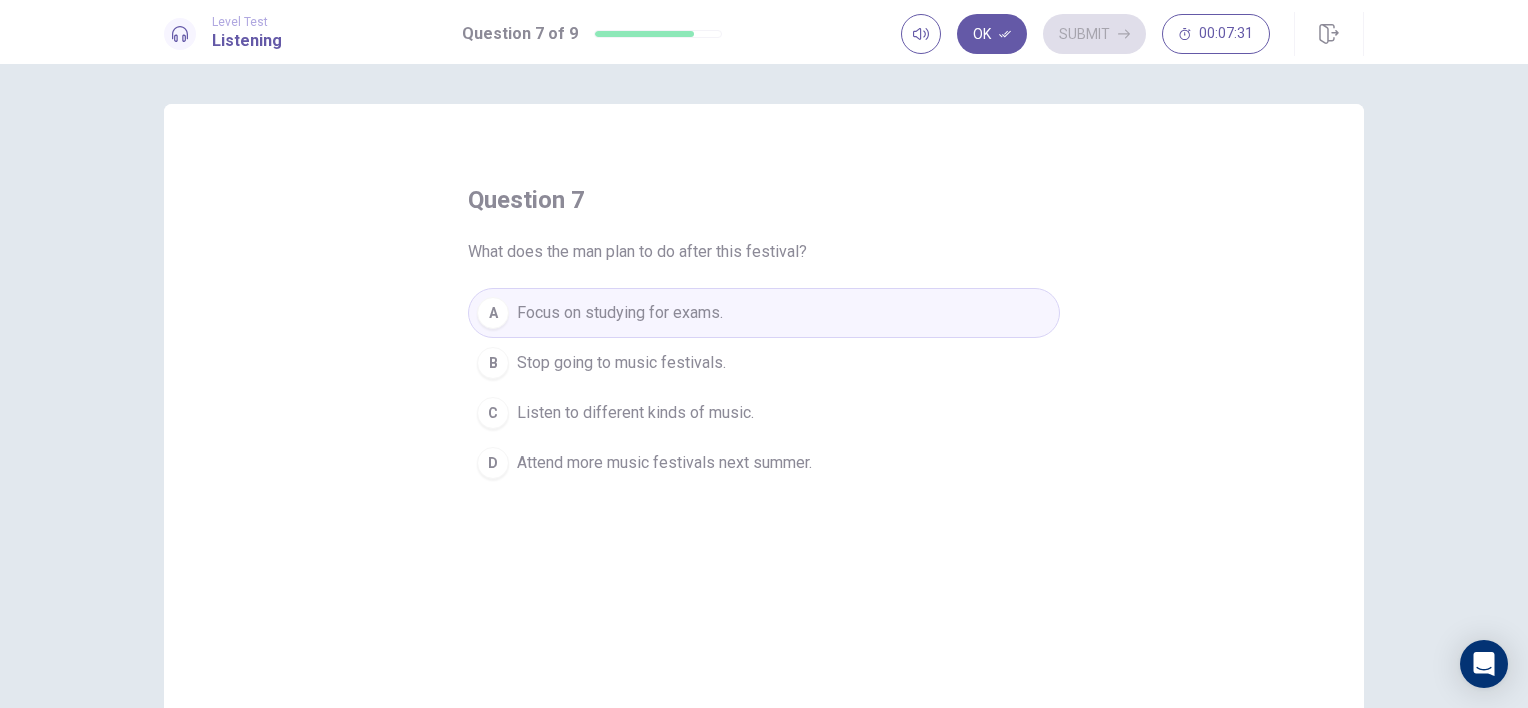 click on "C" at bounding box center (493, 413) 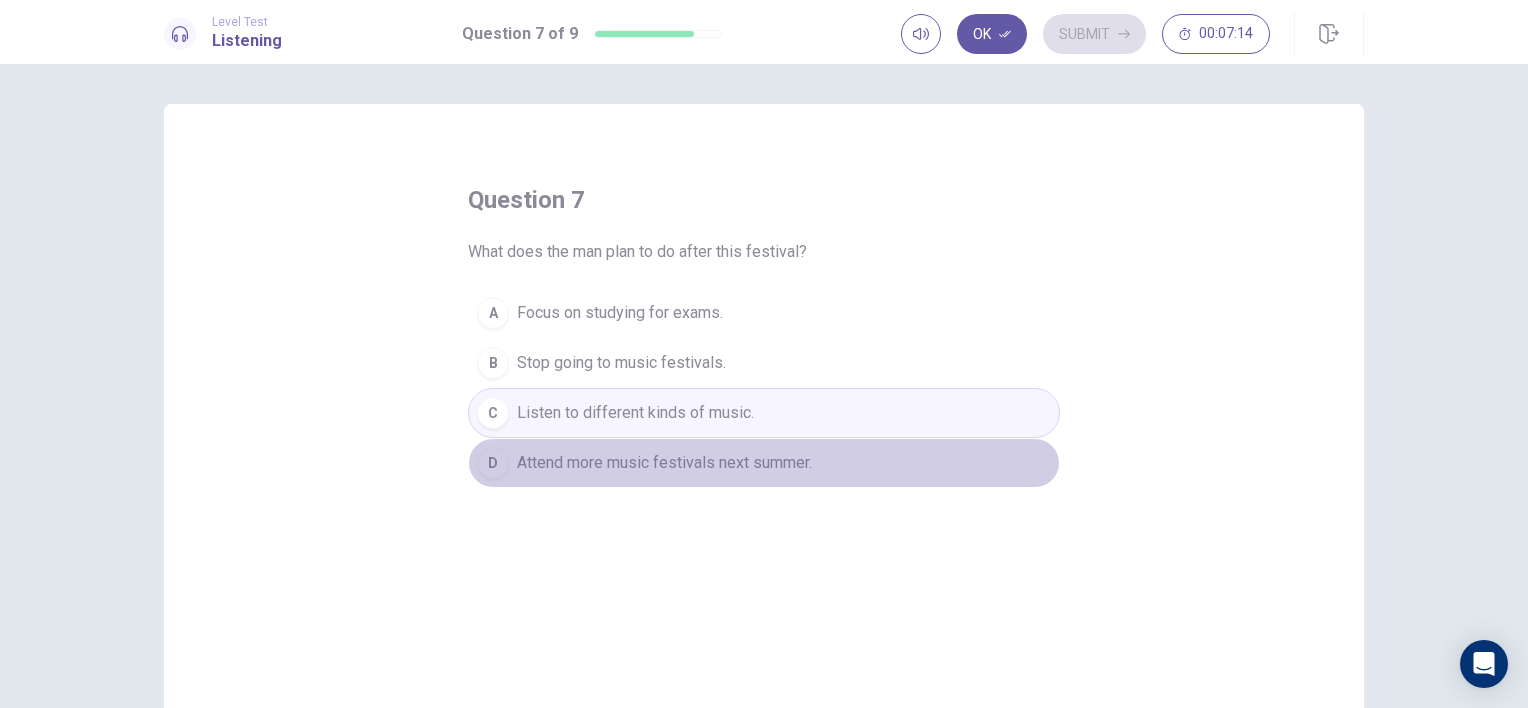 click on "Attend more music festivals next summer." at bounding box center (664, 463) 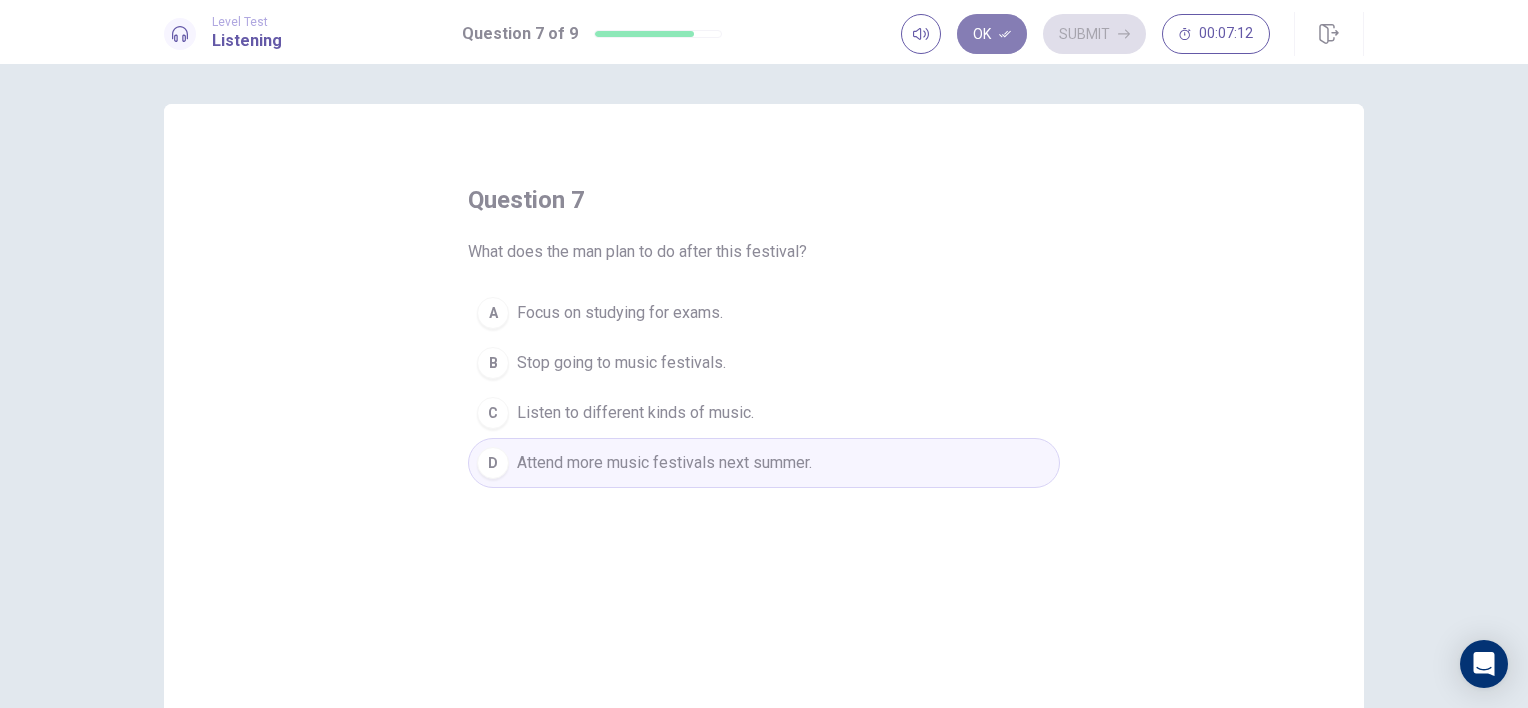click on "Ok" at bounding box center (992, 34) 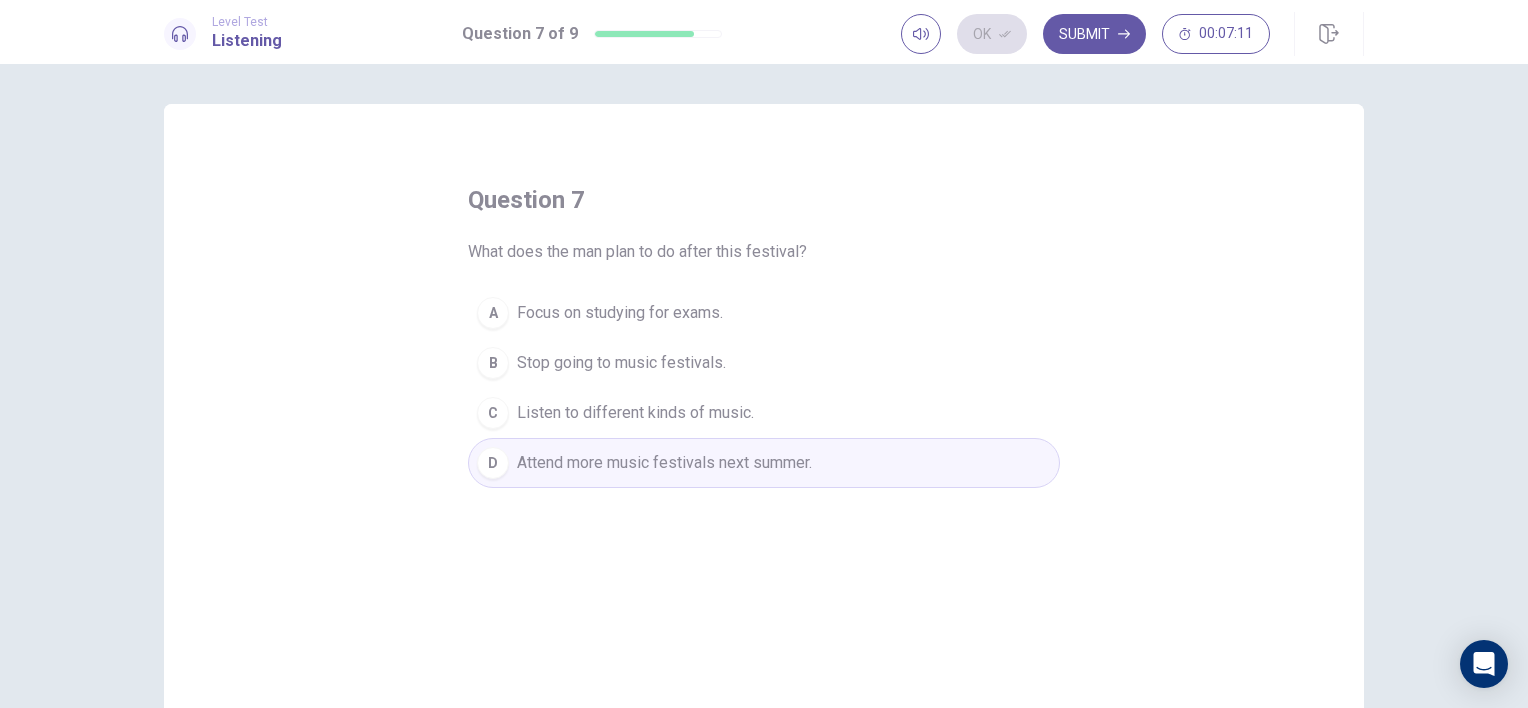 click on "Submit" at bounding box center (1094, 34) 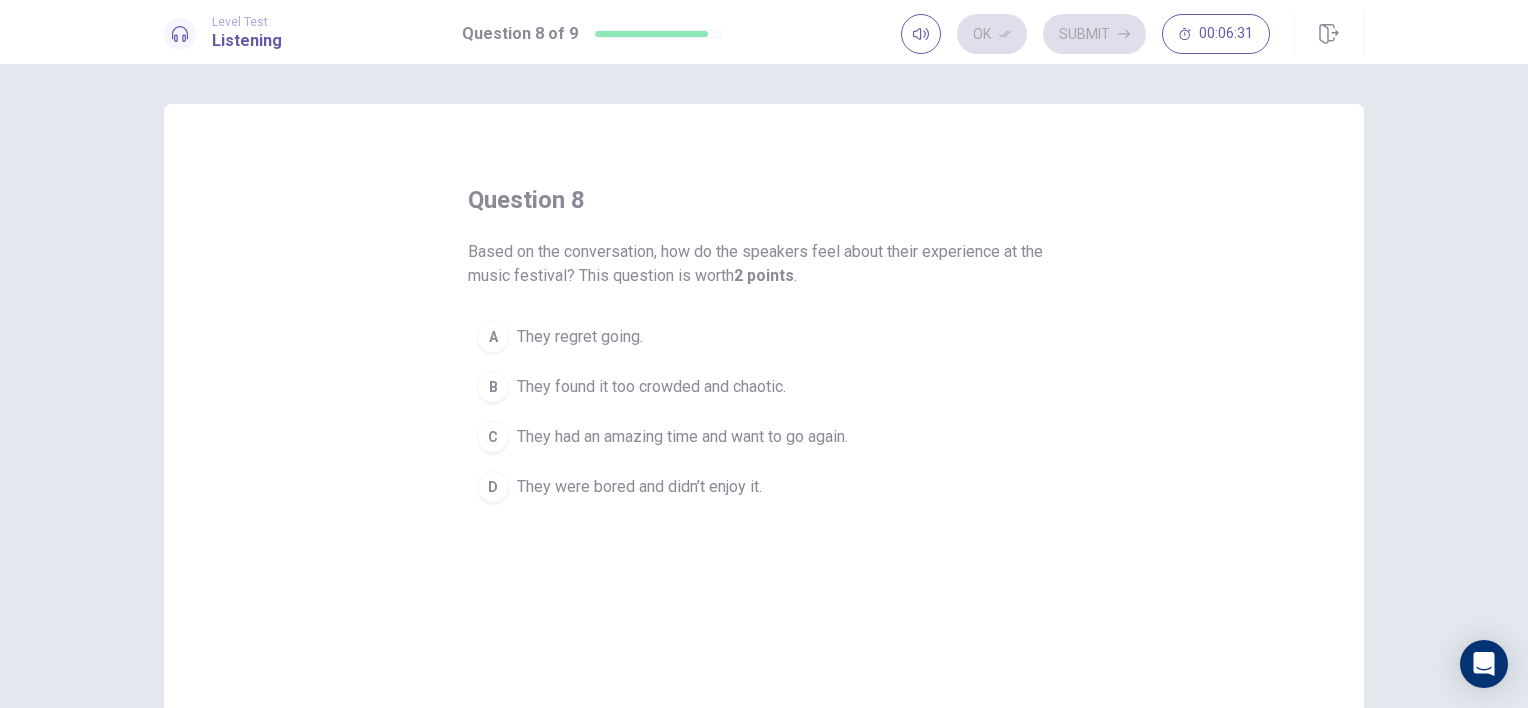 click on "C" at bounding box center [493, 437] 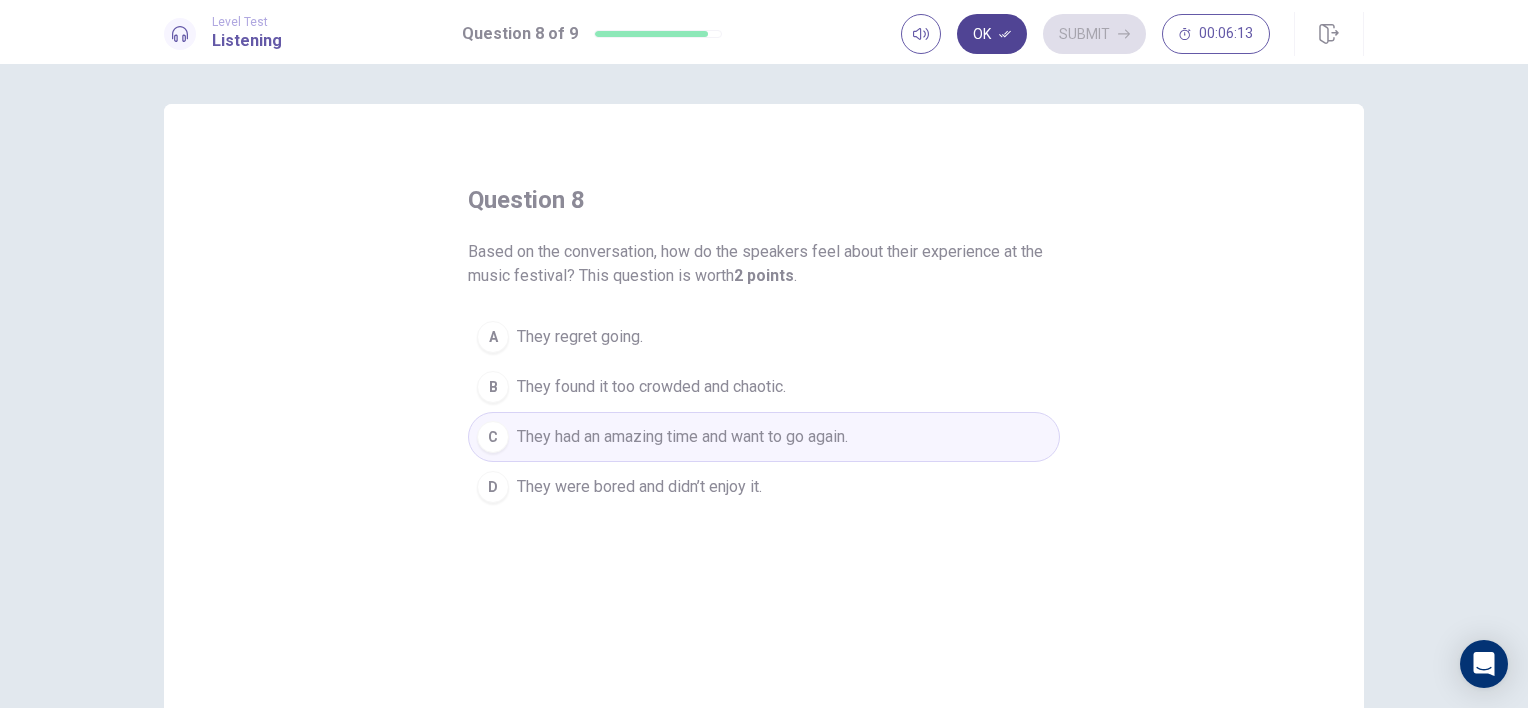click 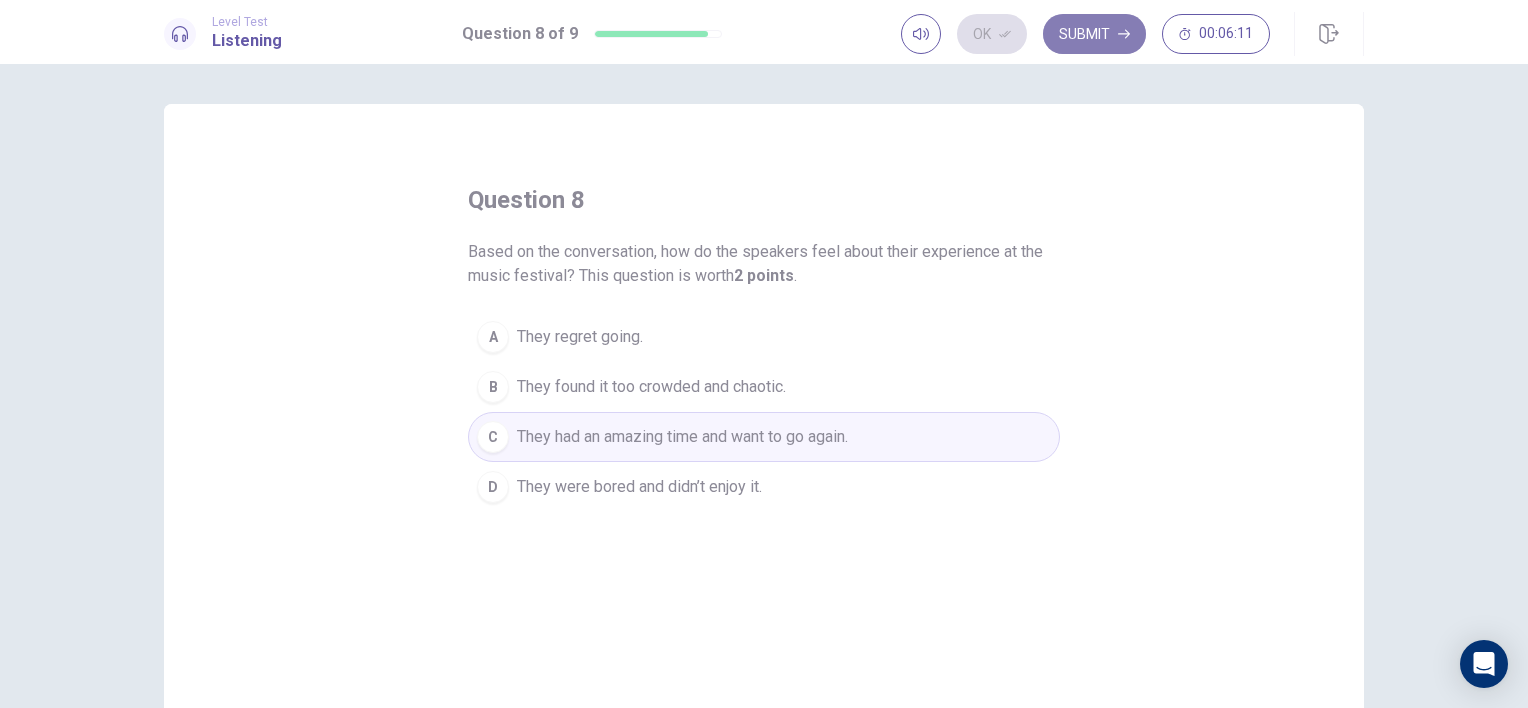 click on "Submit" at bounding box center (1094, 34) 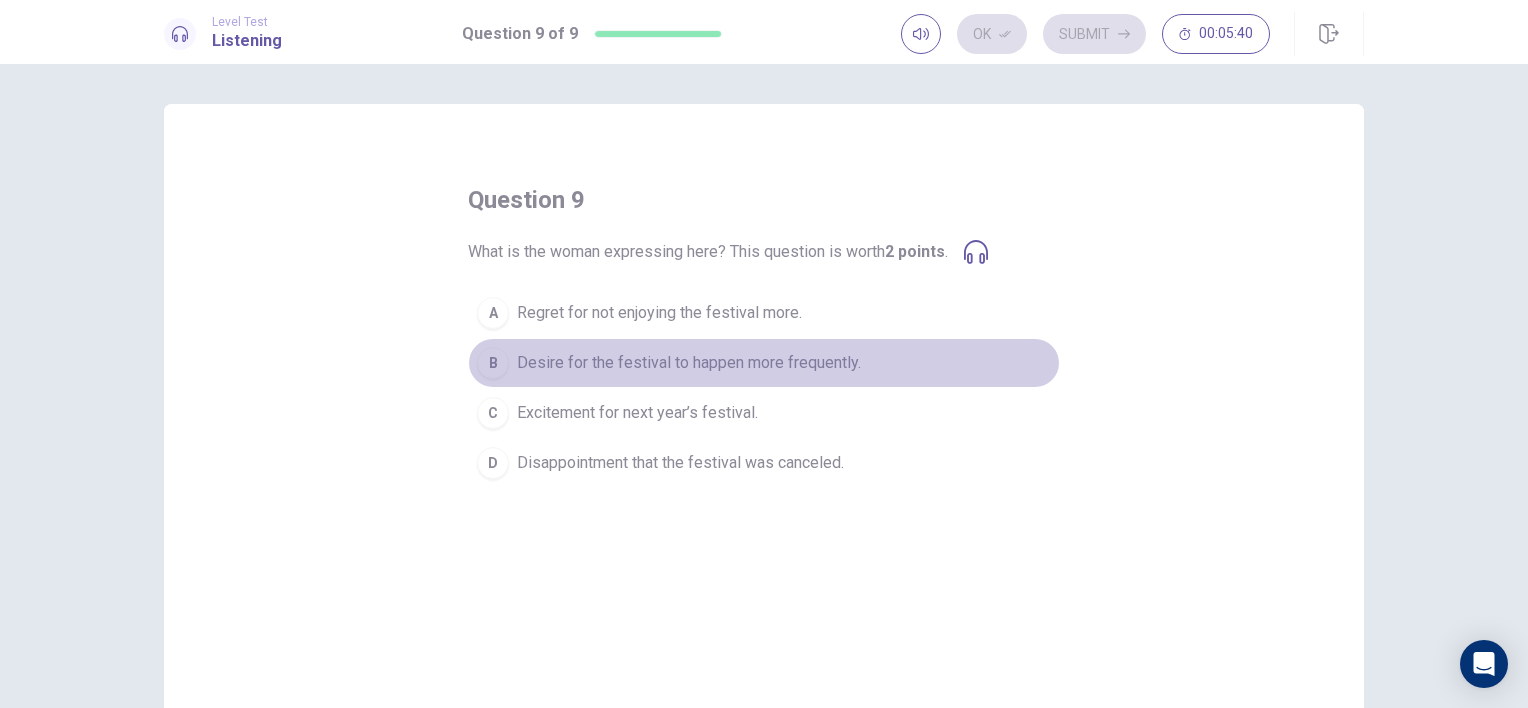 click on "B" at bounding box center [493, 363] 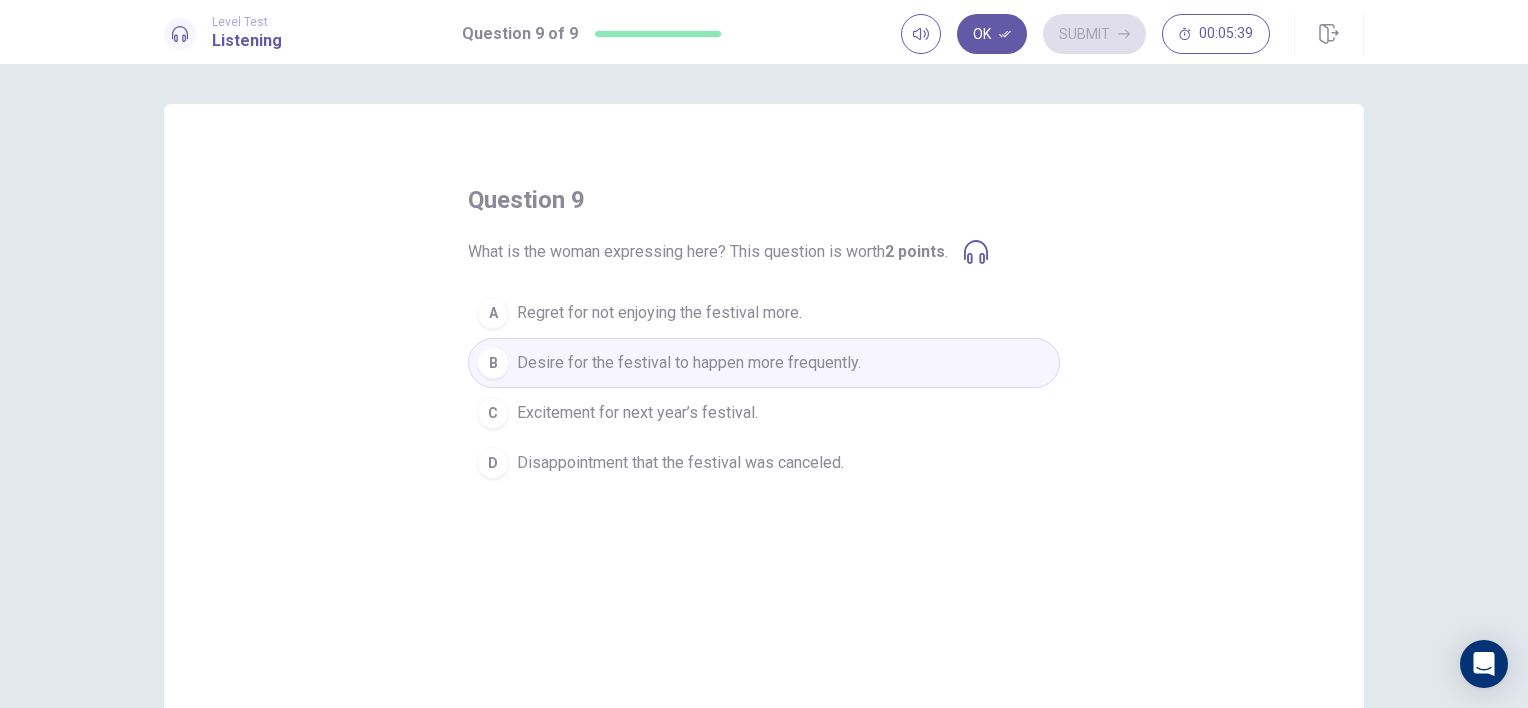 click on "C" at bounding box center (493, 413) 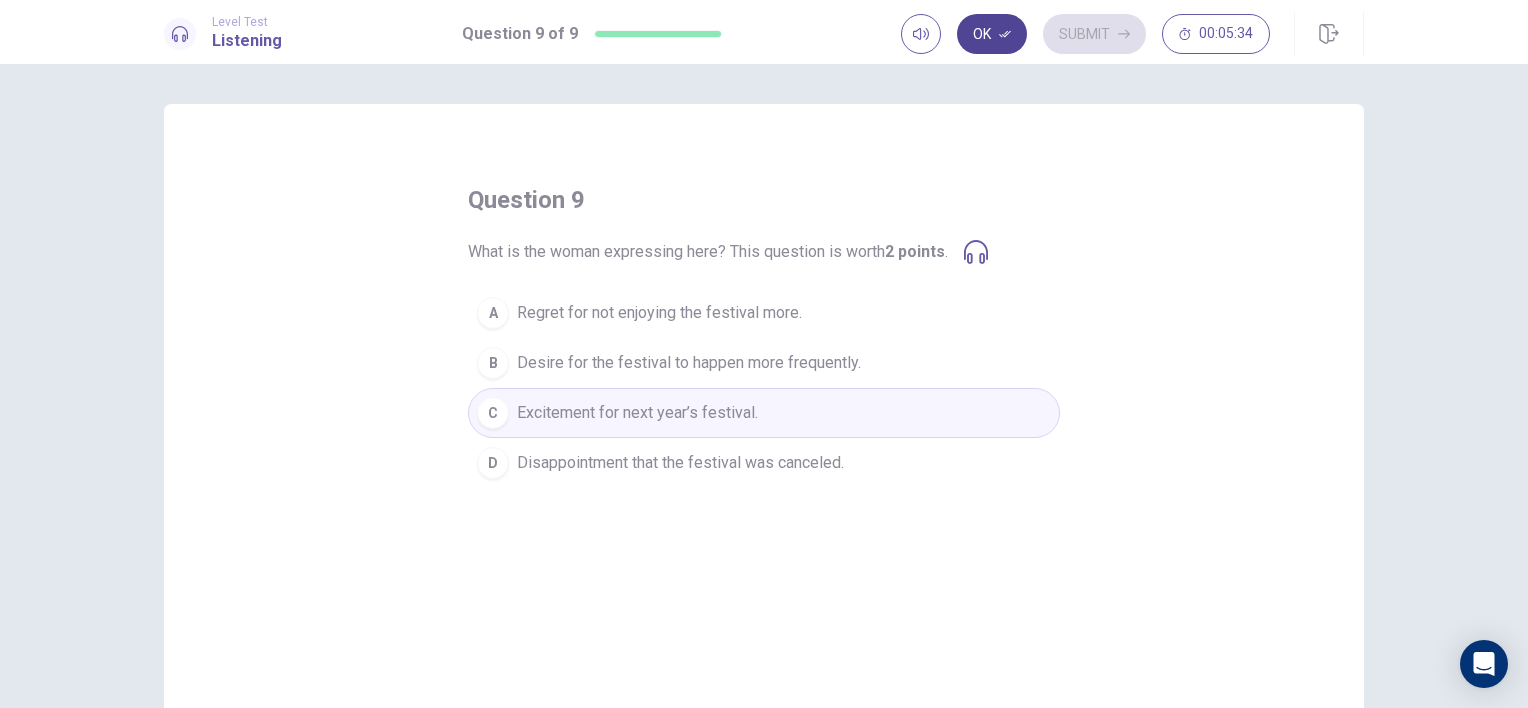 click on "Ok" at bounding box center [992, 34] 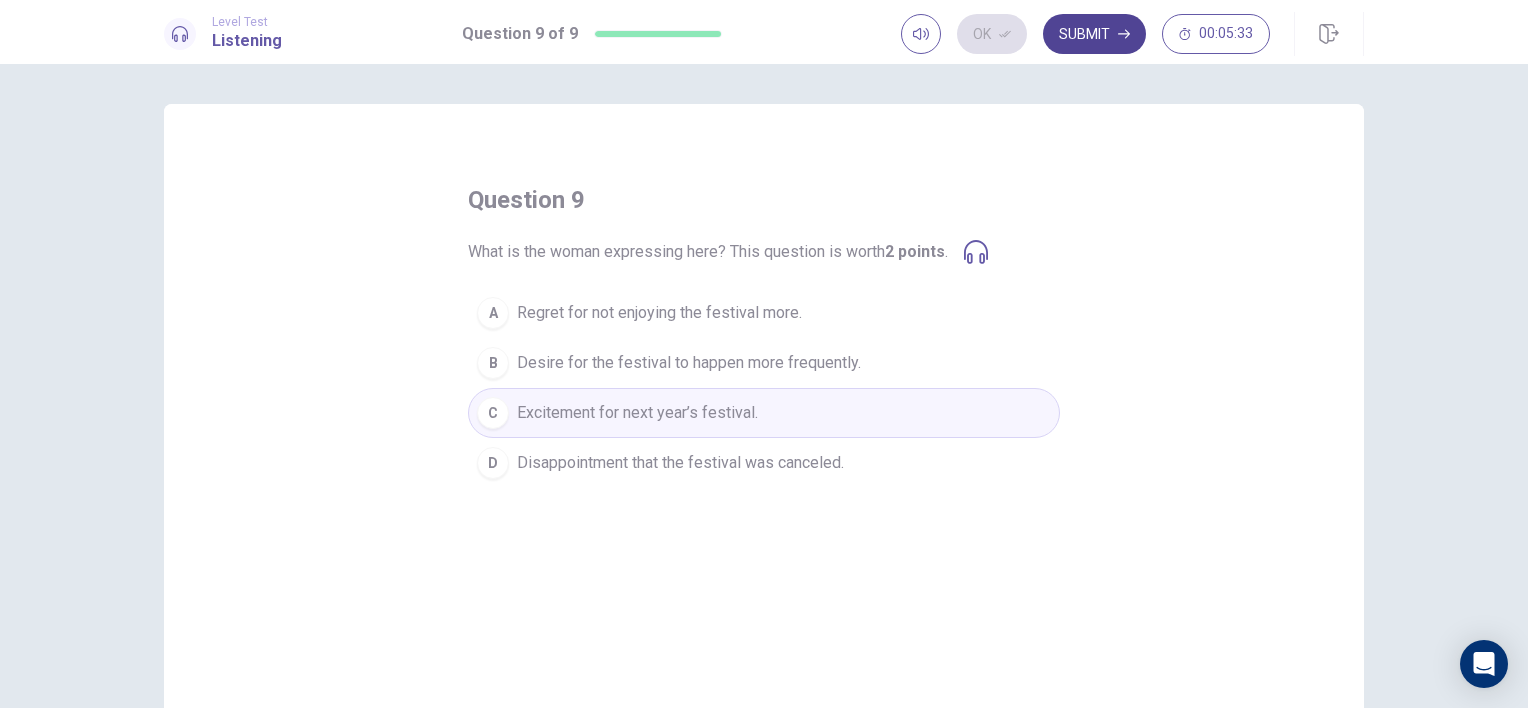 click on "Submit" at bounding box center [1094, 34] 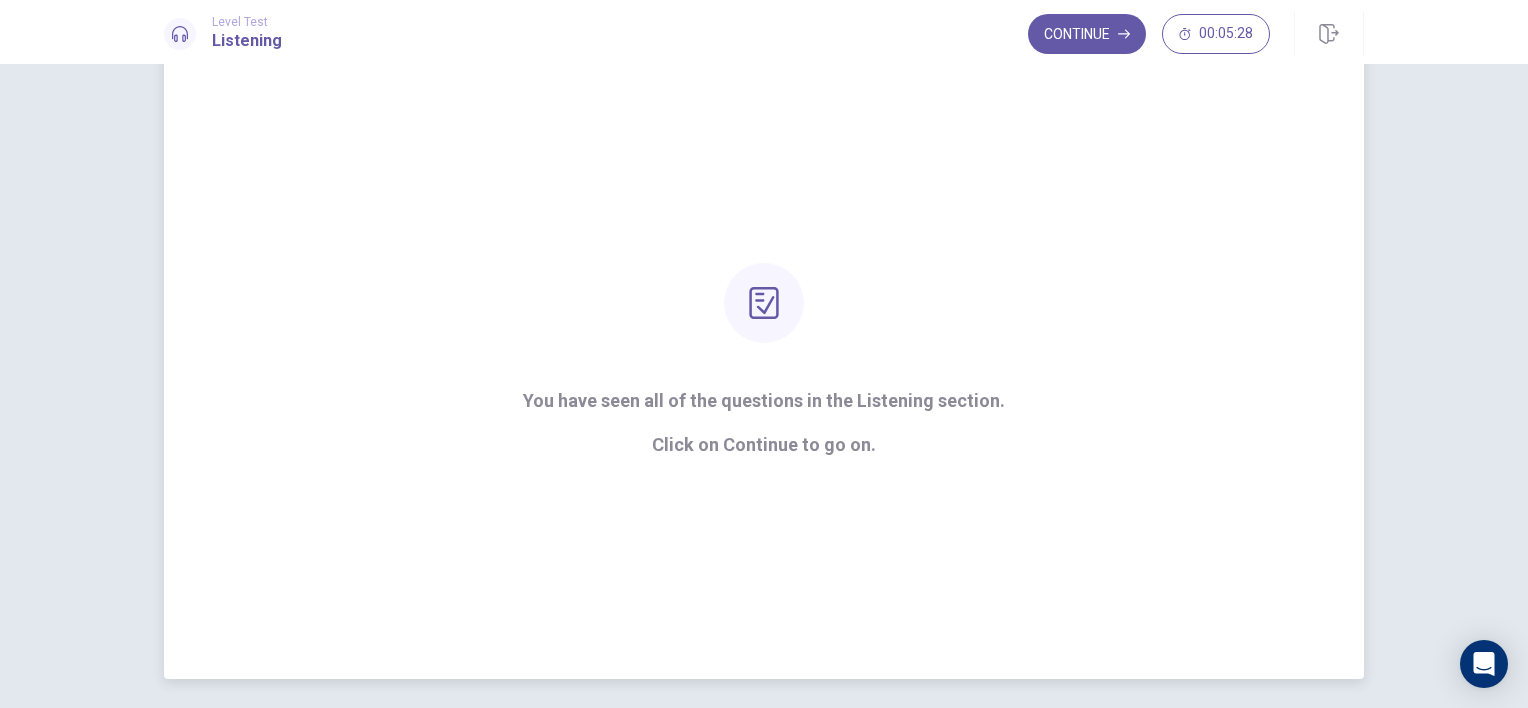 scroll, scrollTop: 0, scrollLeft: 0, axis: both 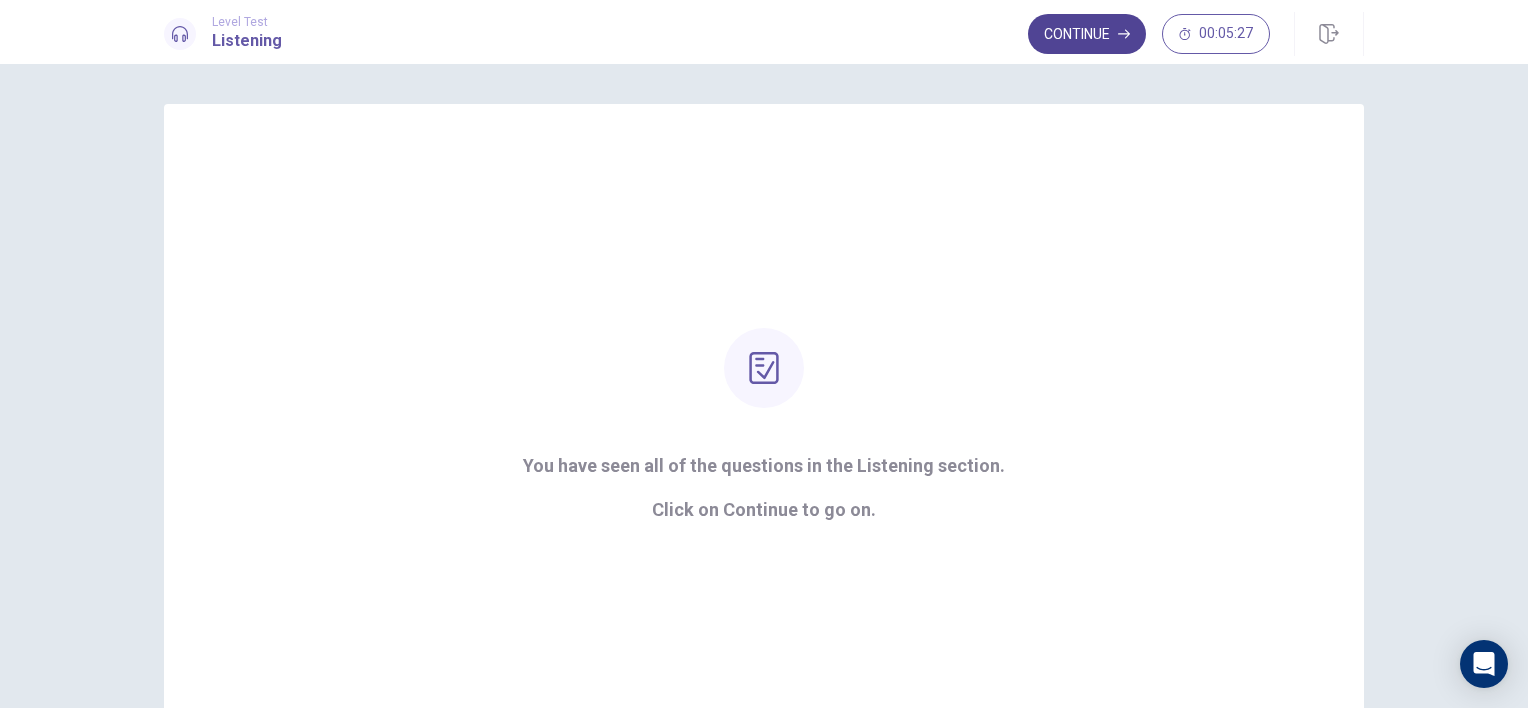 click on "Continue" at bounding box center [1087, 34] 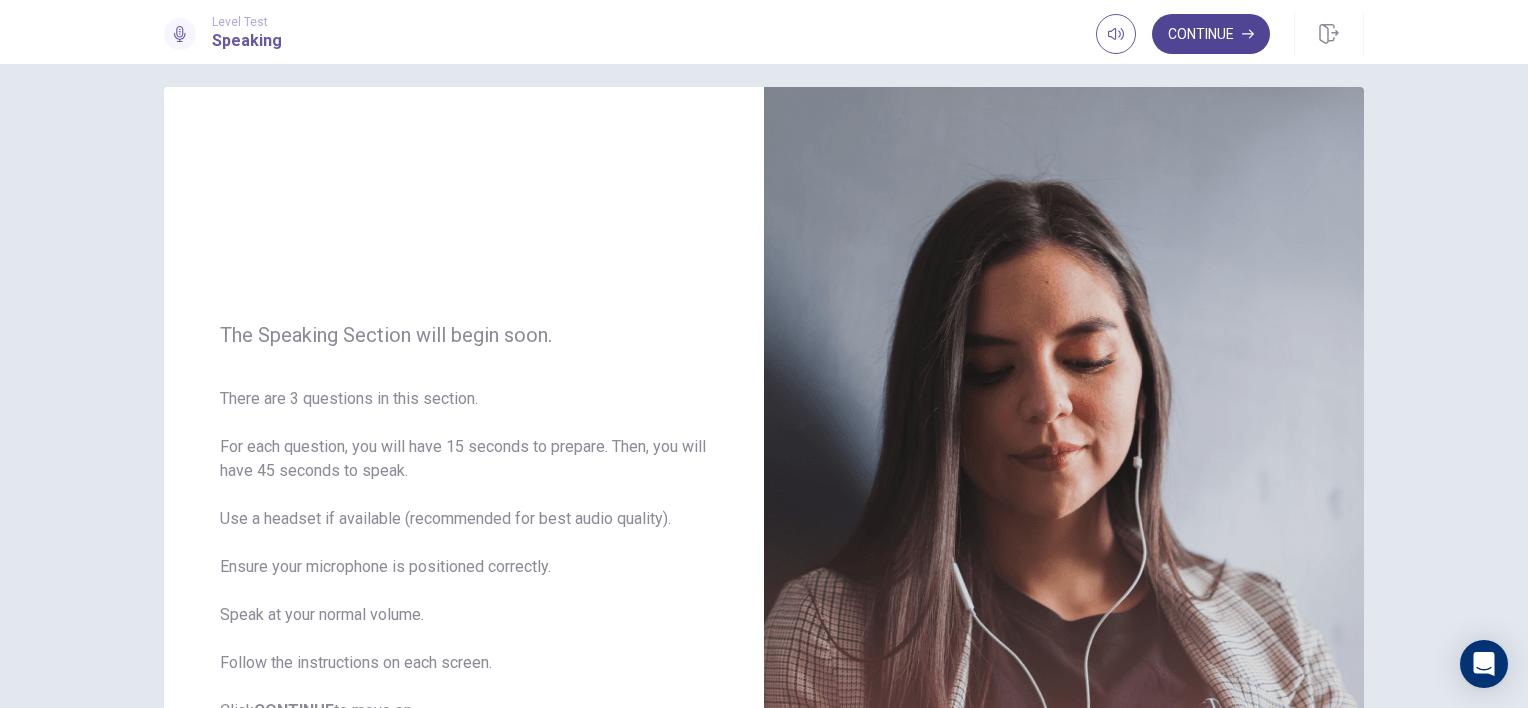 scroll, scrollTop: 0, scrollLeft: 0, axis: both 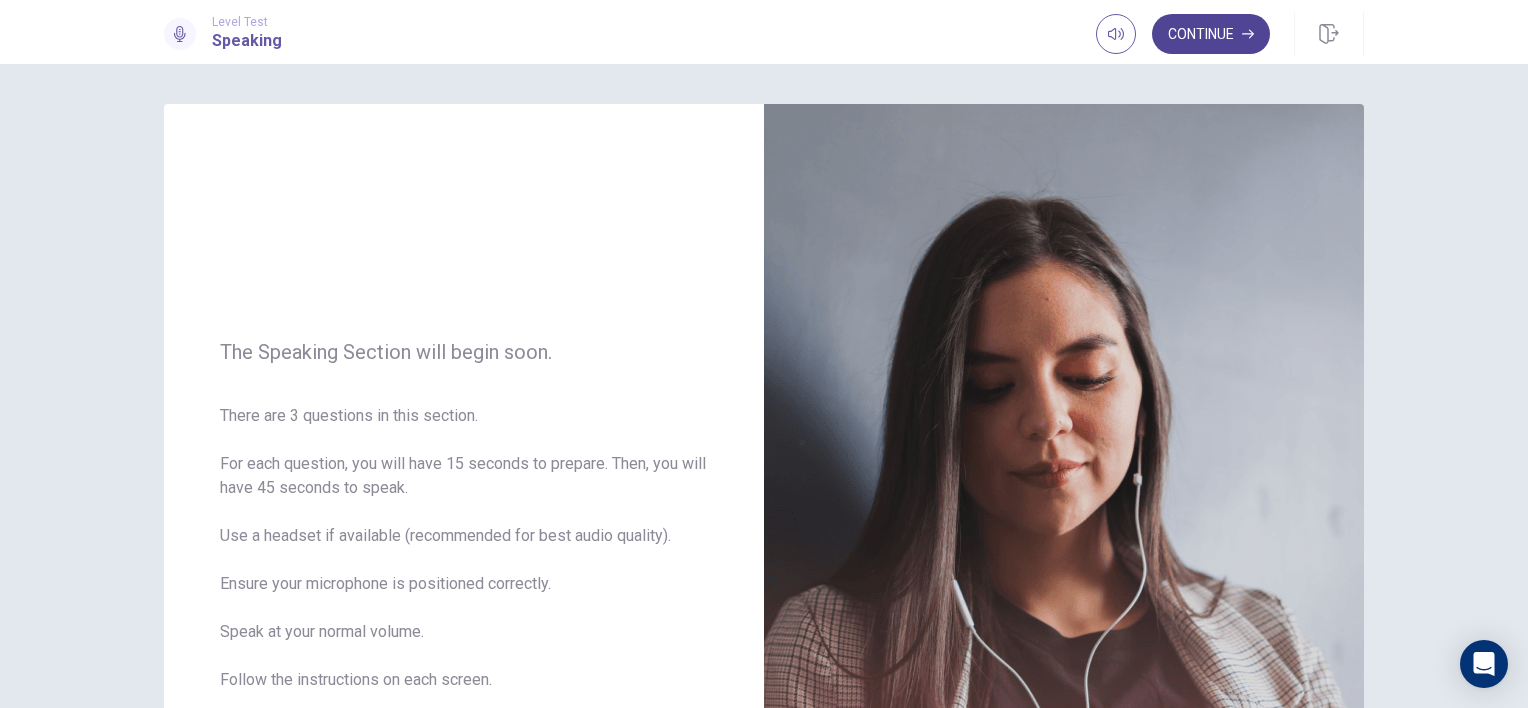 click on "Continue" at bounding box center (1211, 34) 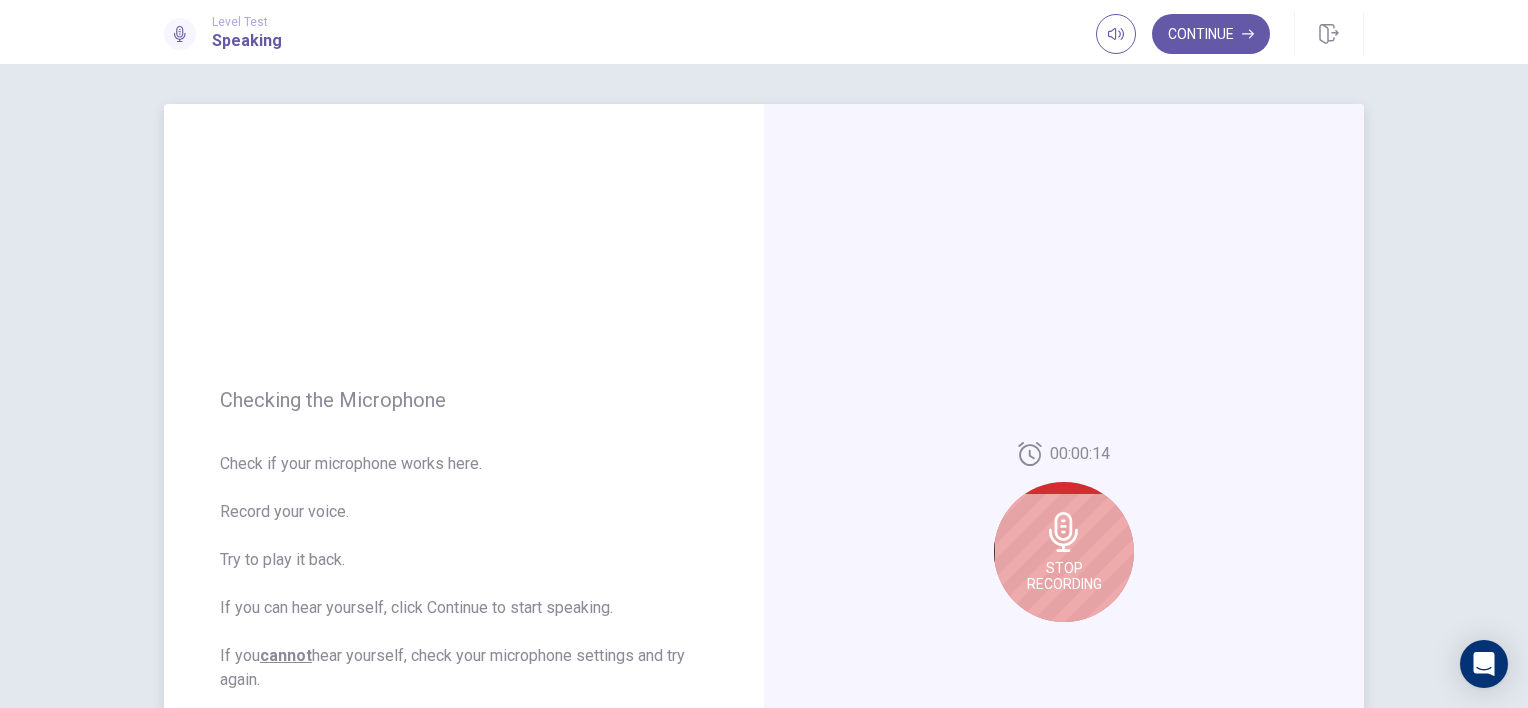 scroll, scrollTop: 100, scrollLeft: 0, axis: vertical 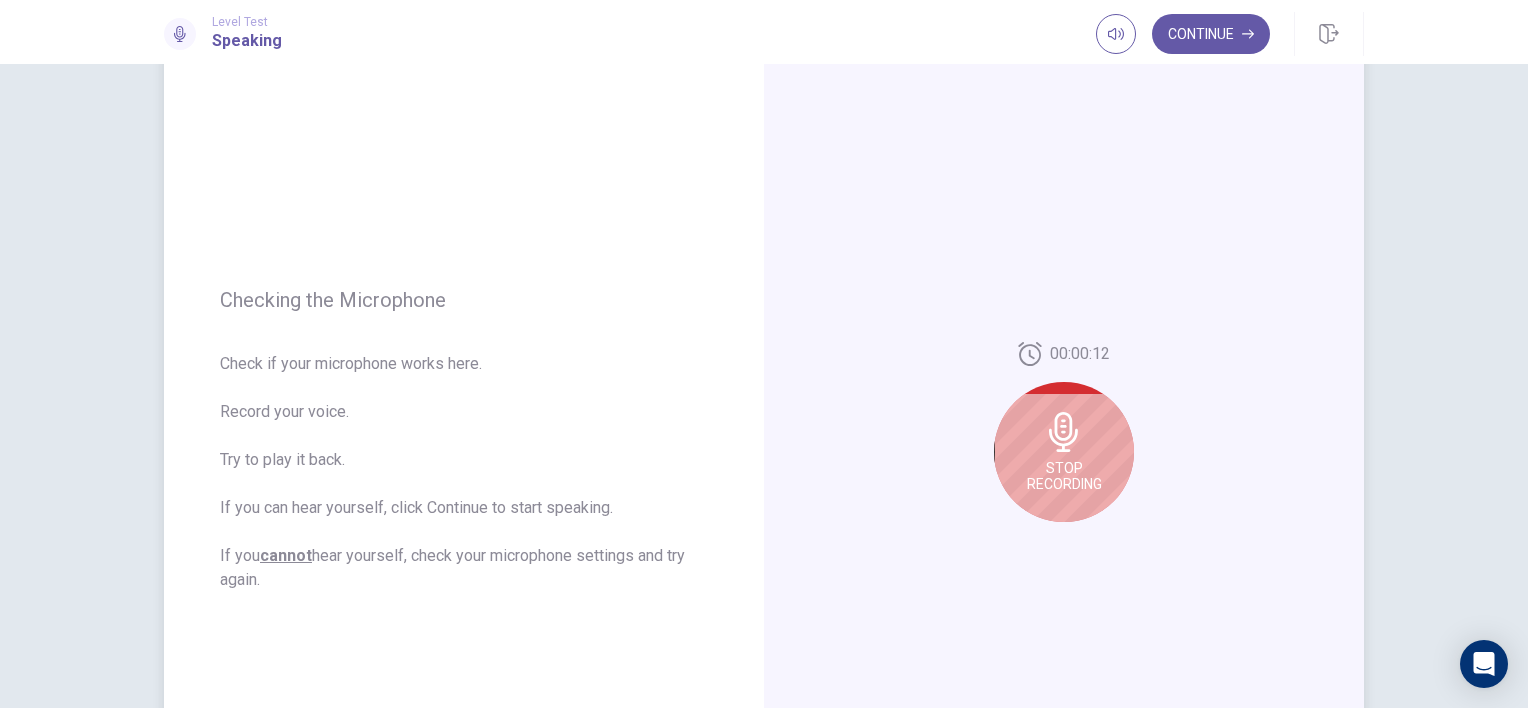 click on "Stop   Recording" at bounding box center (1064, 476) 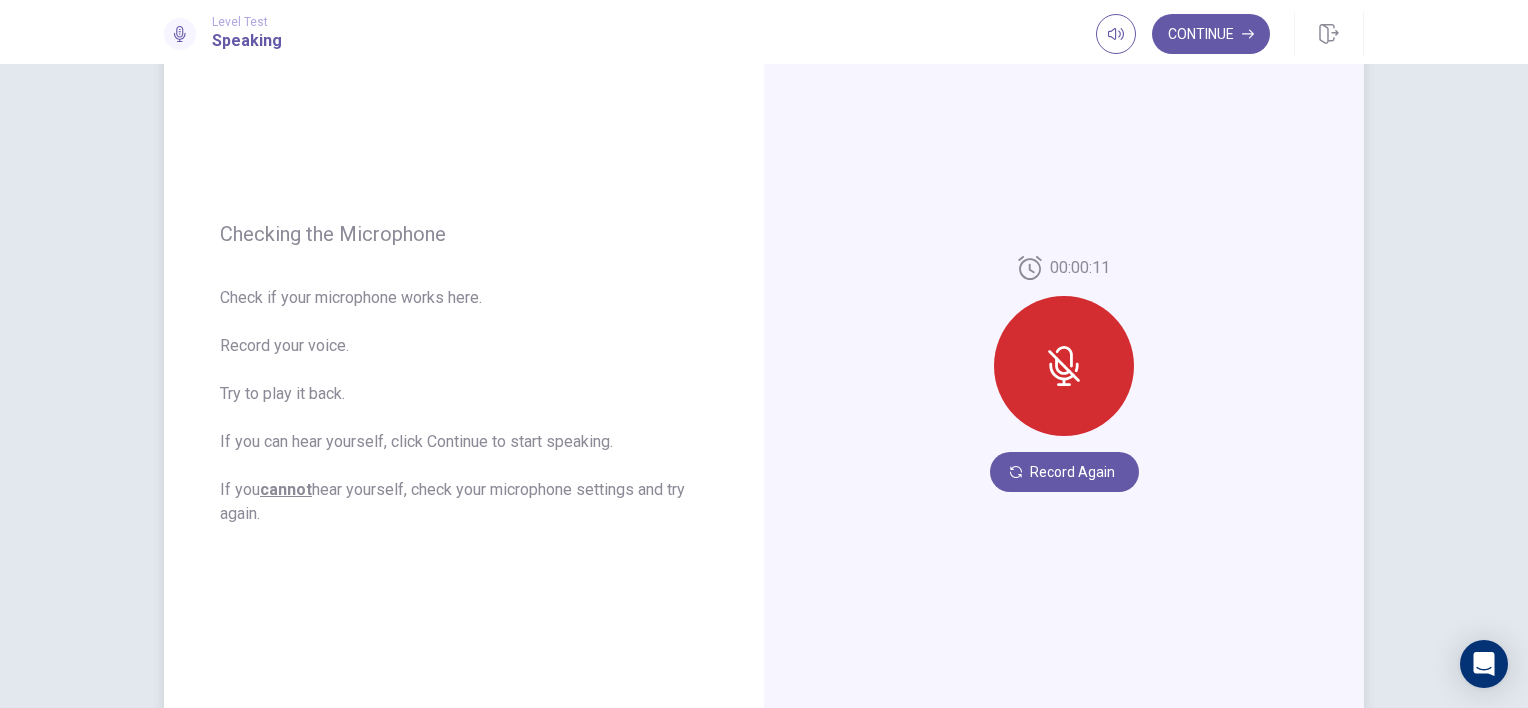 scroll, scrollTop: 300, scrollLeft: 0, axis: vertical 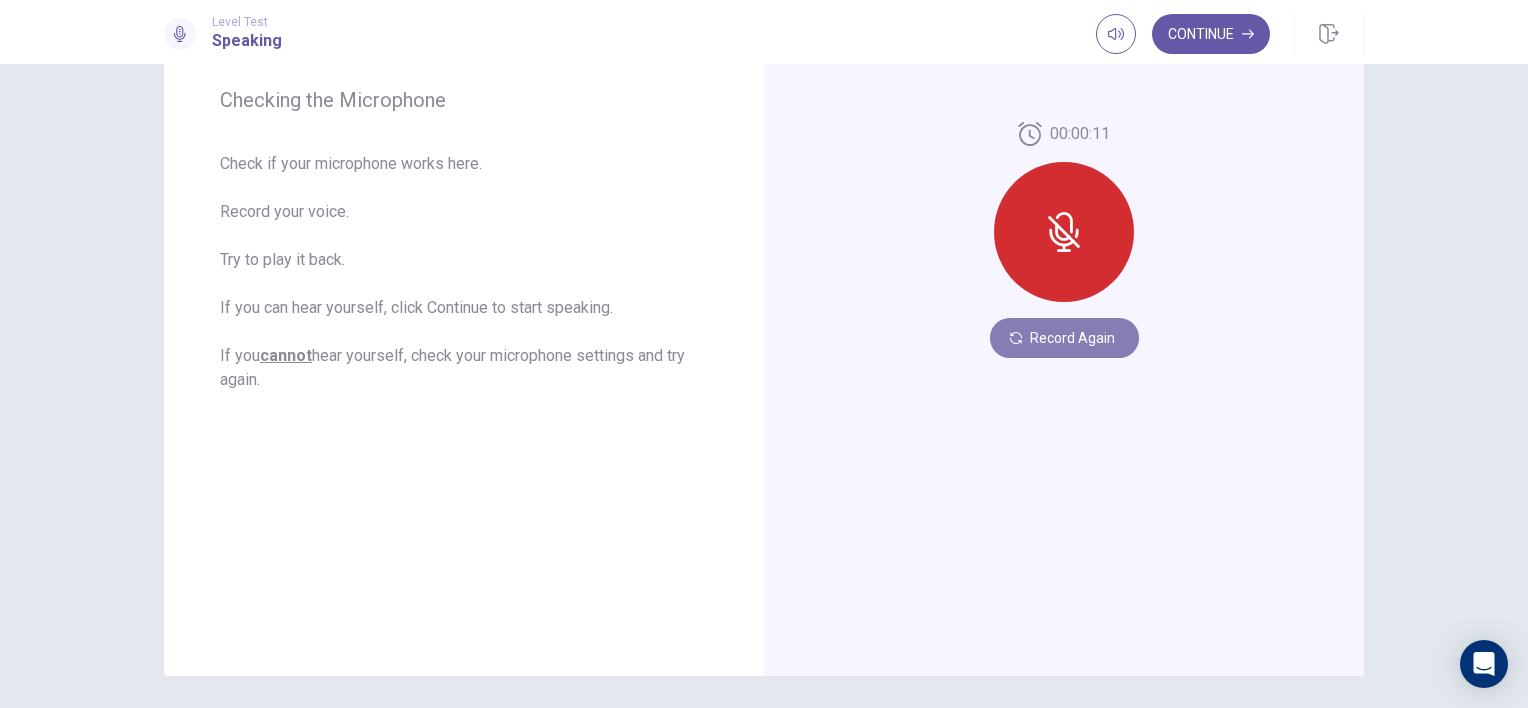 click on "Record Again" at bounding box center (1064, 338) 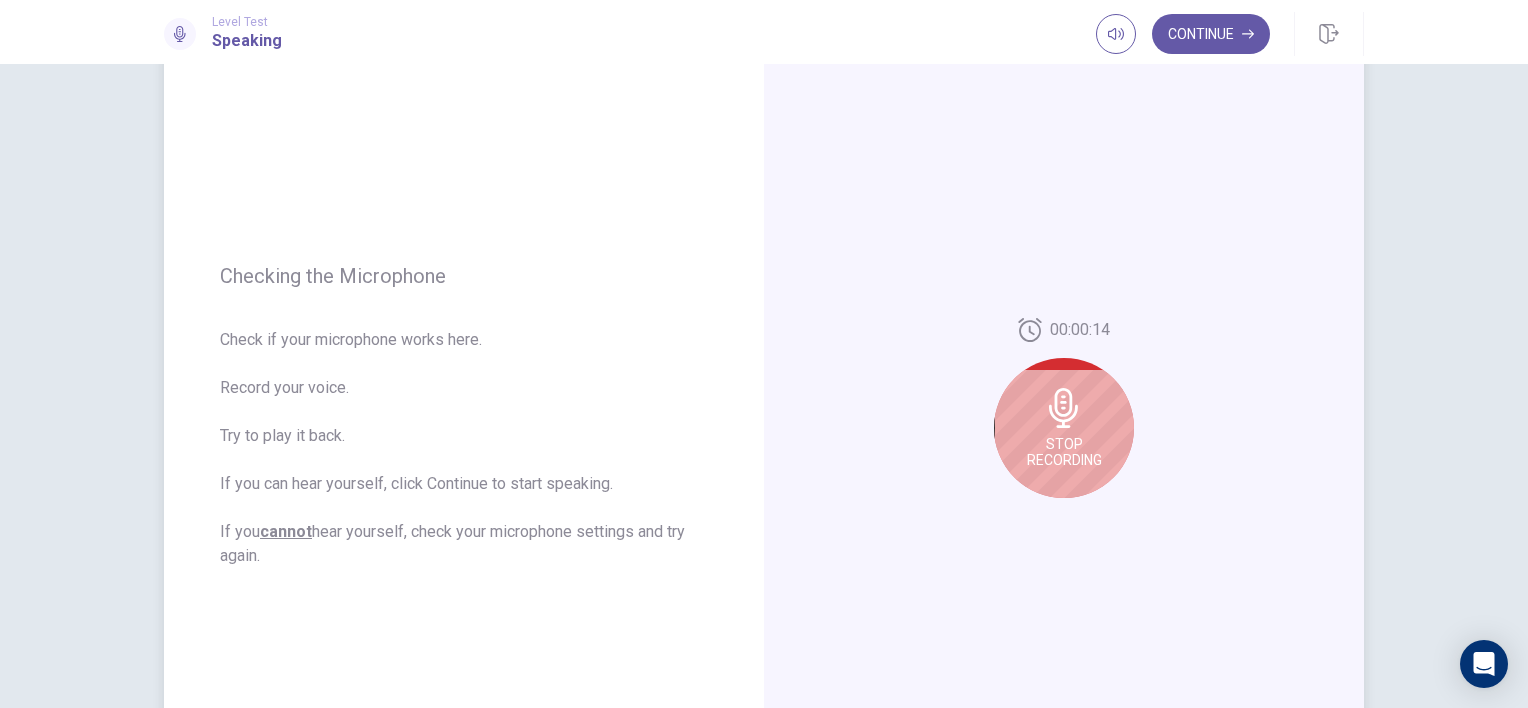 scroll, scrollTop: 100, scrollLeft: 0, axis: vertical 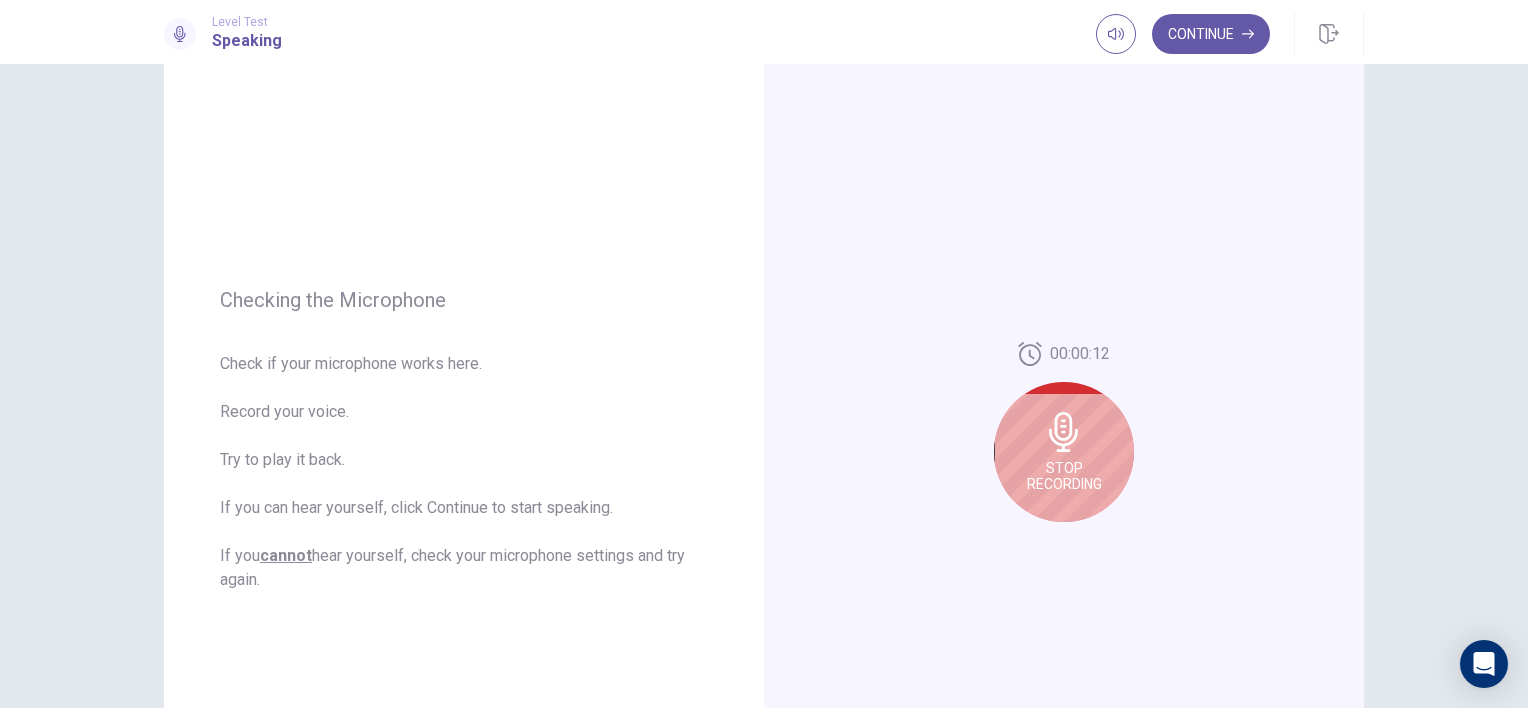 click 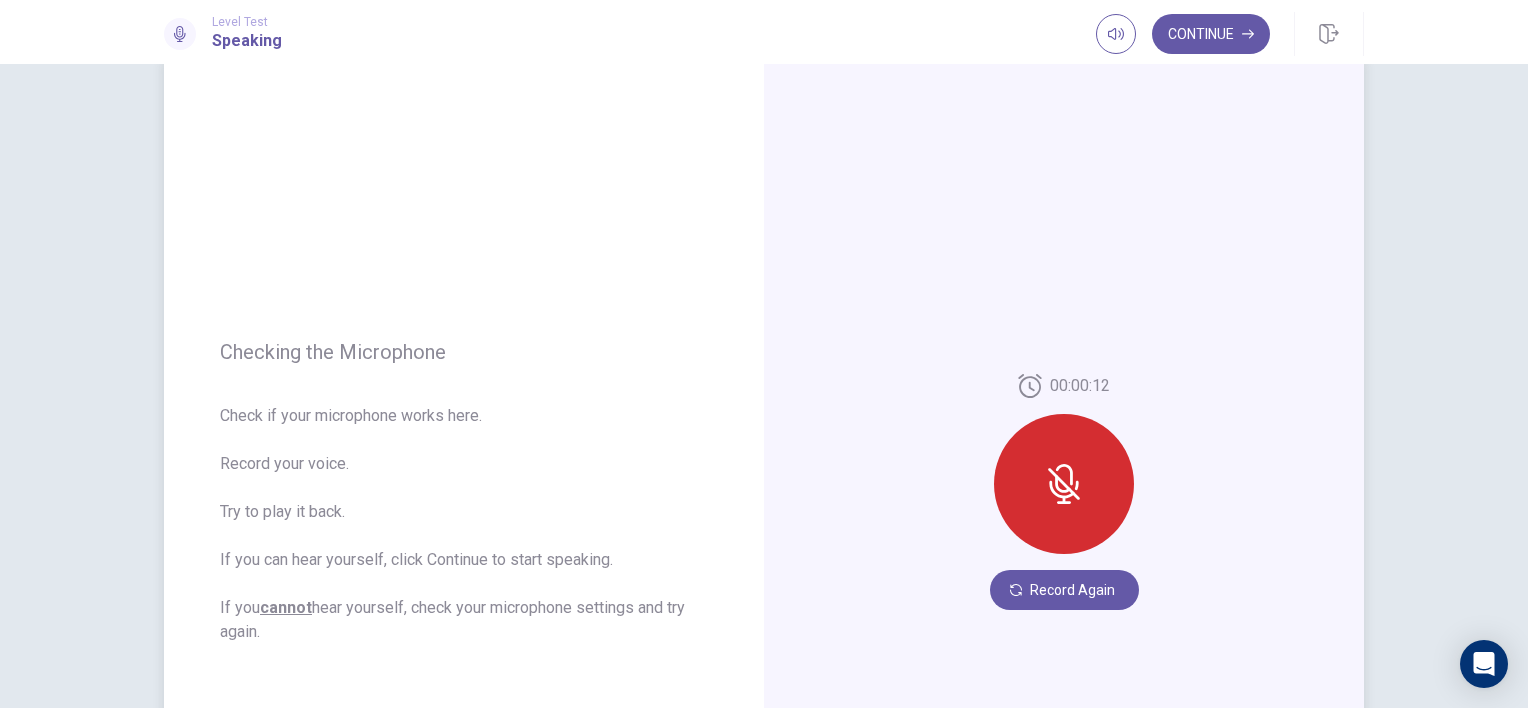 scroll, scrollTop: 0, scrollLeft: 0, axis: both 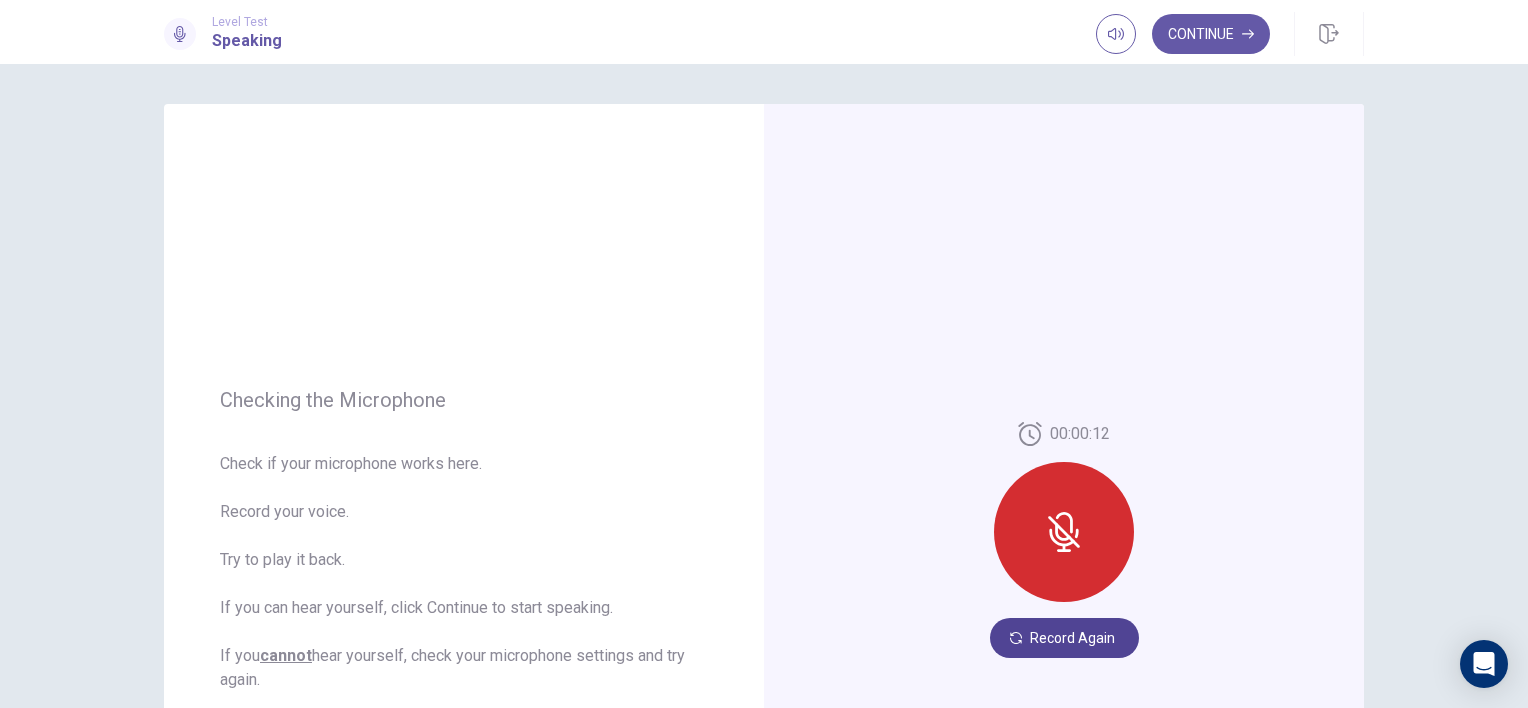 click on "Record Again" at bounding box center (1064, 638) 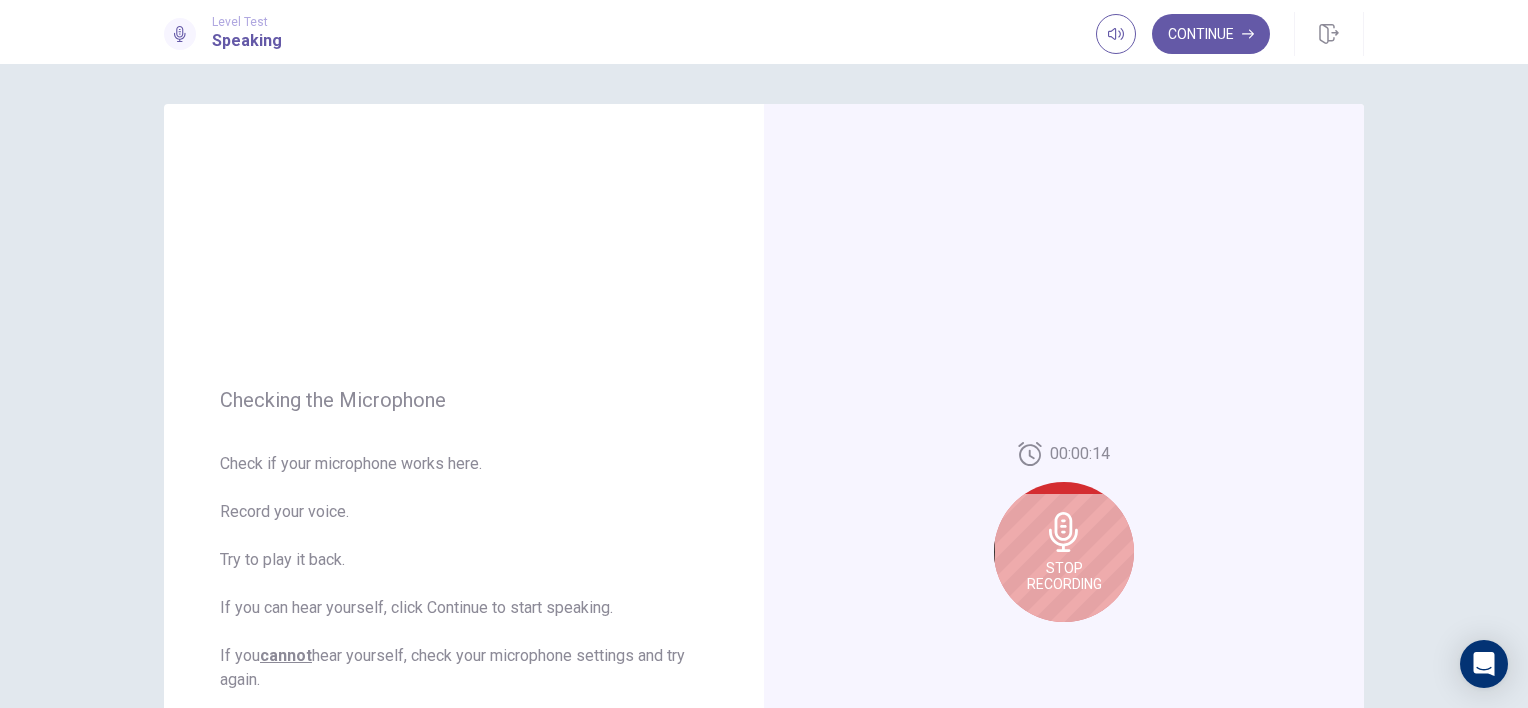 click 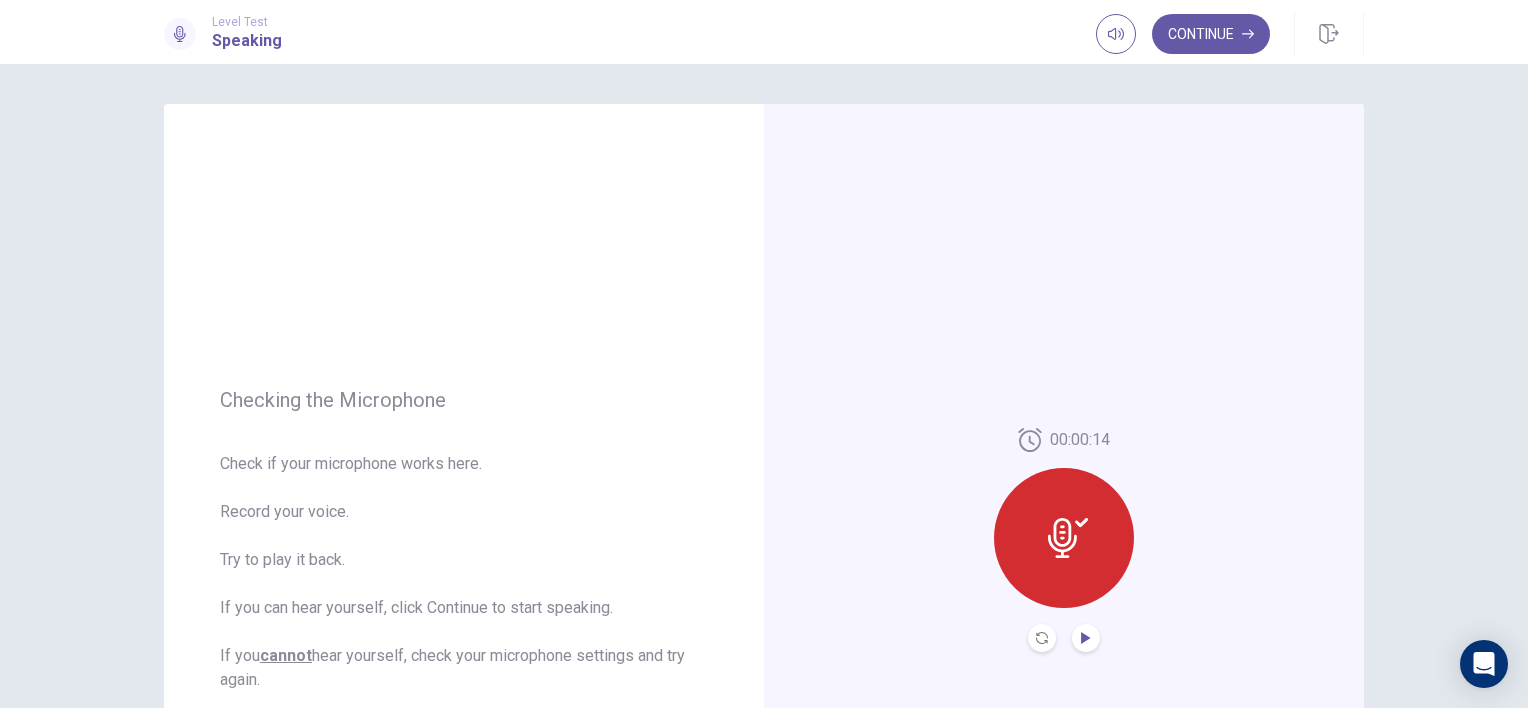 click 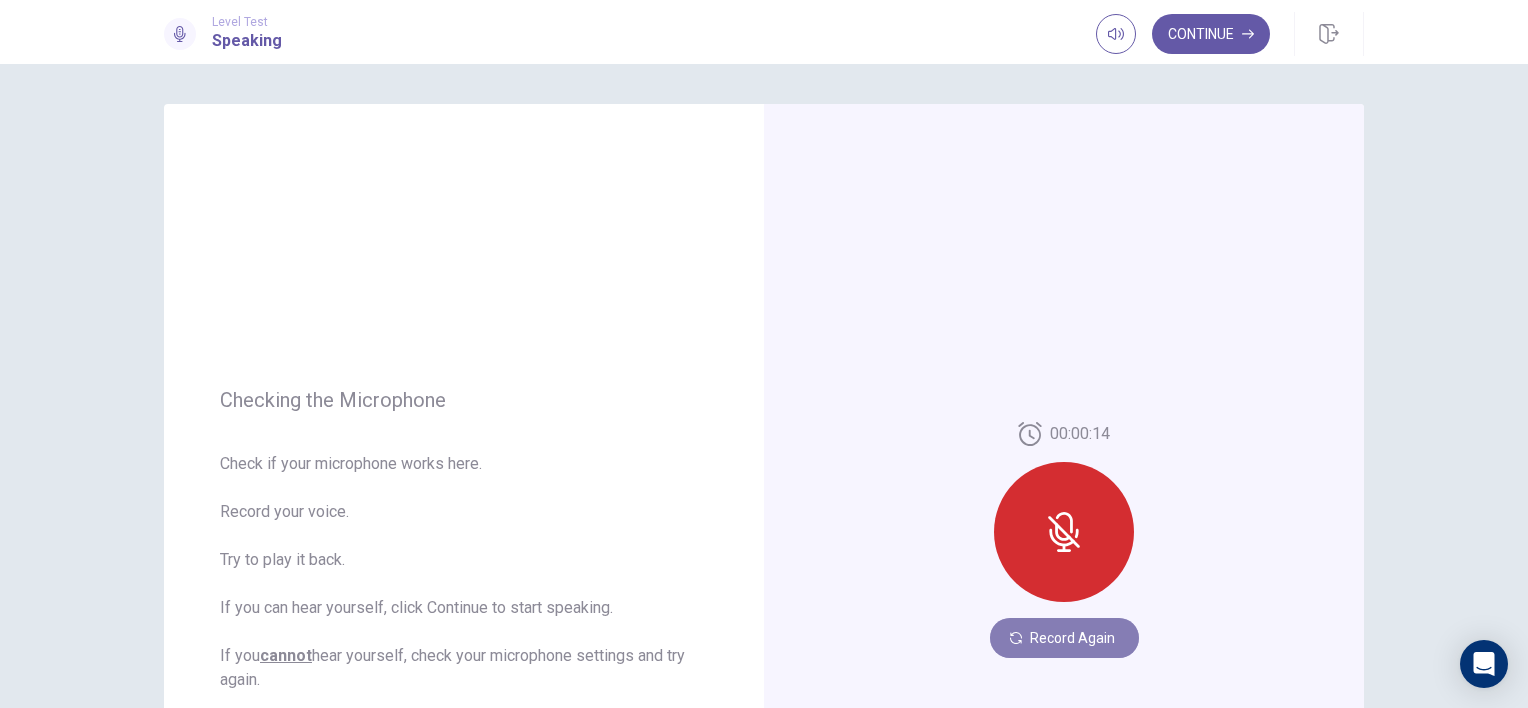 click on "Record Again" at bounding box center (1064, 638) 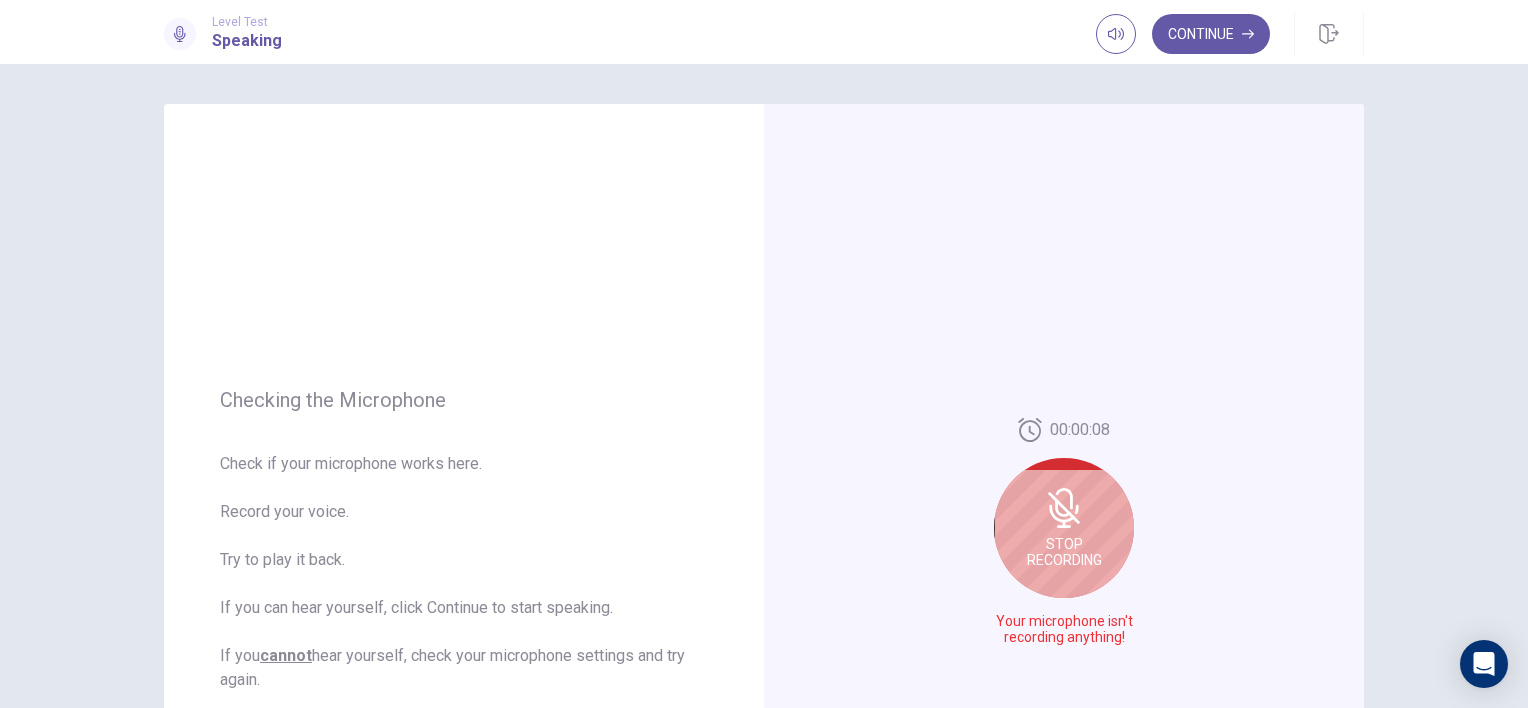 click on "Stop   Recording" at bounding box center (1064, 528) 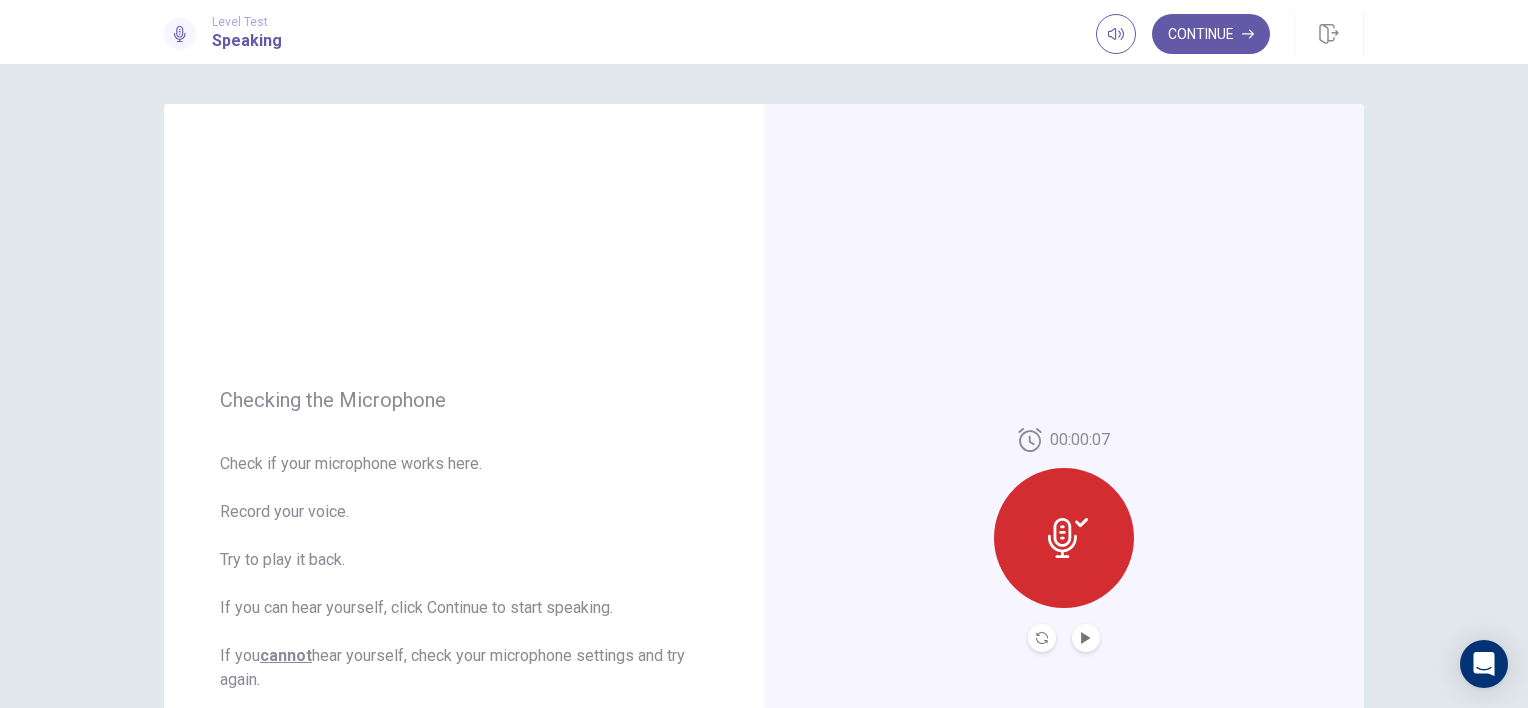 click at bounding box center (1086, 638) 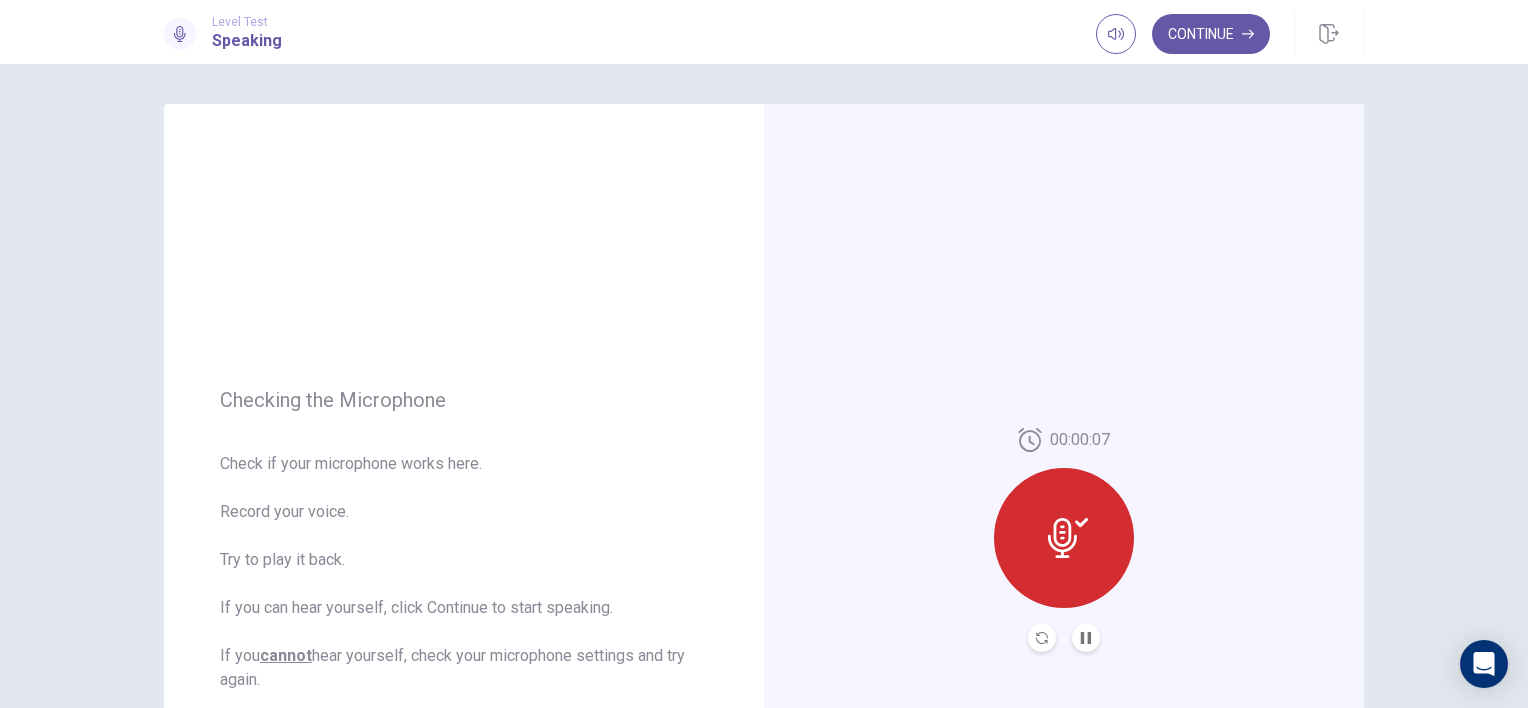 click at bounding box center [1042, 638] 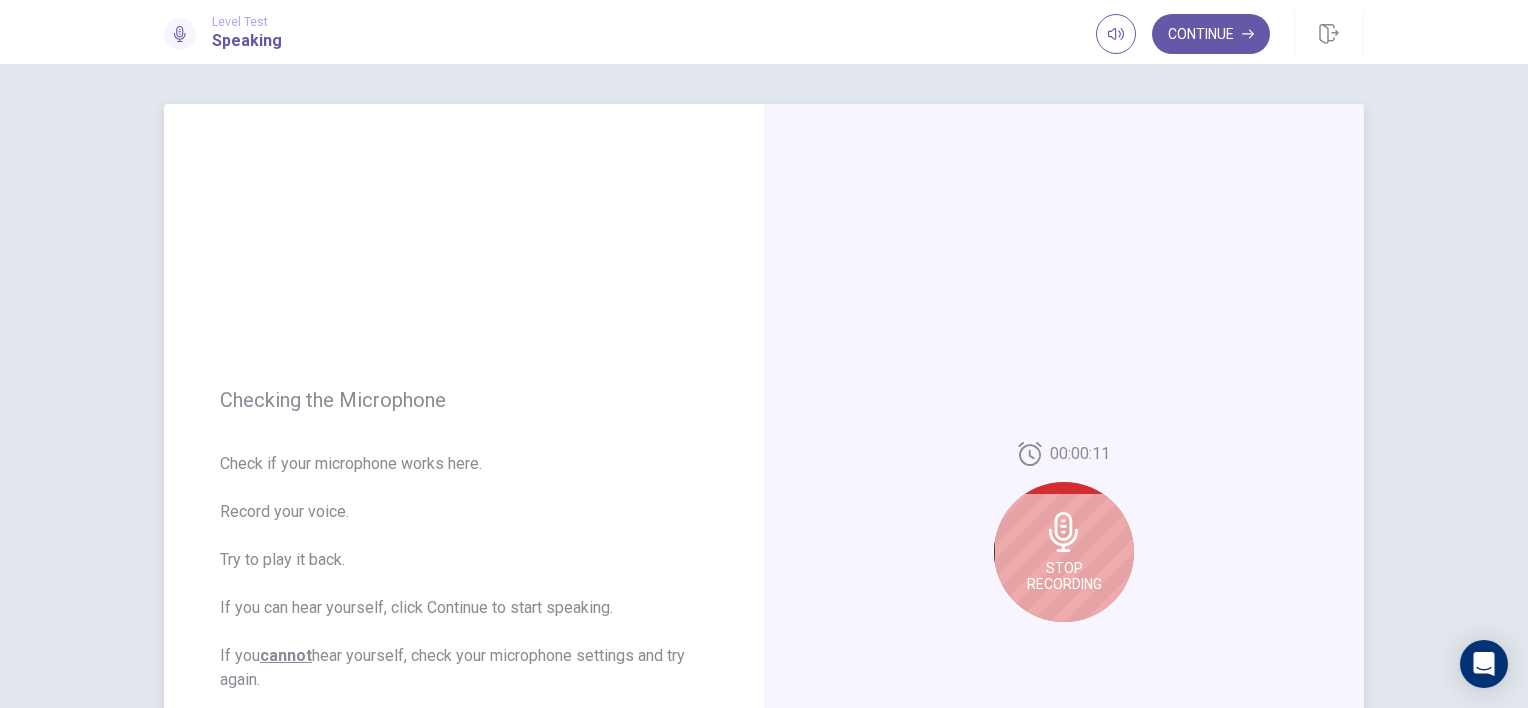click 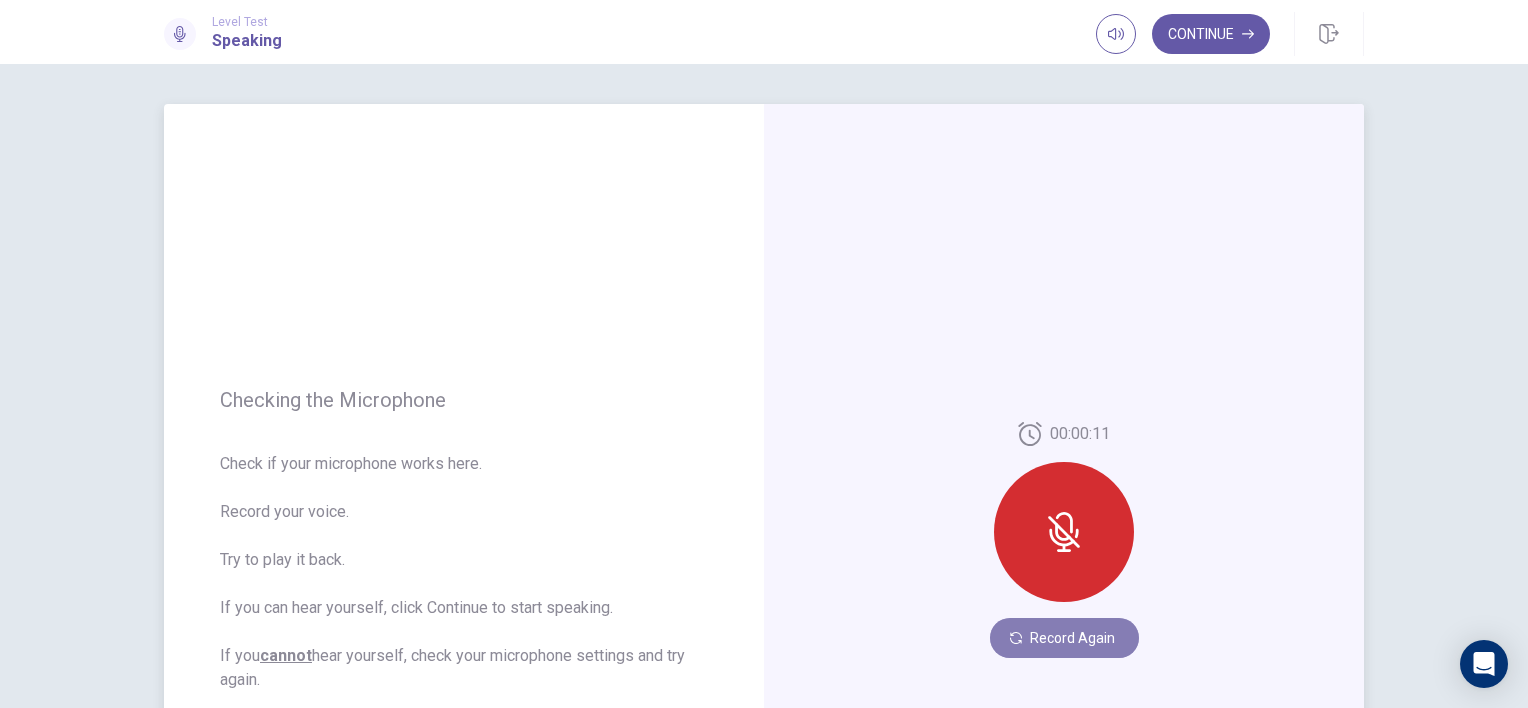 click on "Record Again" at bounding box center [1064, 638] 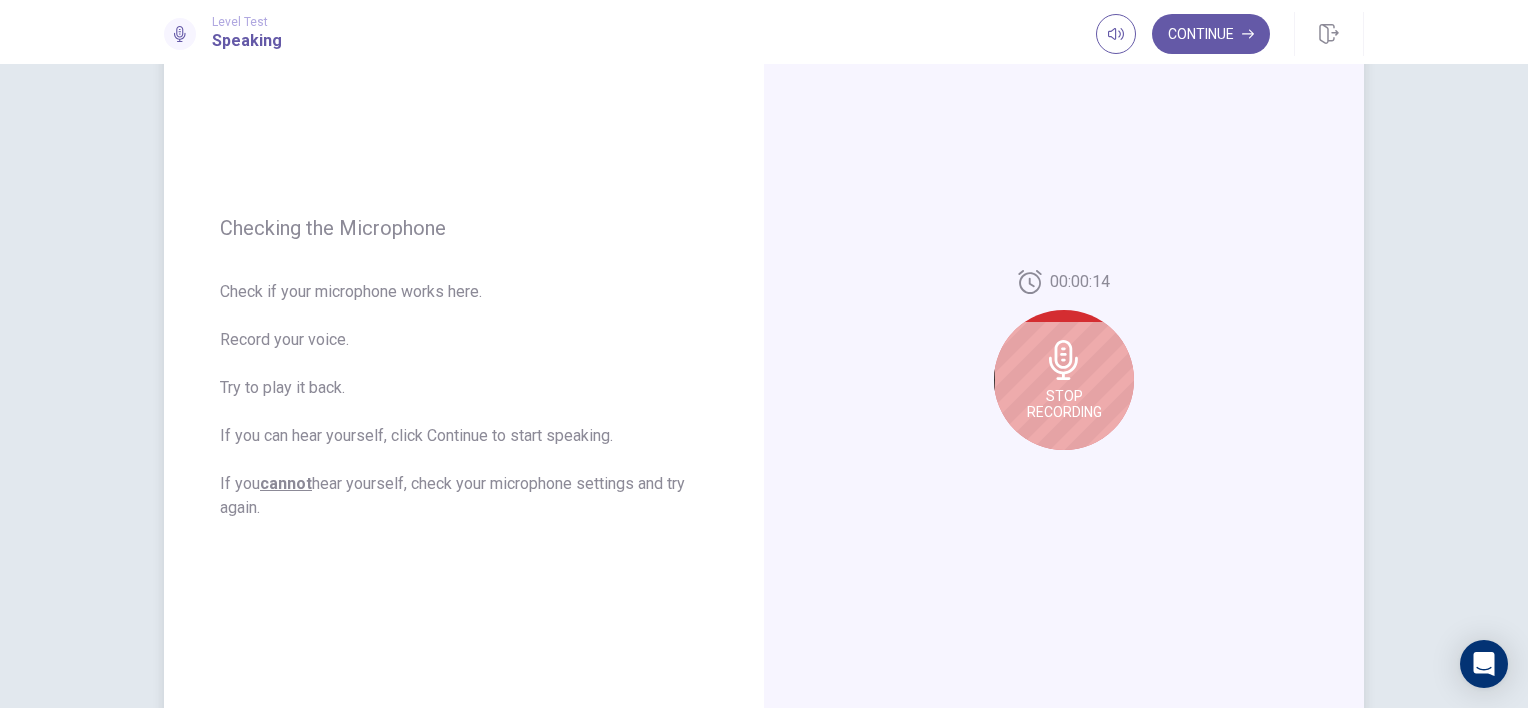 scroll, scrollTop: 172, scrollLeft: 0, axis: vertical 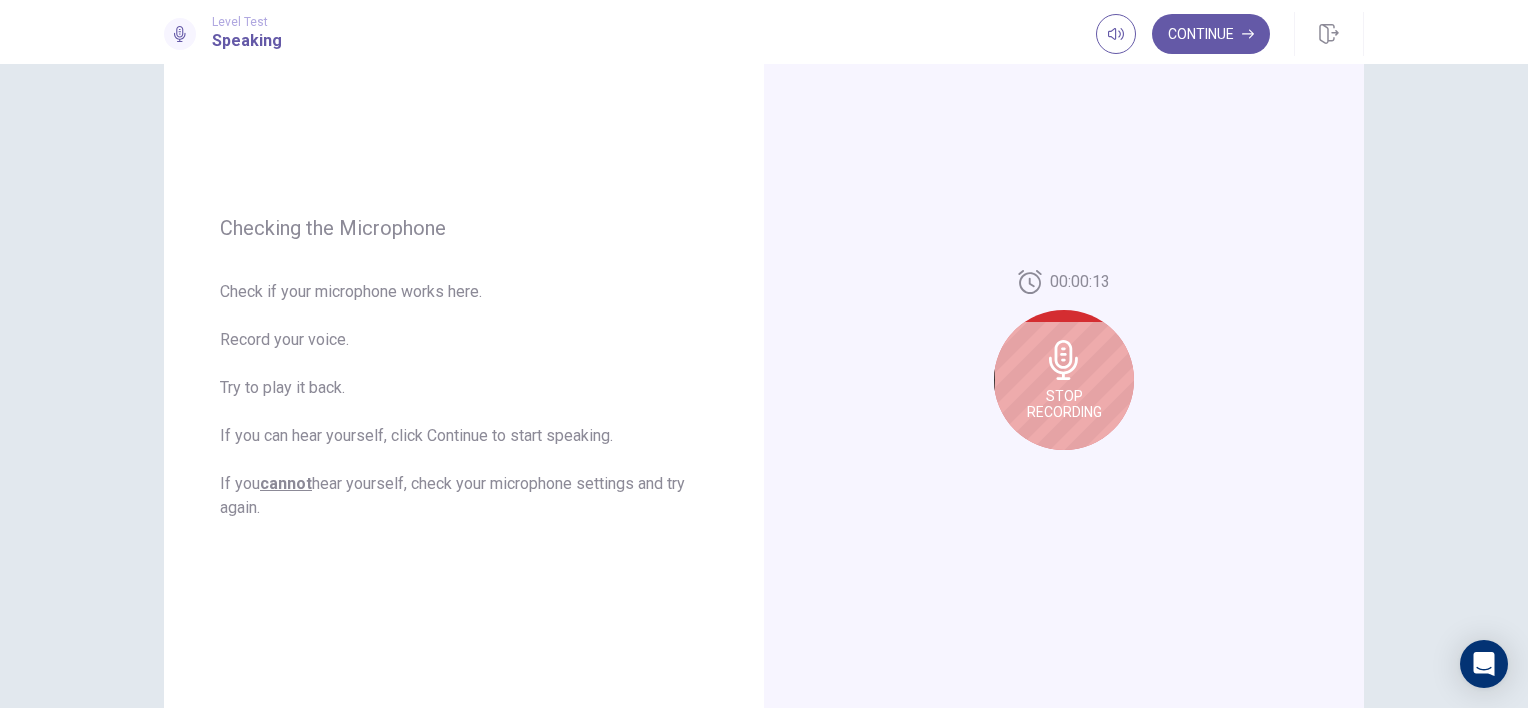 click 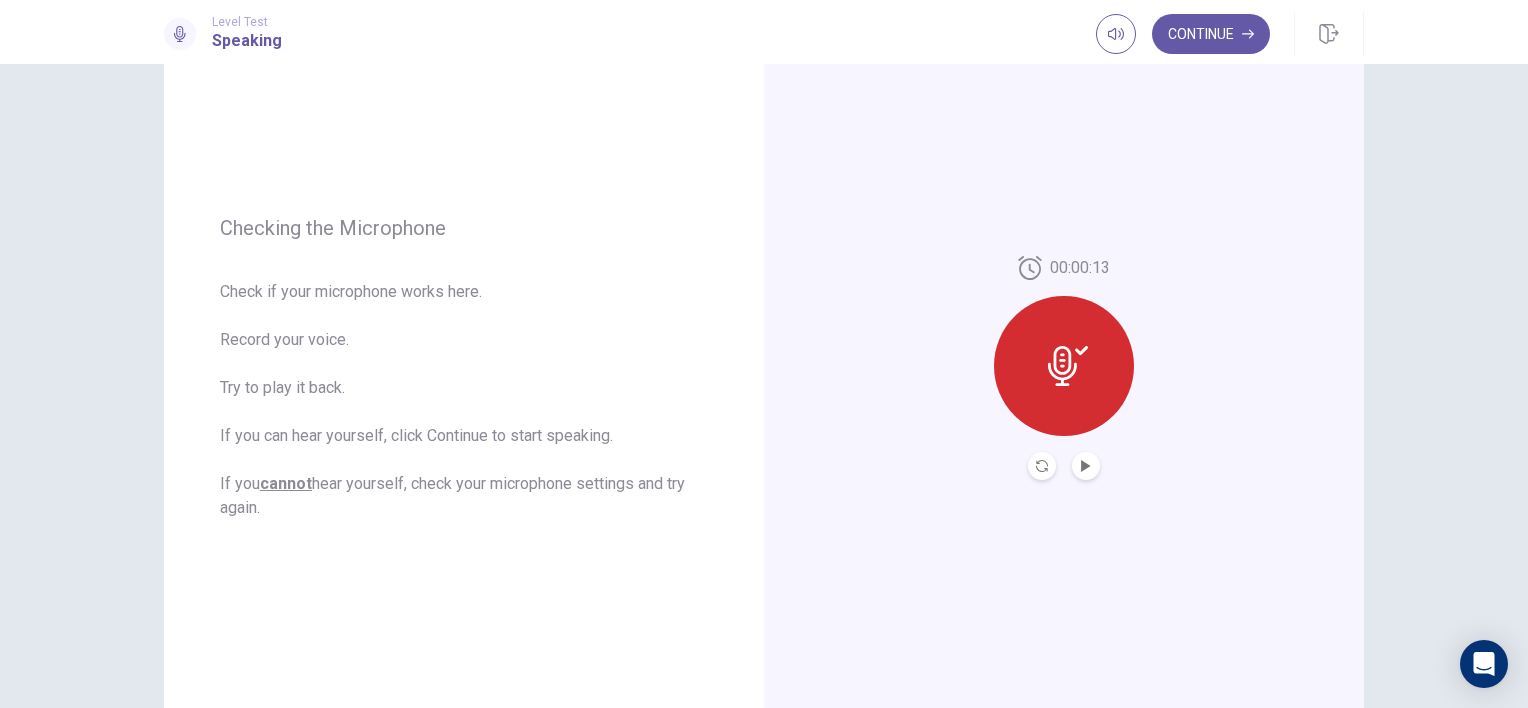 click at bounding box center [1086, 466] 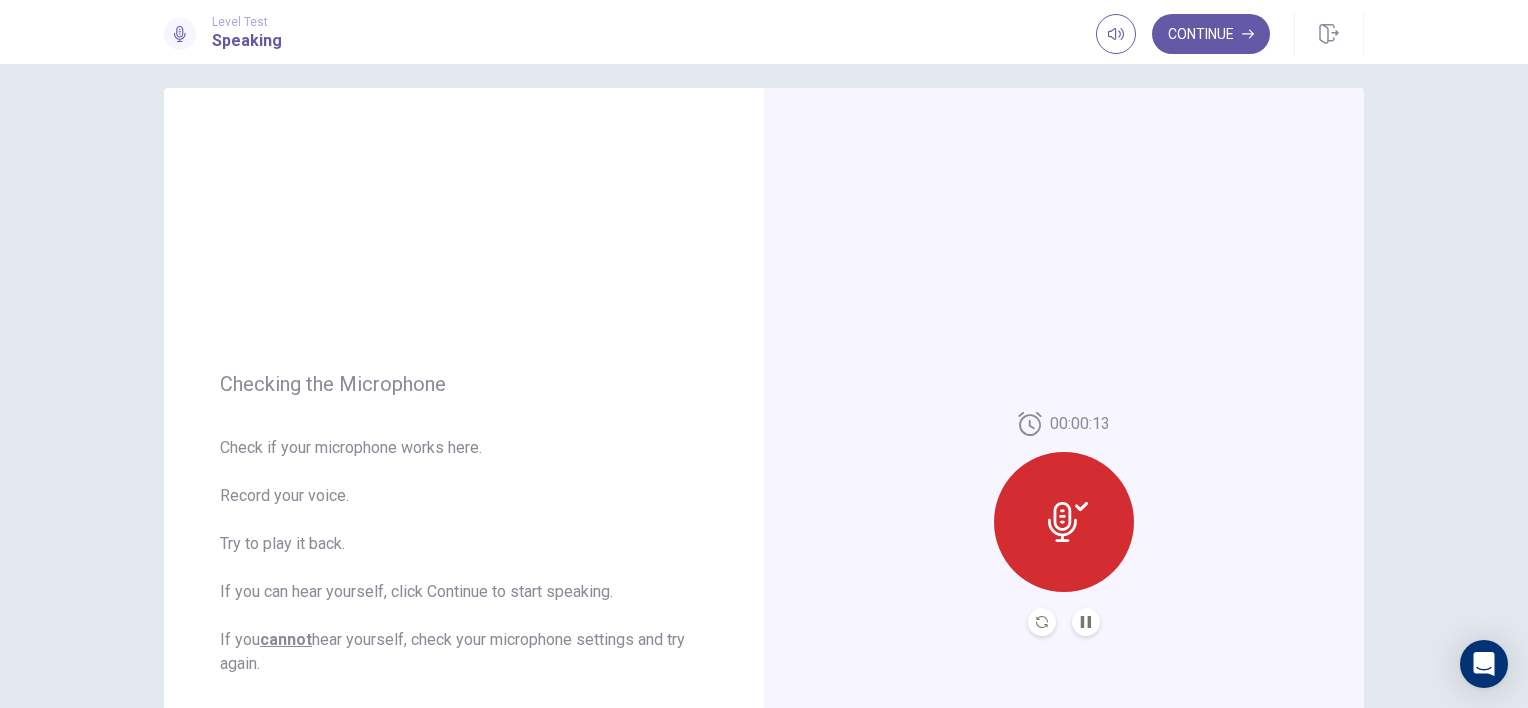 scroll, scrollTop: 0, scrollLeft: 0, axis: both 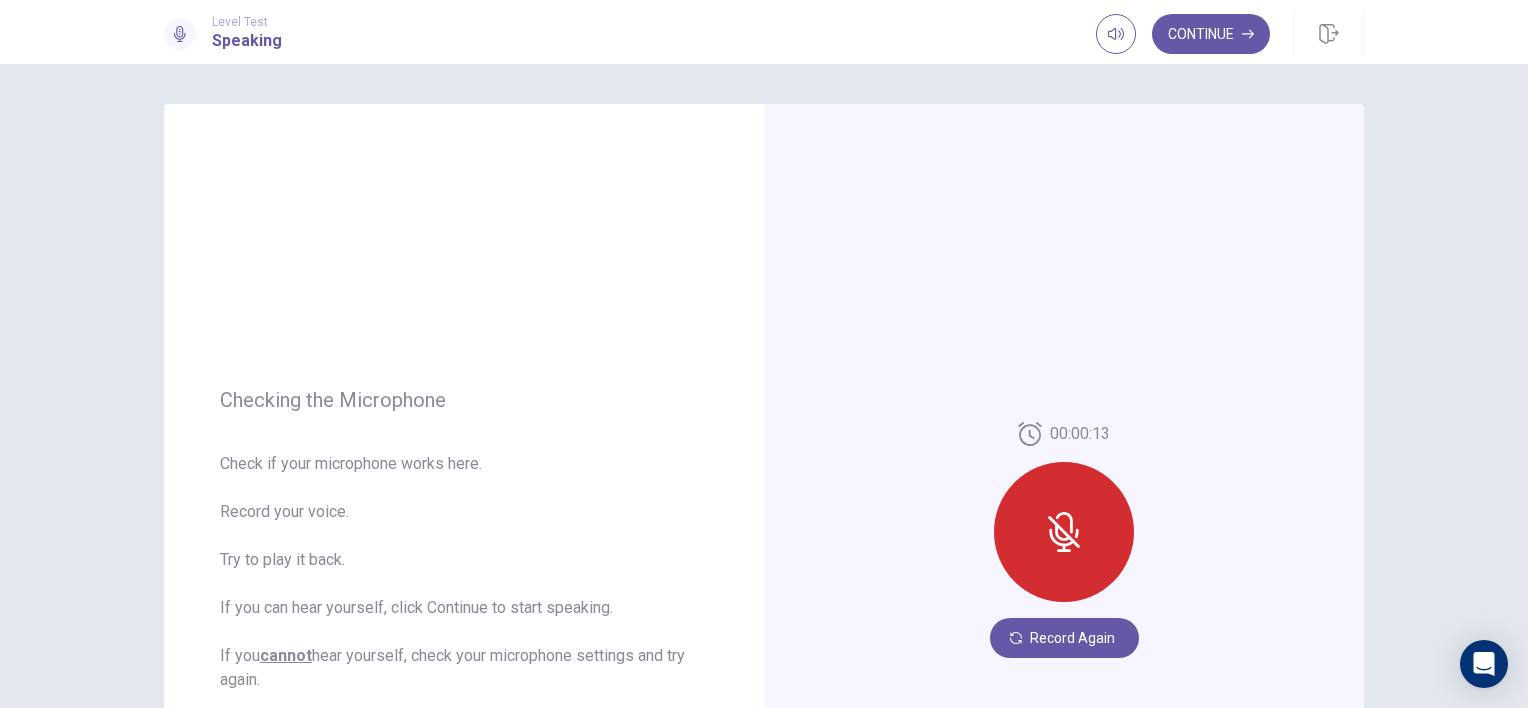 click at bounding box center [1064, 532] 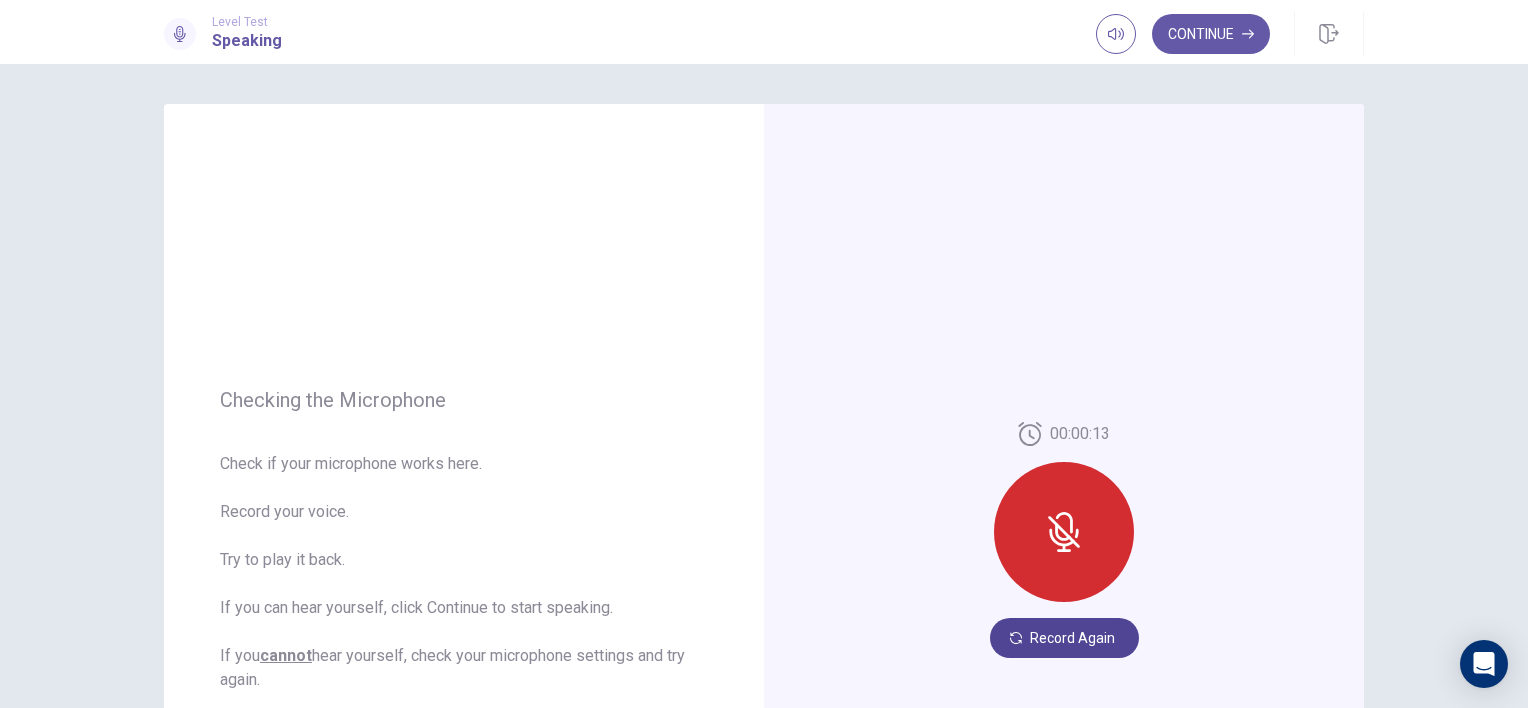 click on "Record Again" at bounding box center (1064, 638) 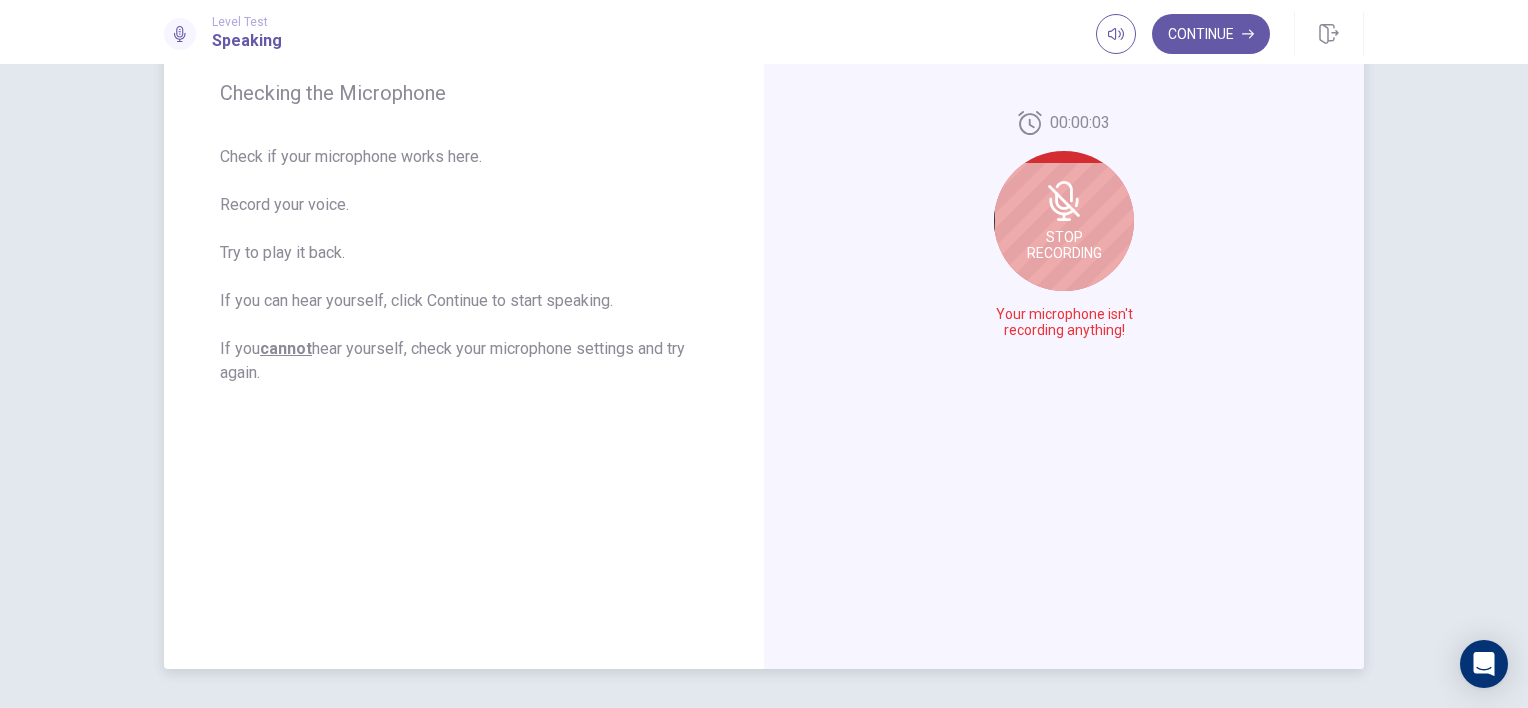 scroll, scrollTop: 272, scrollLeft: 0, axis: vertical 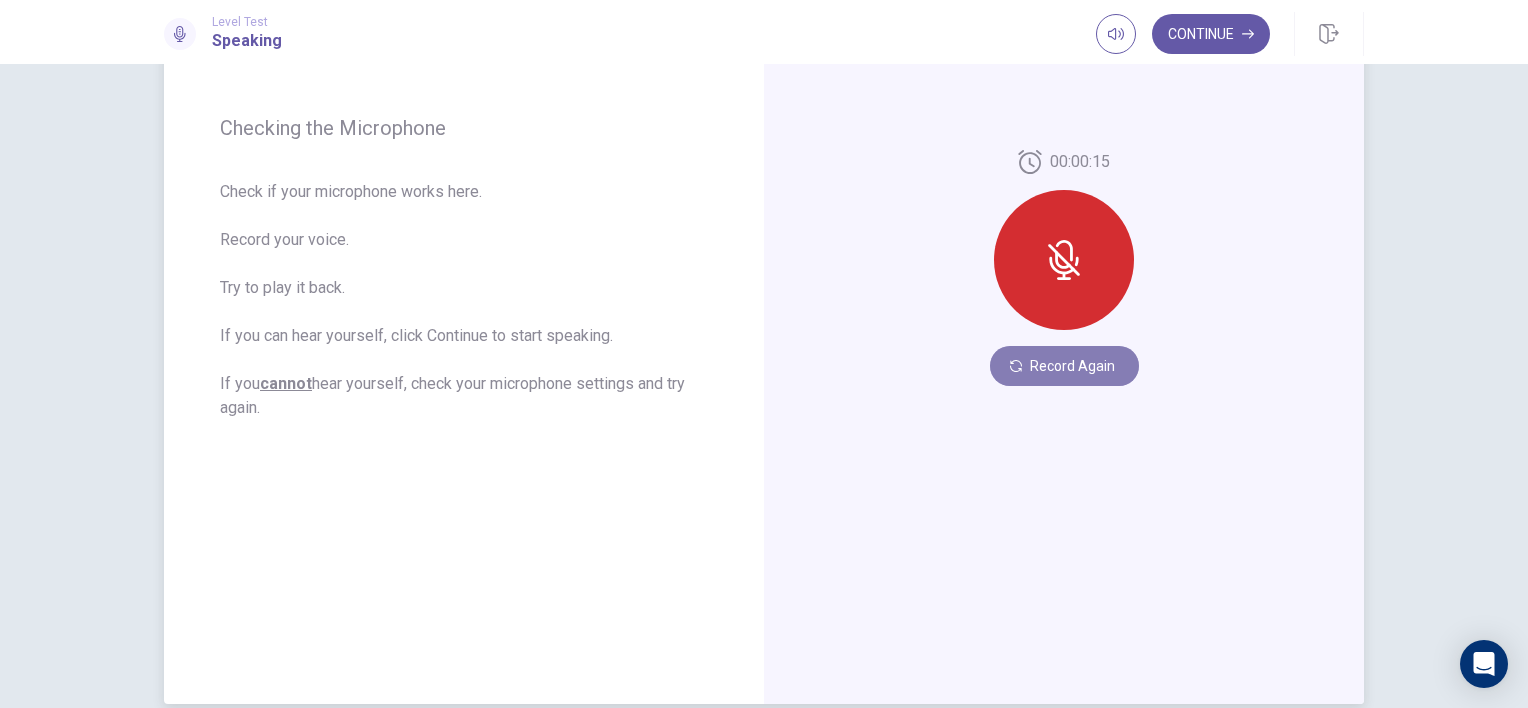 click on "Record Again" at bounding box center (1064, 366) 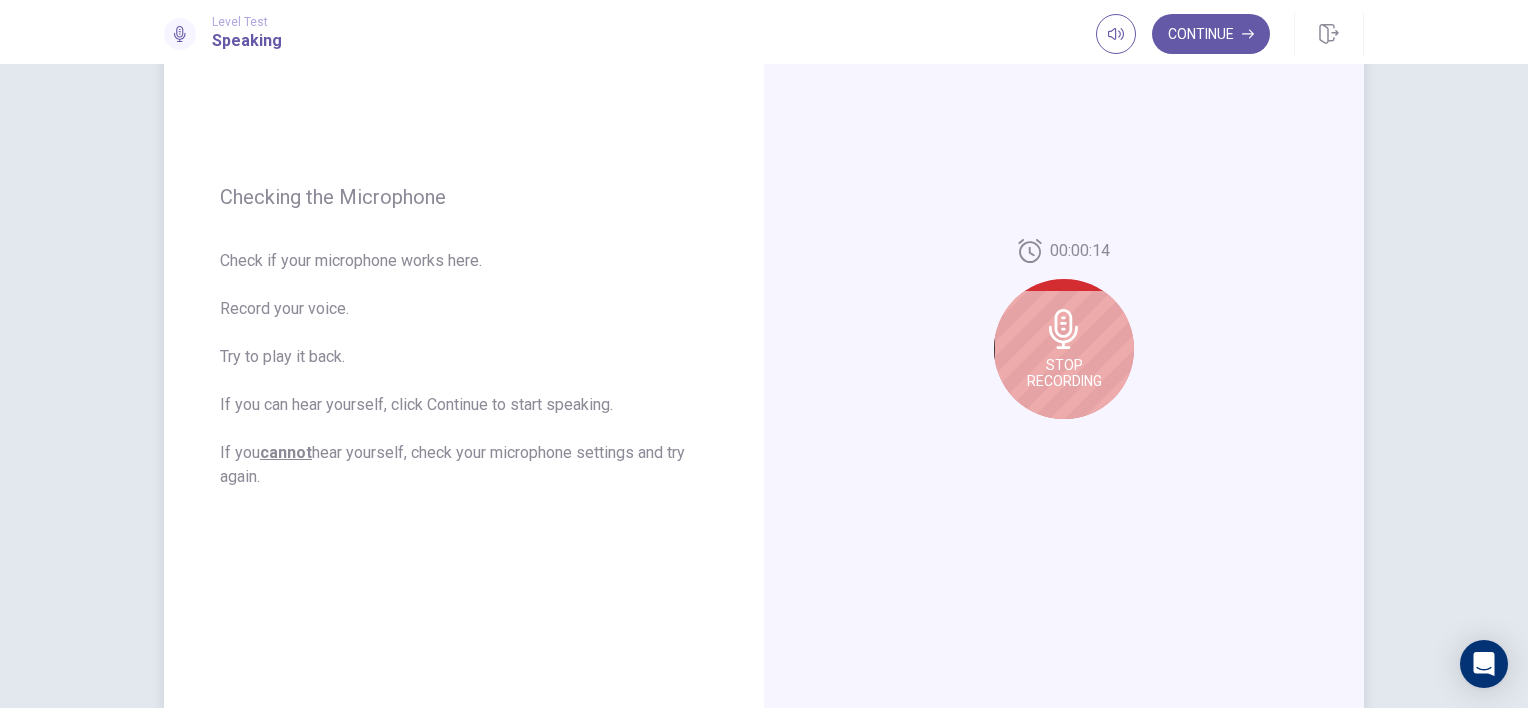 scroll, scrollTop: 172, scrollLeft: 0, axis: vertical 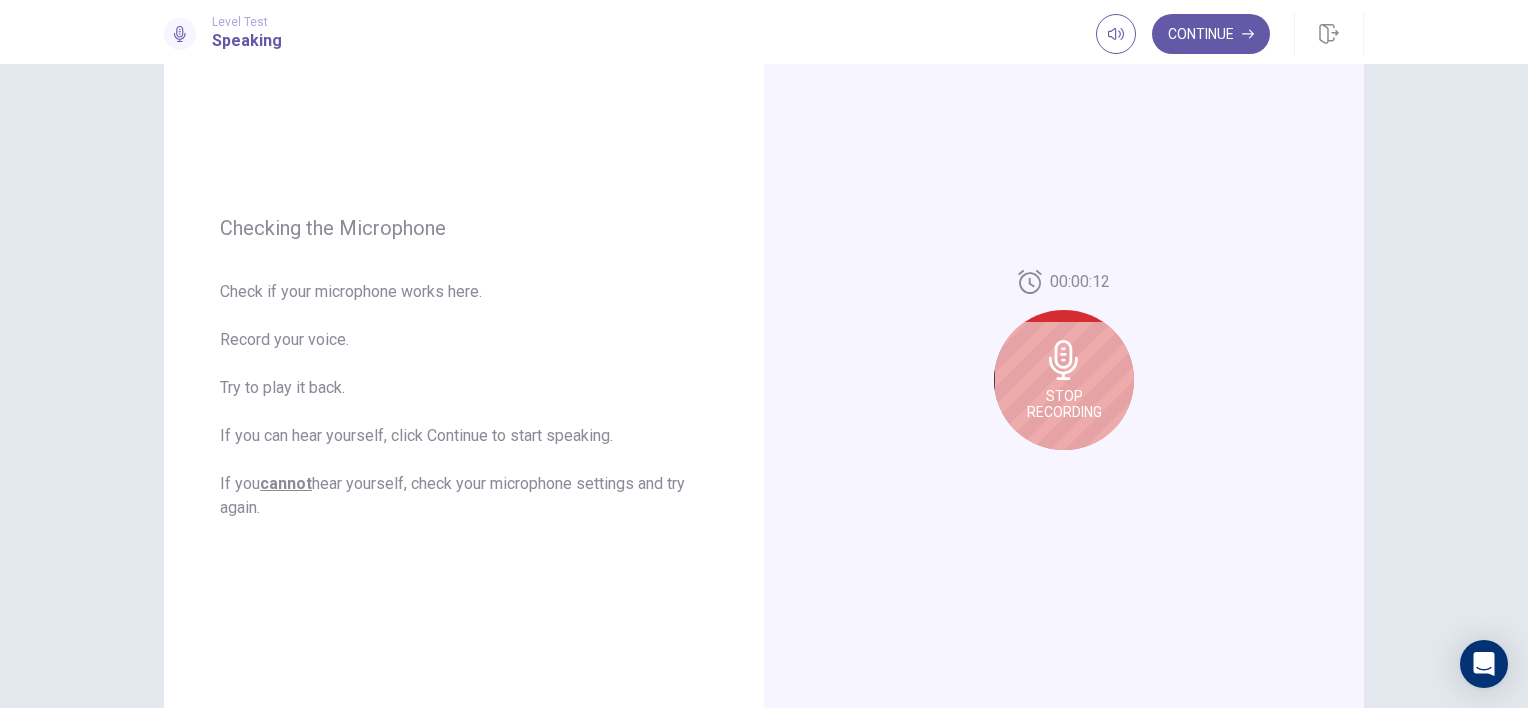 click 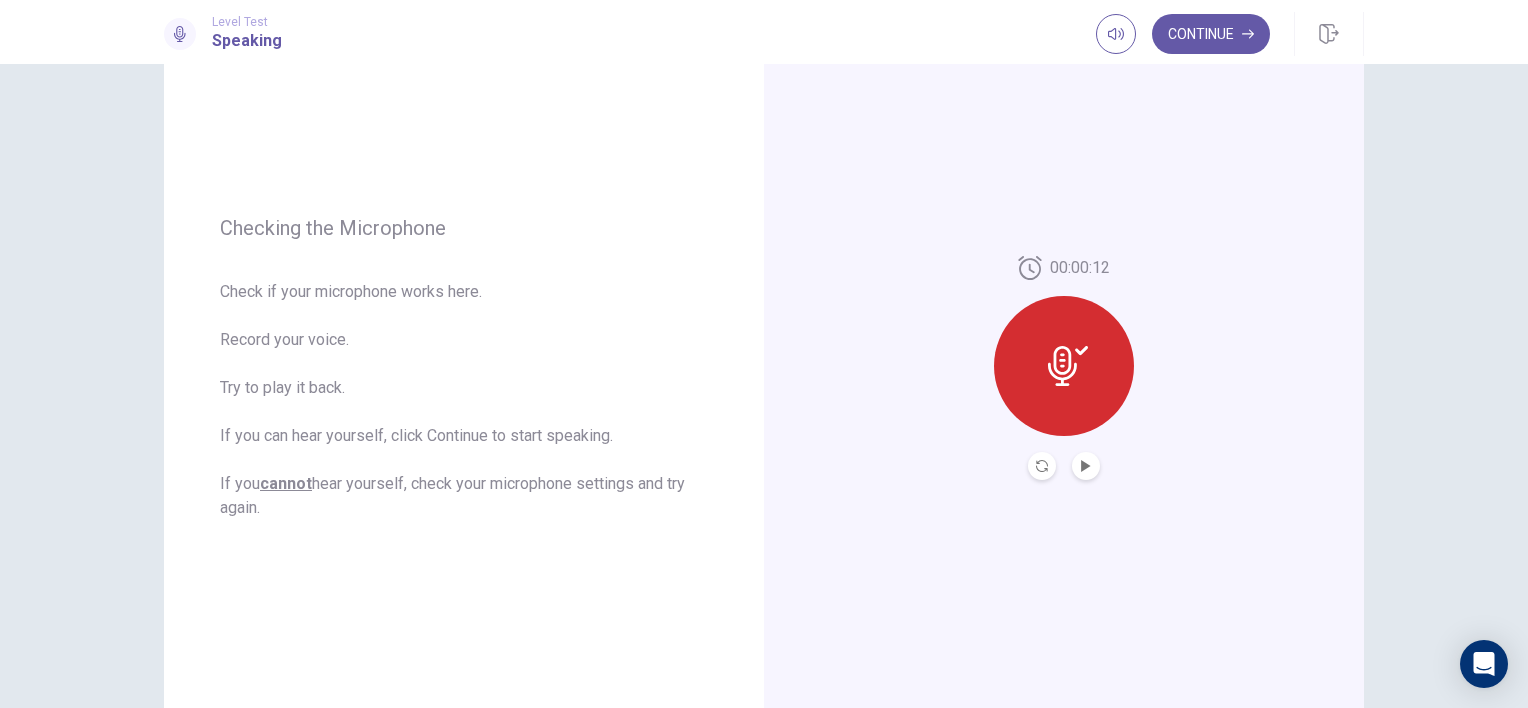 click at bounding box center (1086, 466) 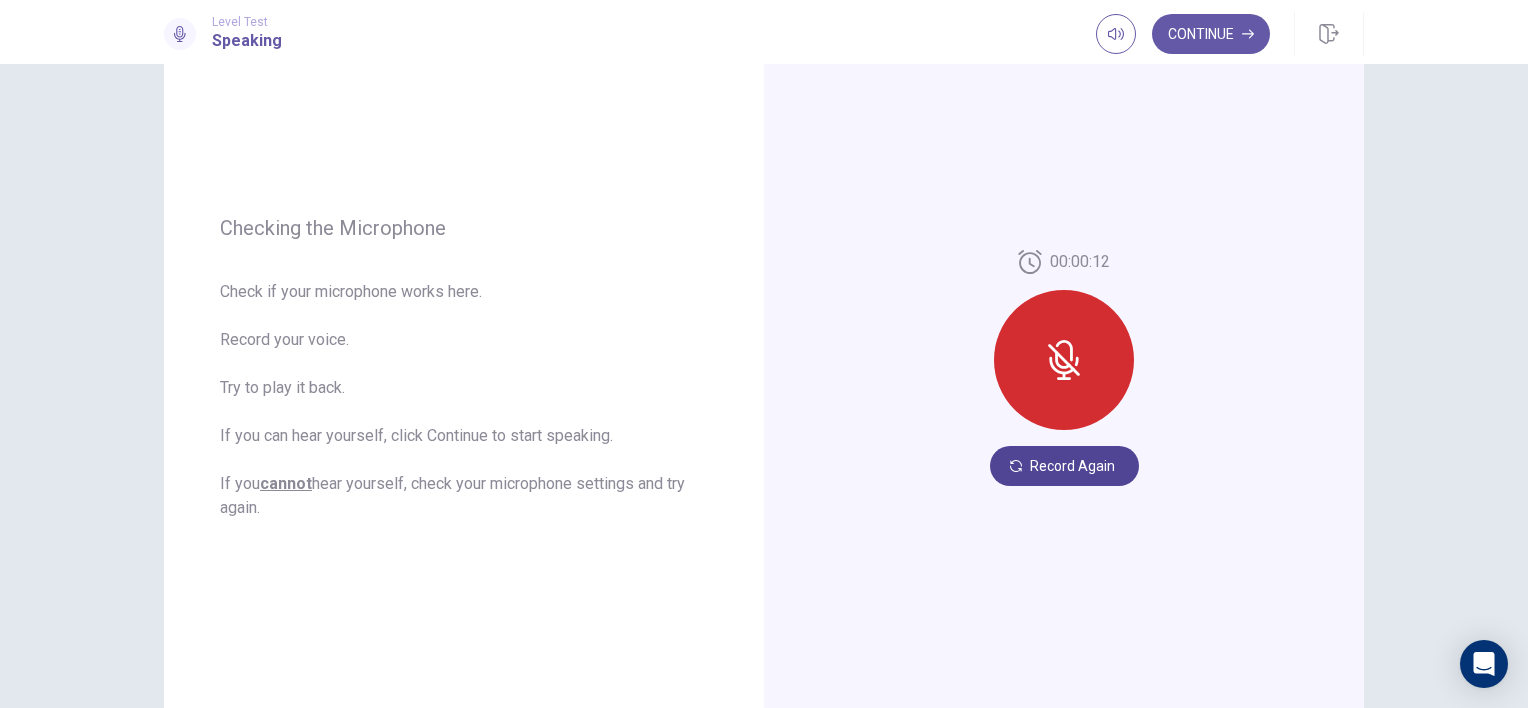 click on "Record Again" at bounding box center [1064, 466] 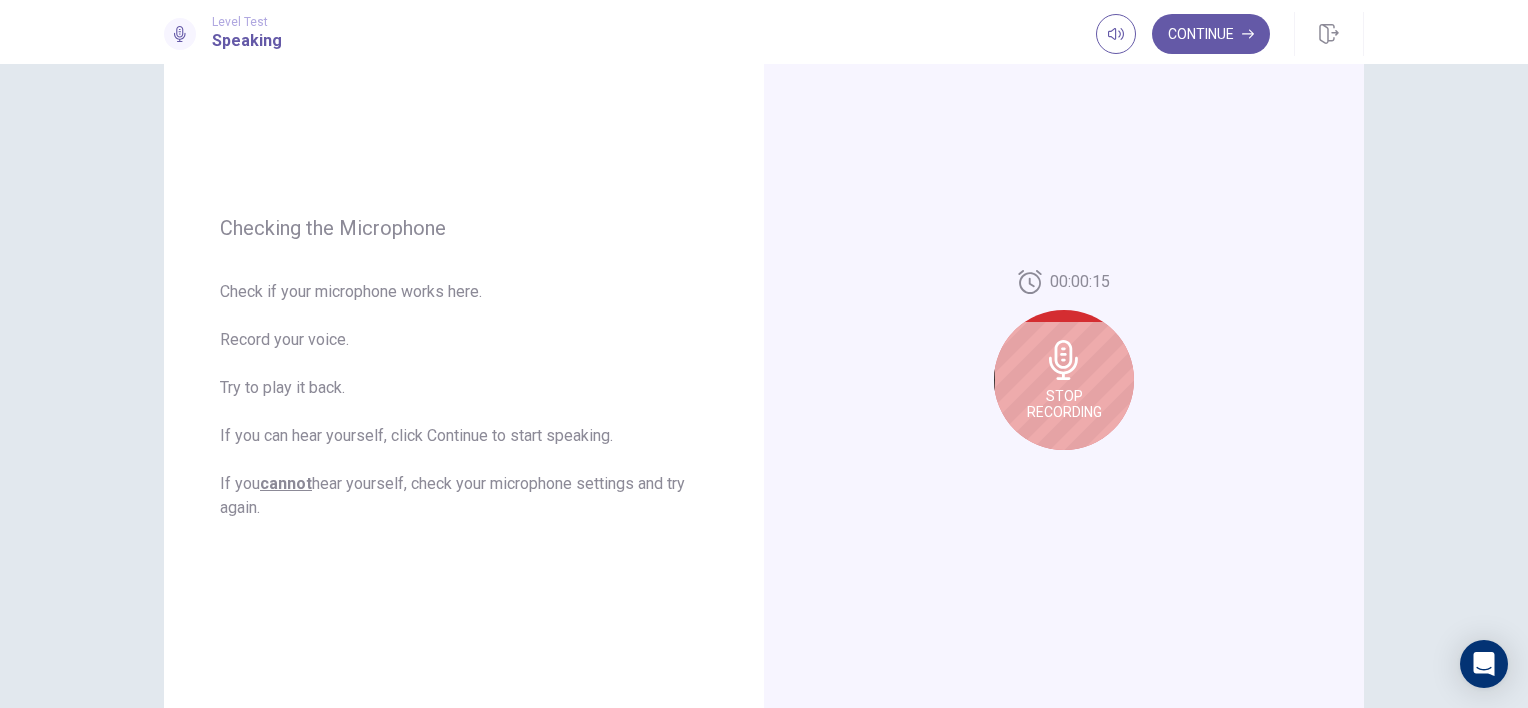 click on "Stop   Recording" at bounding box center (1064, 380) 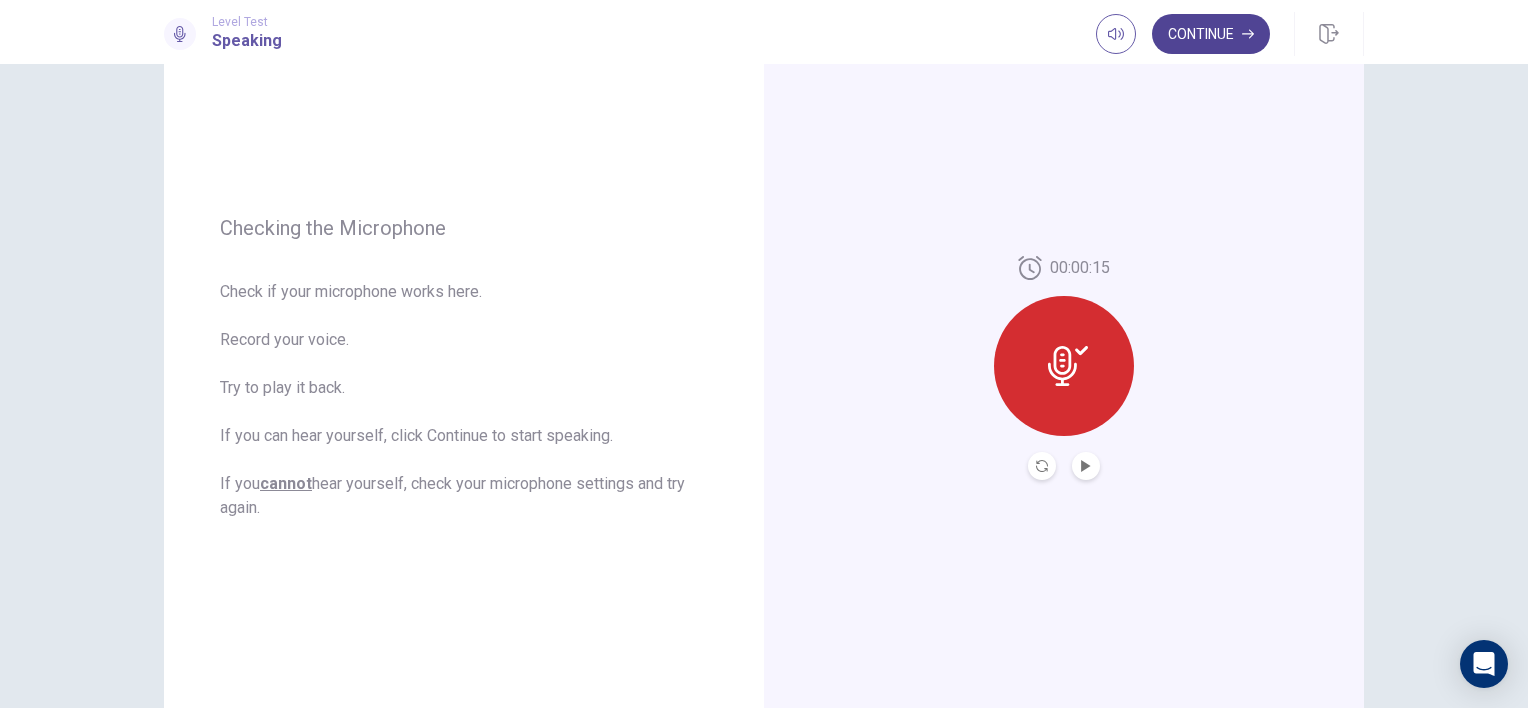 click on "Continue" at bounding box center [1211, 34] 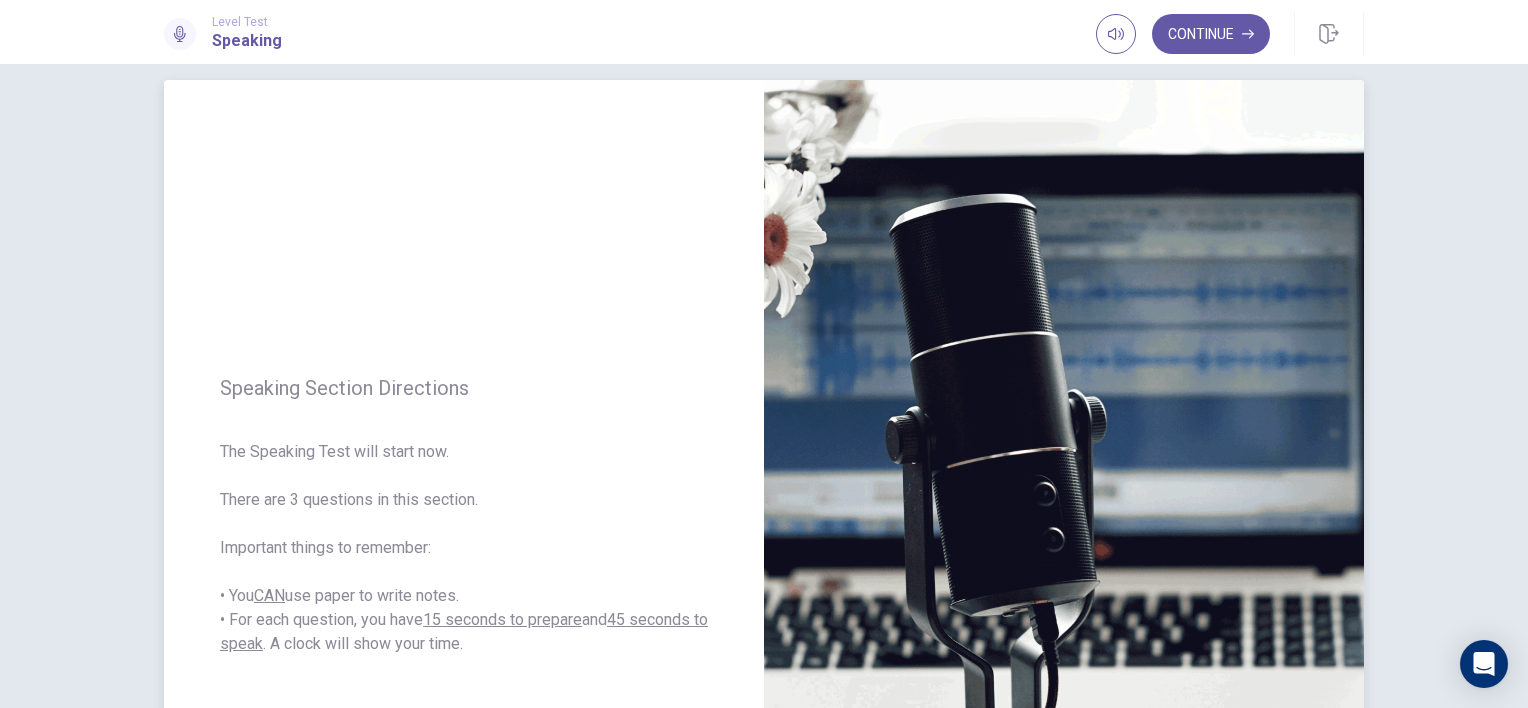 scroll, scrollTop: 0, scrollLeft: 0, axis: both 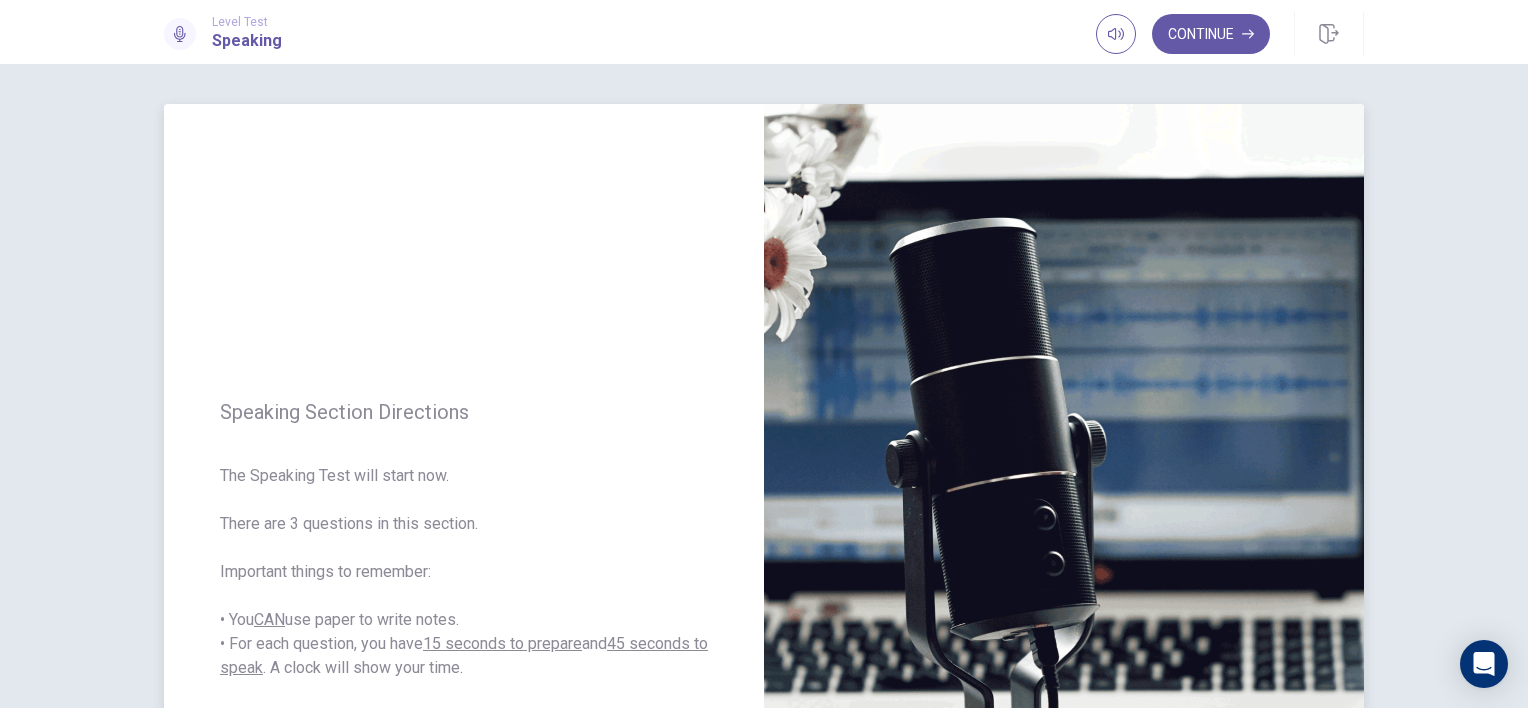 click on "Speaking Section Directions The Speaking Test will start now.
There are 3 questions in this section.
Important things to remember:
• You  CAN  use paper to write notes.
• For each question, you have  15 seconds to prepare  and  45 seconds to speak . A clock will show your time." at bounding box center [464, 540] 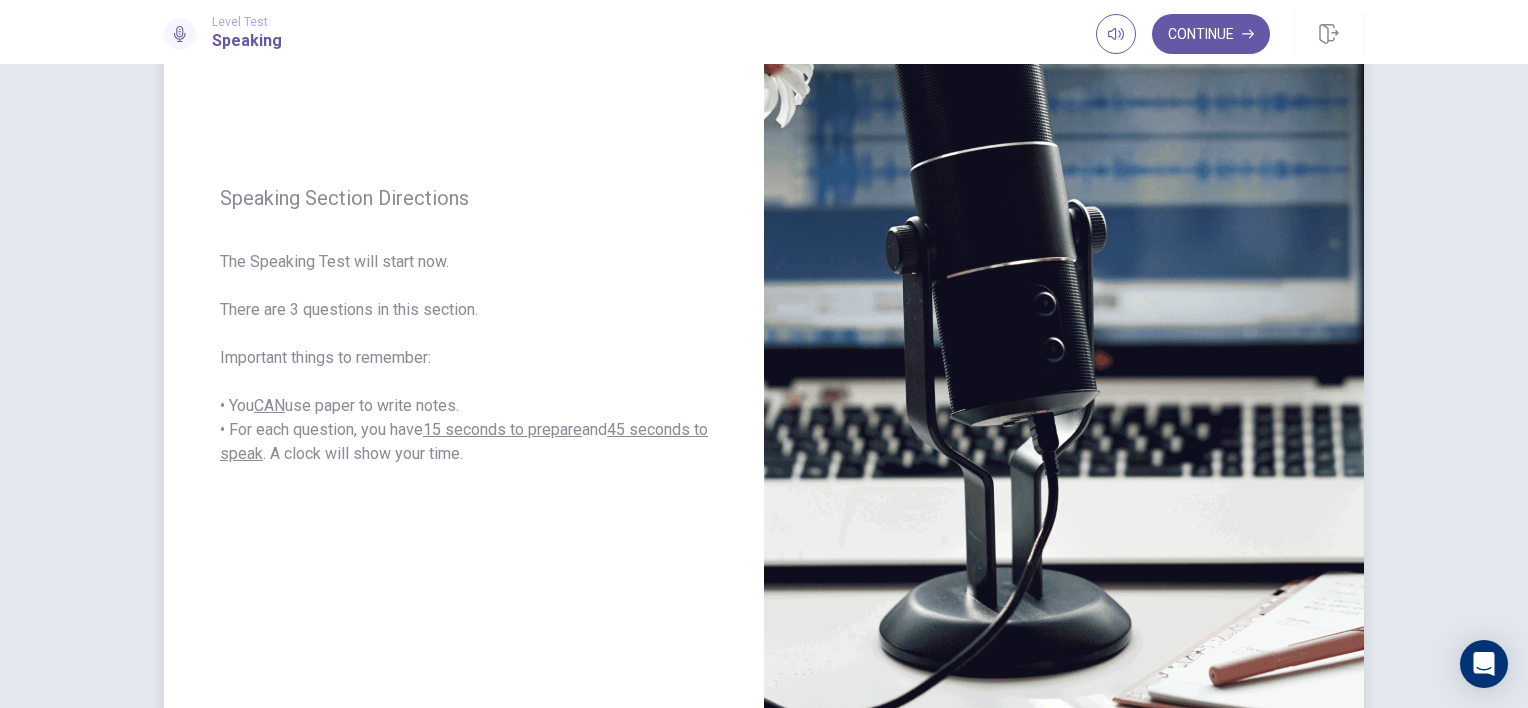 scroll, scrollTop: 0, scrollLeft: 0, axis: both 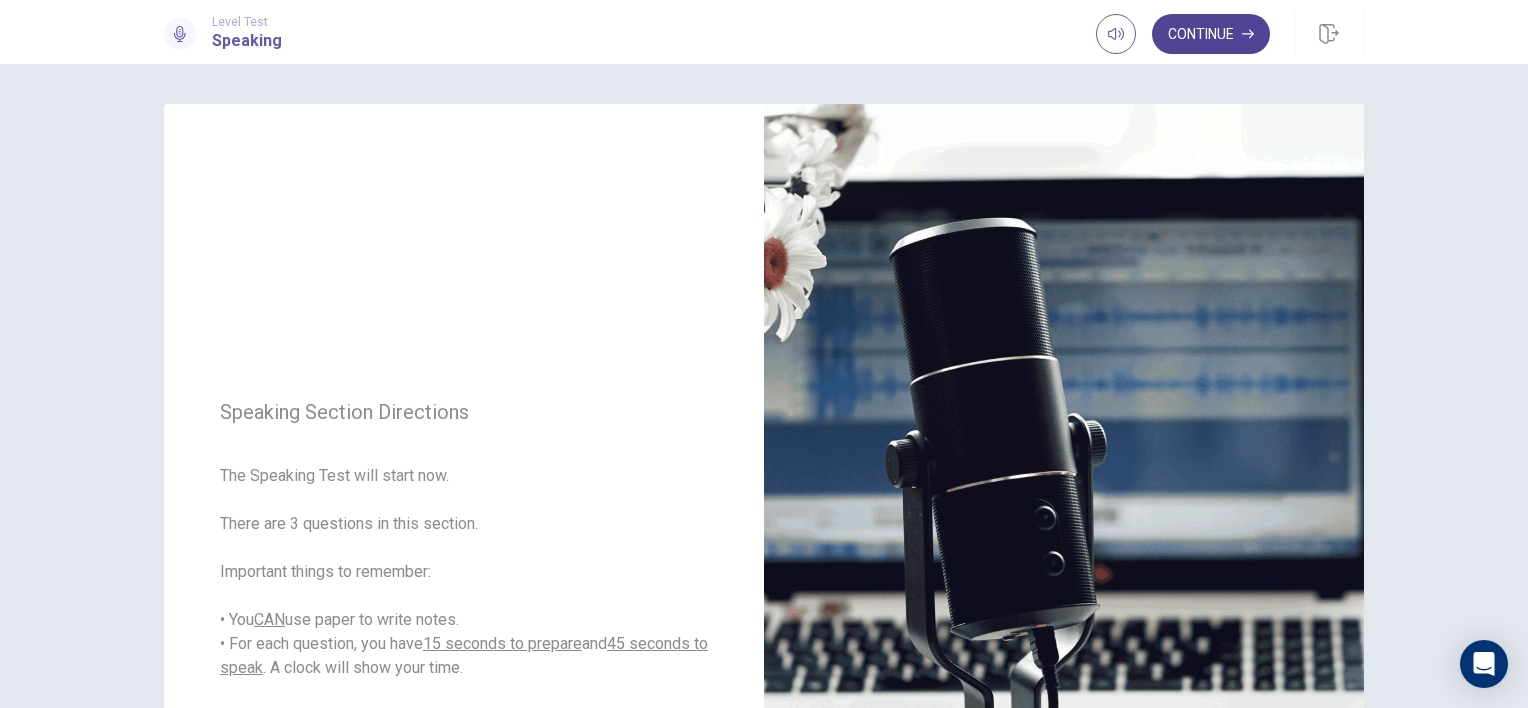 click on "Continue" at bounding box center (1211, 34) 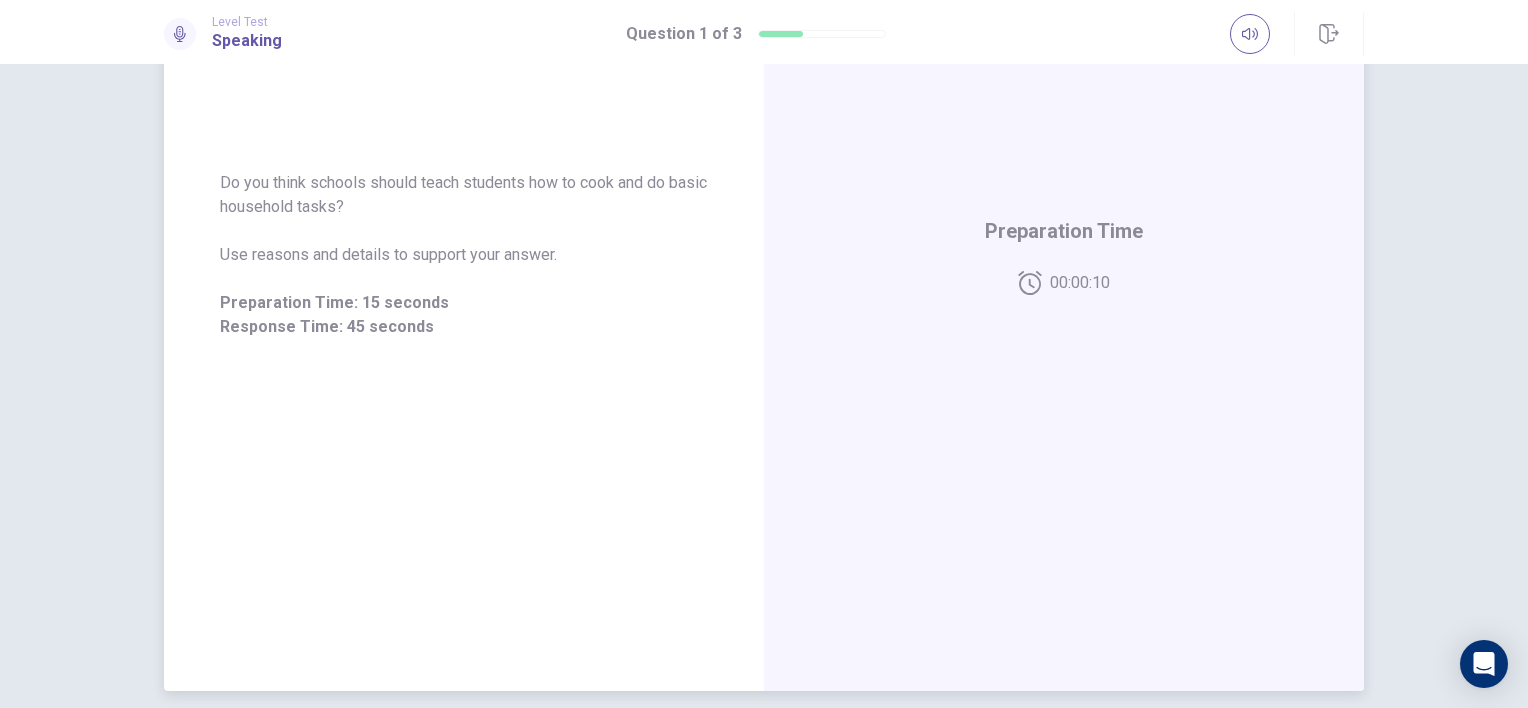 scroll, scrollTop: 172, scrollLeft: 0, axis: vertical 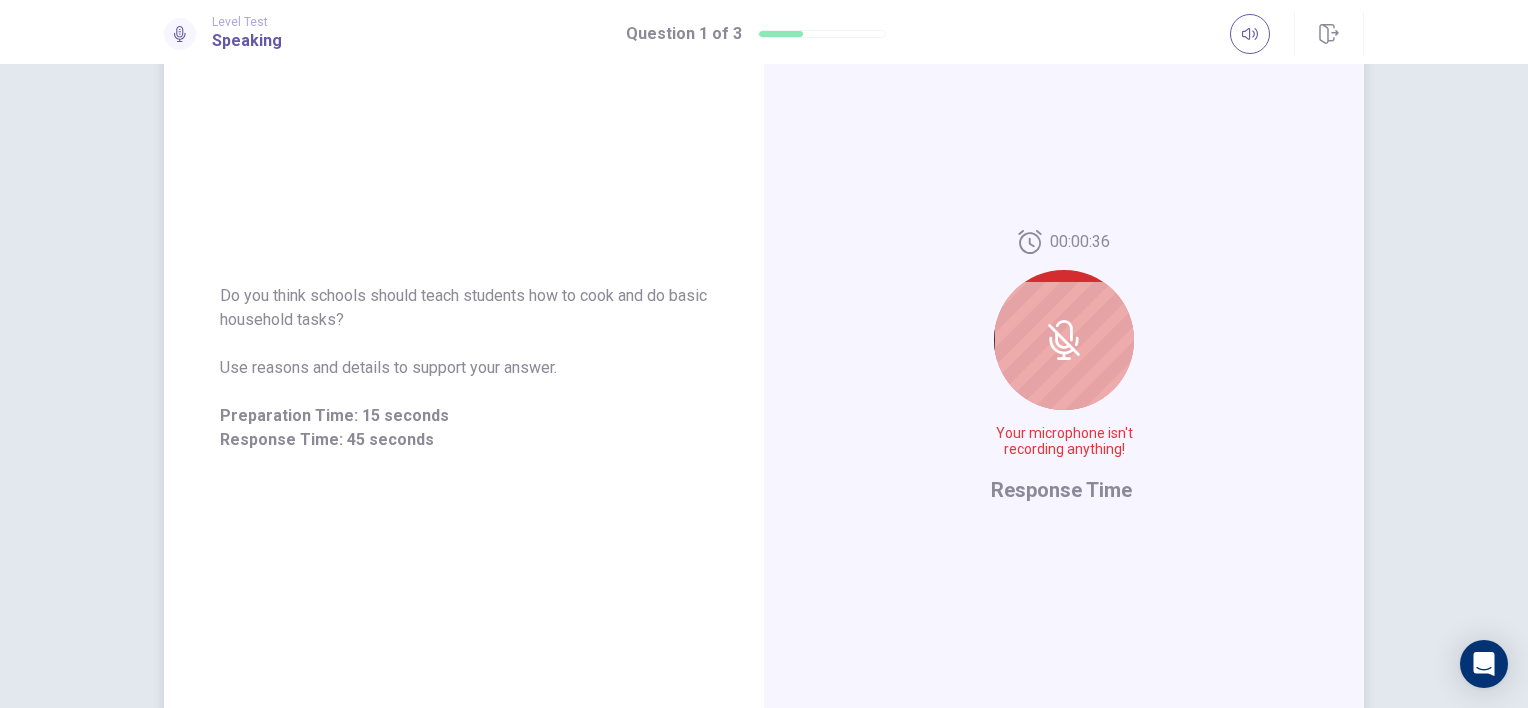 click 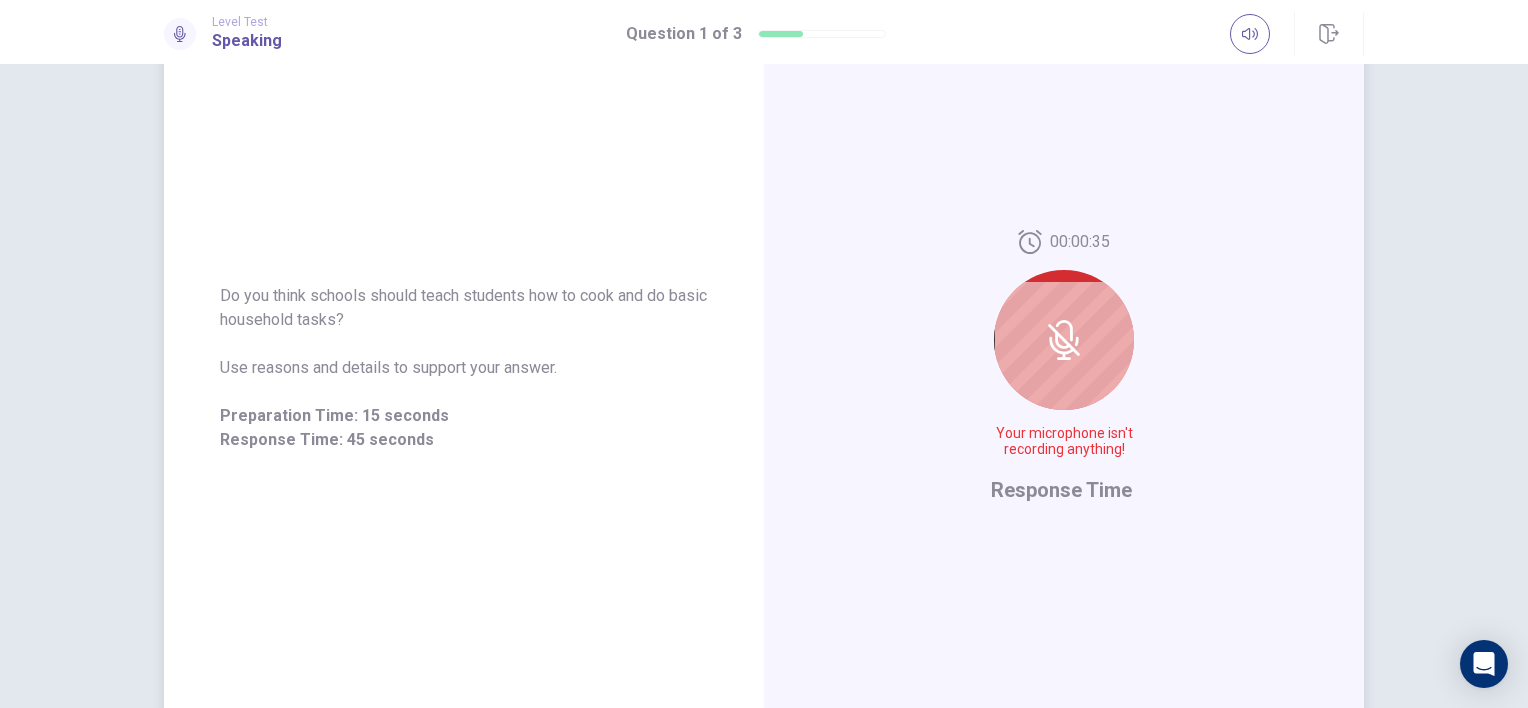 click on "Response Time" at bounding box center [1061, 490] 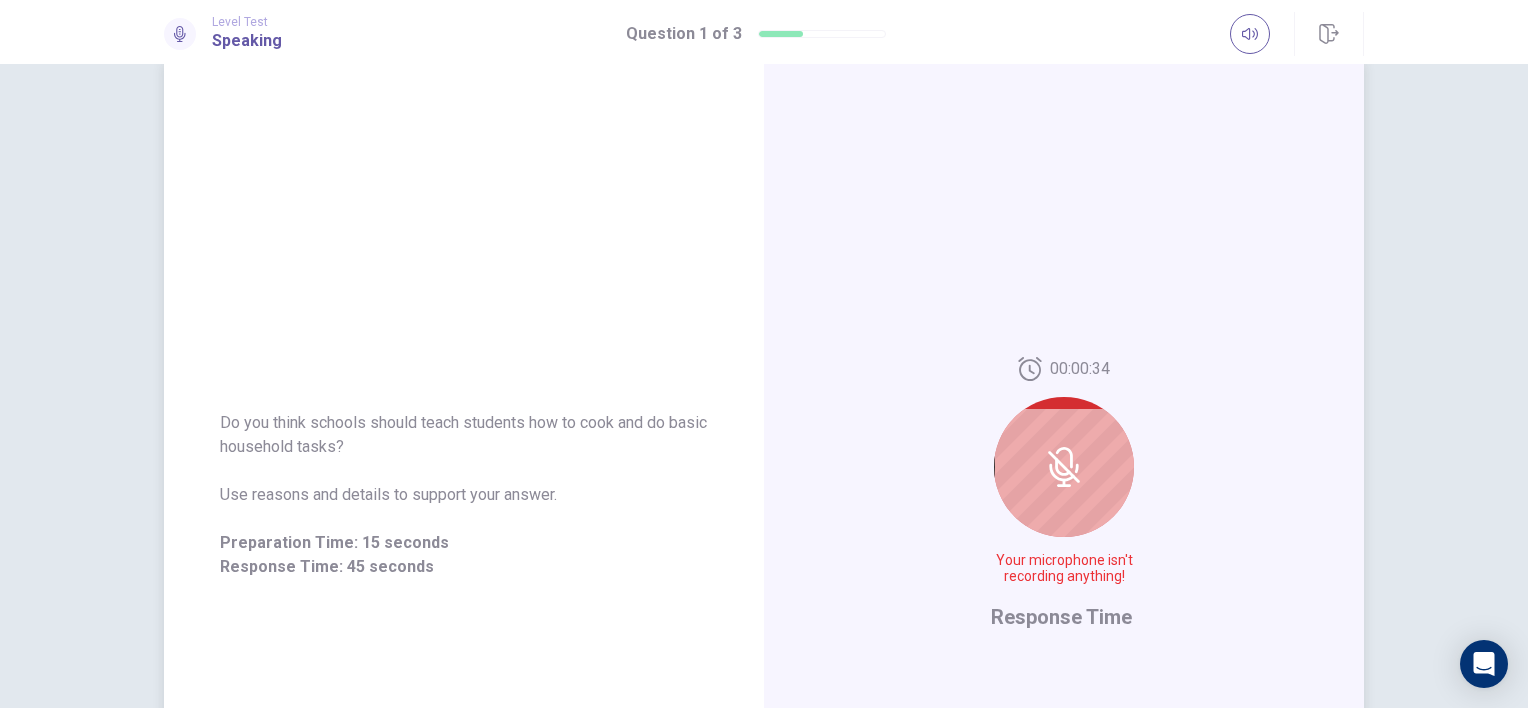 scroll, scrollTop: 0, scrollLeft: 0, axis: both 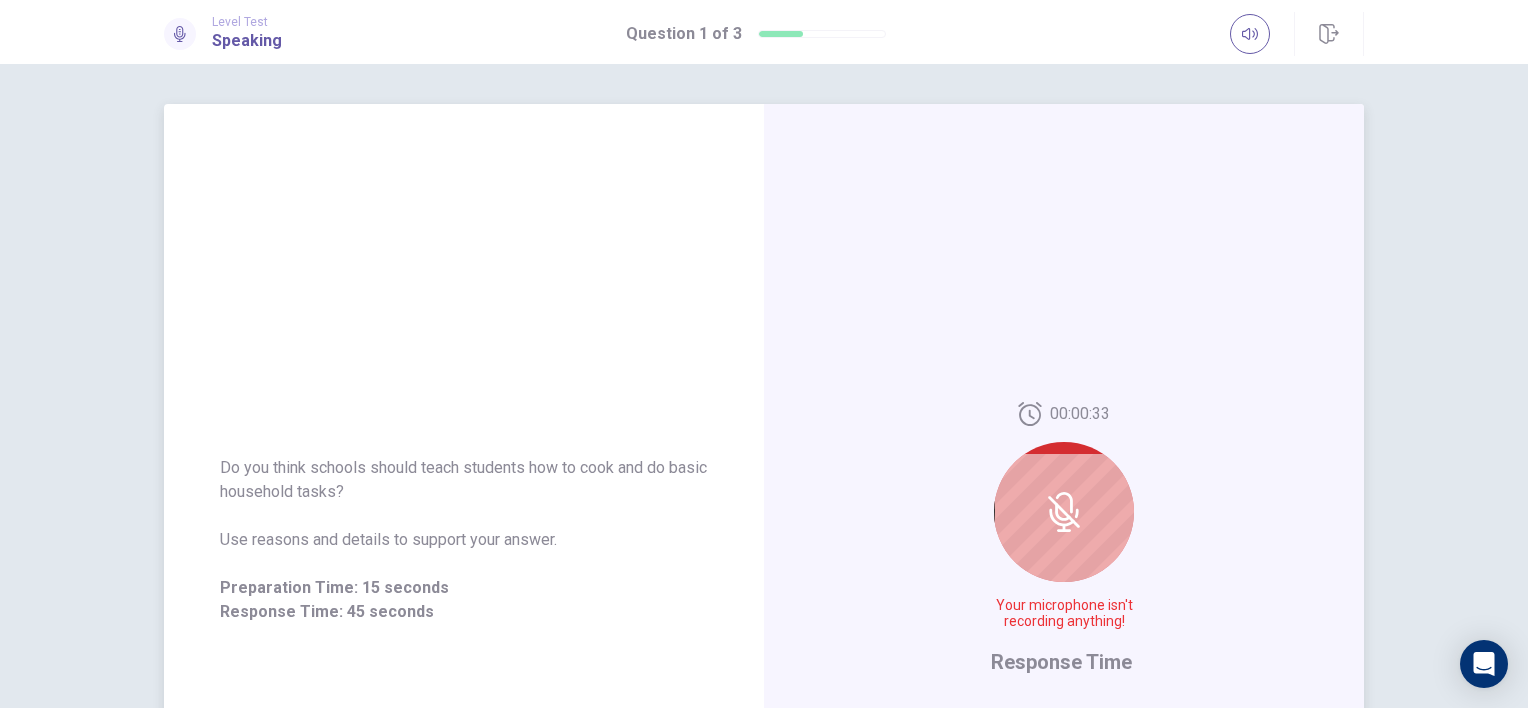 click at bounding box center [1064, 512] 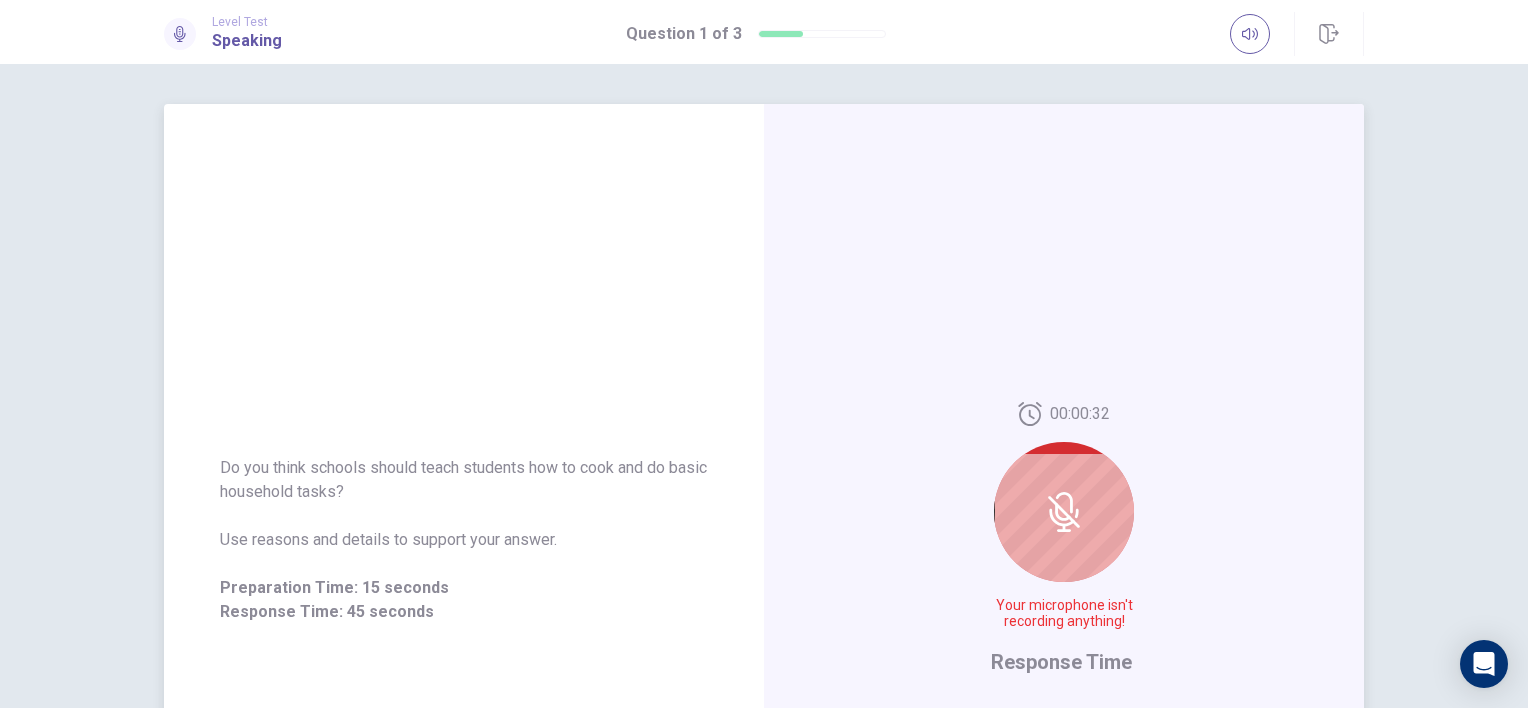 click at bounding box center (1064, 512) 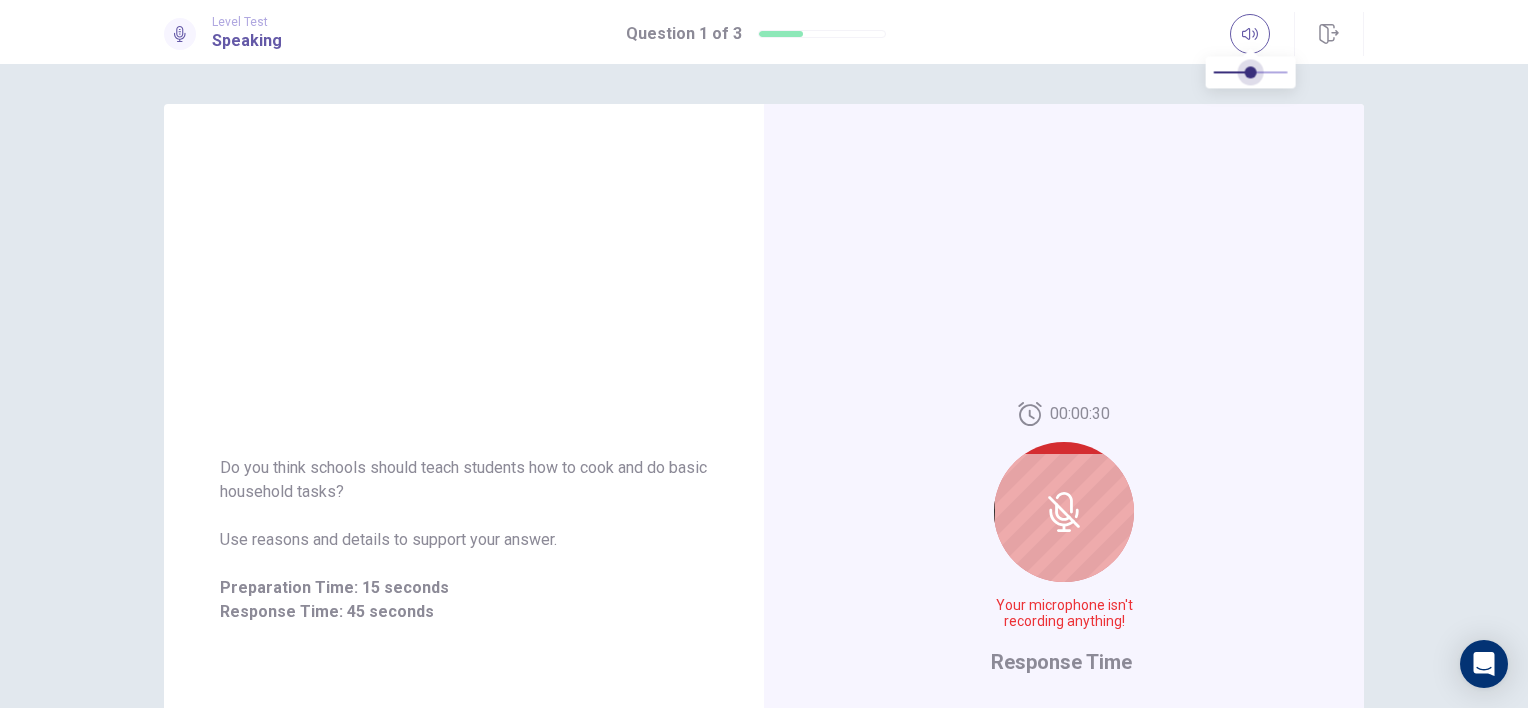 type on "*" 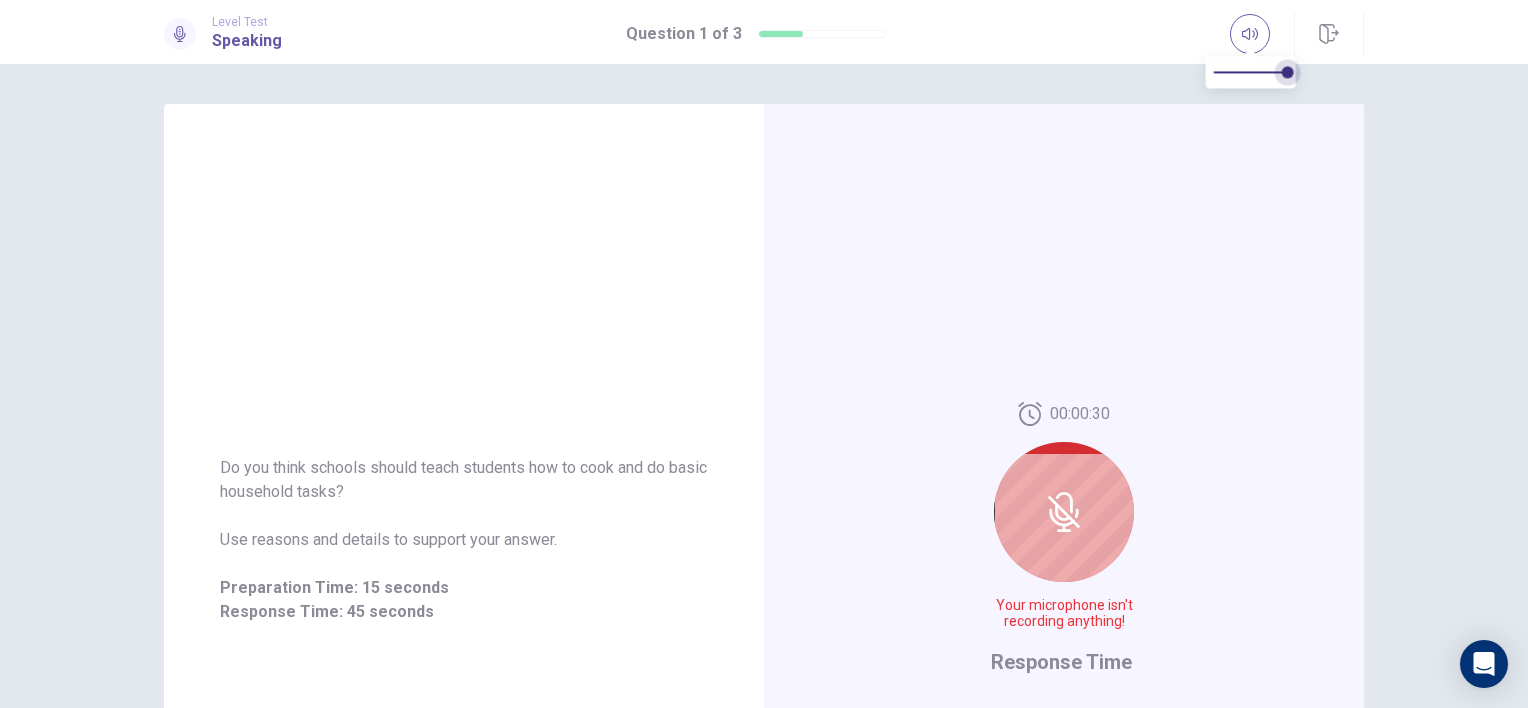 drag, startPoint x: 1280, startPoint y: 74, endPoint x: 1300, endPoint y: 87, distance: 23.853722 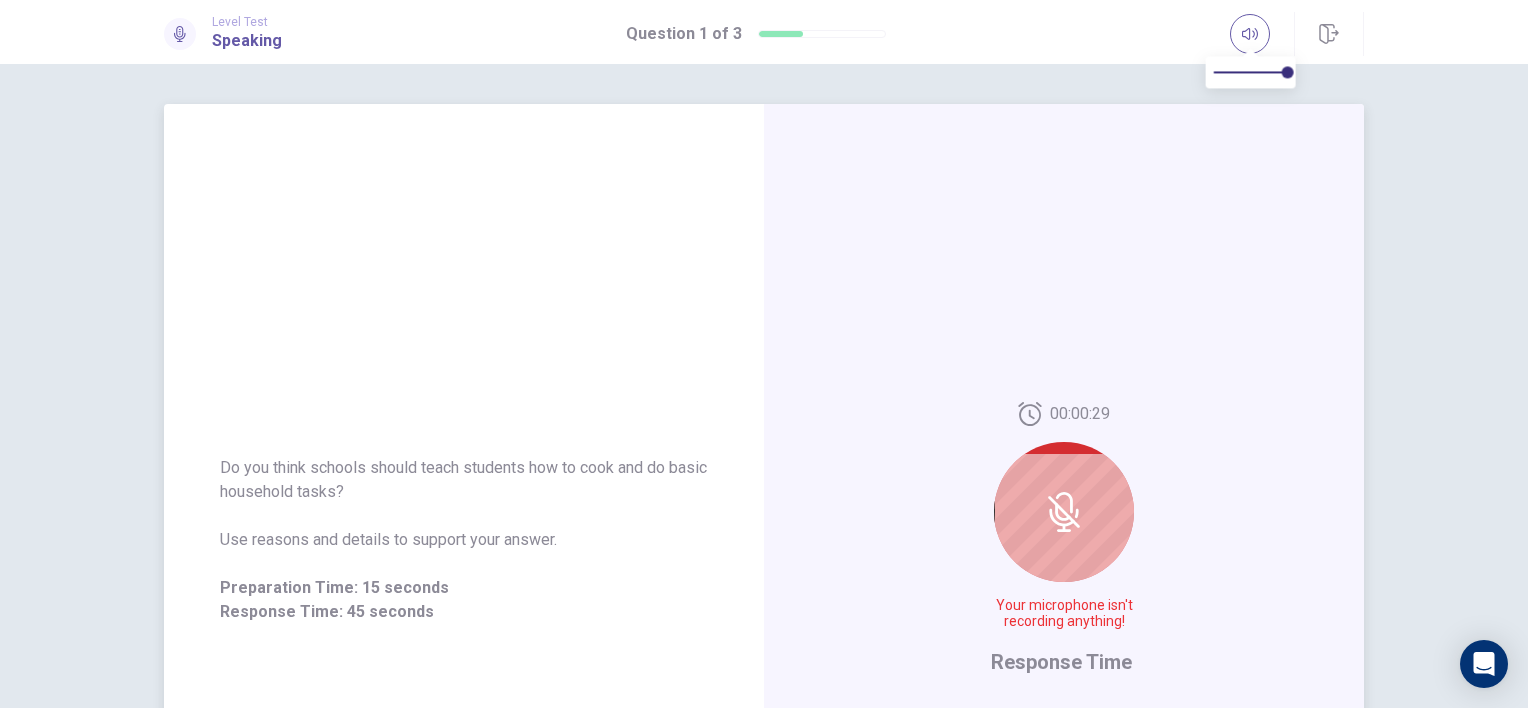 drag, startPoint x: 1128, startPoint y: 466, endPoint x: 1050, endPoint y: 515, distance: 92.11406 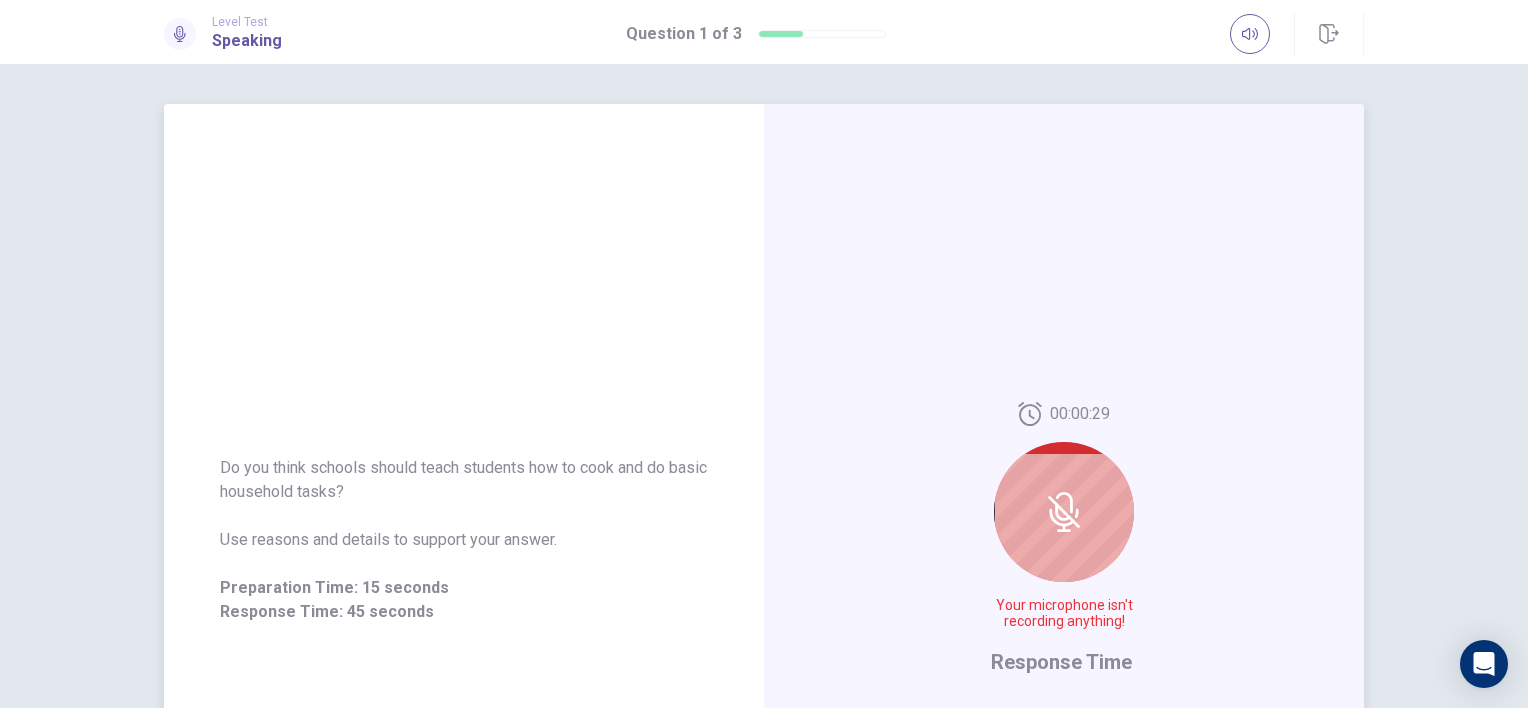 click 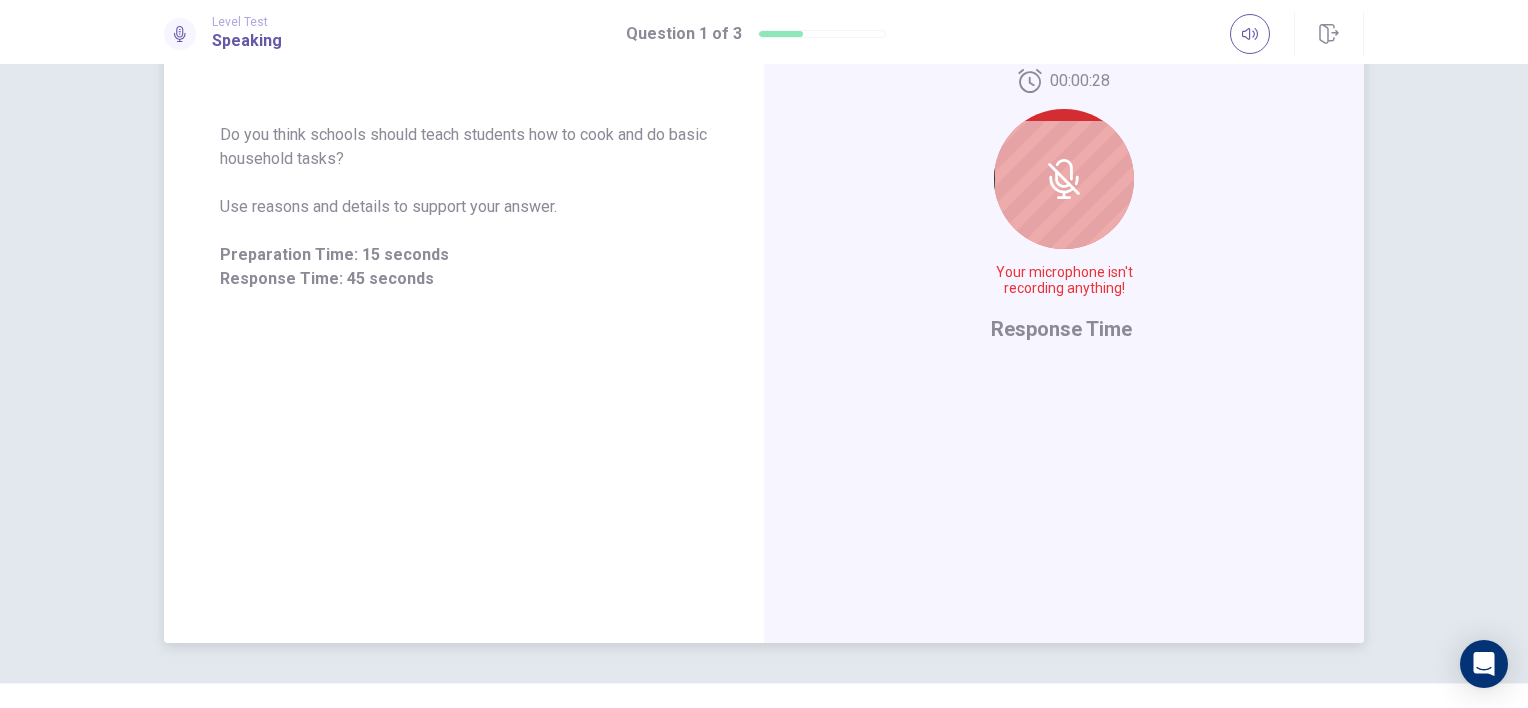 scroll, scrollTop: 372, scrollLeft: 0, axis: vertical 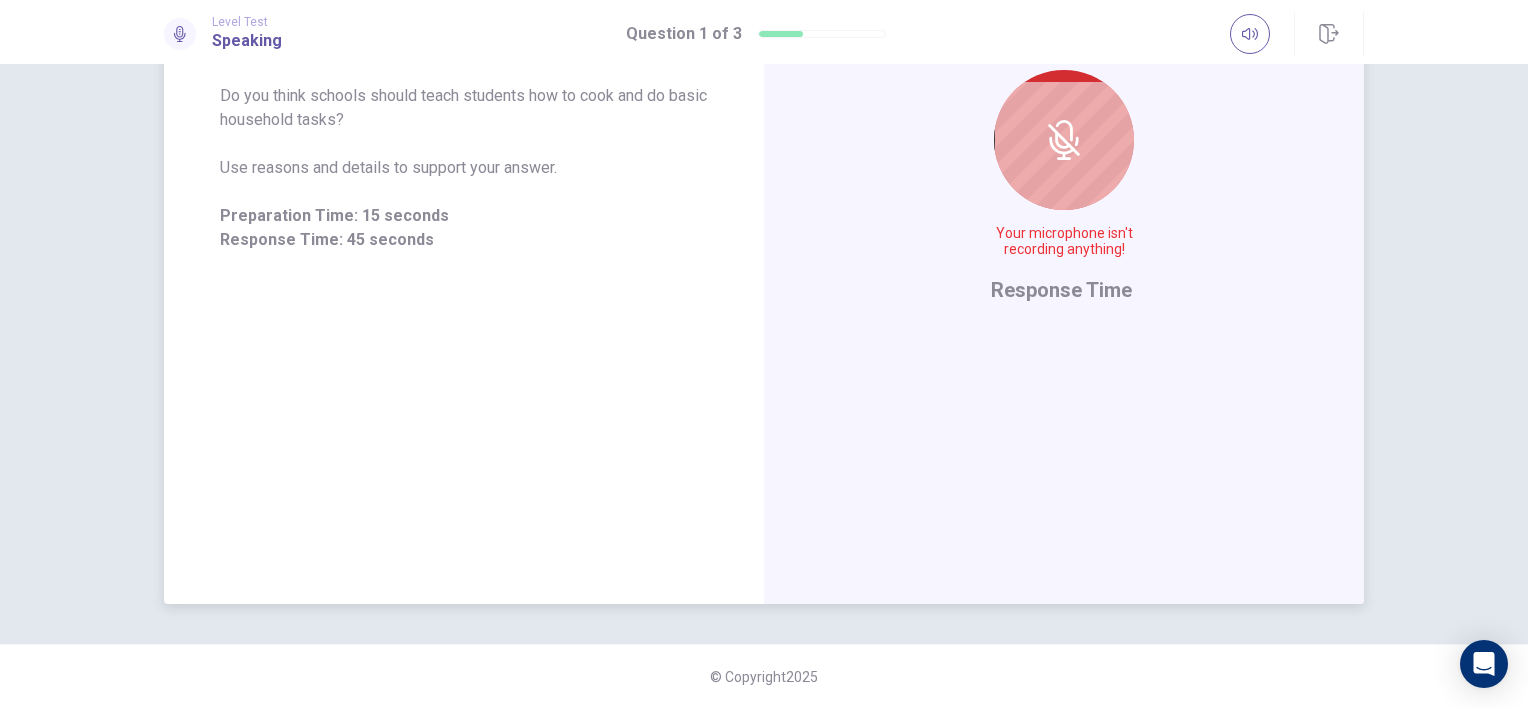 drag, startPoint x: 1073, startPoint y: 270, endPoint x: 1056, endPoint y: 291, distance: 27.018513 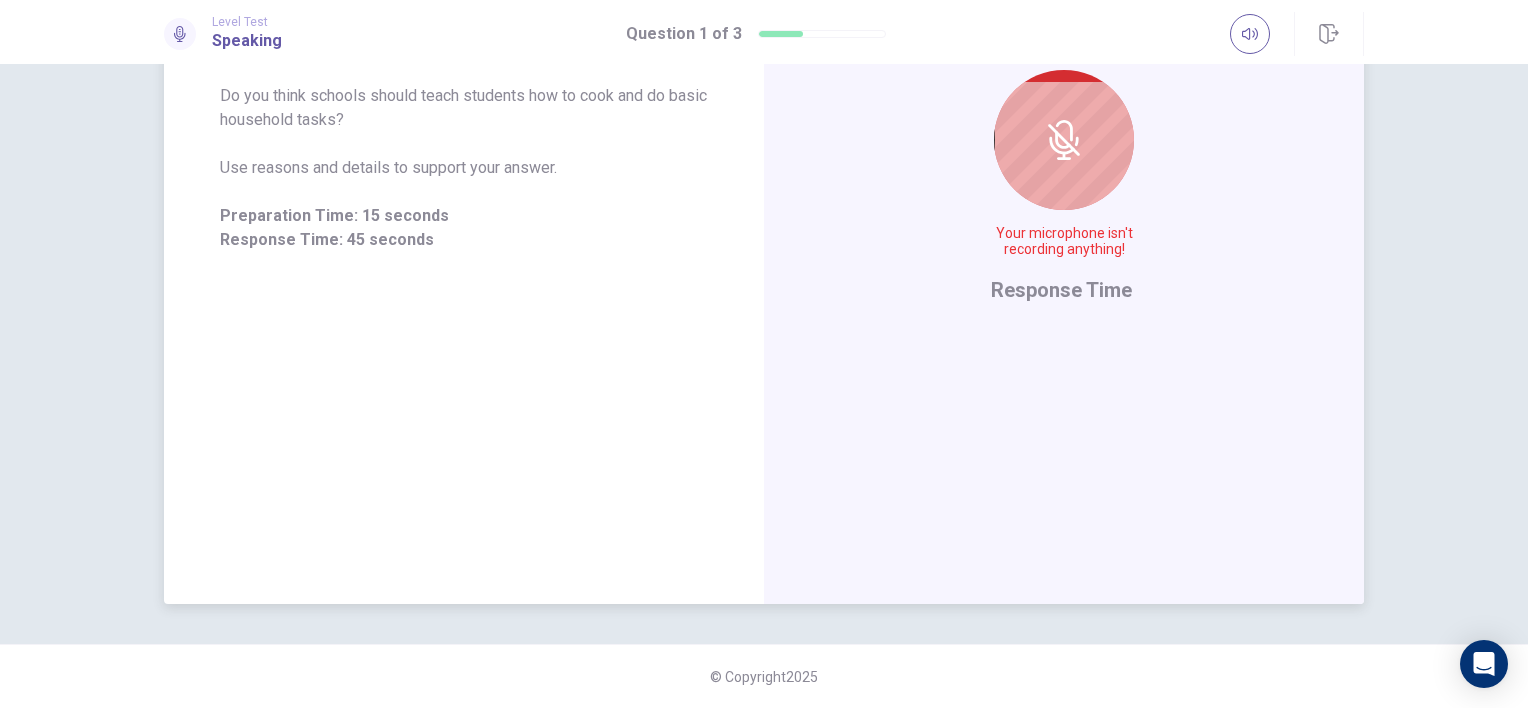 click on "Response Time" at bounding box center [1061, 290] 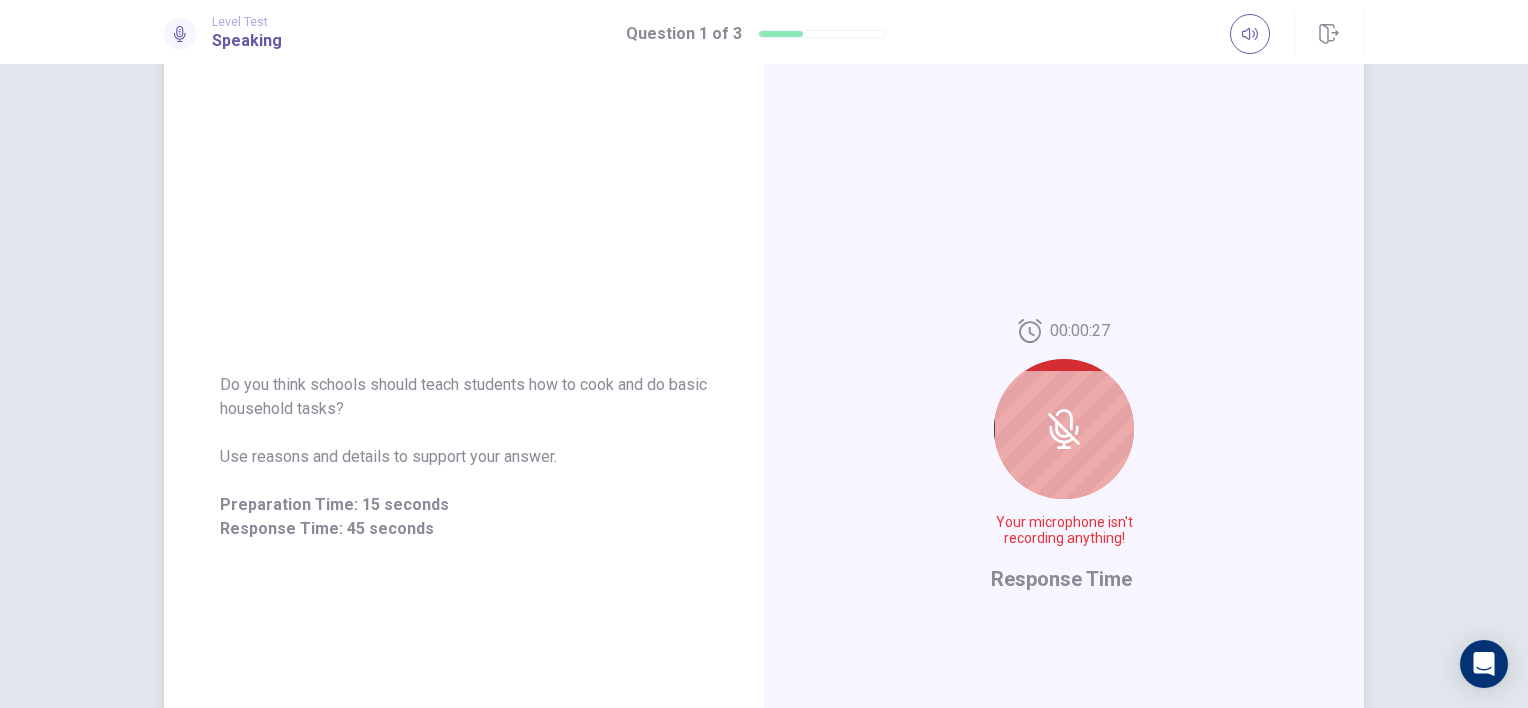scroll, scrollTop: 0, scrollLeft: 0, axis: both 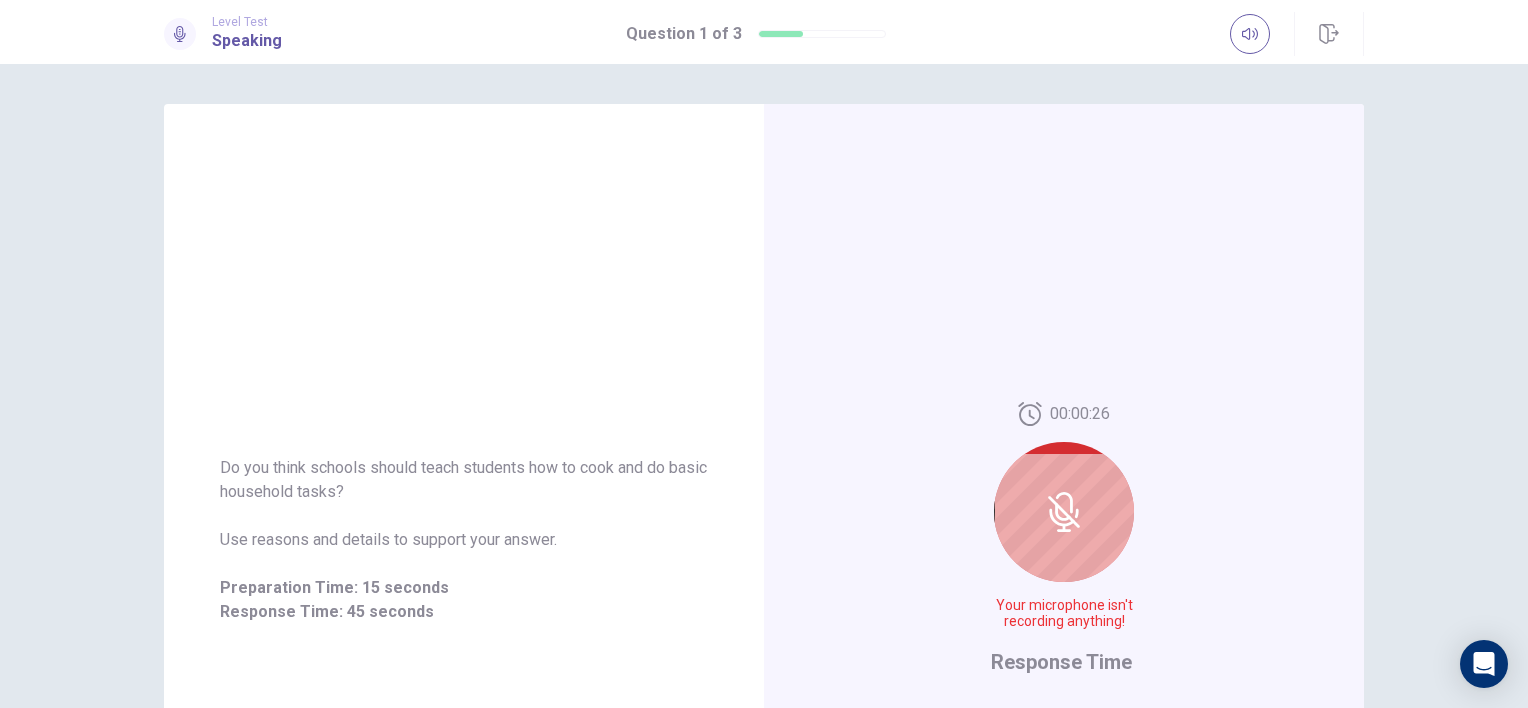 click on "Level Test   Speaking Question 1 of 3" at bounding box center [764, 34] 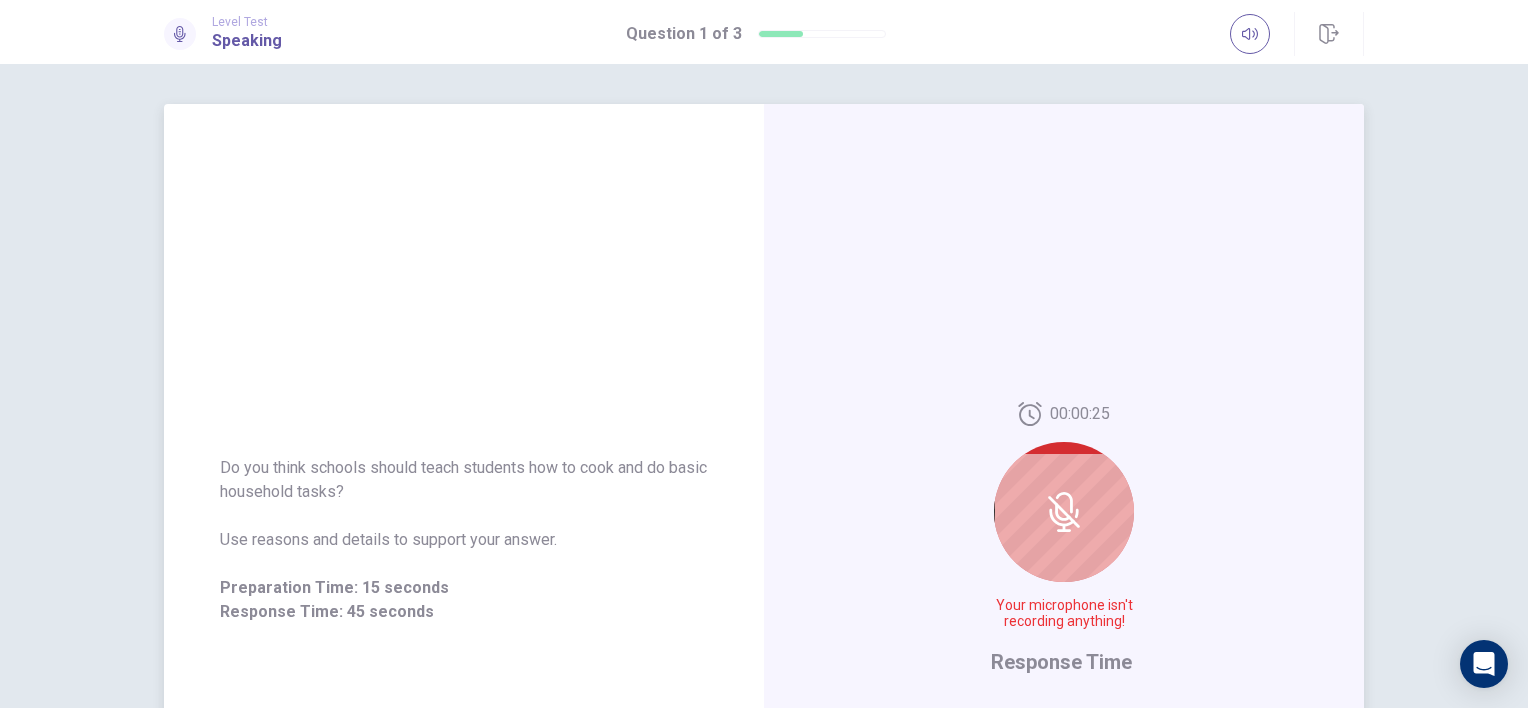 click 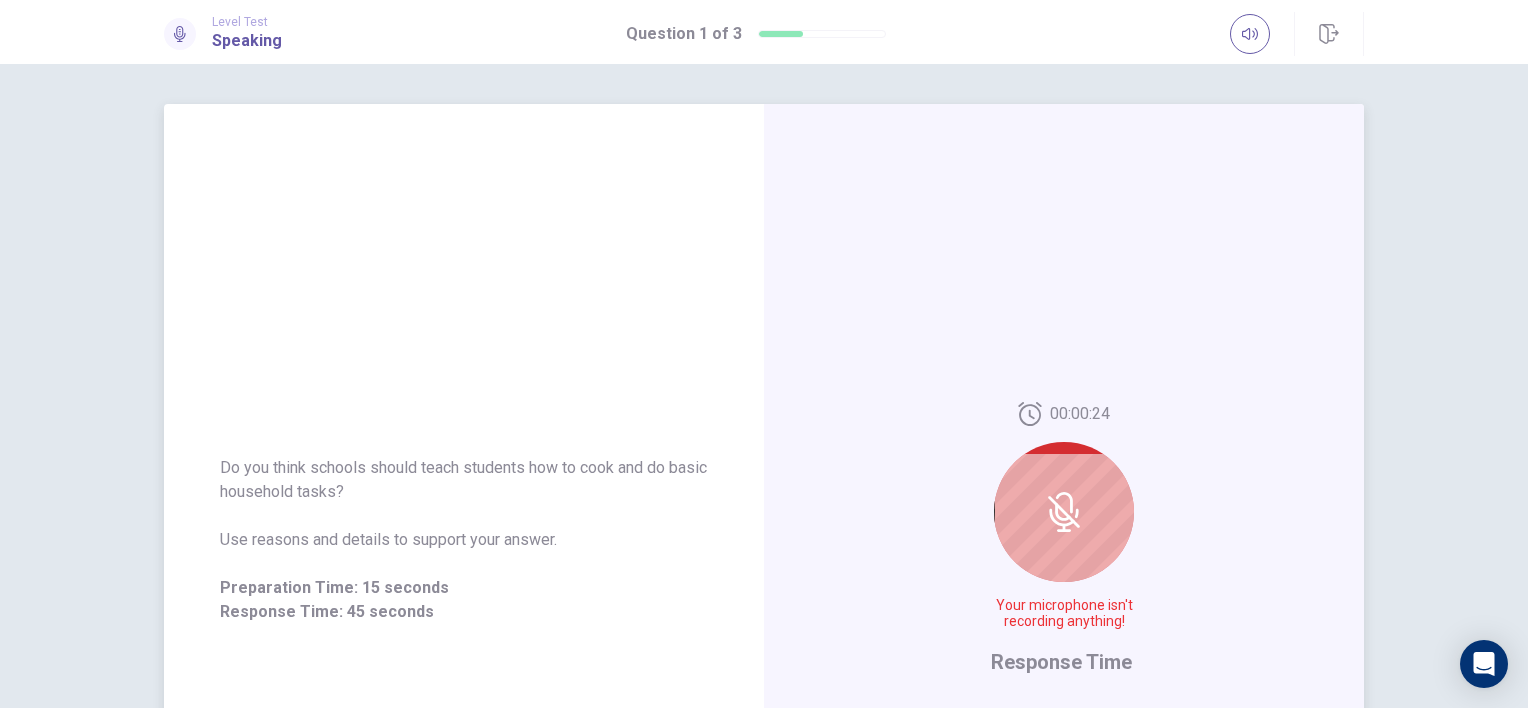 click on "Response Time" at bounding box center [1061, 662] 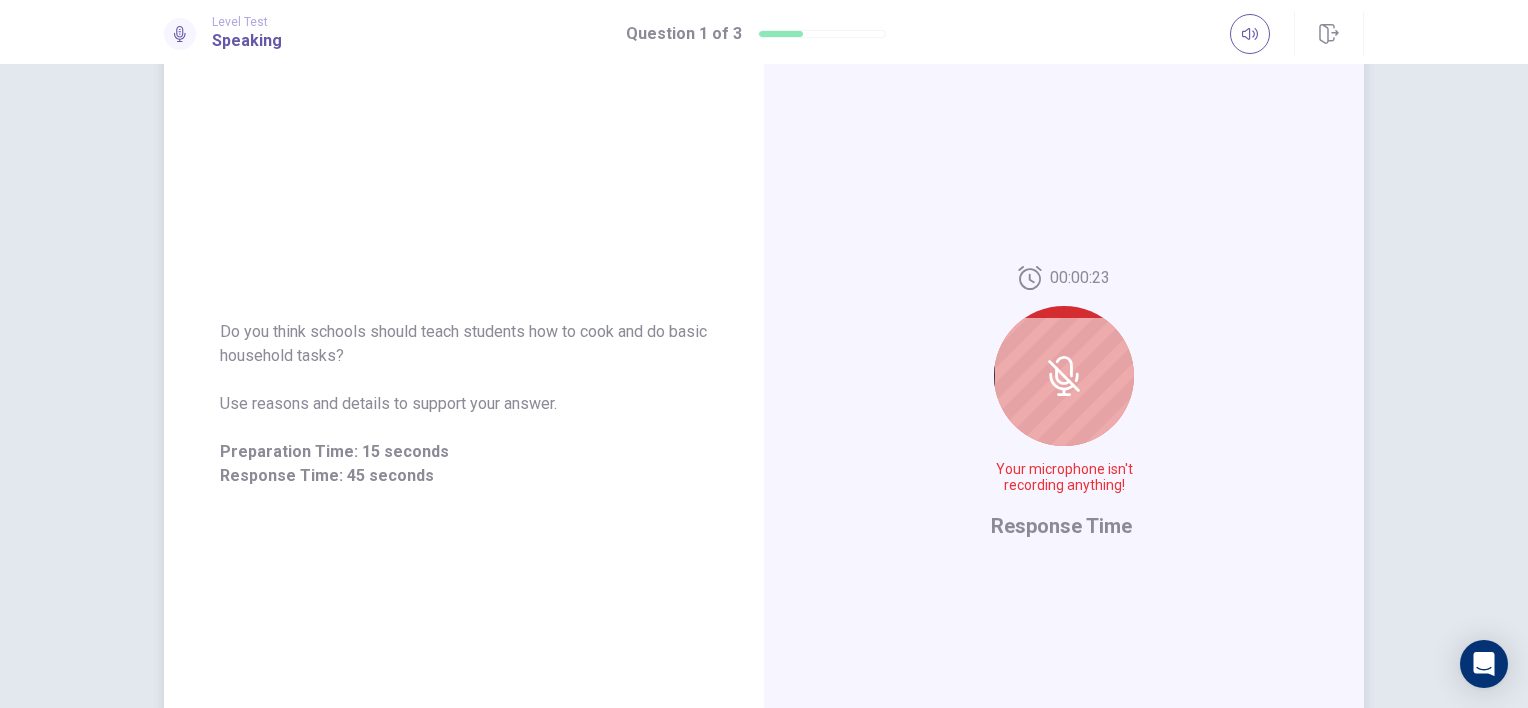 scroll, scrollTop: 0, scrollLeft: 0, axis: both 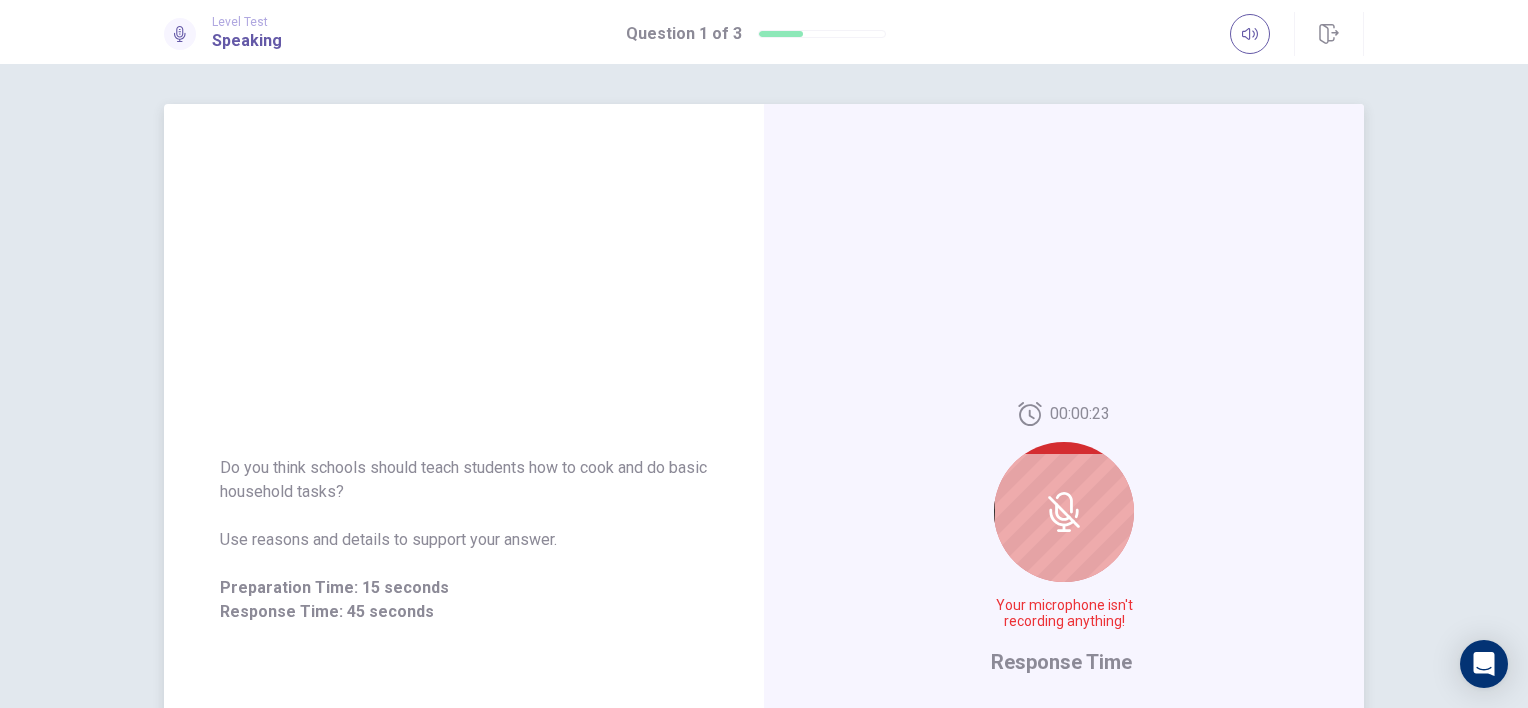 click at bounding box center (1064, 512) 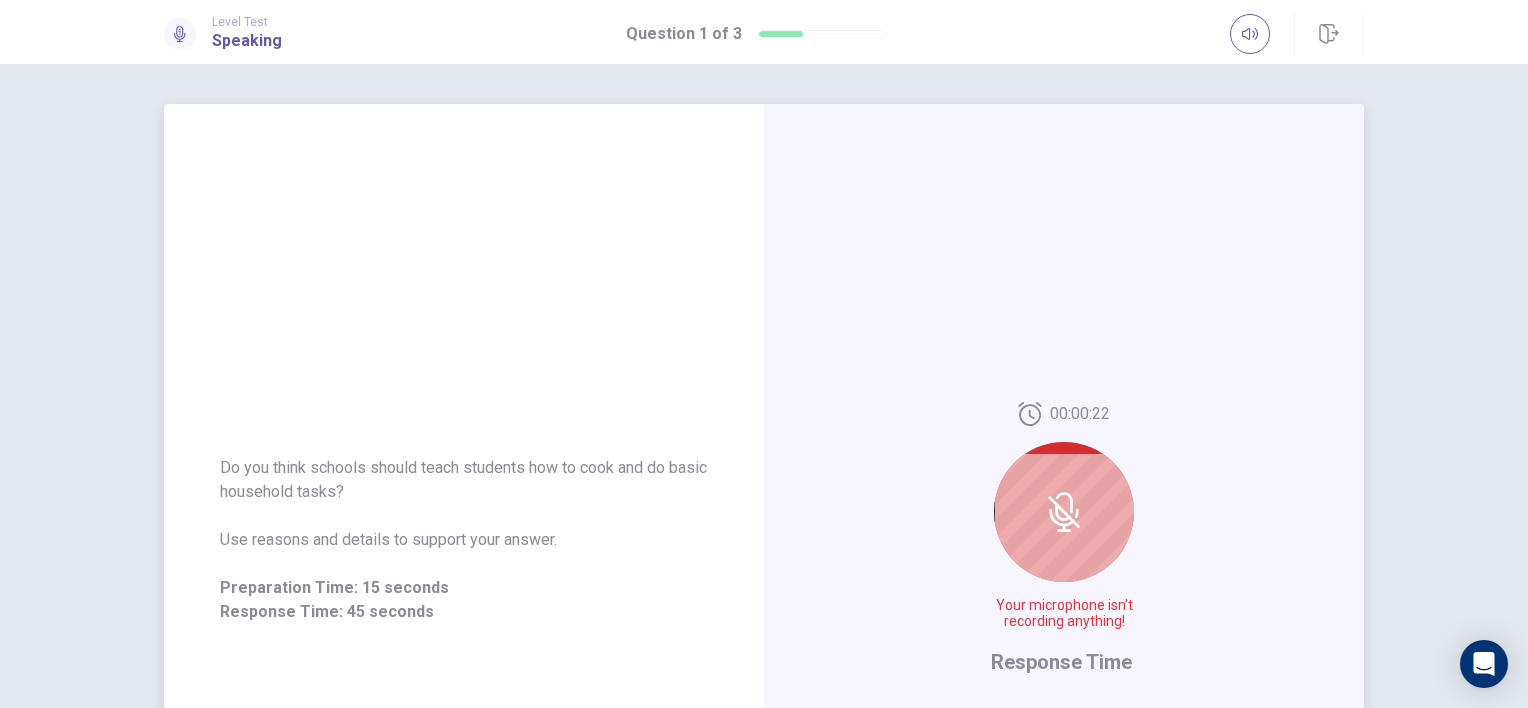 drag, startPoint x: 1032, startPoint y: 530, endPoint x: 1041, endPoint y: 525, distance: 10.29563 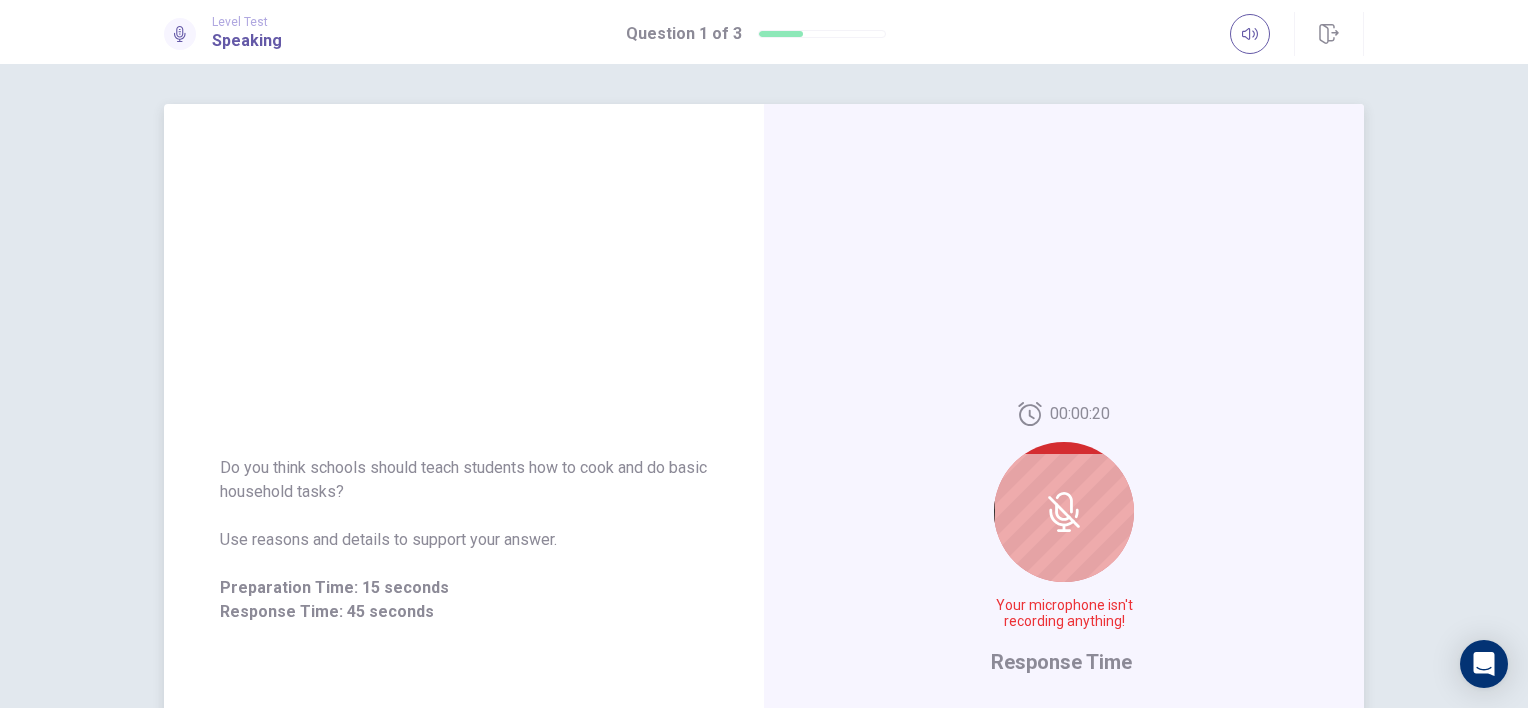 scroll, scrollTop: 100, scrollLeft: 0, axis: vertical 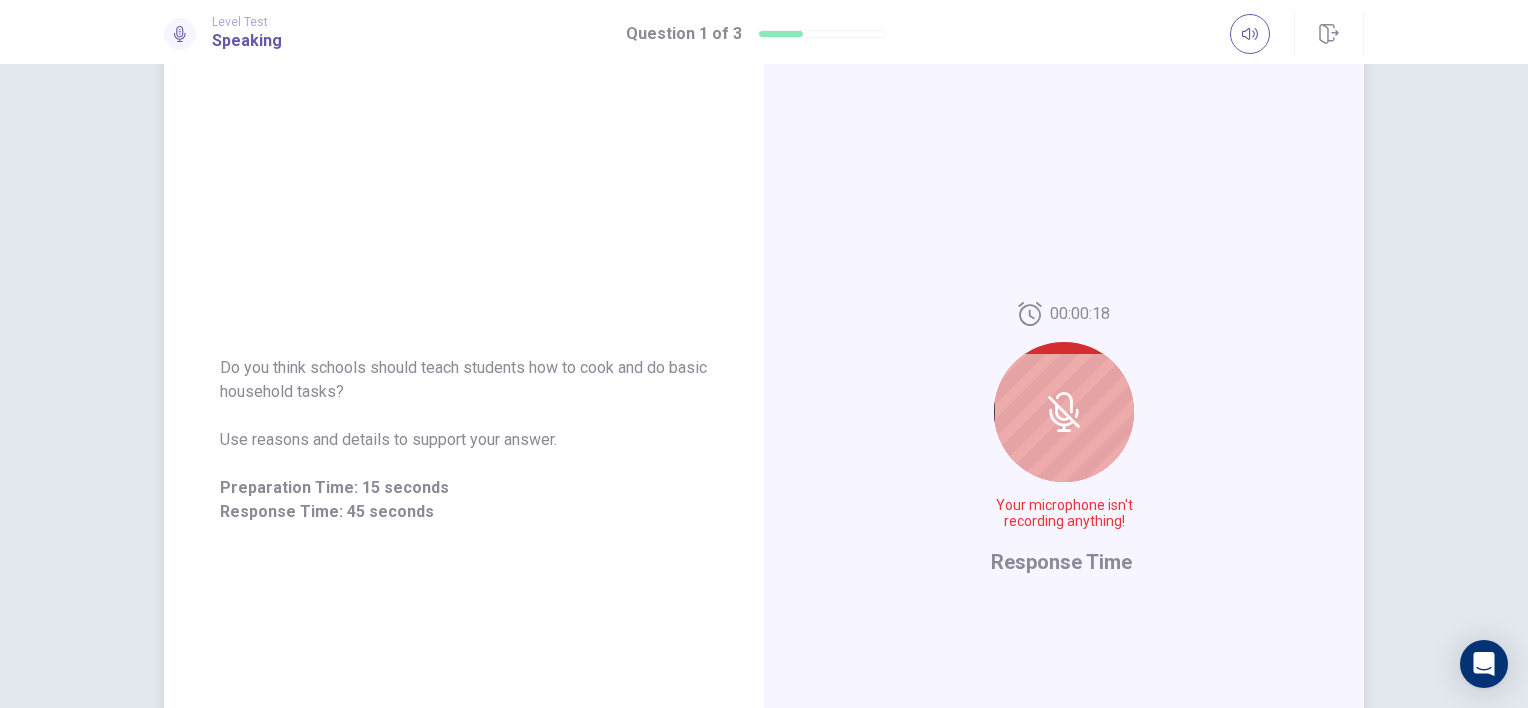 click at bounding box center (1064, 412) 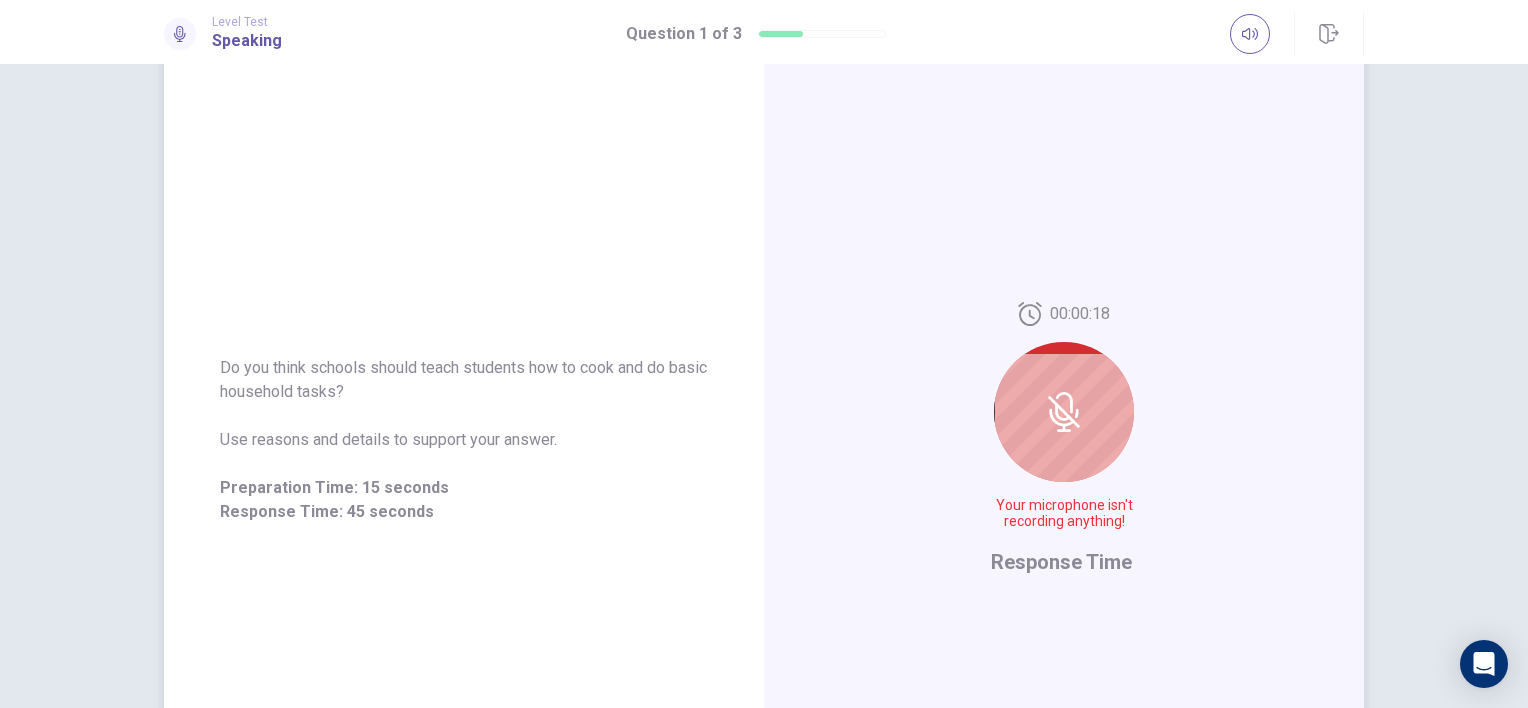 click at bounding box center (1064, 412) 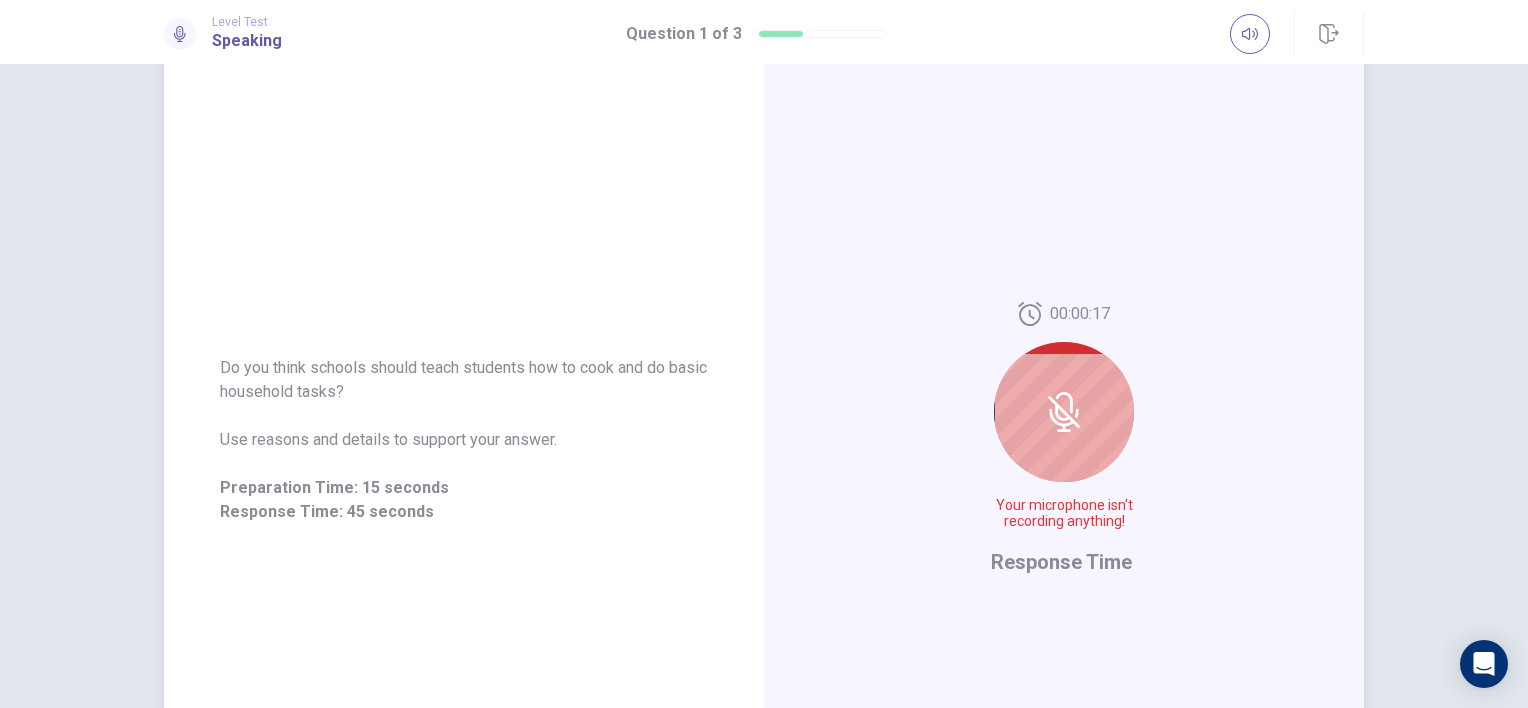 click on "Response Time" at bounding box center [1061, 562] 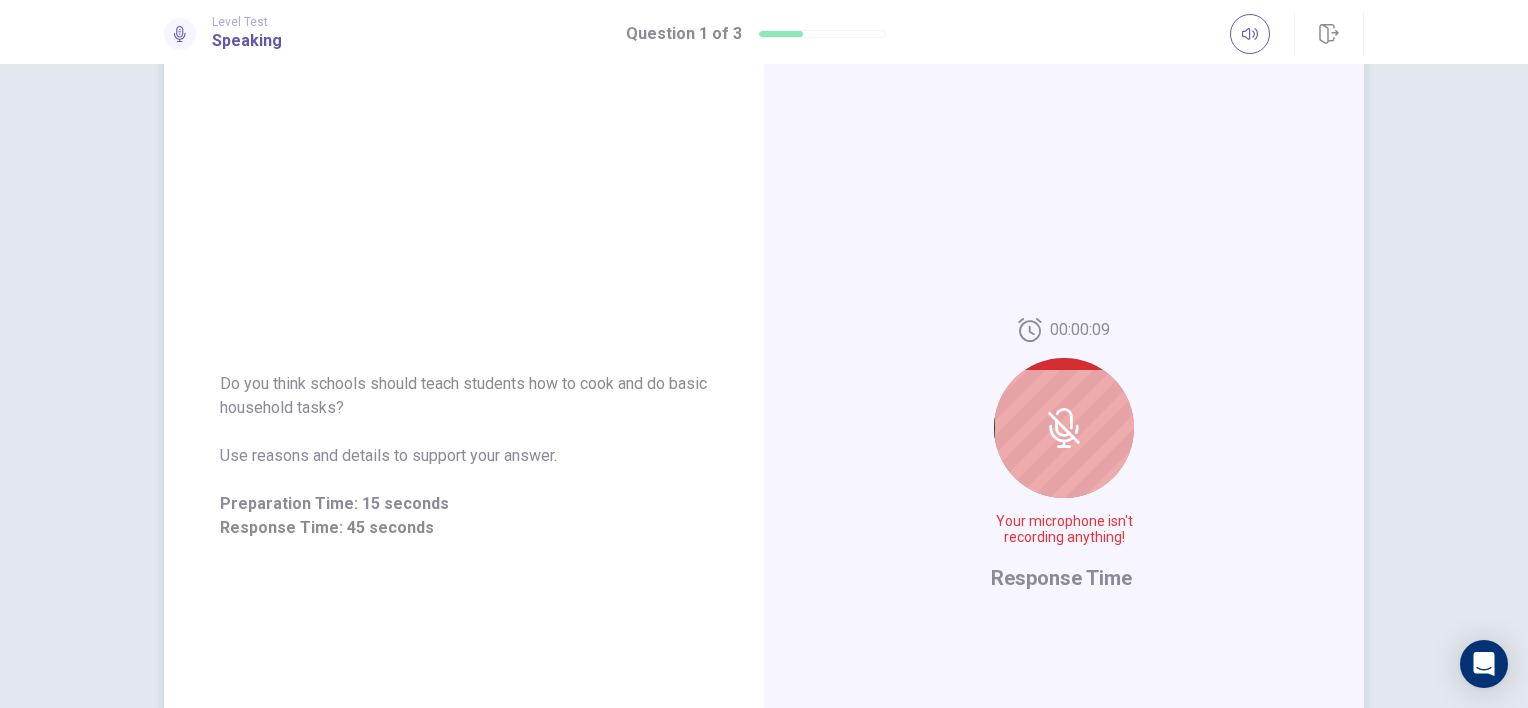 scroll, scrollTop: 372, scrollLeft: 0, axis: vertical 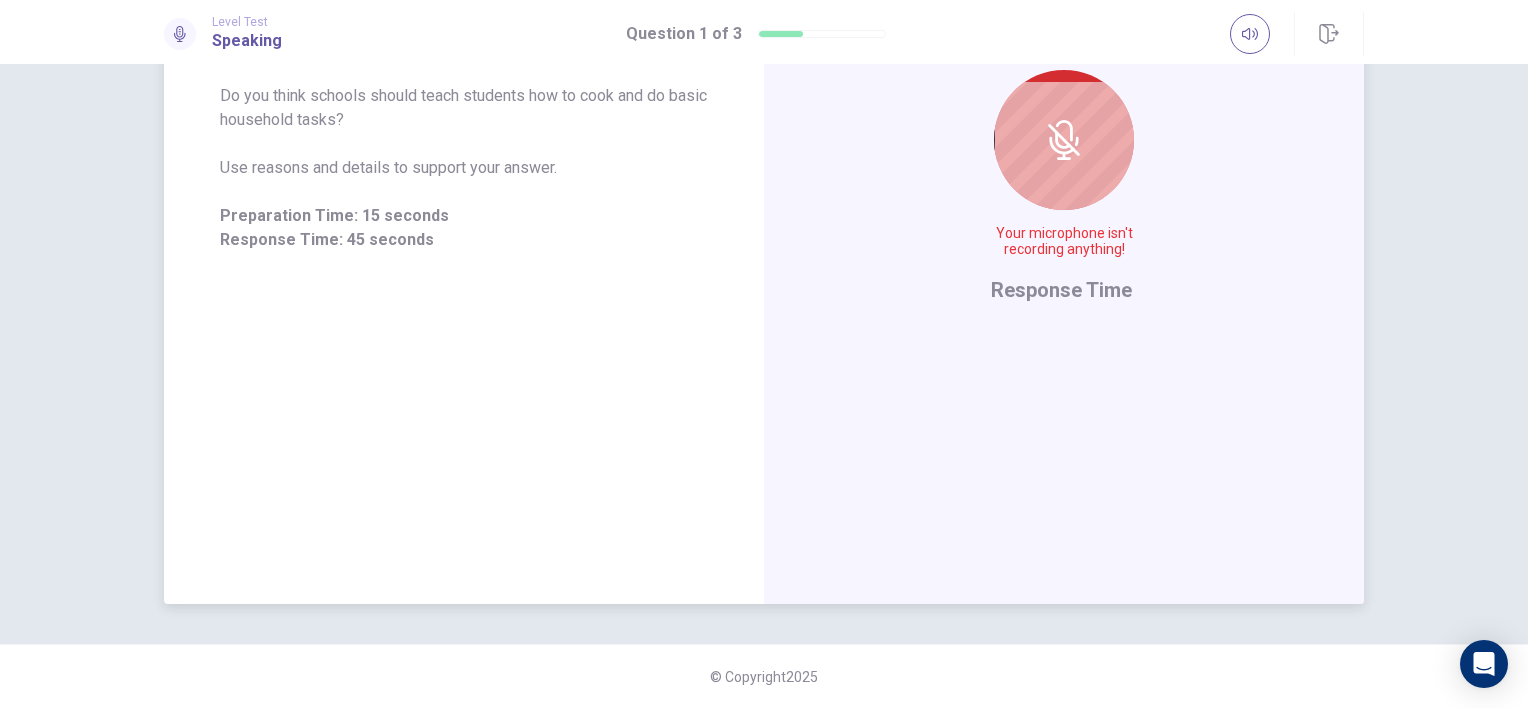 click at bounding box center (1064, 140) 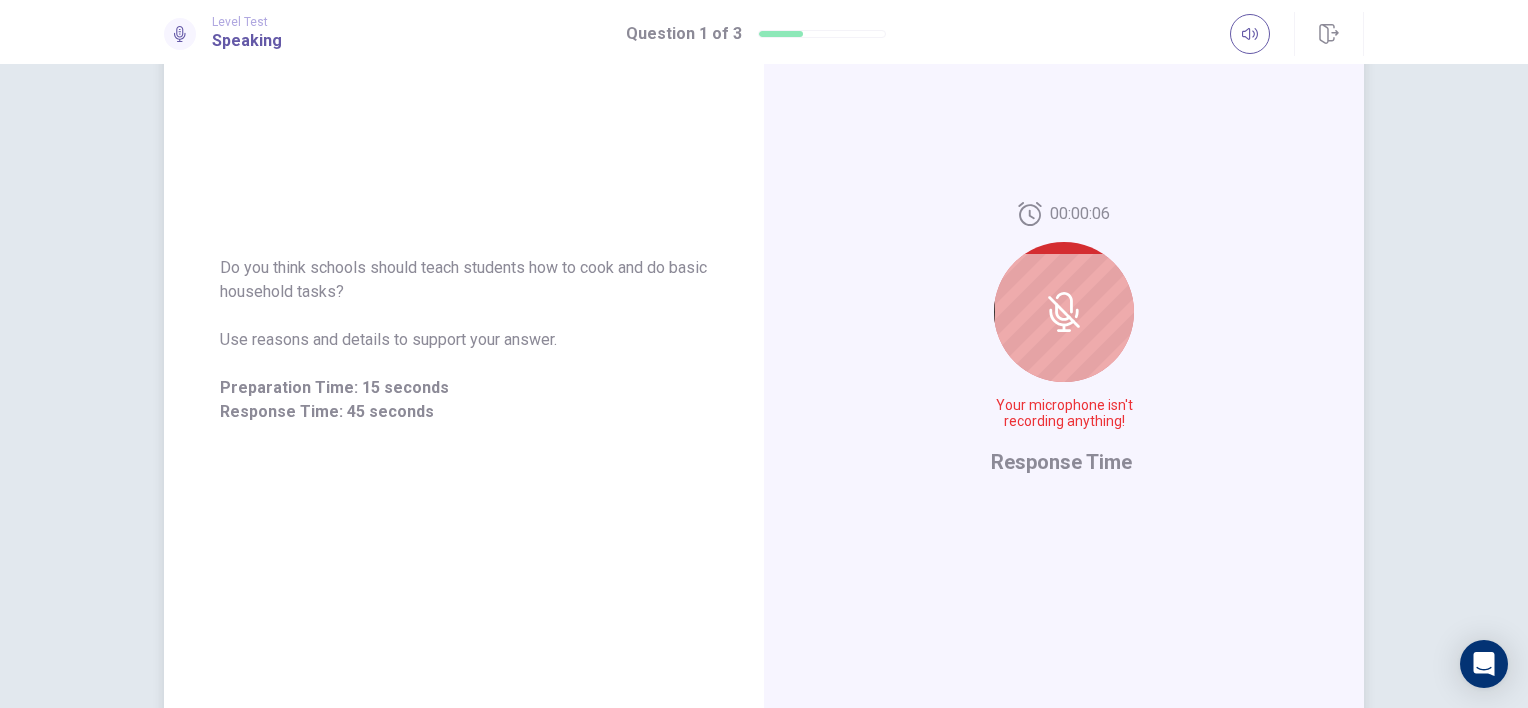 scroll, scrollTop: 100, scrollLeft: 0, axis: vertical 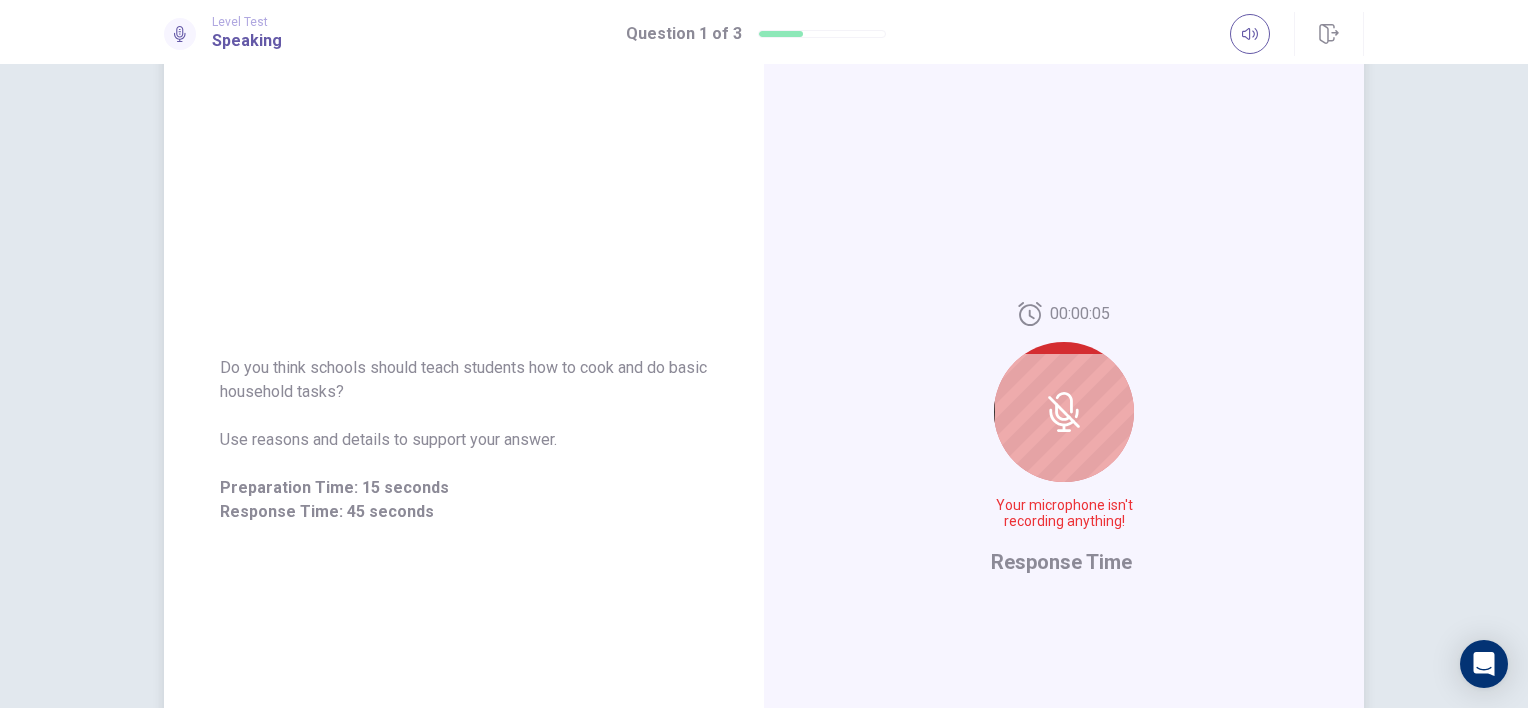 click 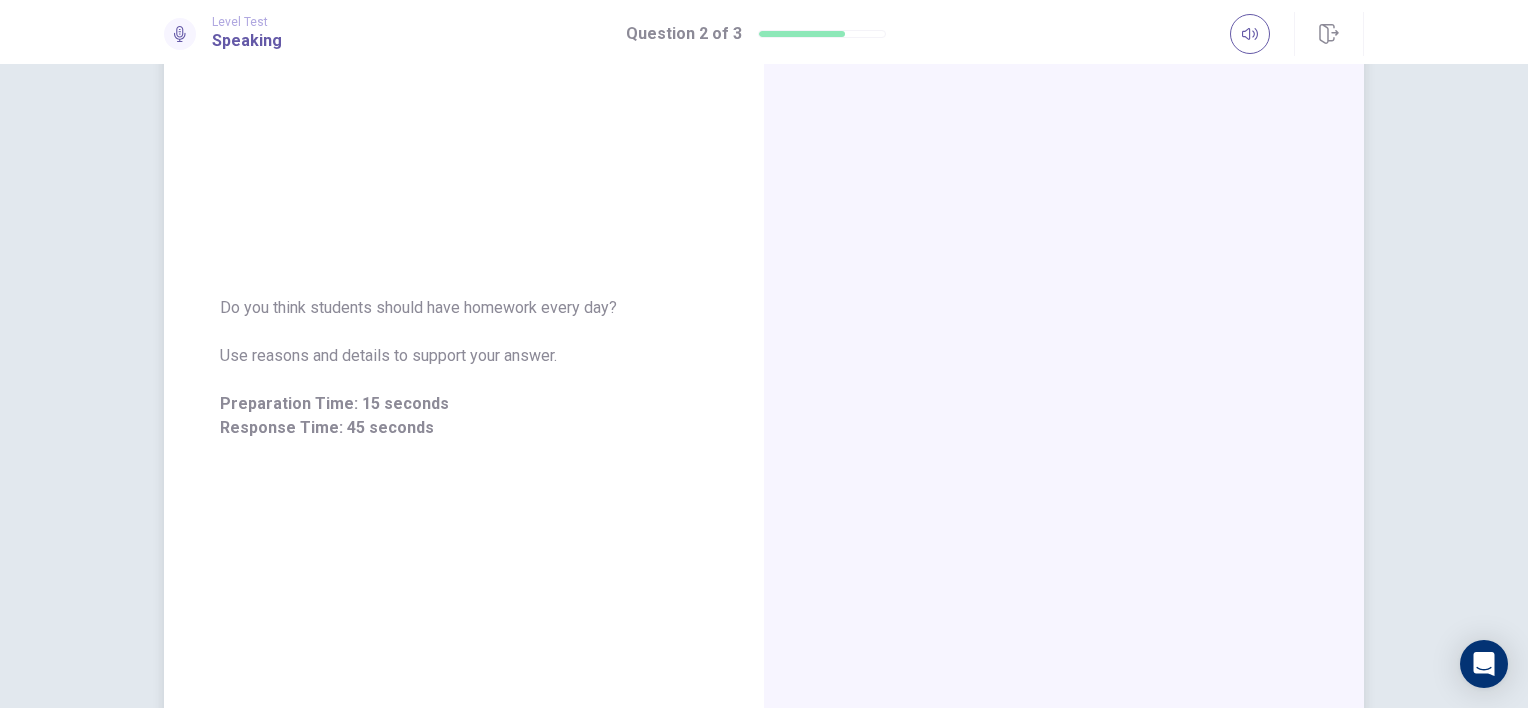 scroll, scrollTop: 172, scrollLeft: 0, axis: vertical 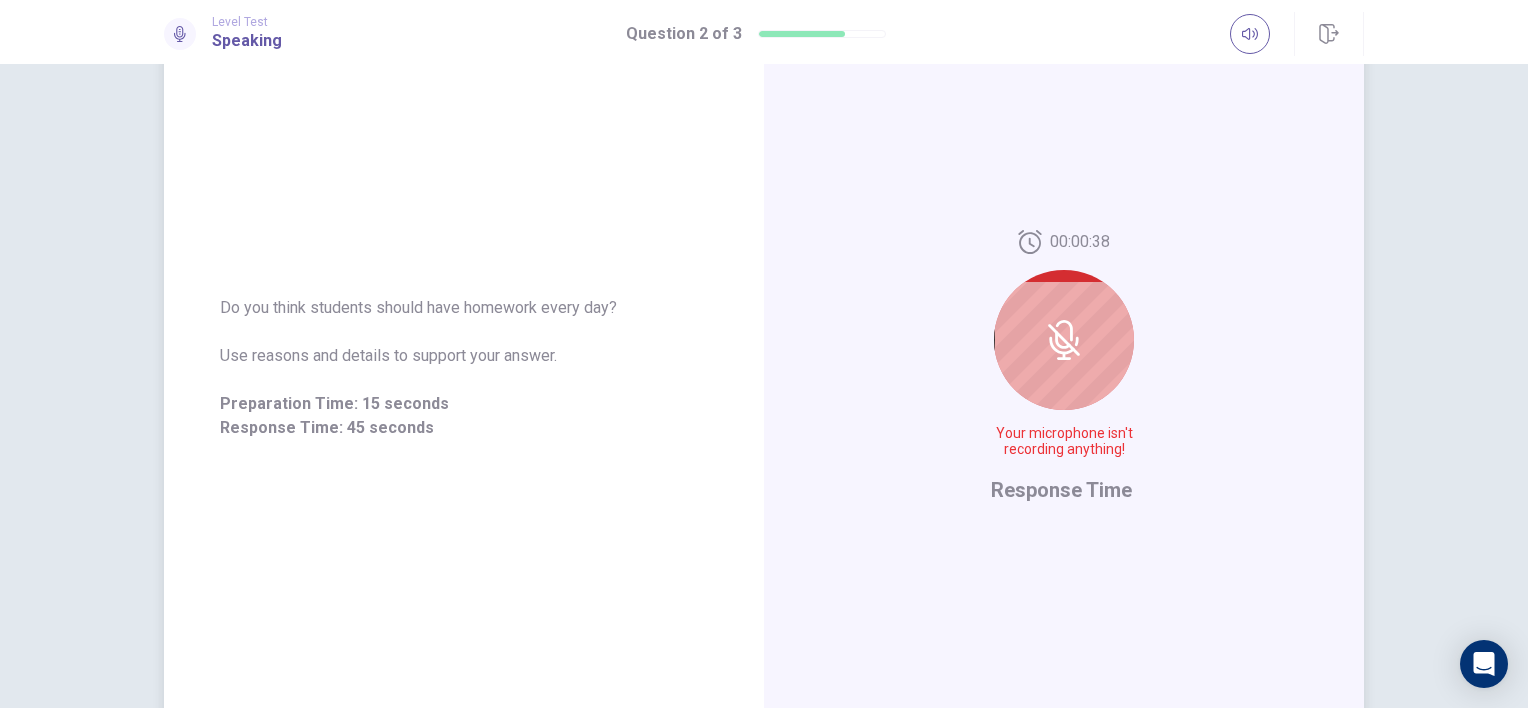 click at bounding box center (1064, 340) 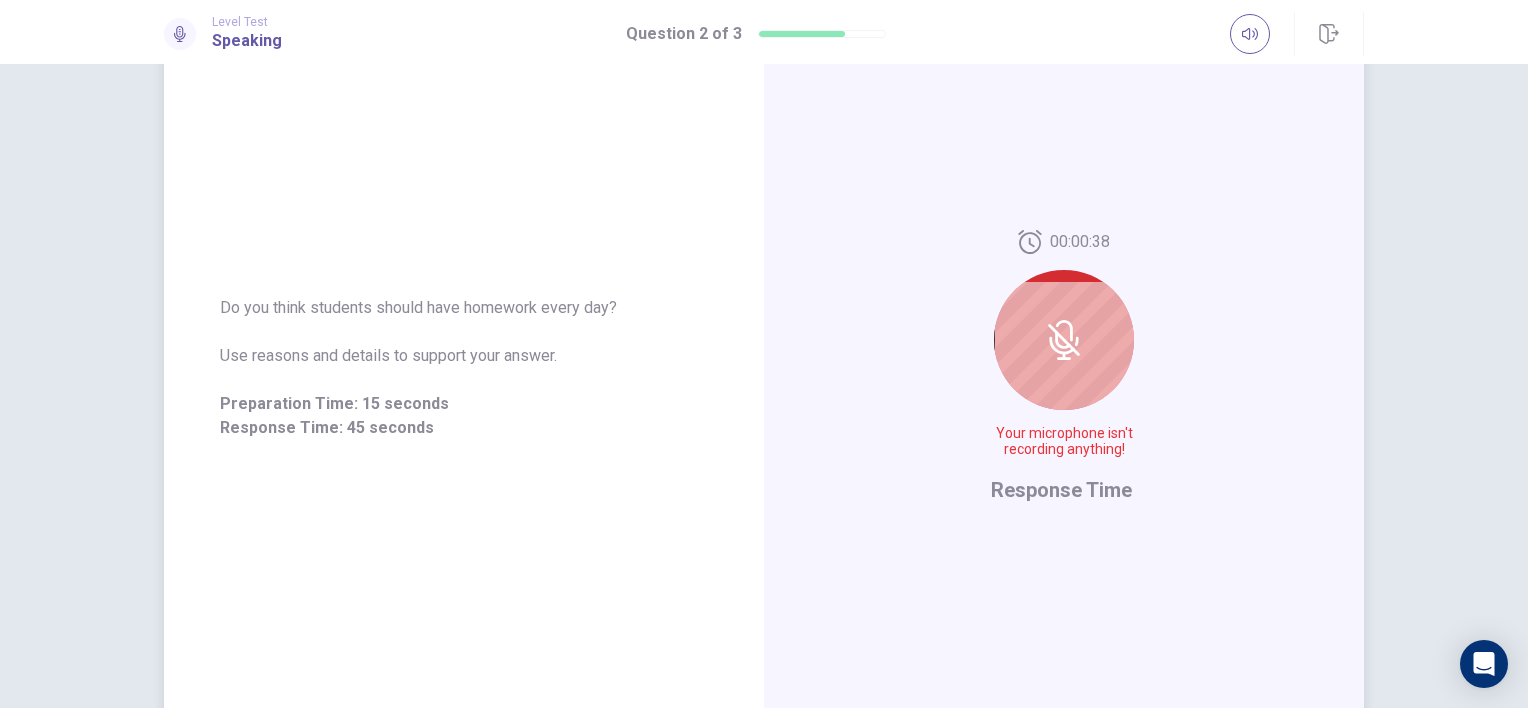 drag, startPoint x: 1067, startPoint y: 506, endPoint x: 1079, endPoint y: 428, distance: 78.91768 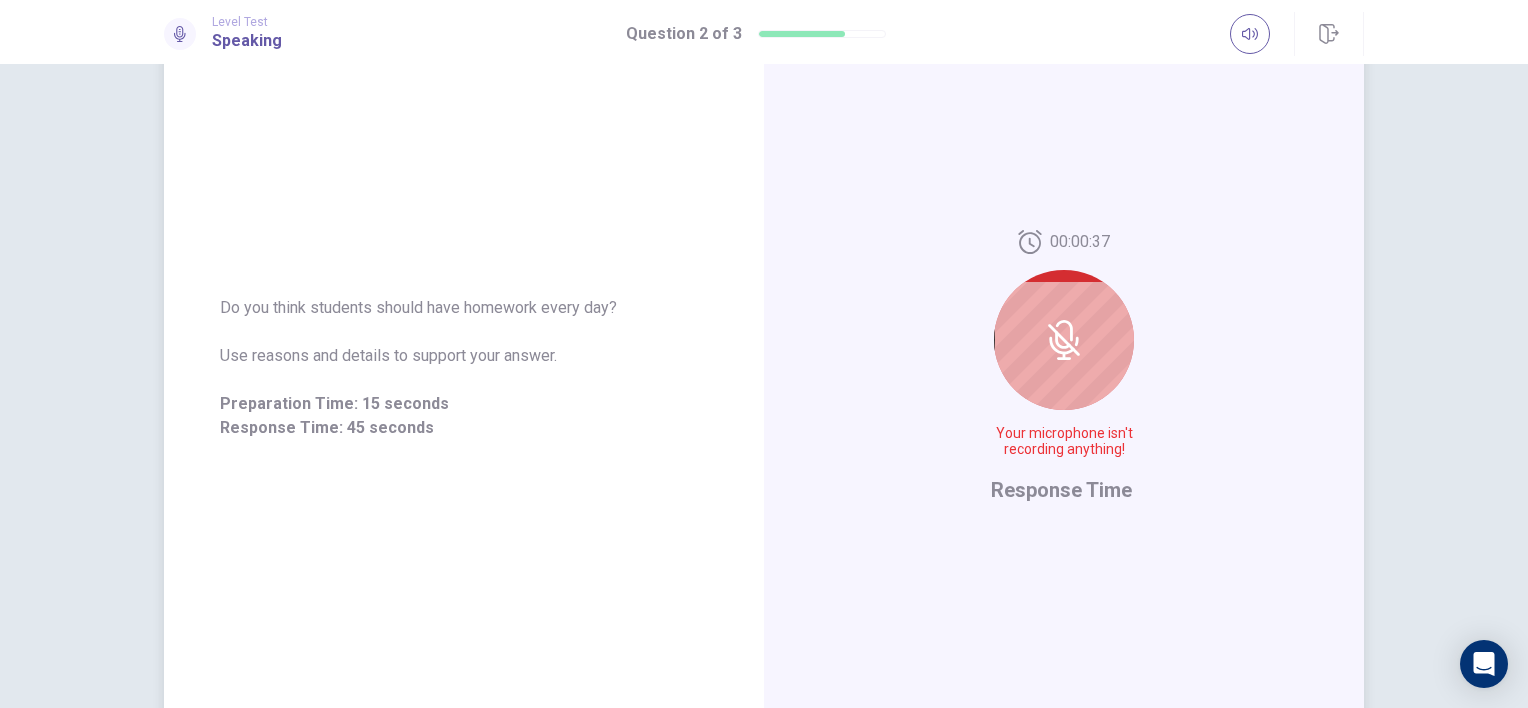 click 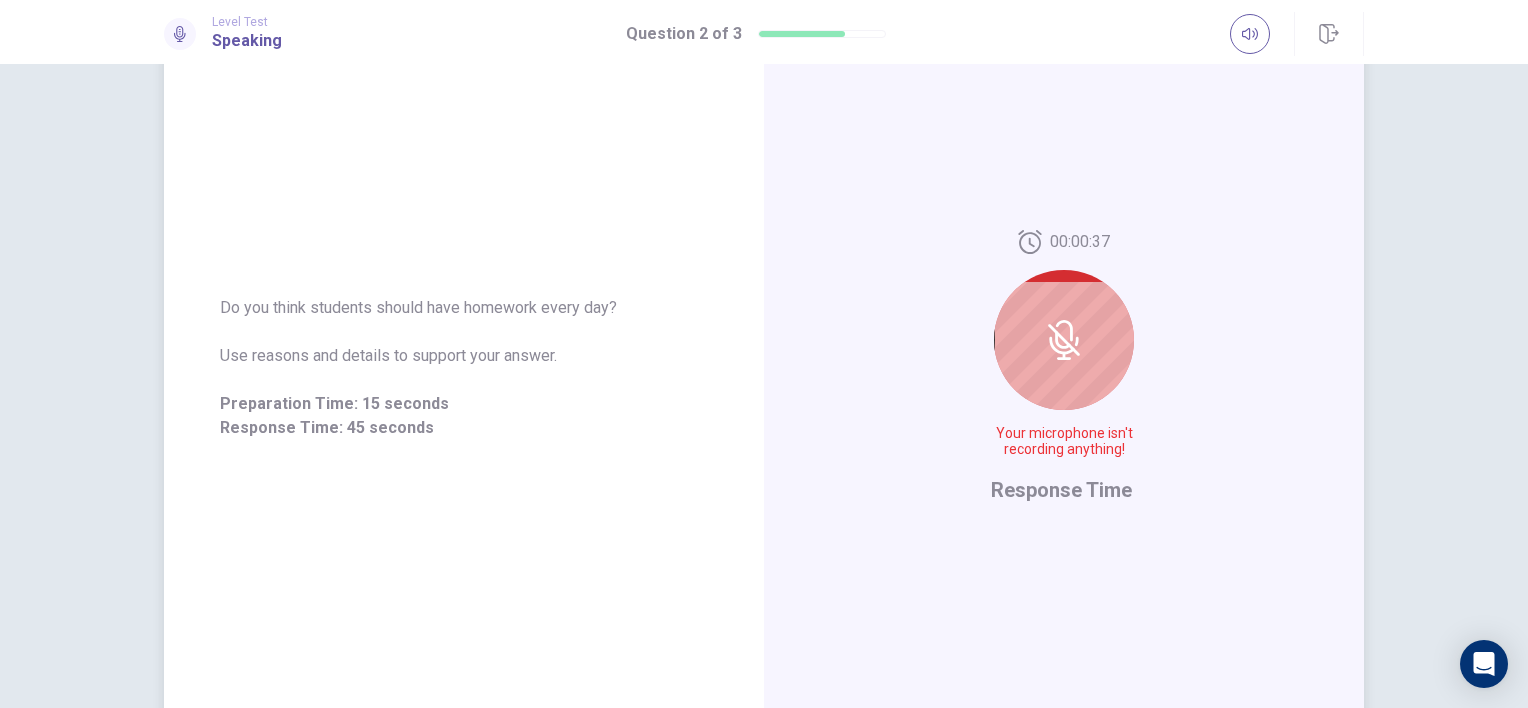 click 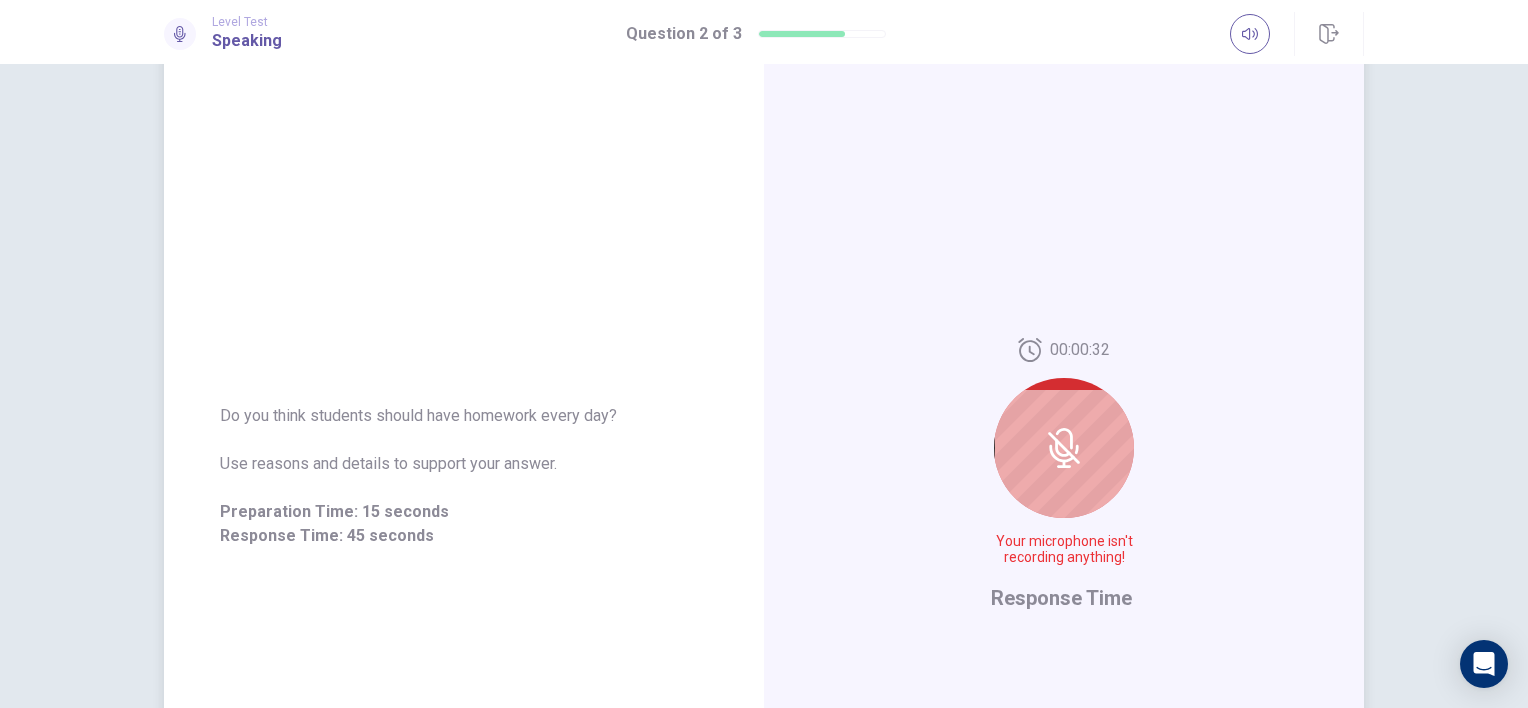 scroll, scrollTop: 100, scrollLeft: 0, axis: vertical 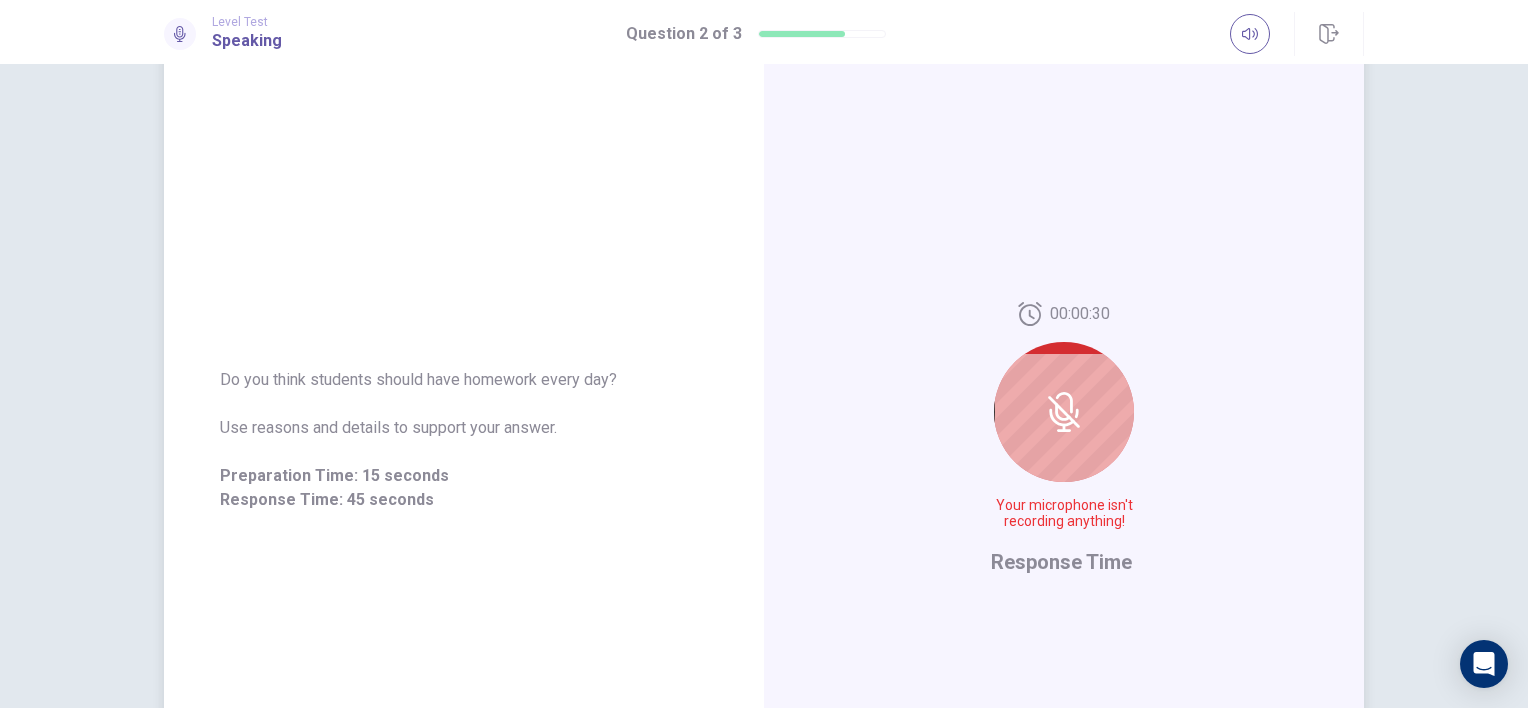 click 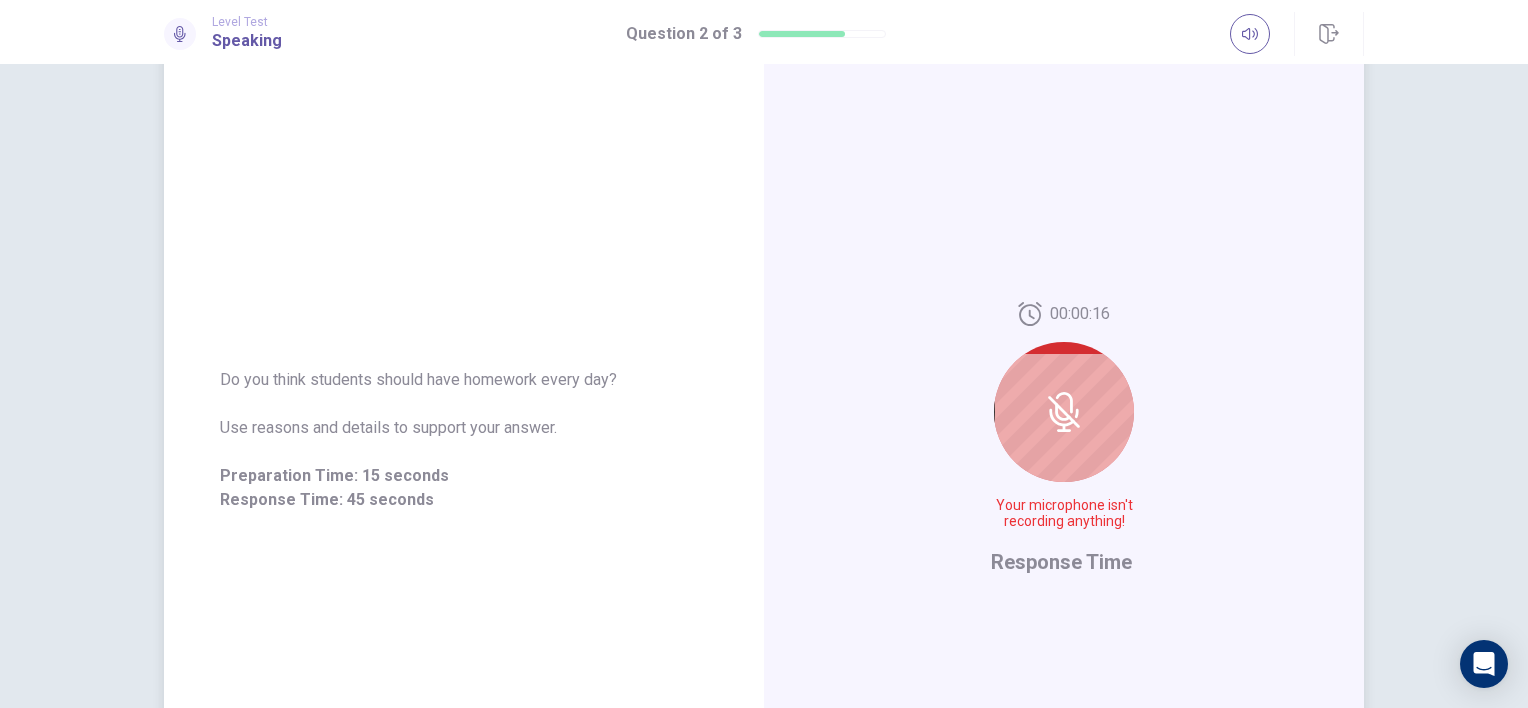click on "00:00:16 Your microphone isn't recording anything!" at bounding box center [1064, 424] 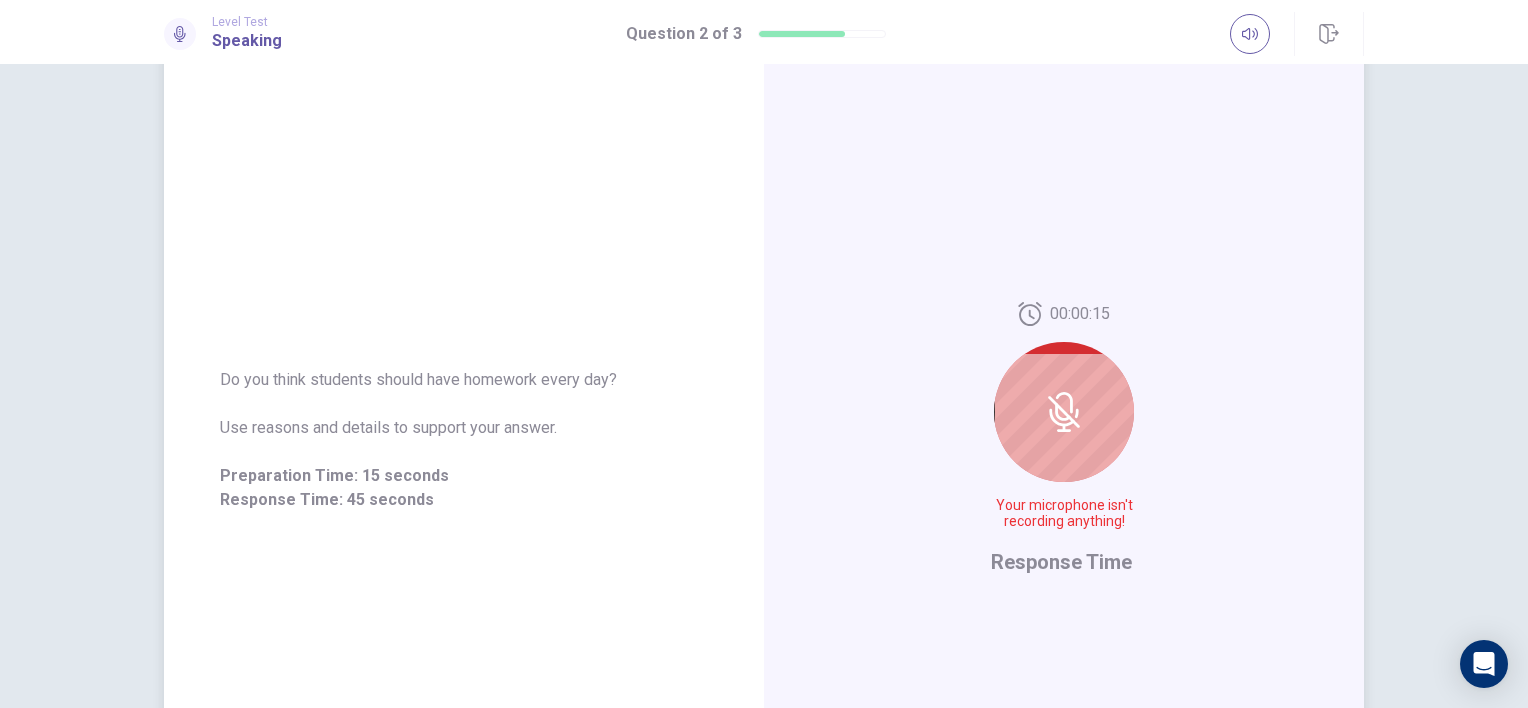 click at bounding box center (1064, 412) 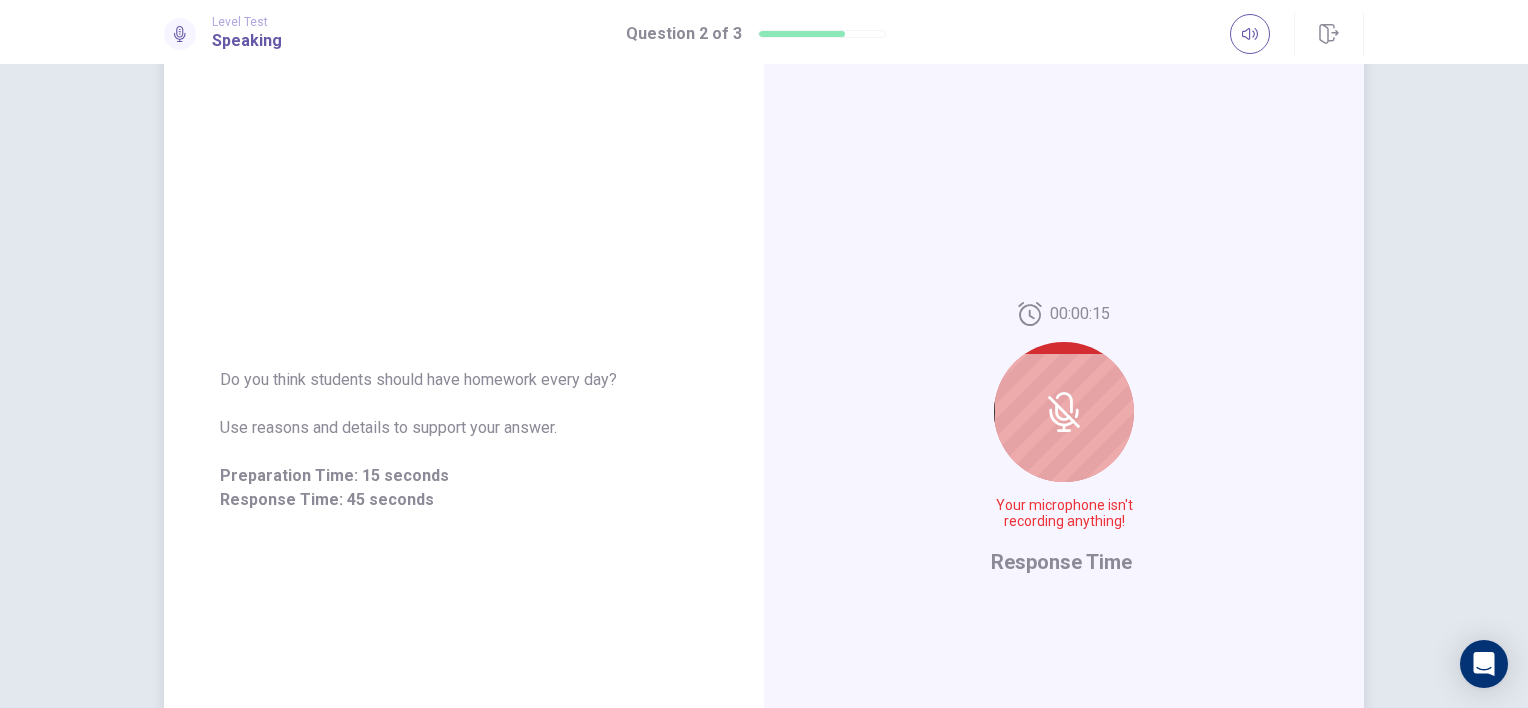 click at bounding box center [1064, 412] 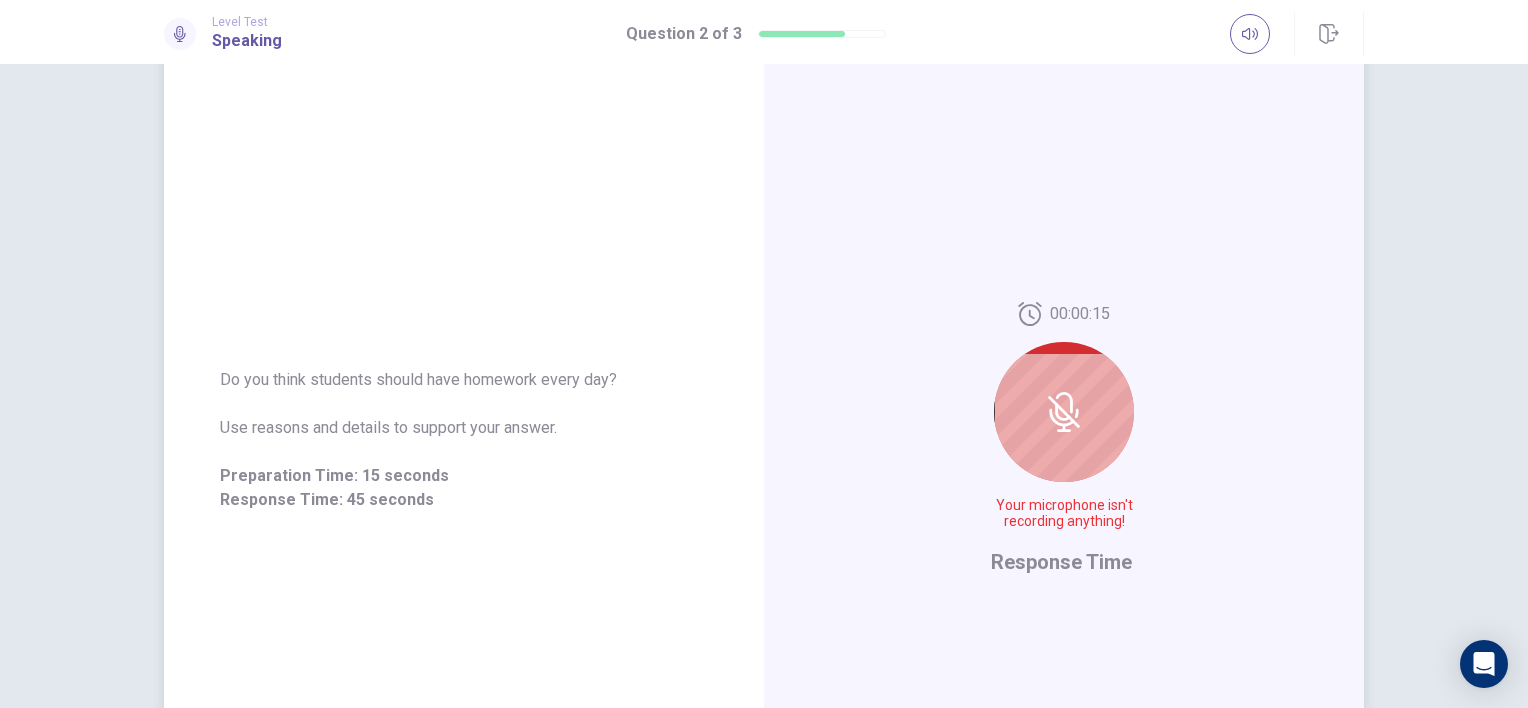 drag, startPoint x: 1052, startPoint y: 428, endPoint x: 1078, endPoint y: 396, distance: 41.231056 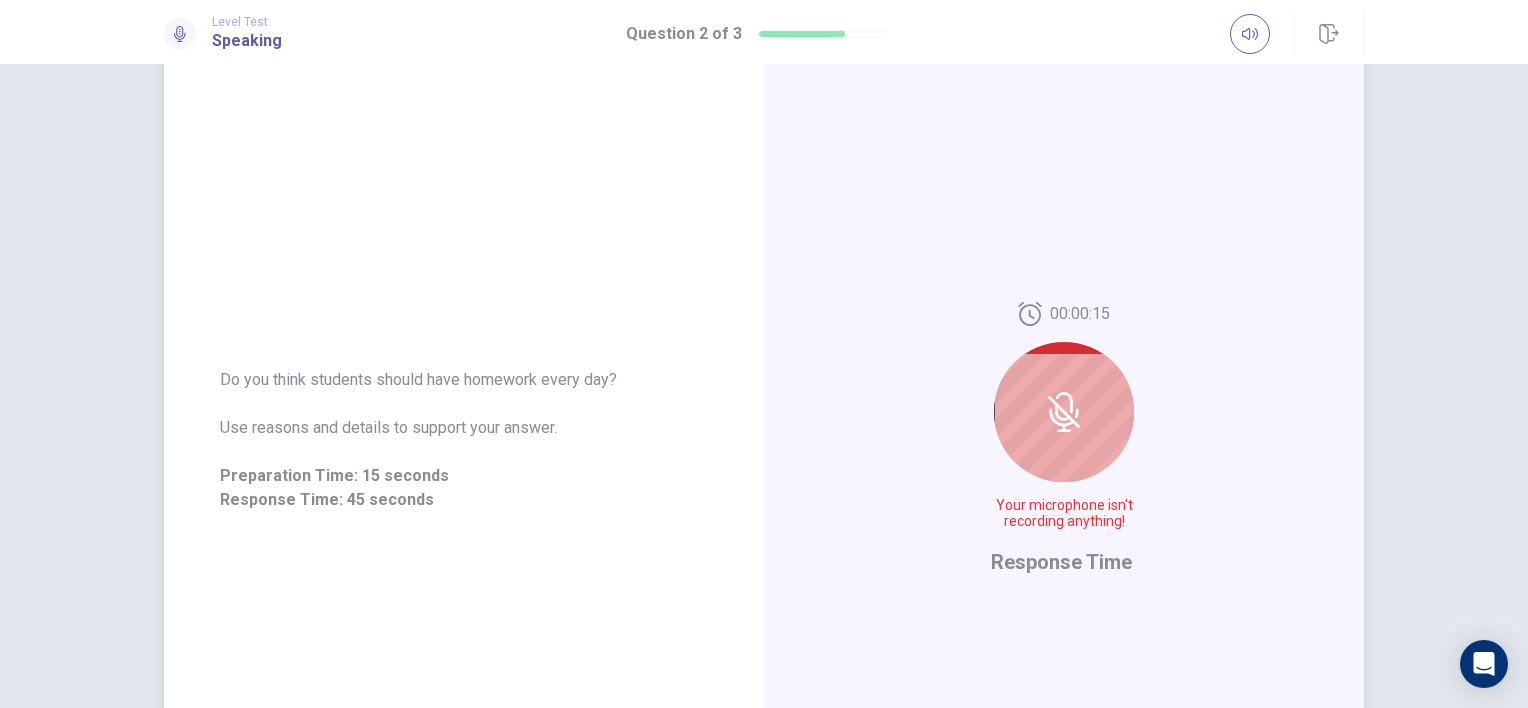 click 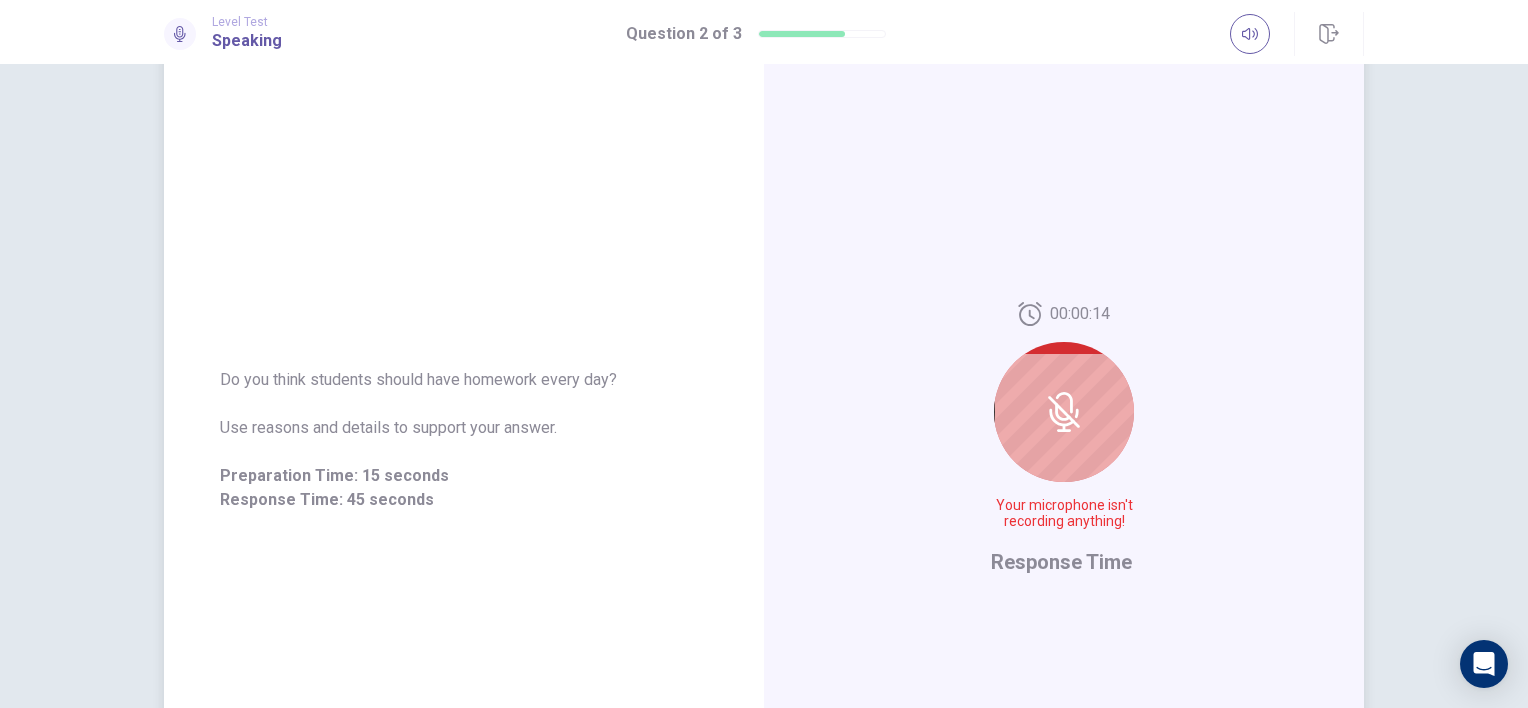 click 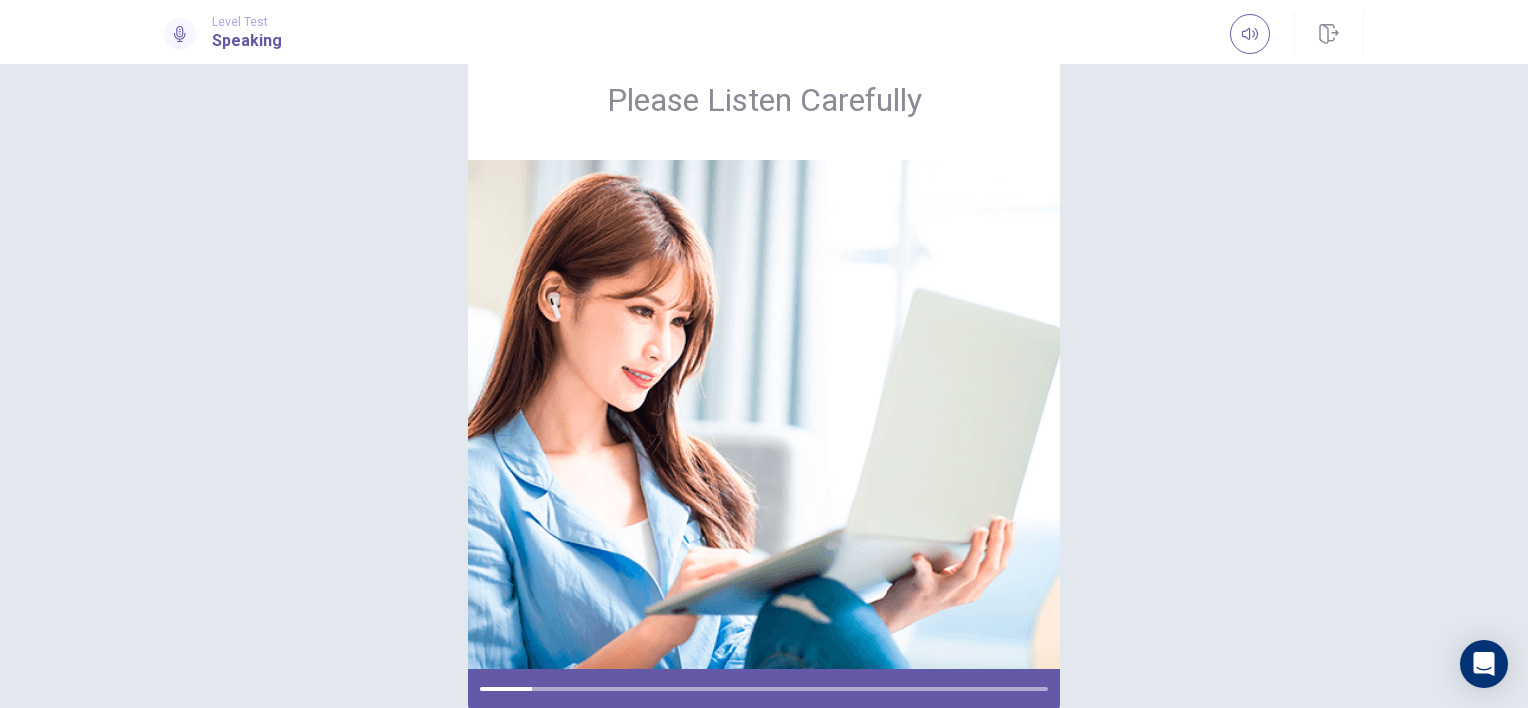 scroll, scrollTop: 100, scrollLeft: 0, axis: vertical 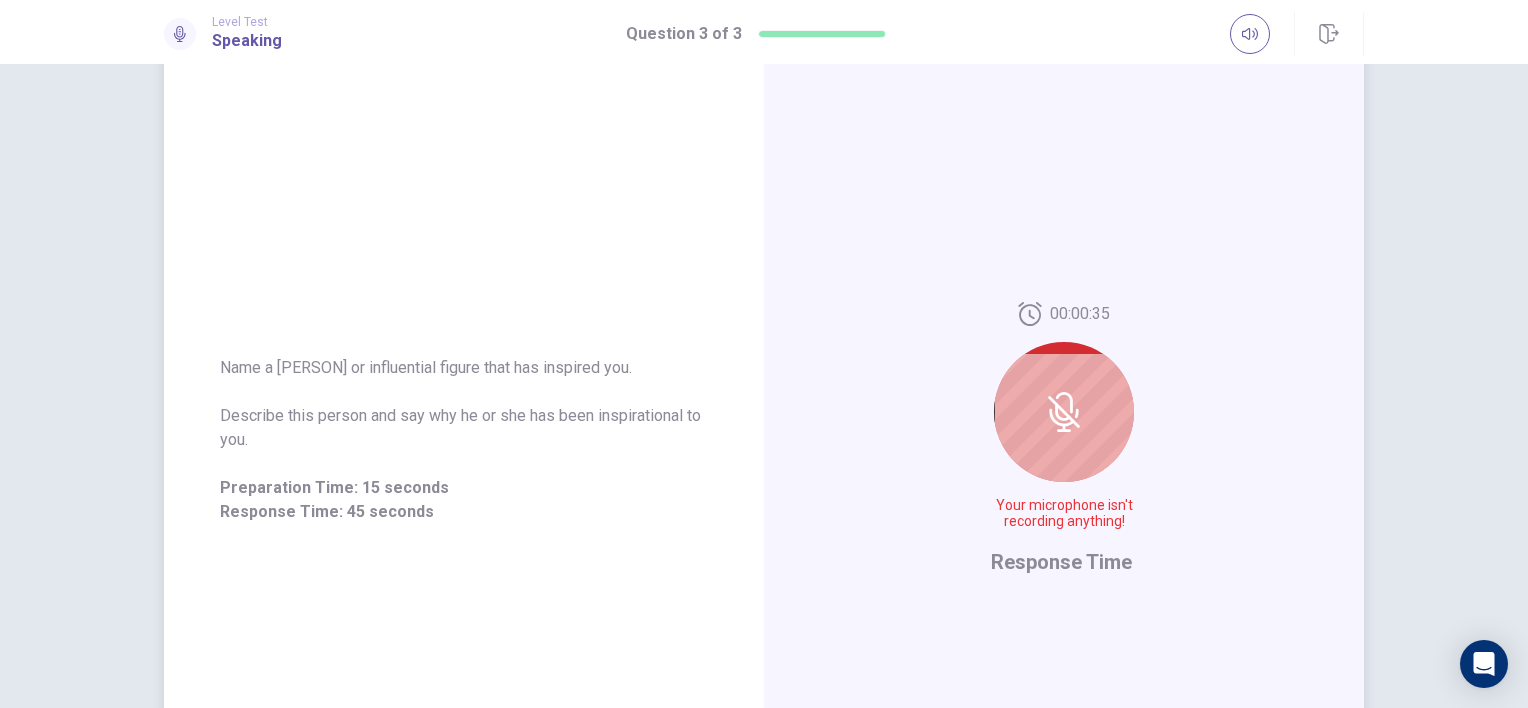 click at bounding box center (1064, 412) 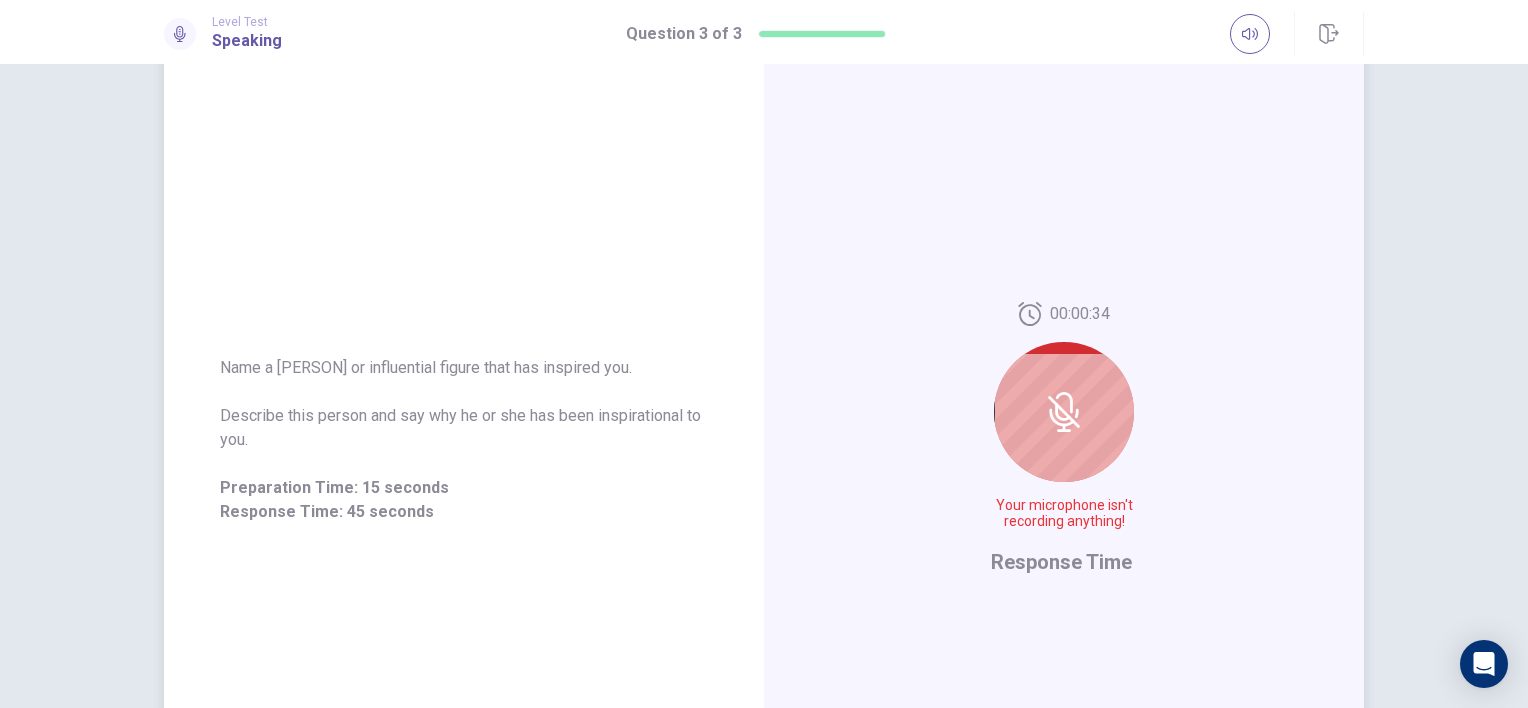 click at bounding box center [1064, 412] 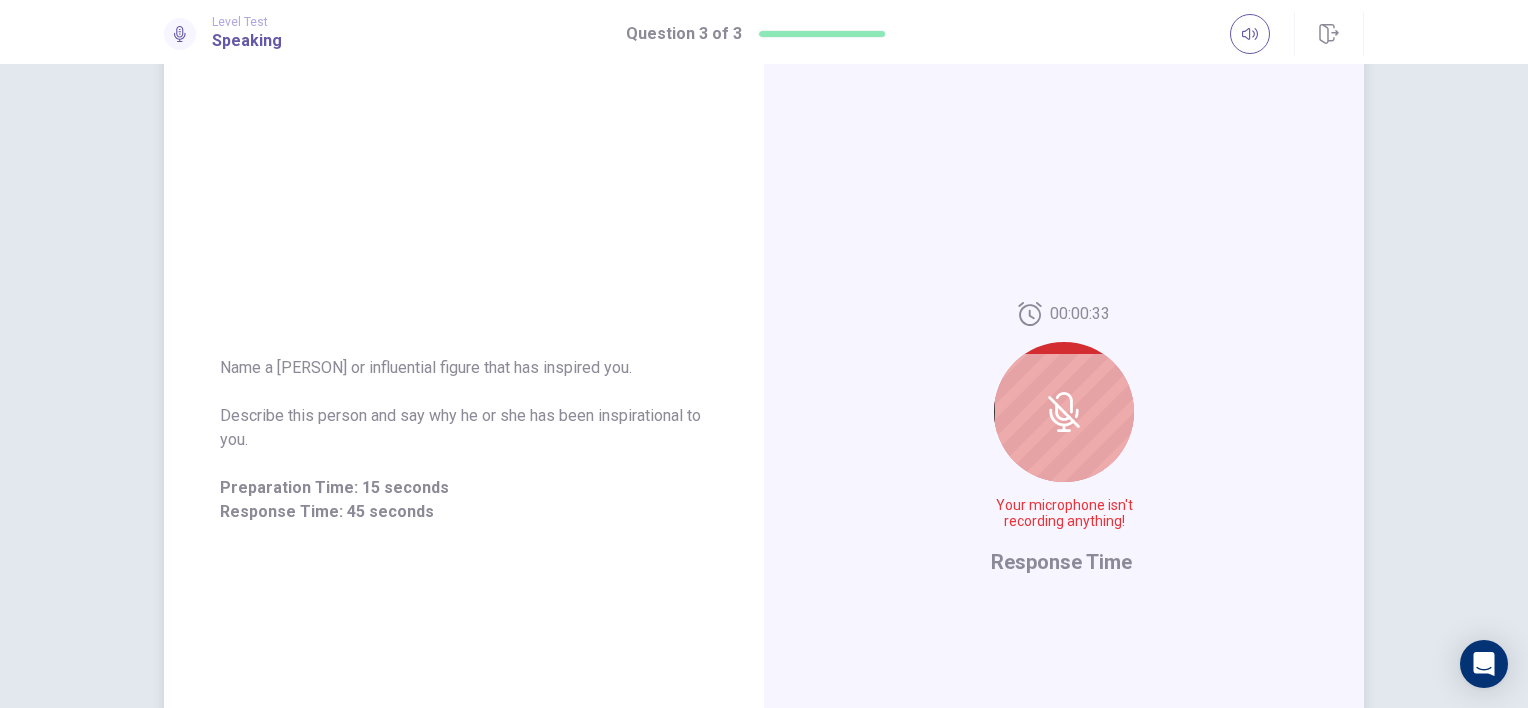 drag, startPoint x: 1085, startPoint y: 426, endPoint x: 1075, endPoint y: 424, distance: 10.198039 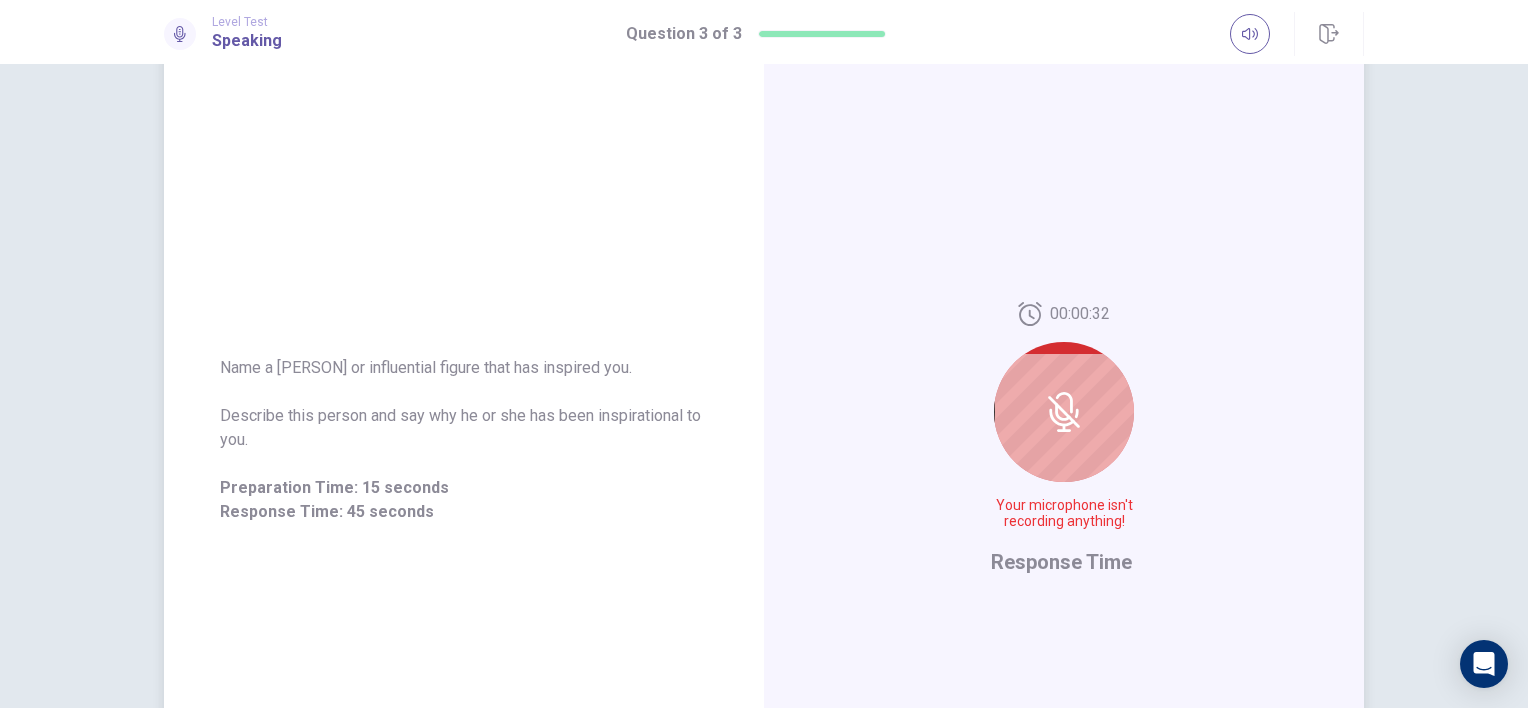 drag, startPoint x: 285, startPoint y: 380, endPoint x: 272, endPoint y: 378, distance: 13.152946 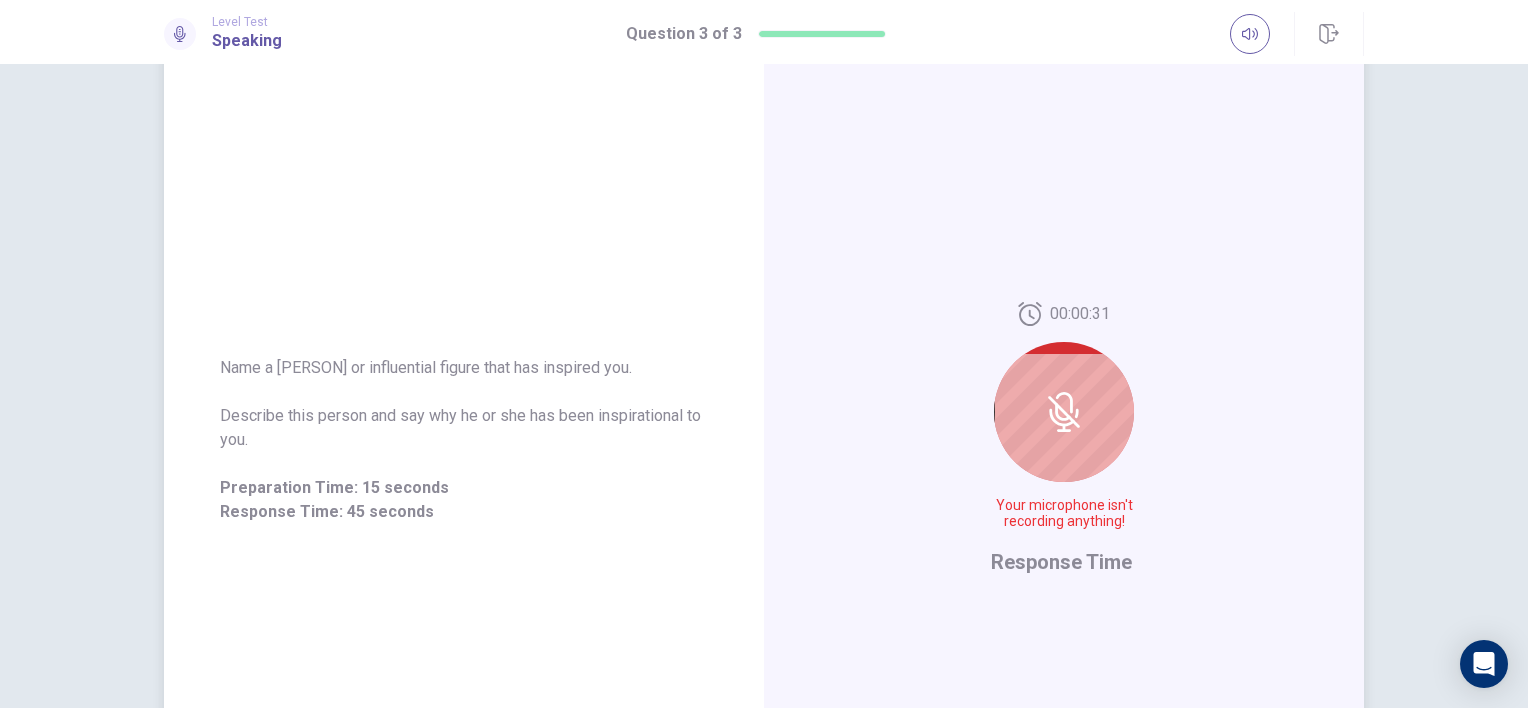 click on "00:00:31 Your microphone isn't recording anything! Response Time" at bounding box center [1064, 440] 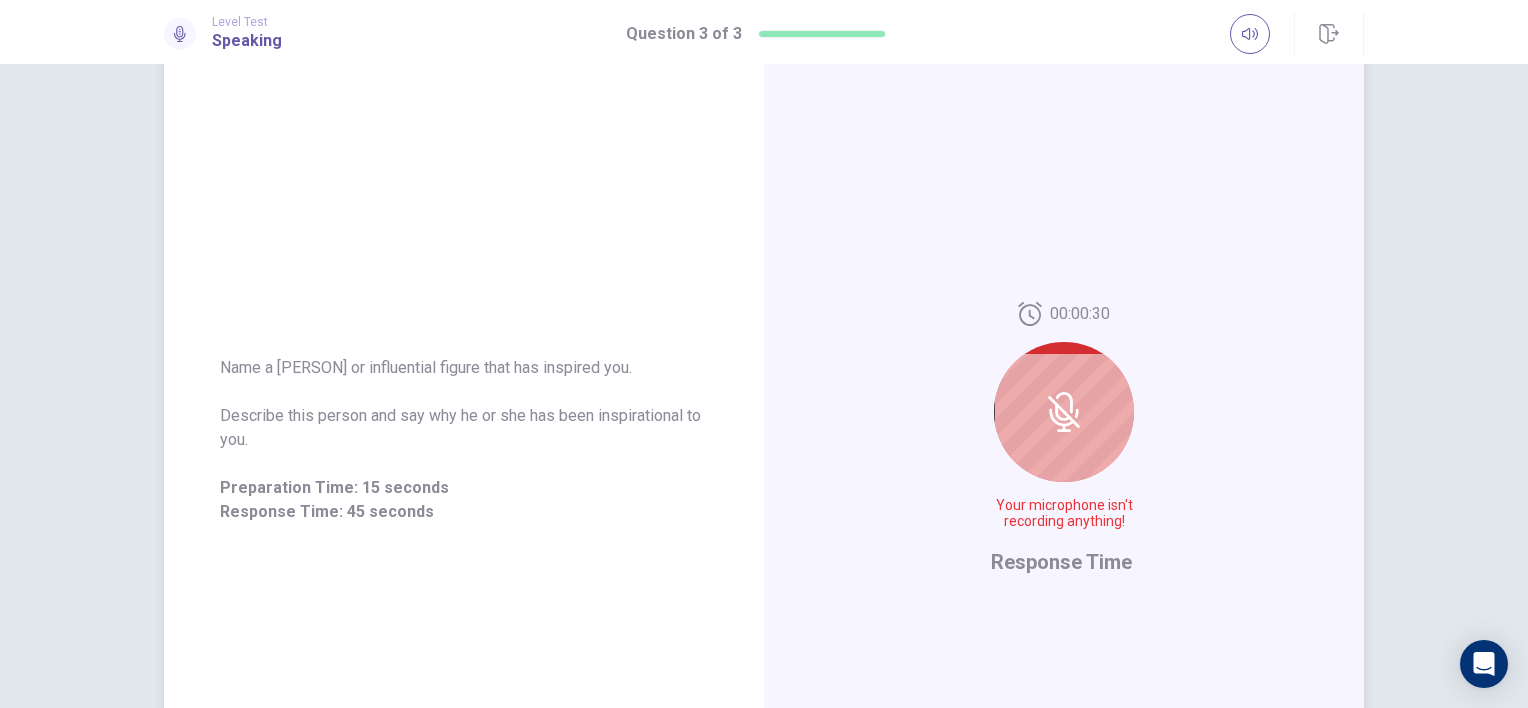 click at bounding box center (1064, 412) 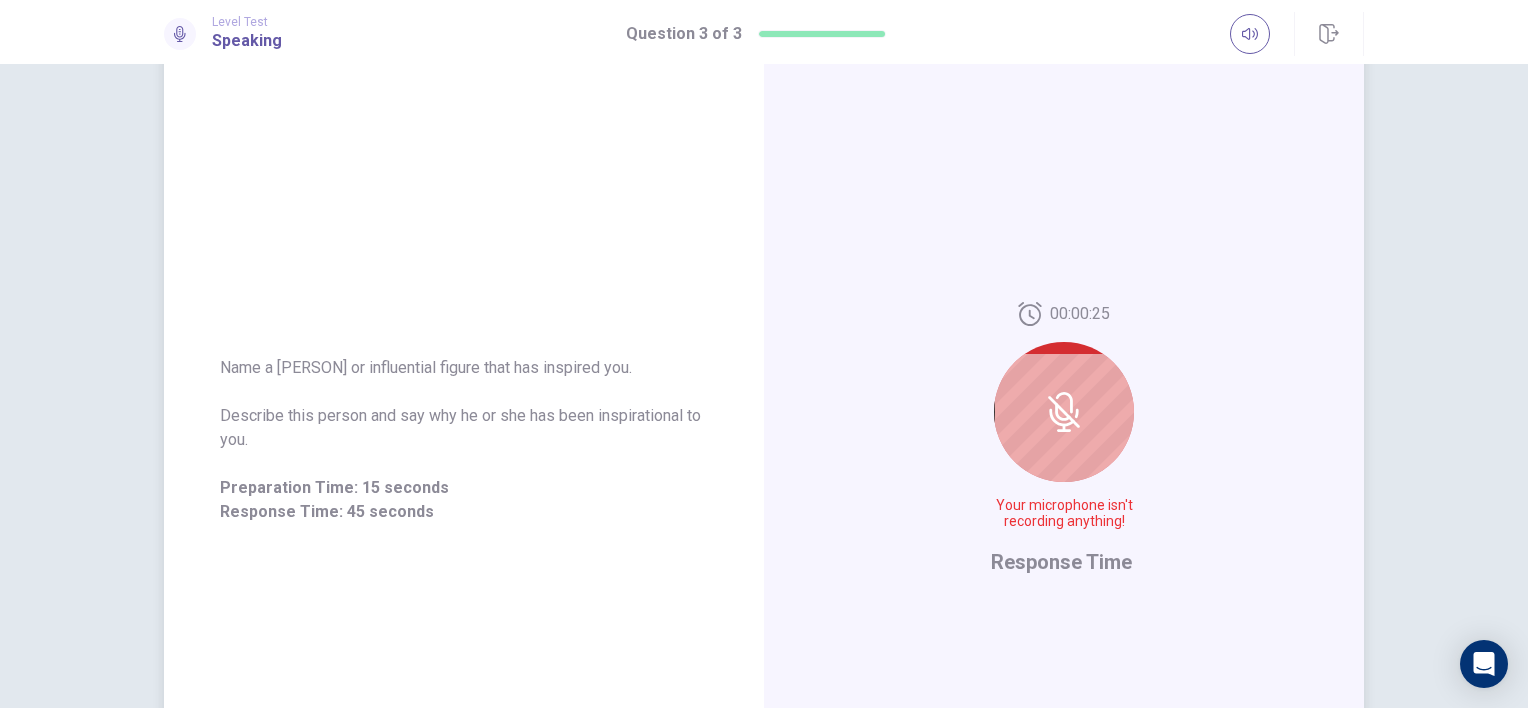 drag, startPoint x: 539, startPoint y: 375, endPoint x: 673, endPoint y: 419, distance: 141.039 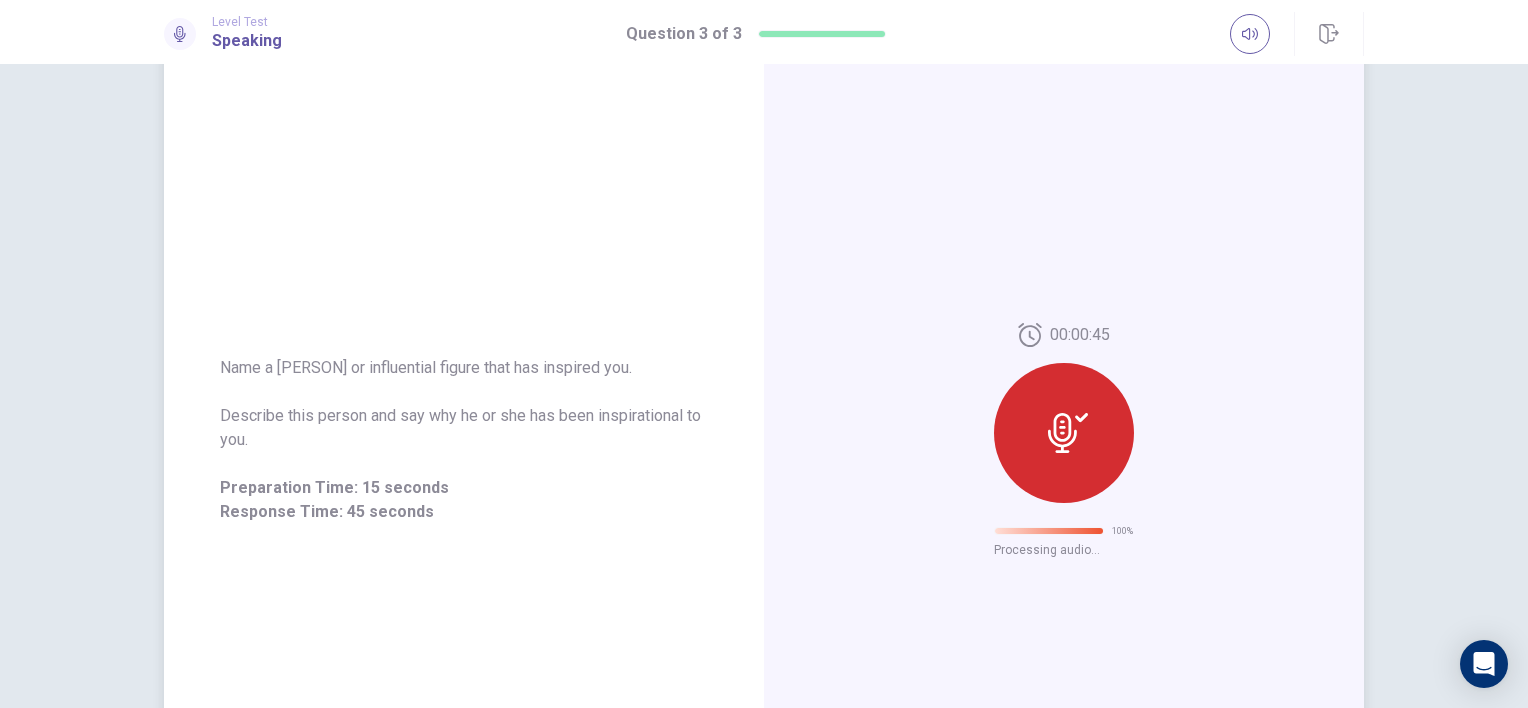 scroll, scrollTop: 20, scrollLeft: 0, axis: vertical 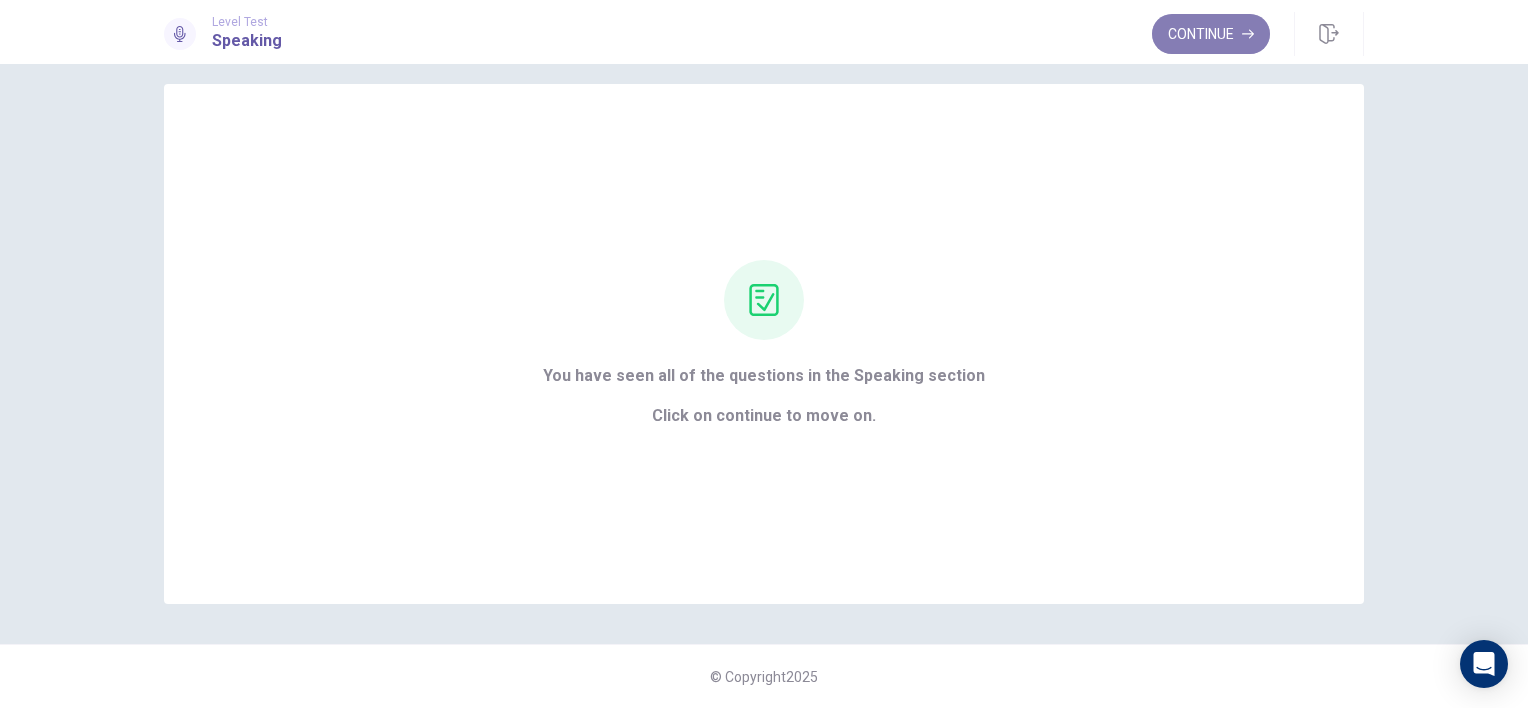 click on "Continue" at bounding box center [1211, 34] 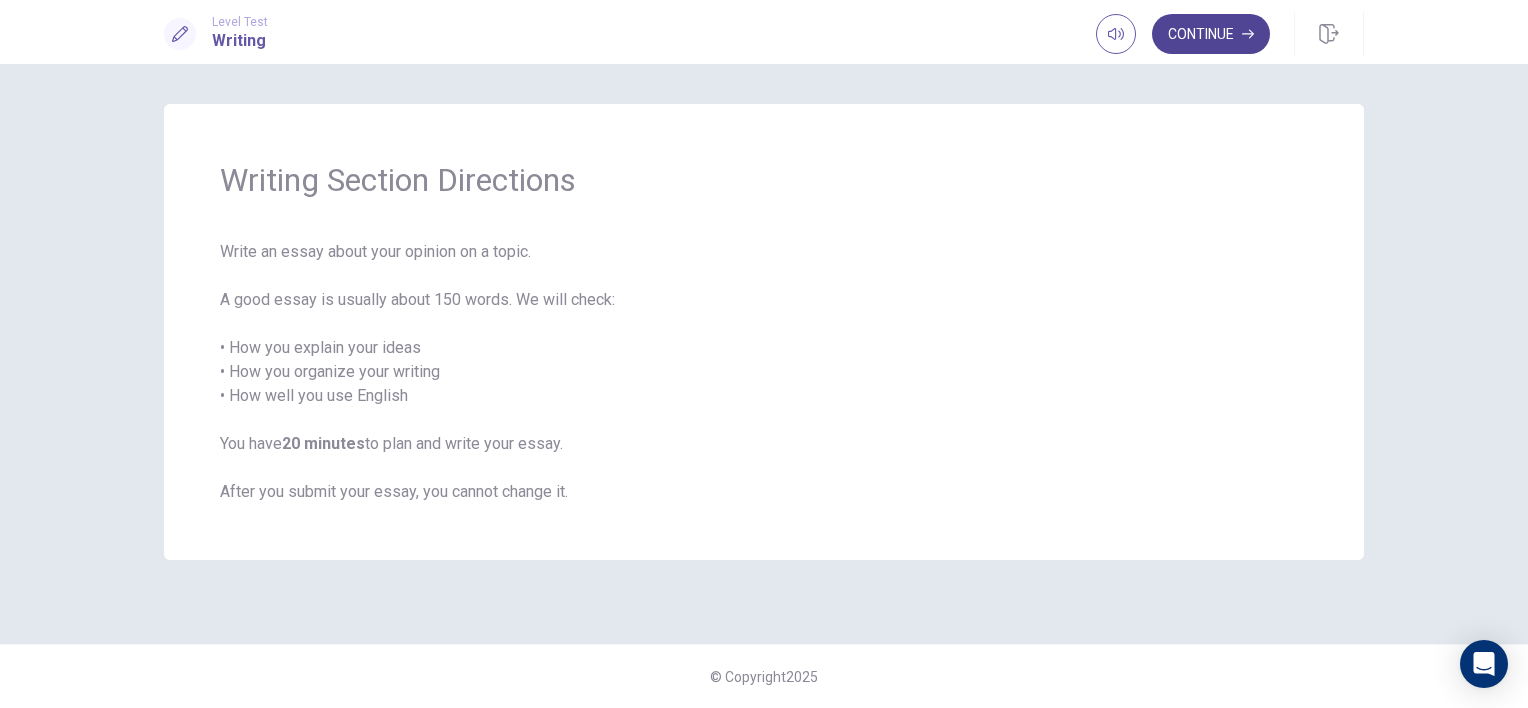 click on "Continue" at bounding box center [1211, 34] 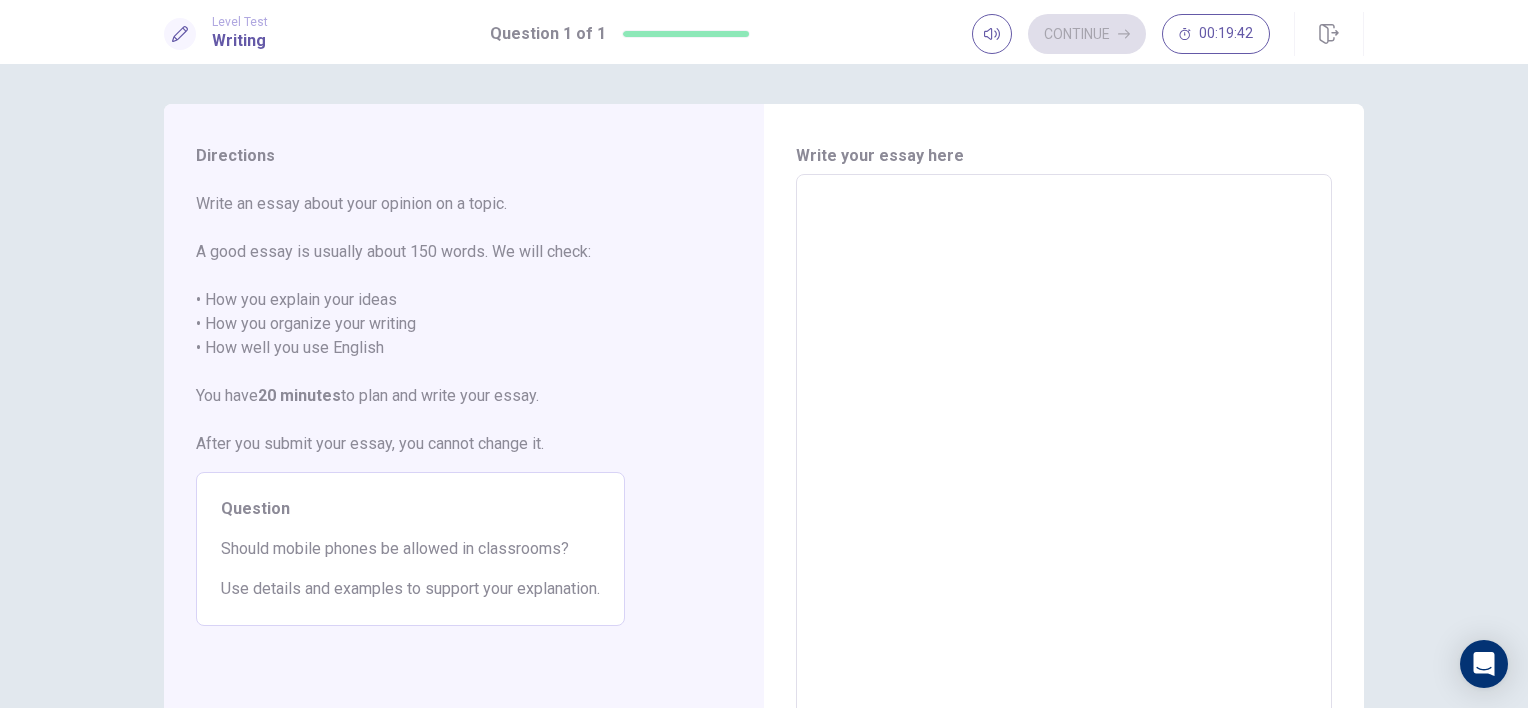 click at bounding box center (1064, 451) 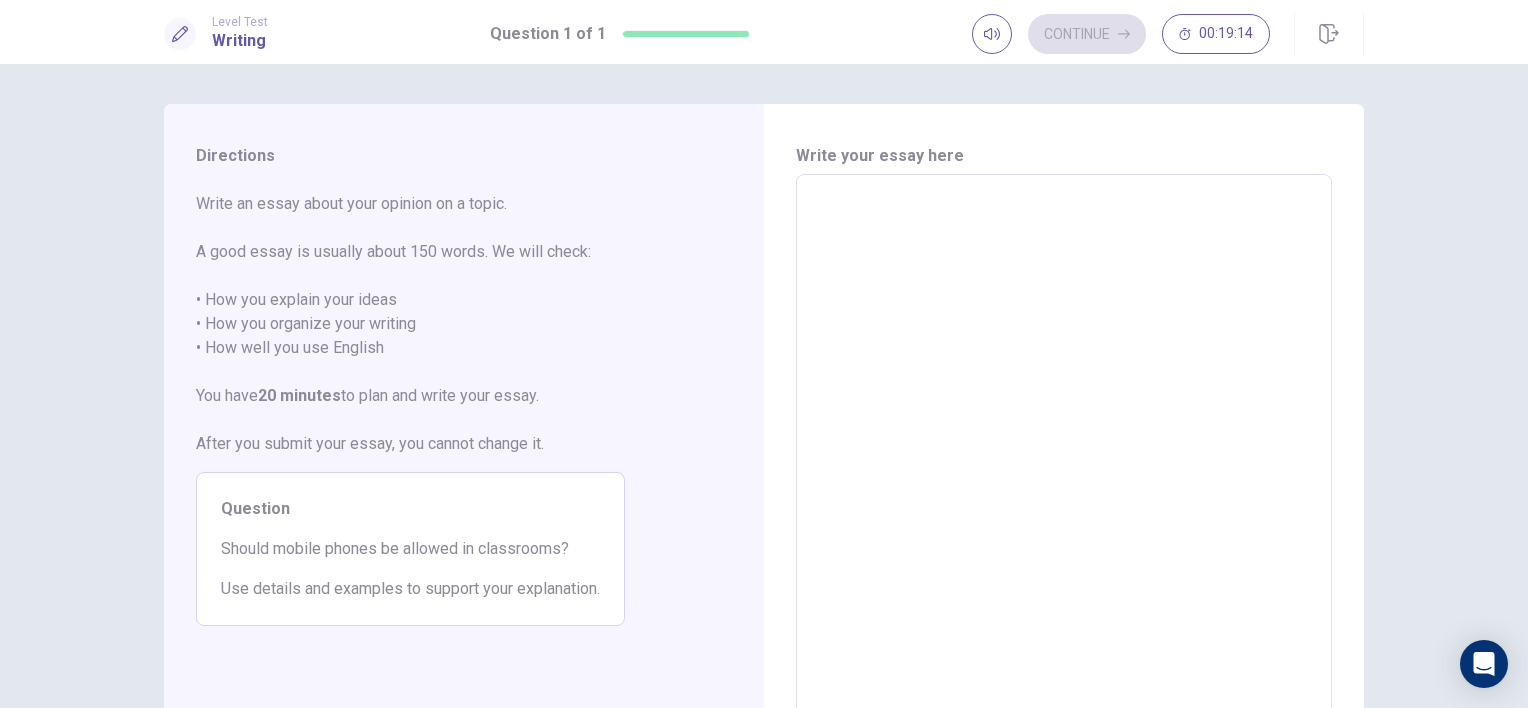 click at bounding box center [1064, 451] 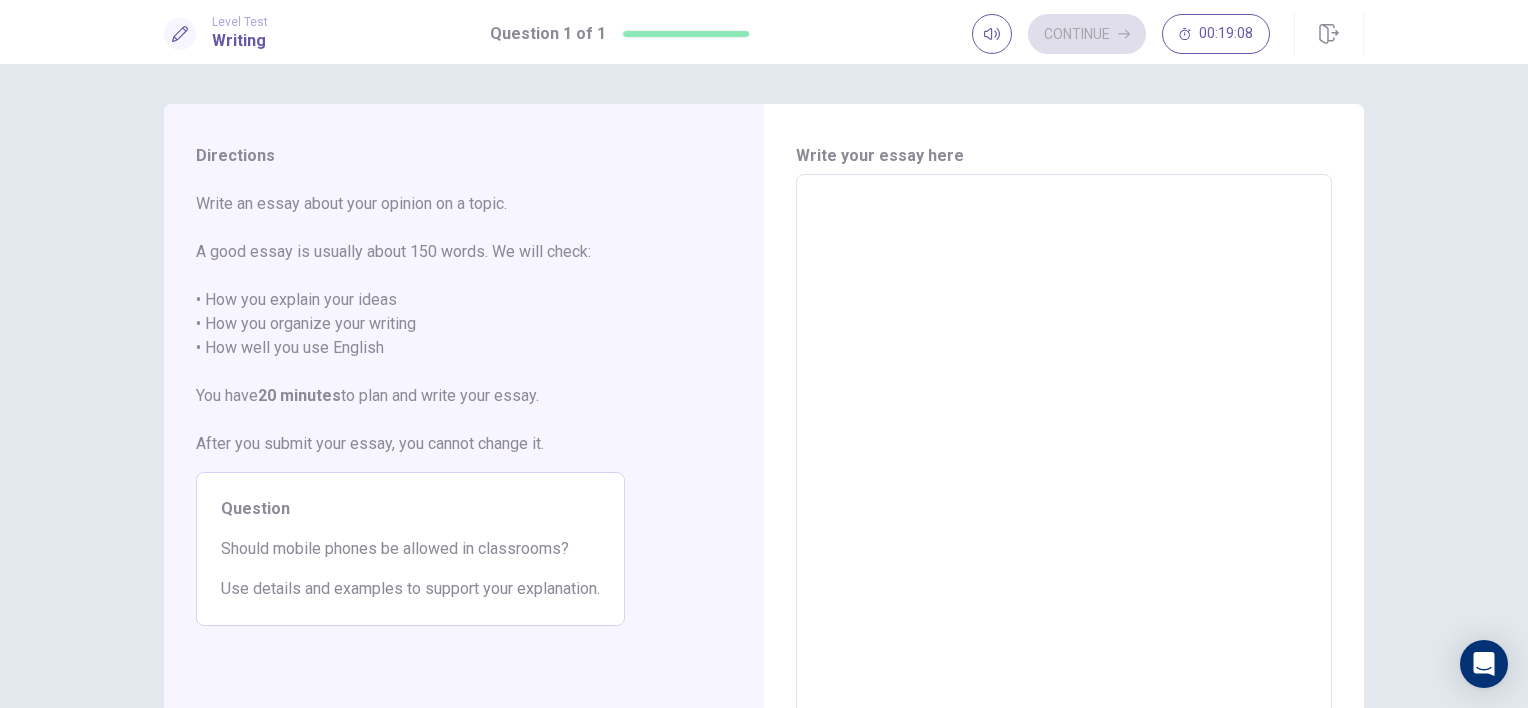 type on "*" 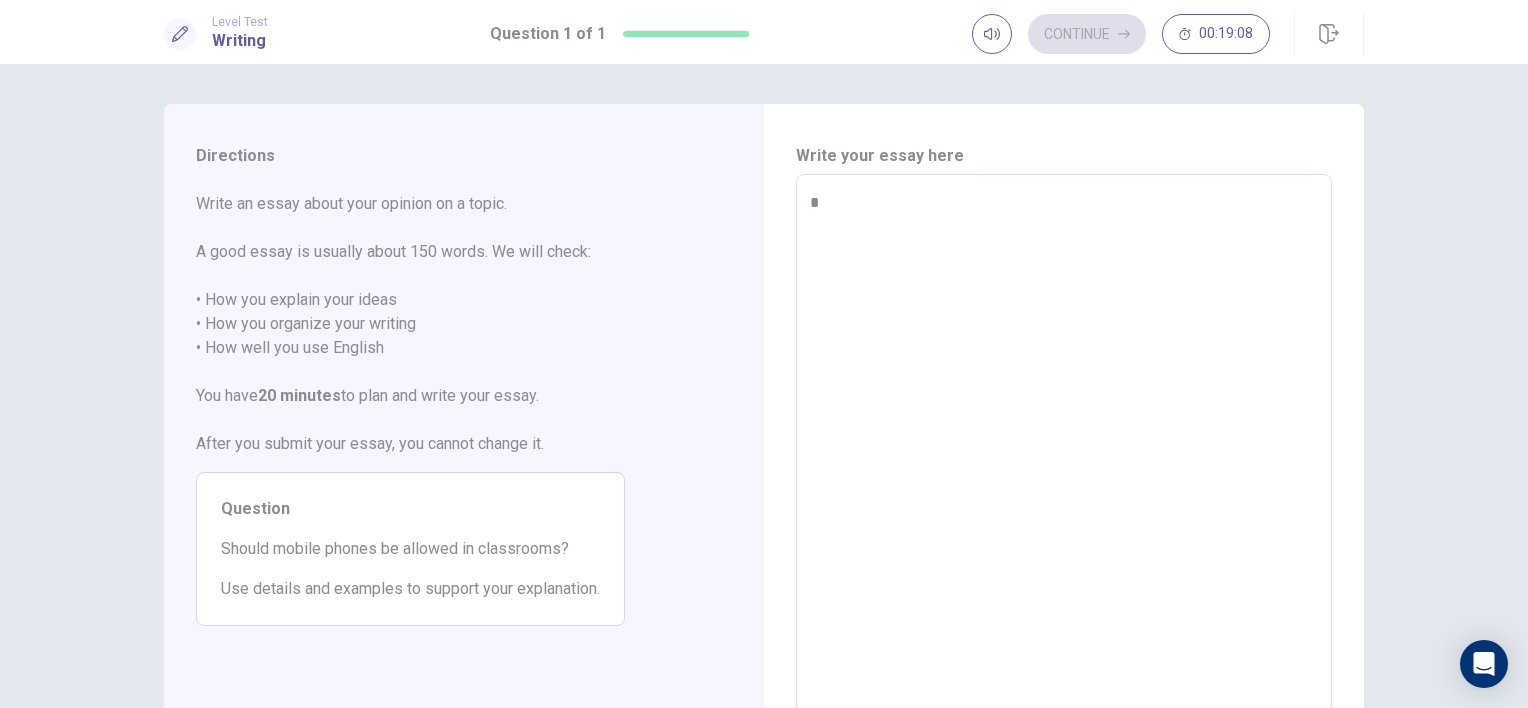 type on "*" 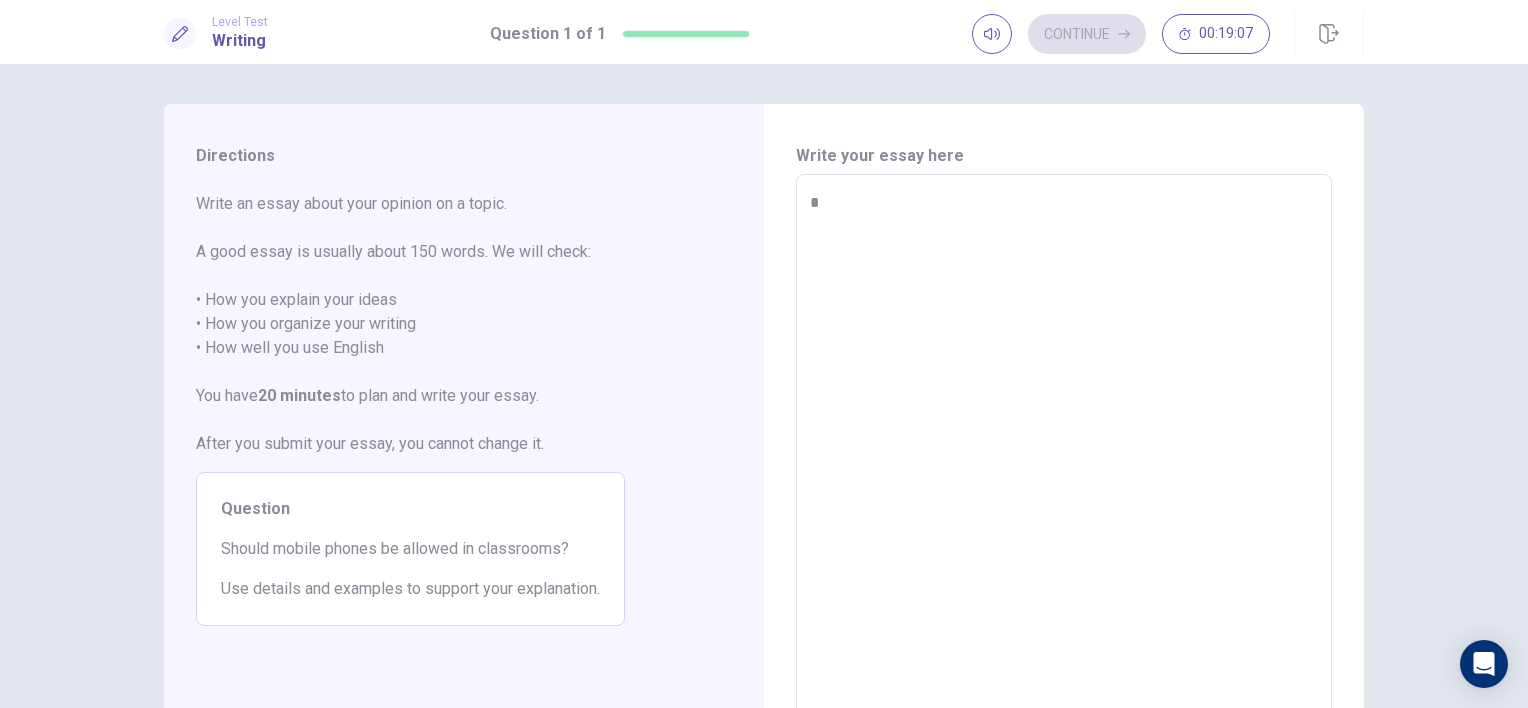 type on "**" 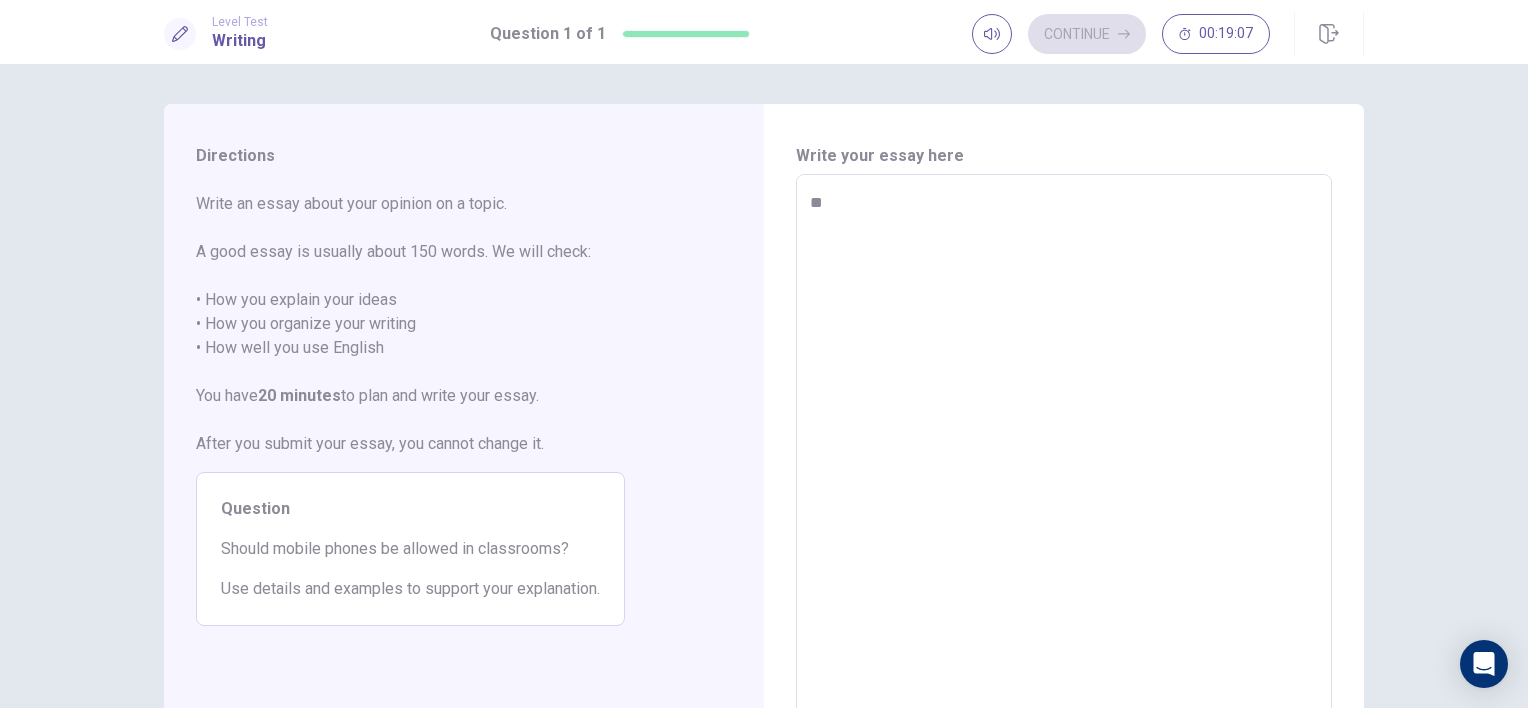 type on "*" 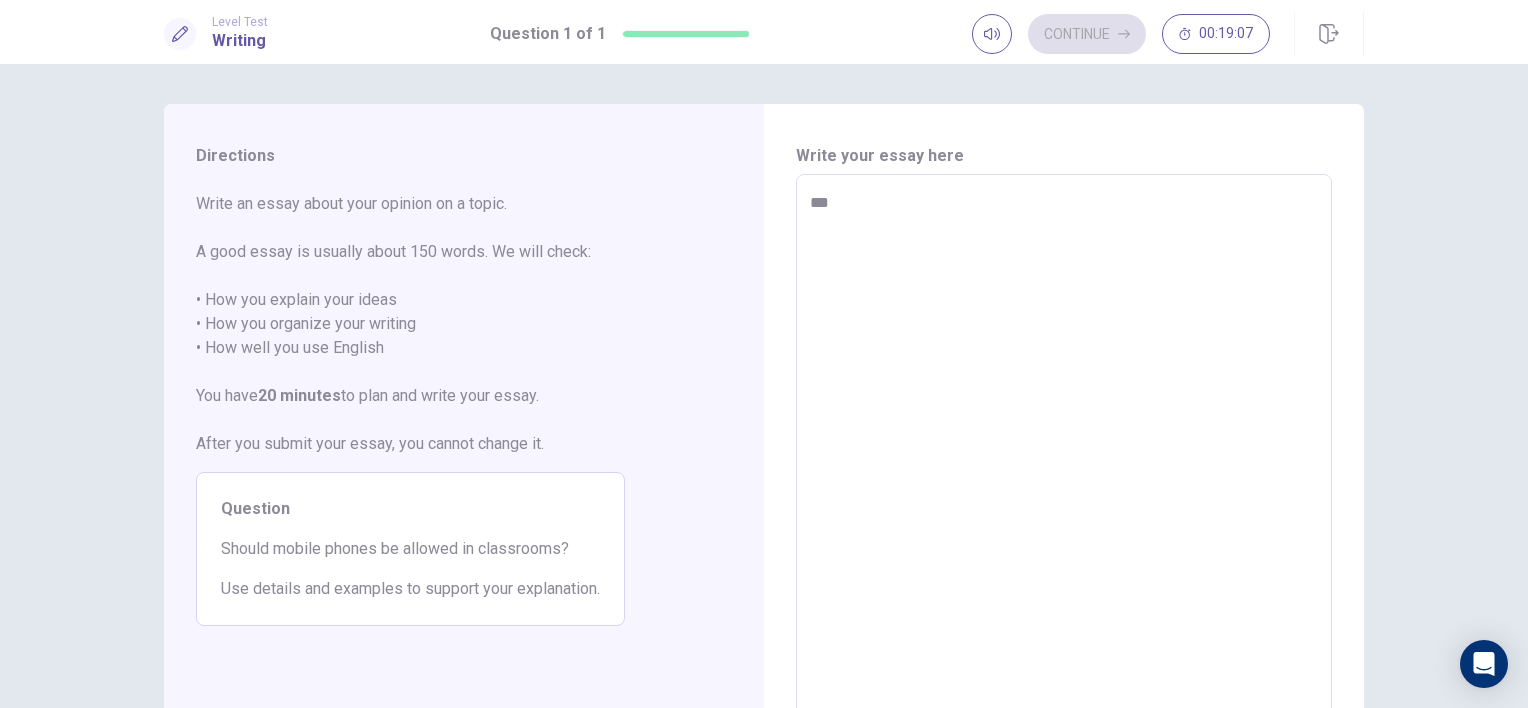 type on "*" 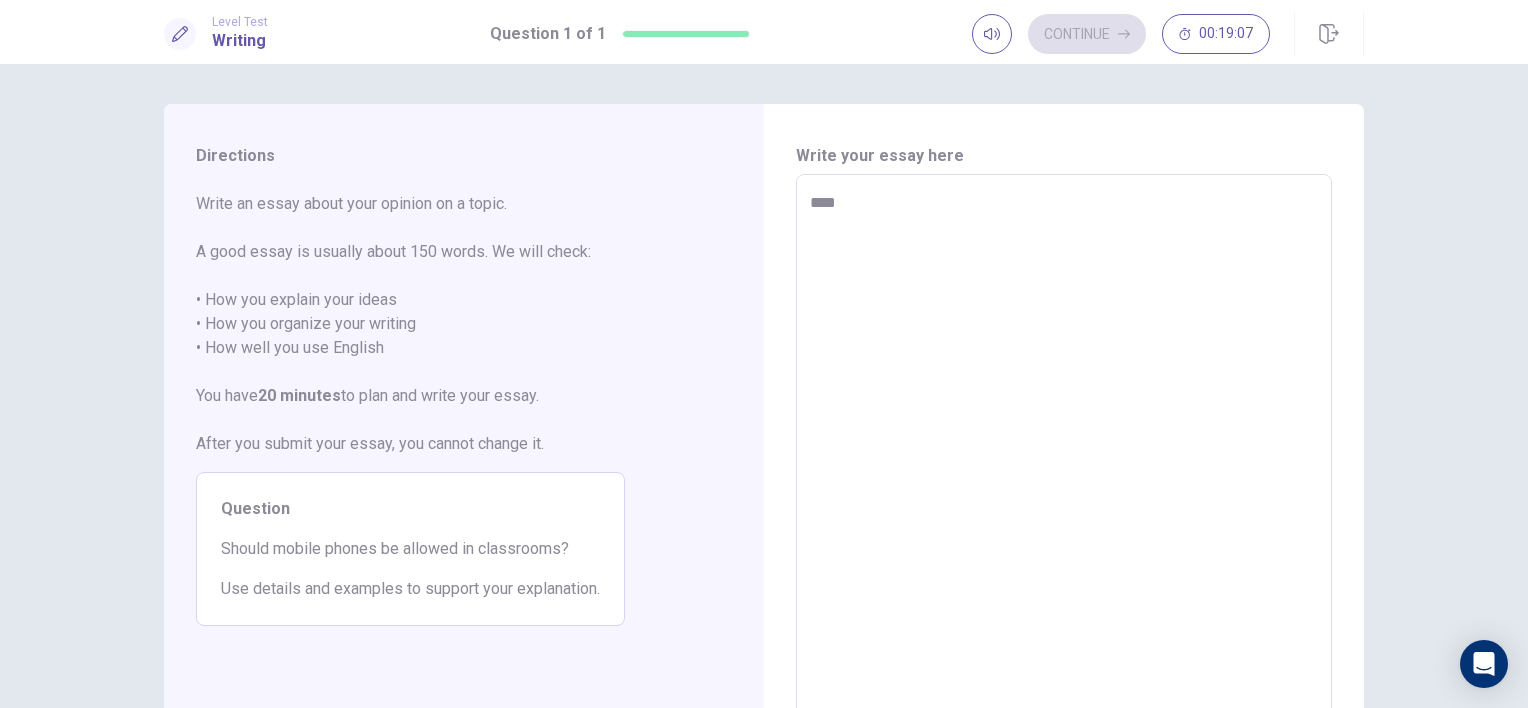 type on "*" 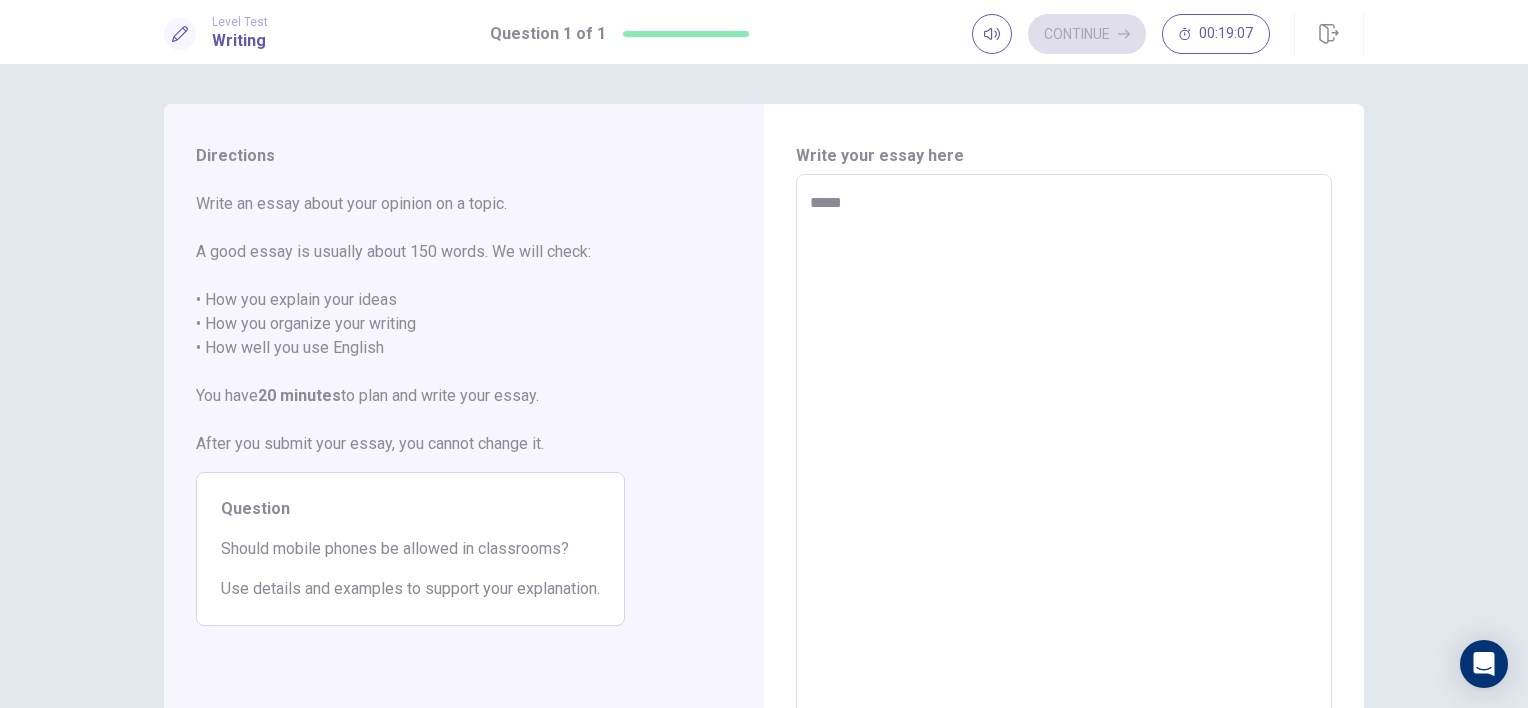 type on "*" 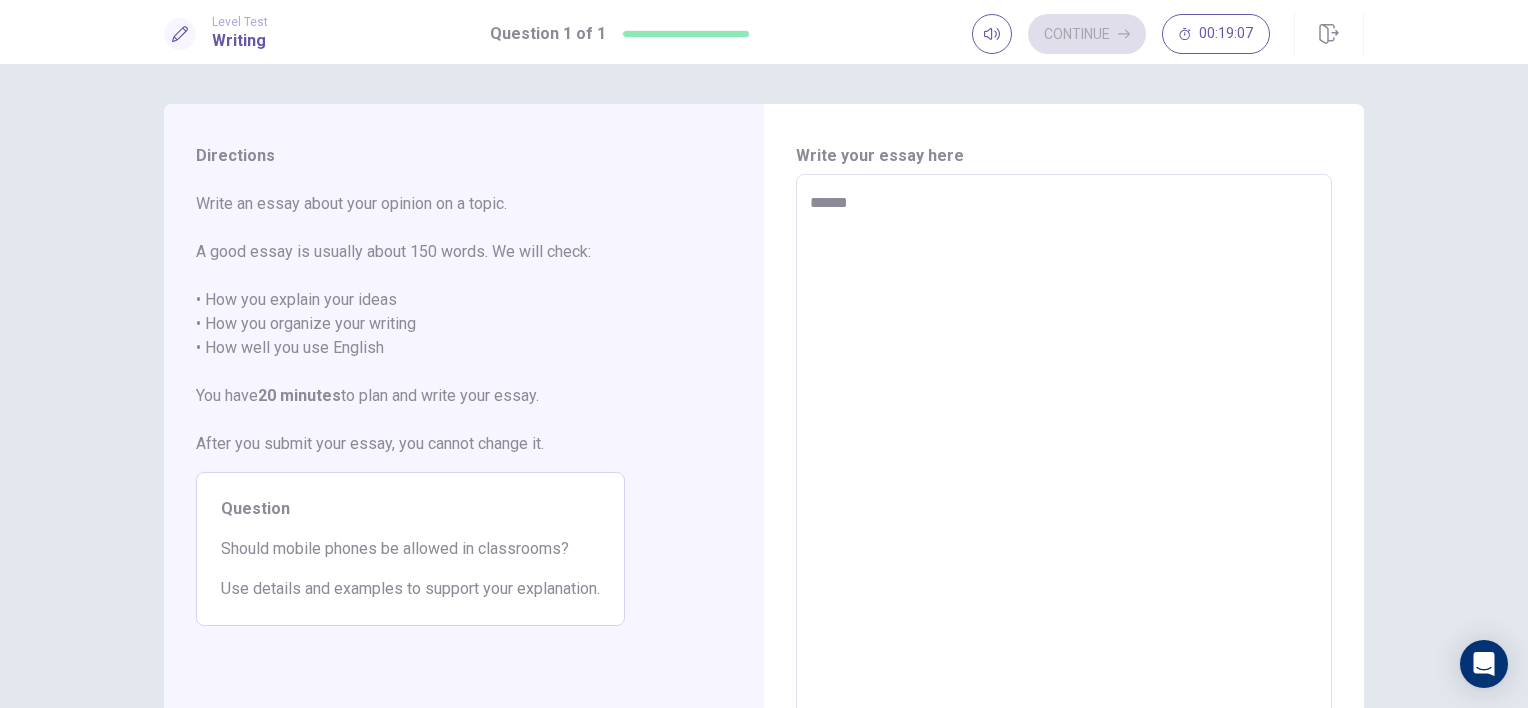 type on "*" 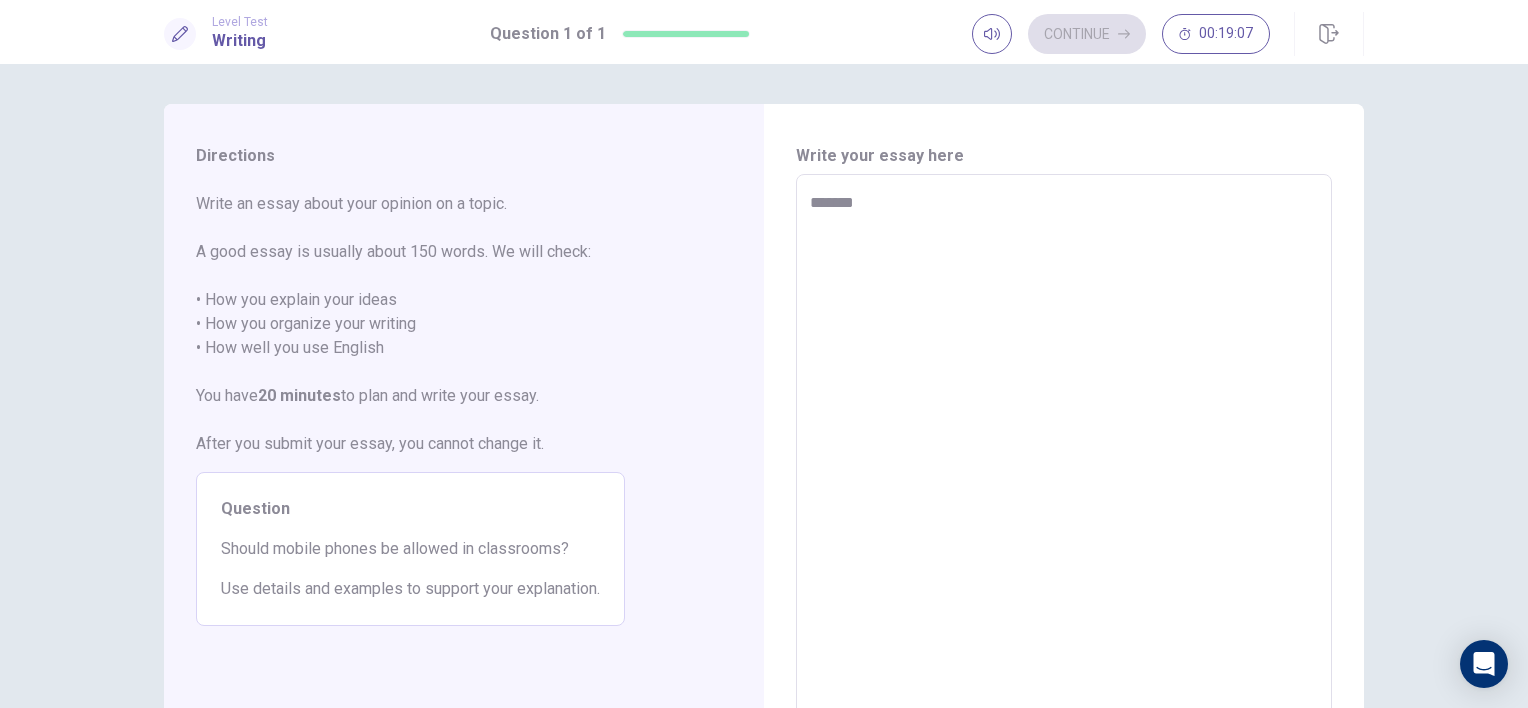 type on "*" 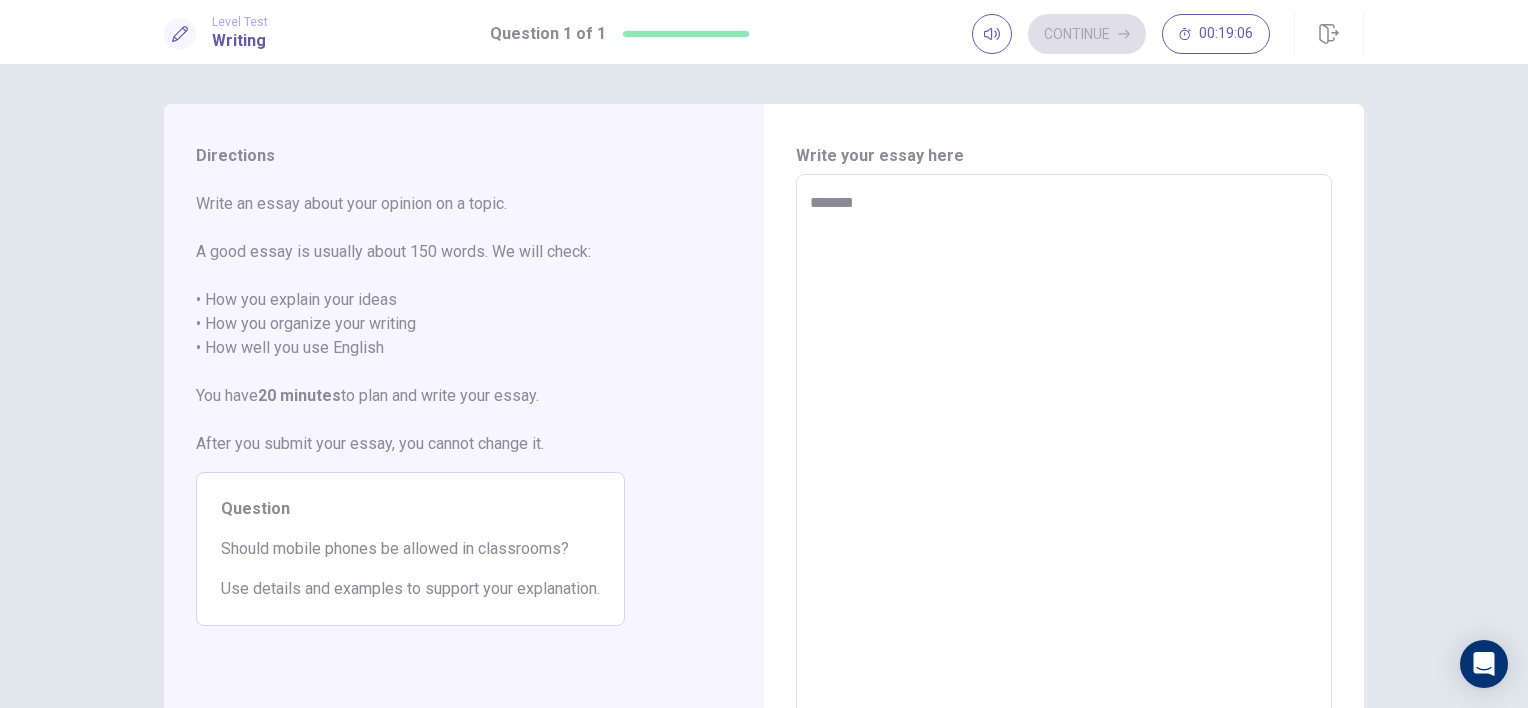 type on "*******" 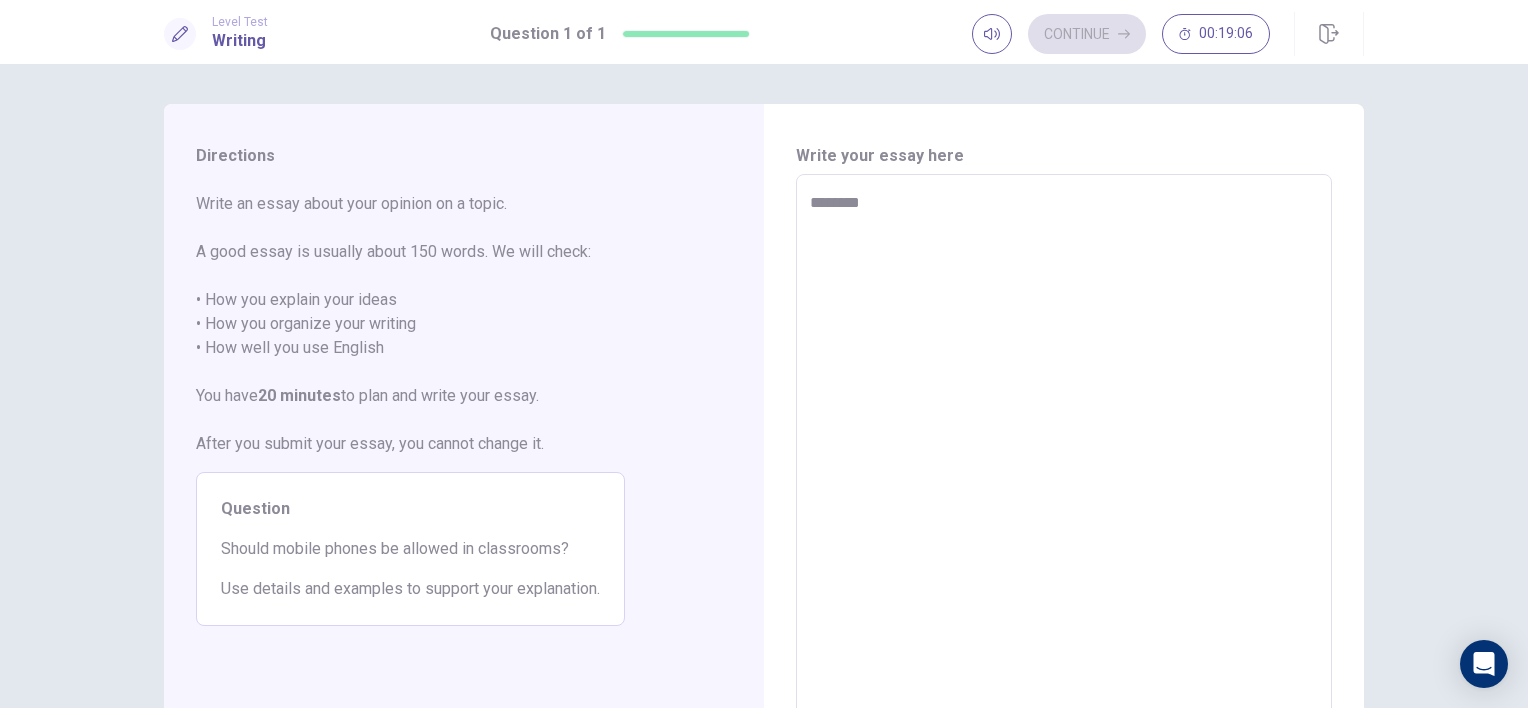 type on "*" 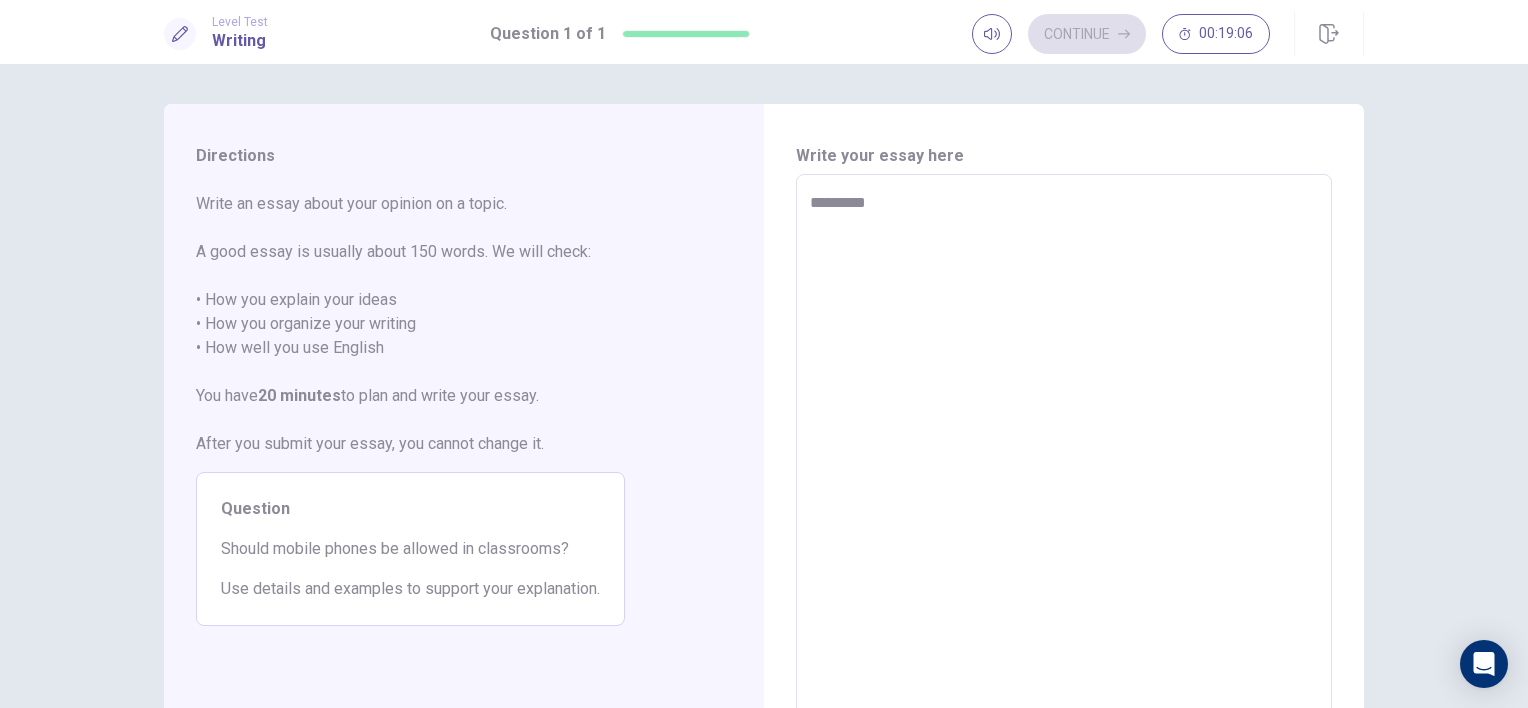 type on "*" 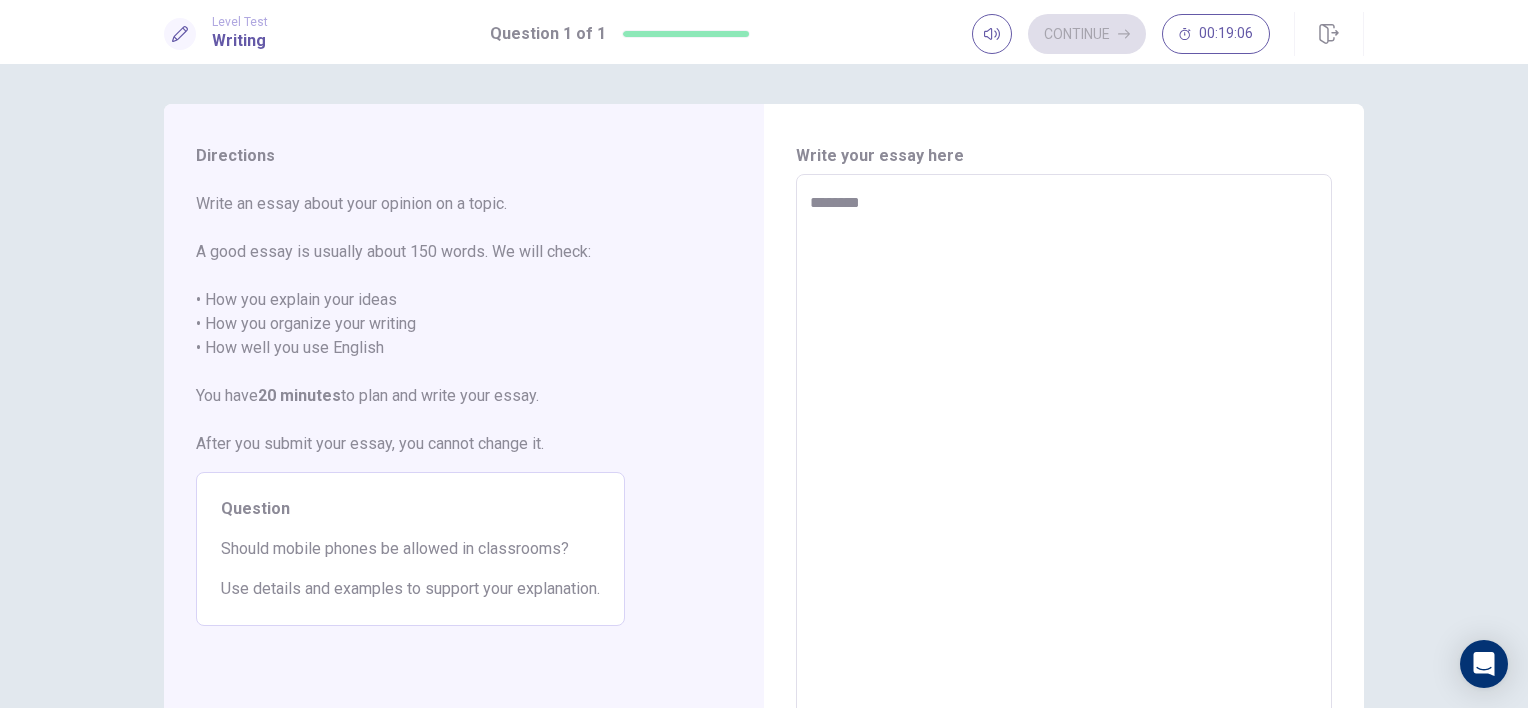 type on "*" 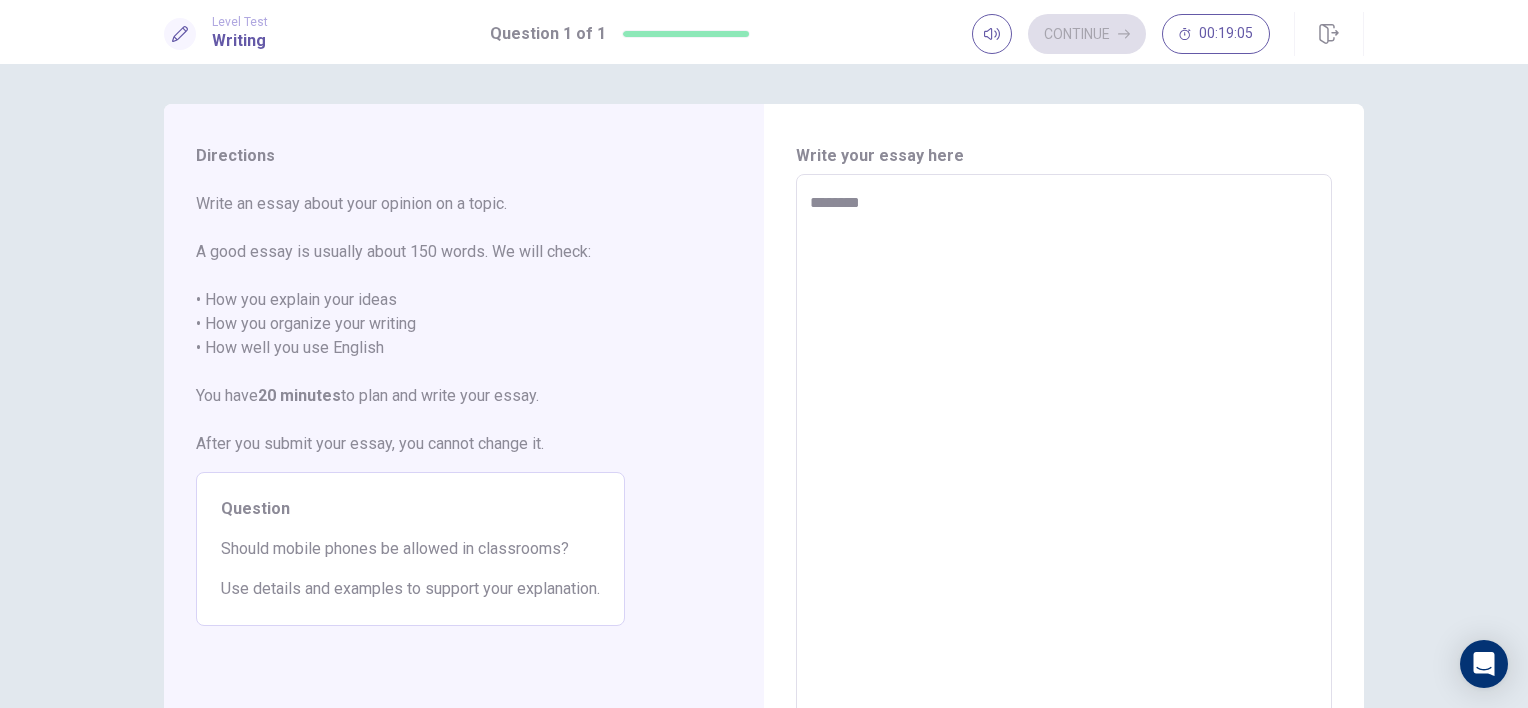 type on "*********" 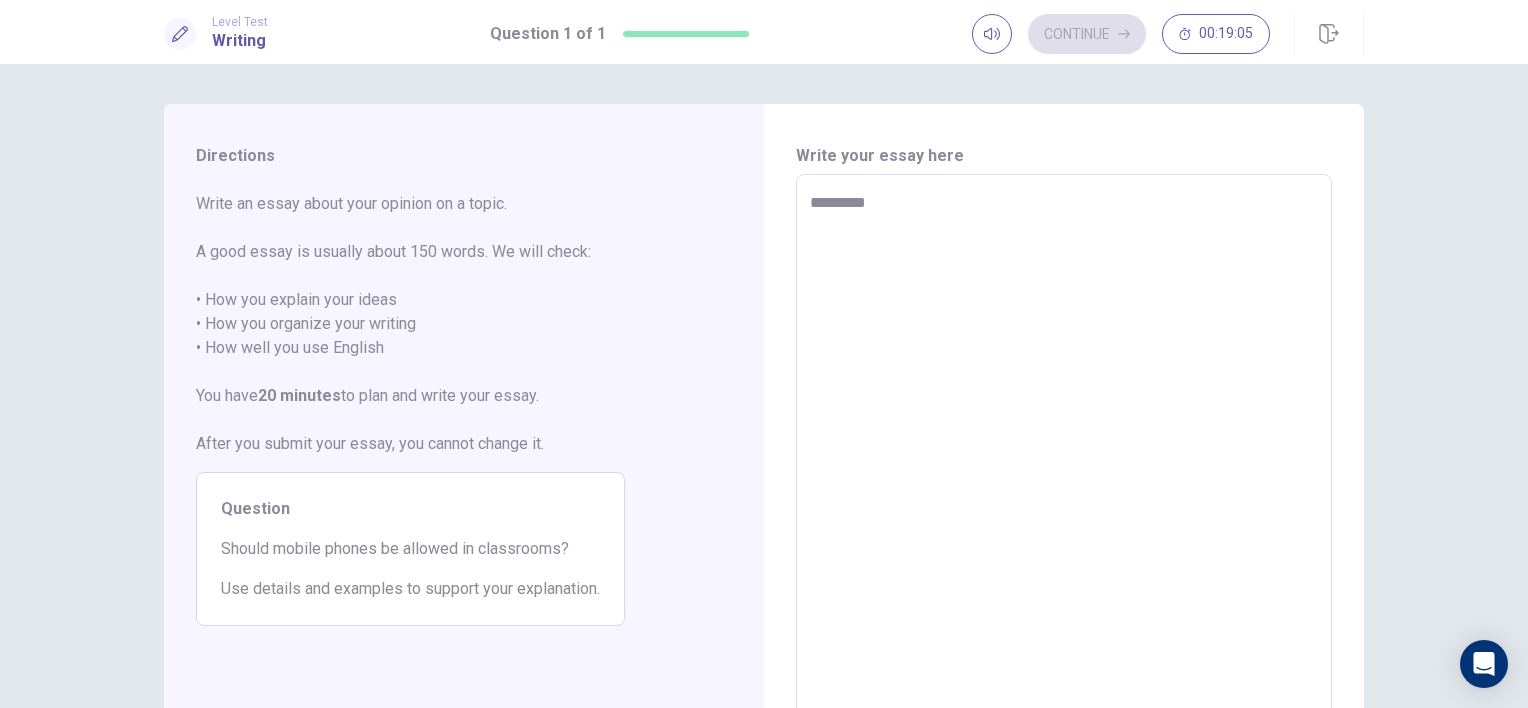 type on "*" 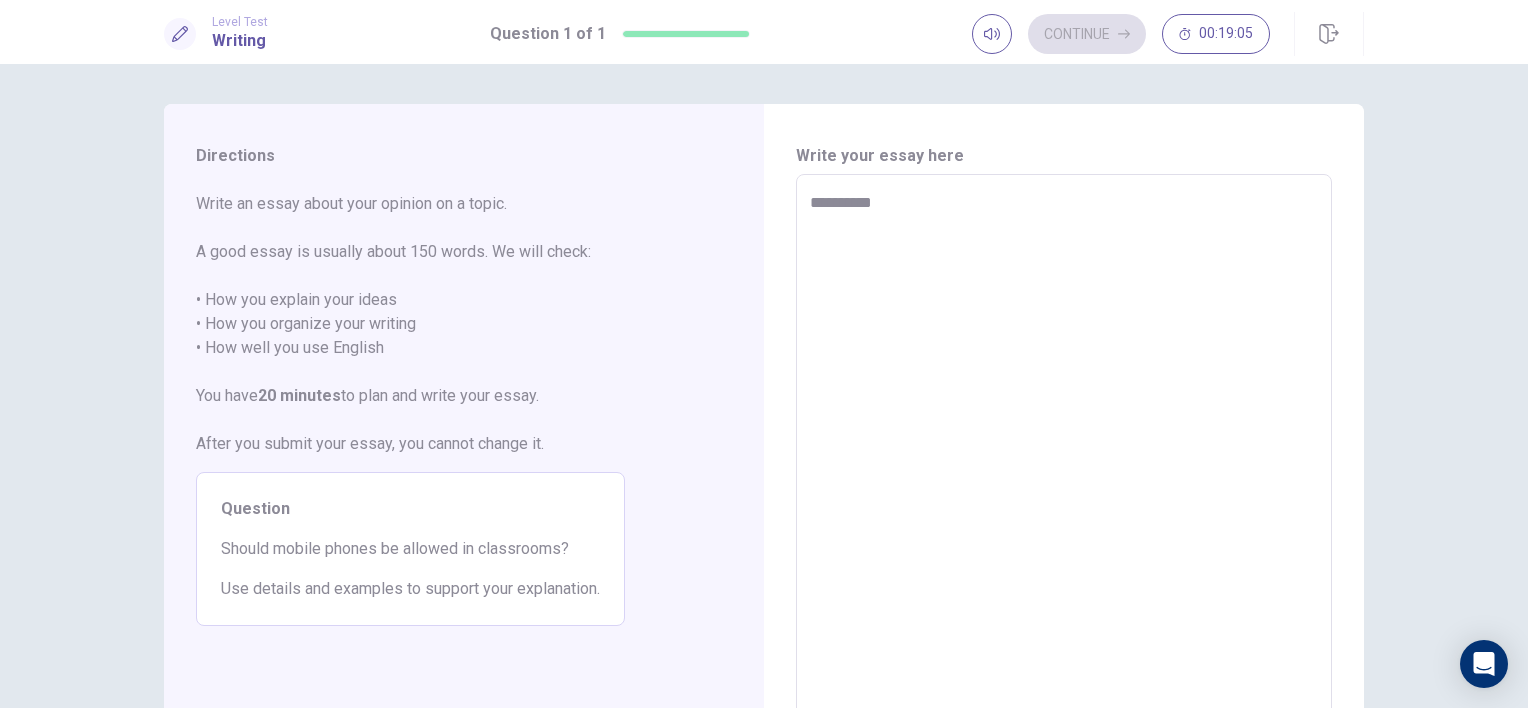 type on "*" 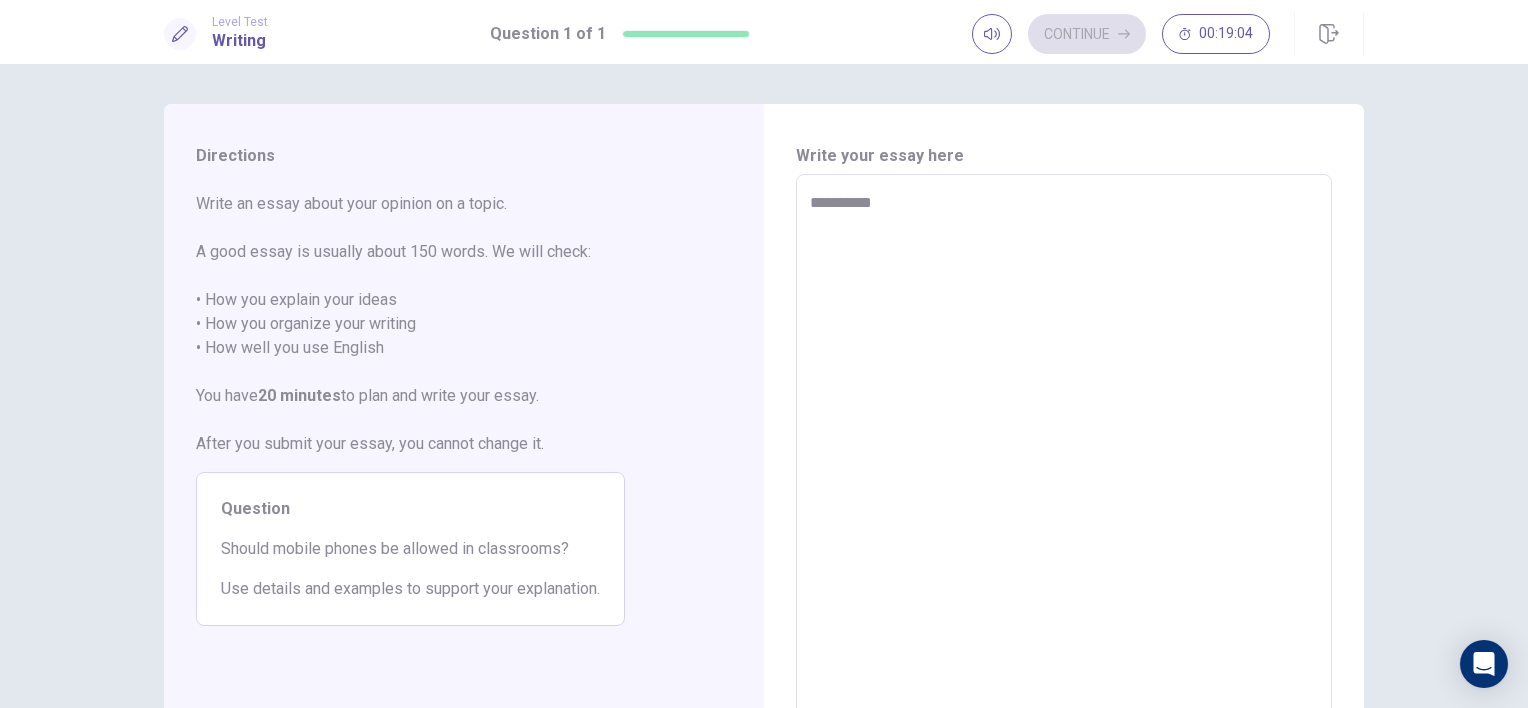 type on "*********" 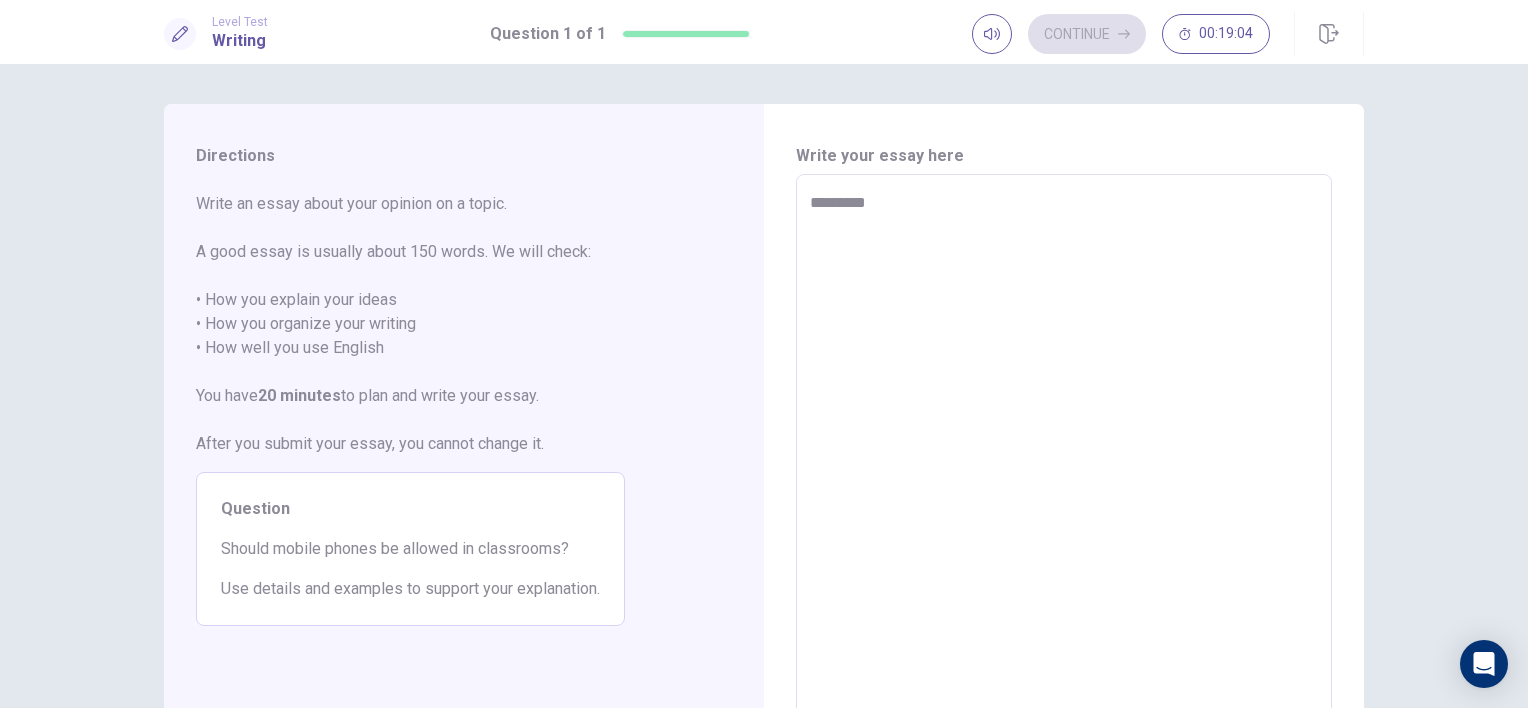 type on "*" 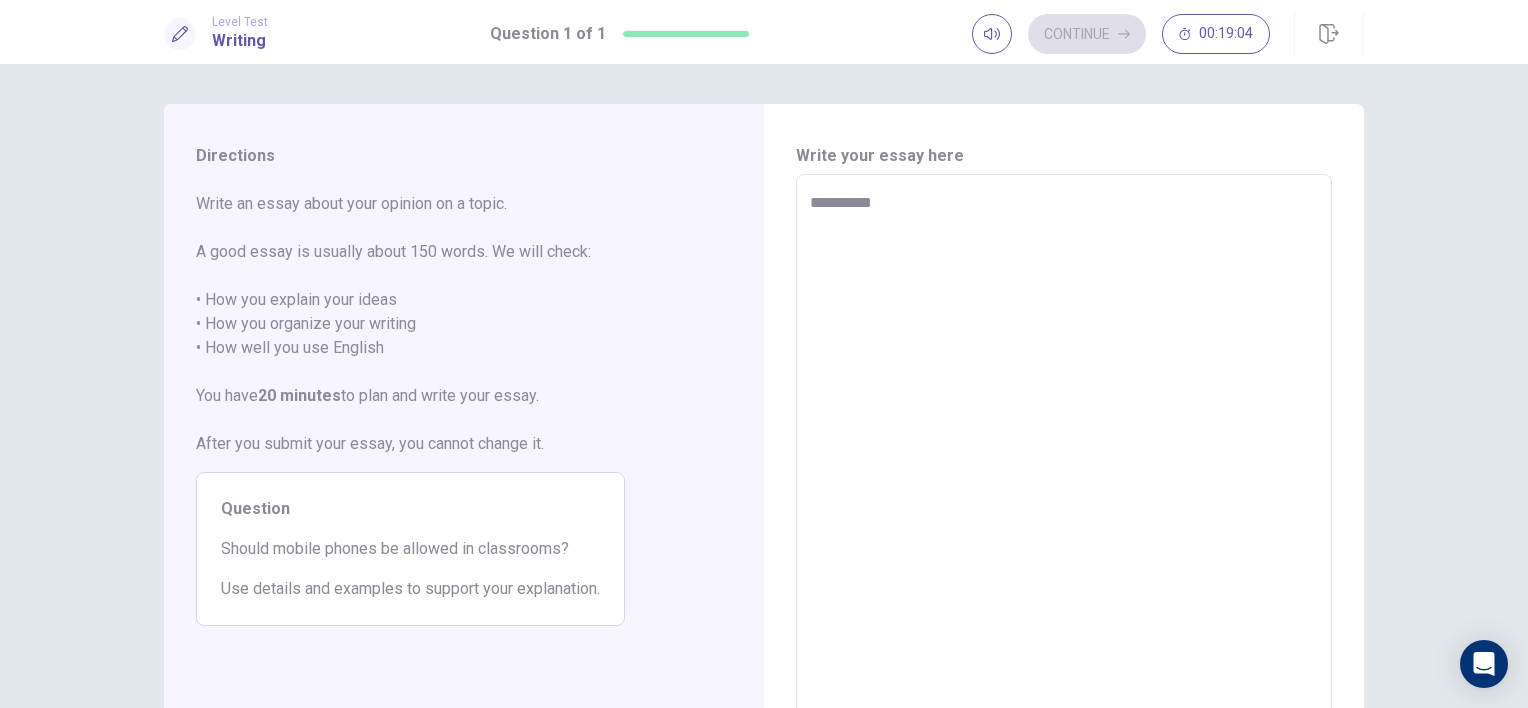 type on "*" 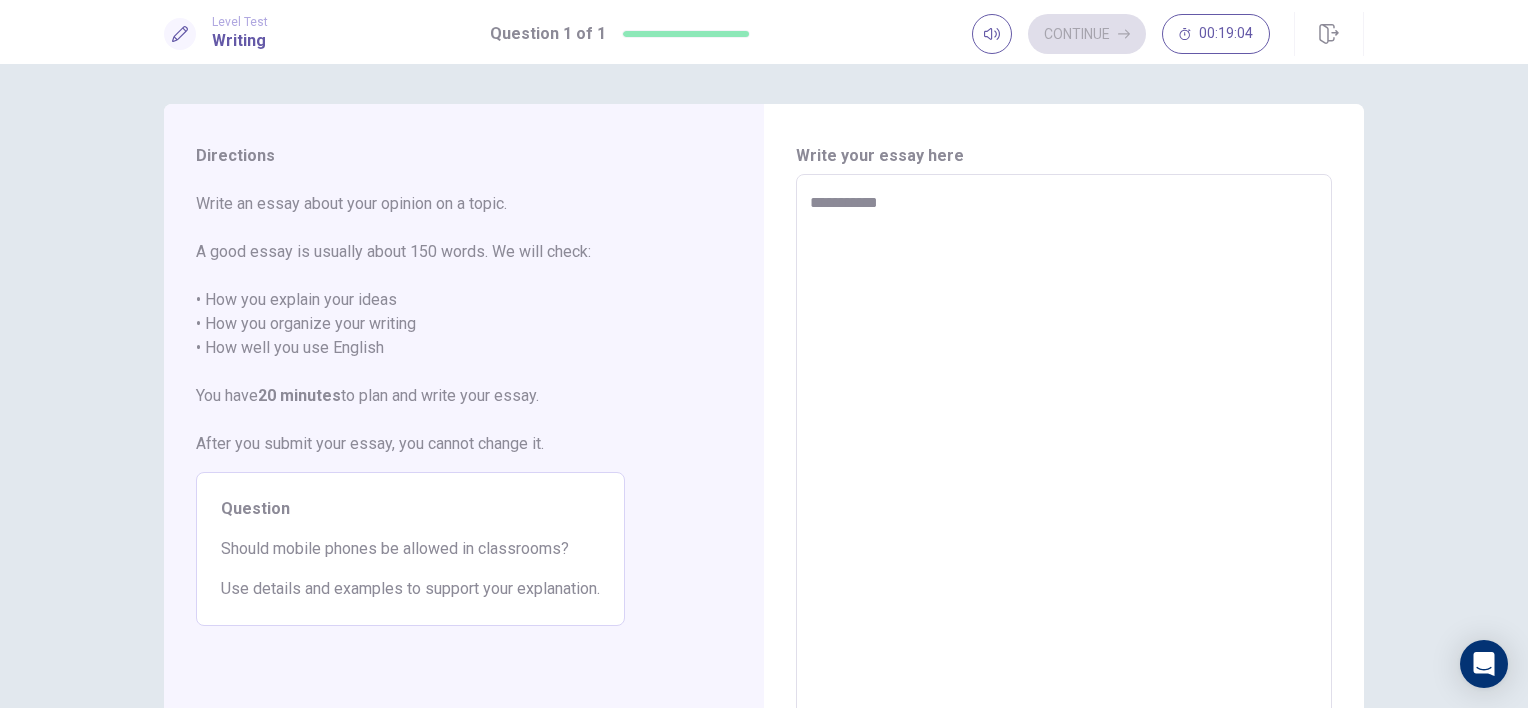 type on "*" 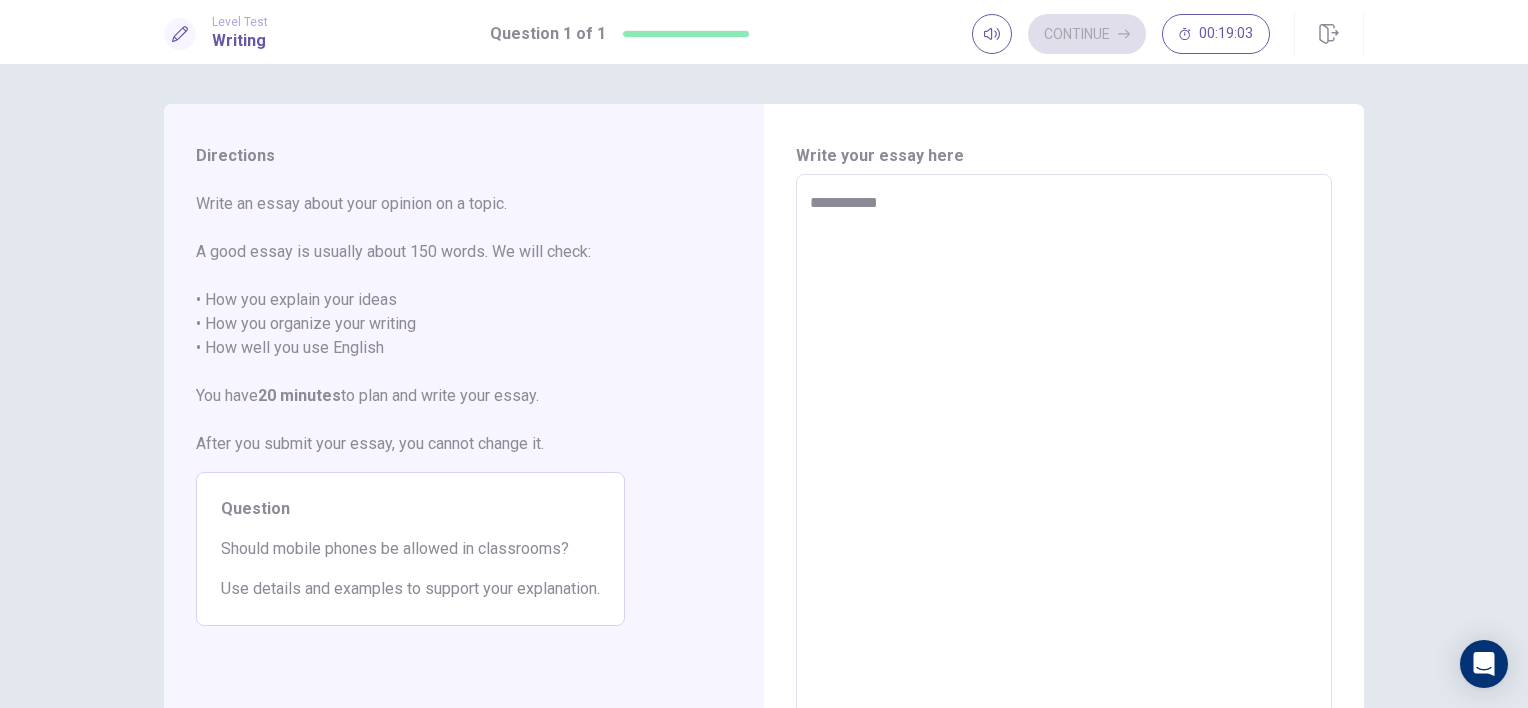 type on "**********" 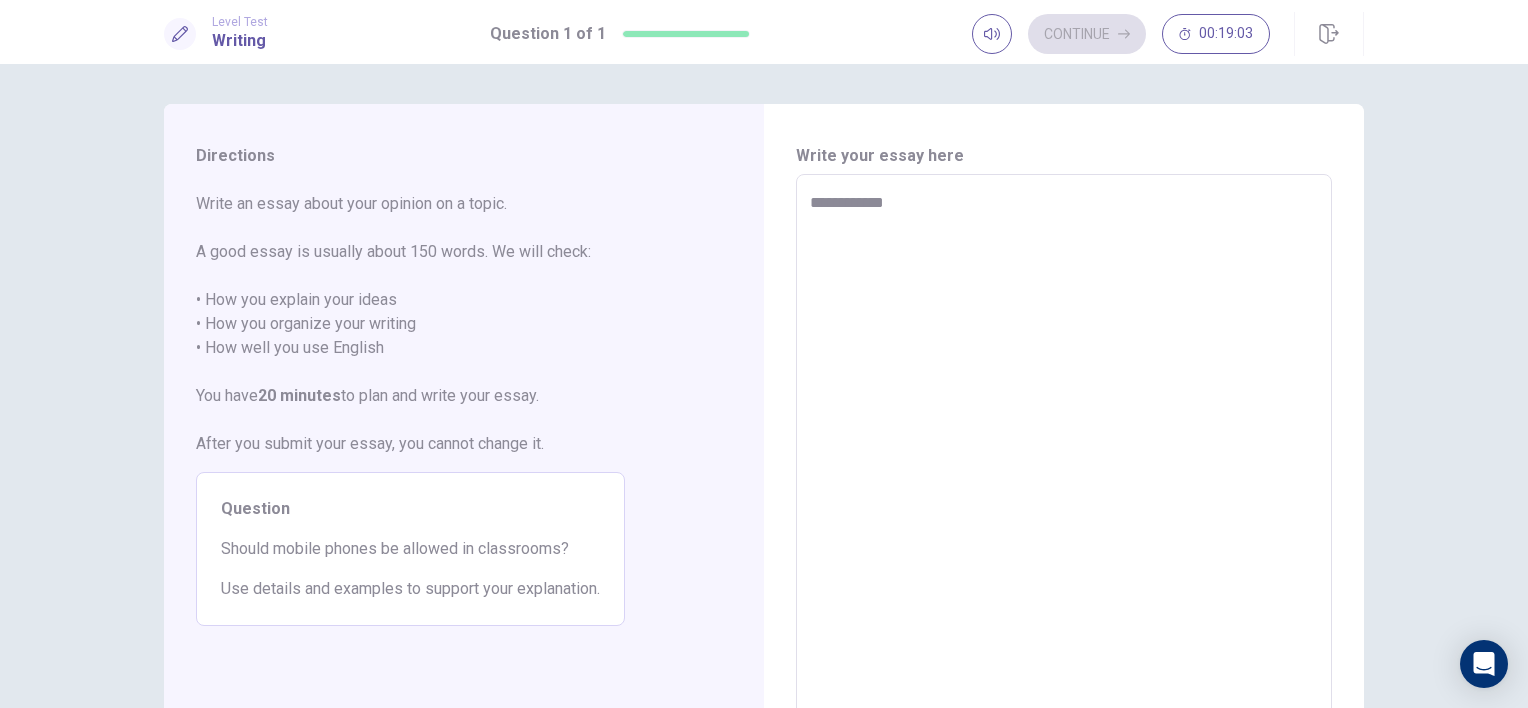 type on "*" 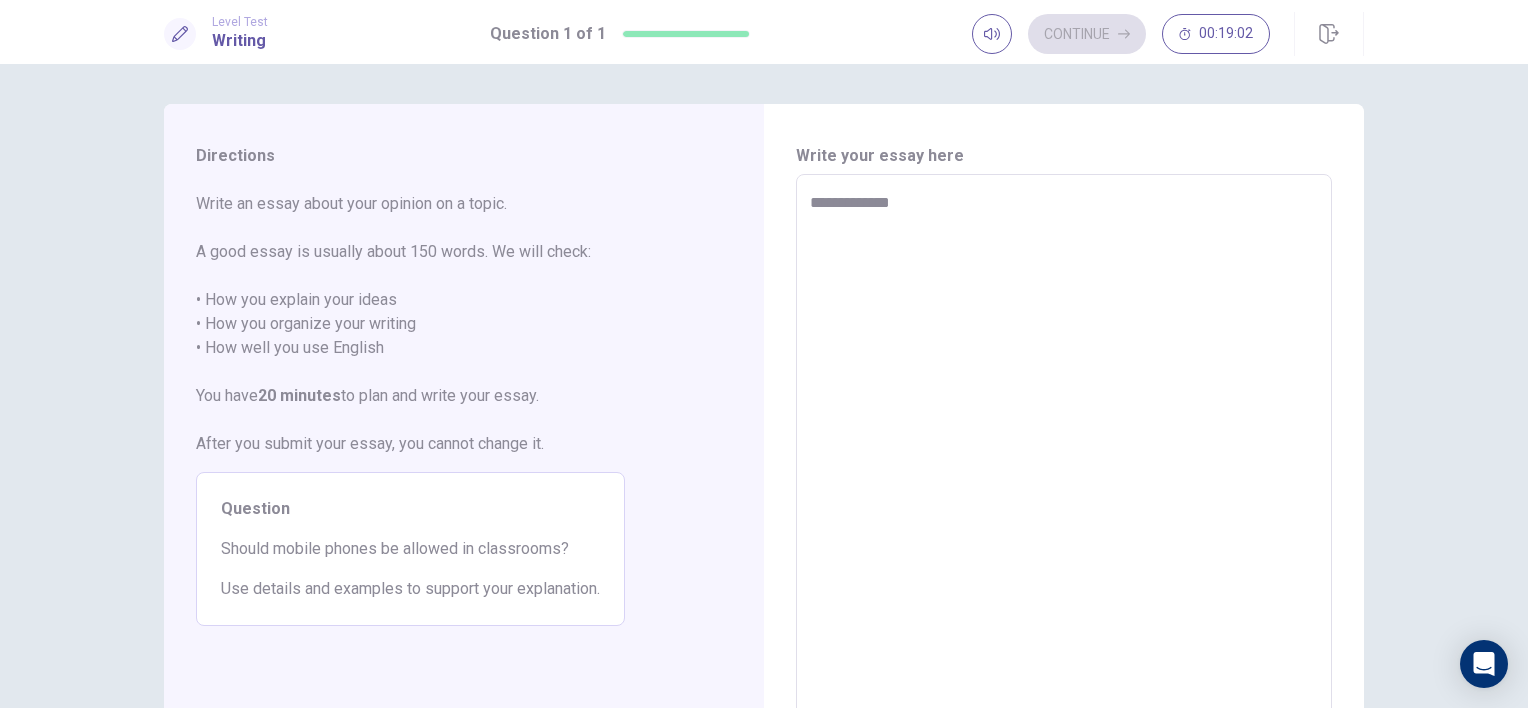 type on "*" 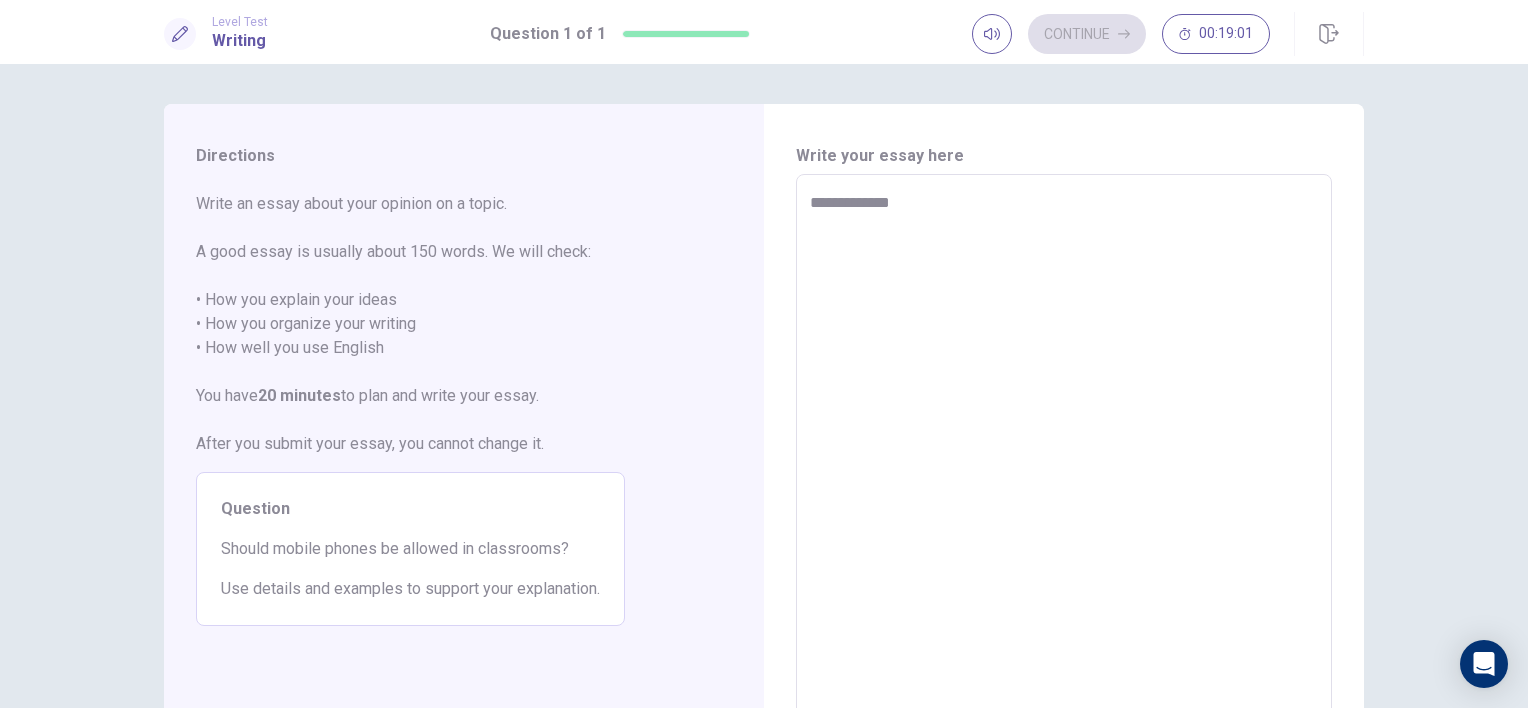 type on "**********" 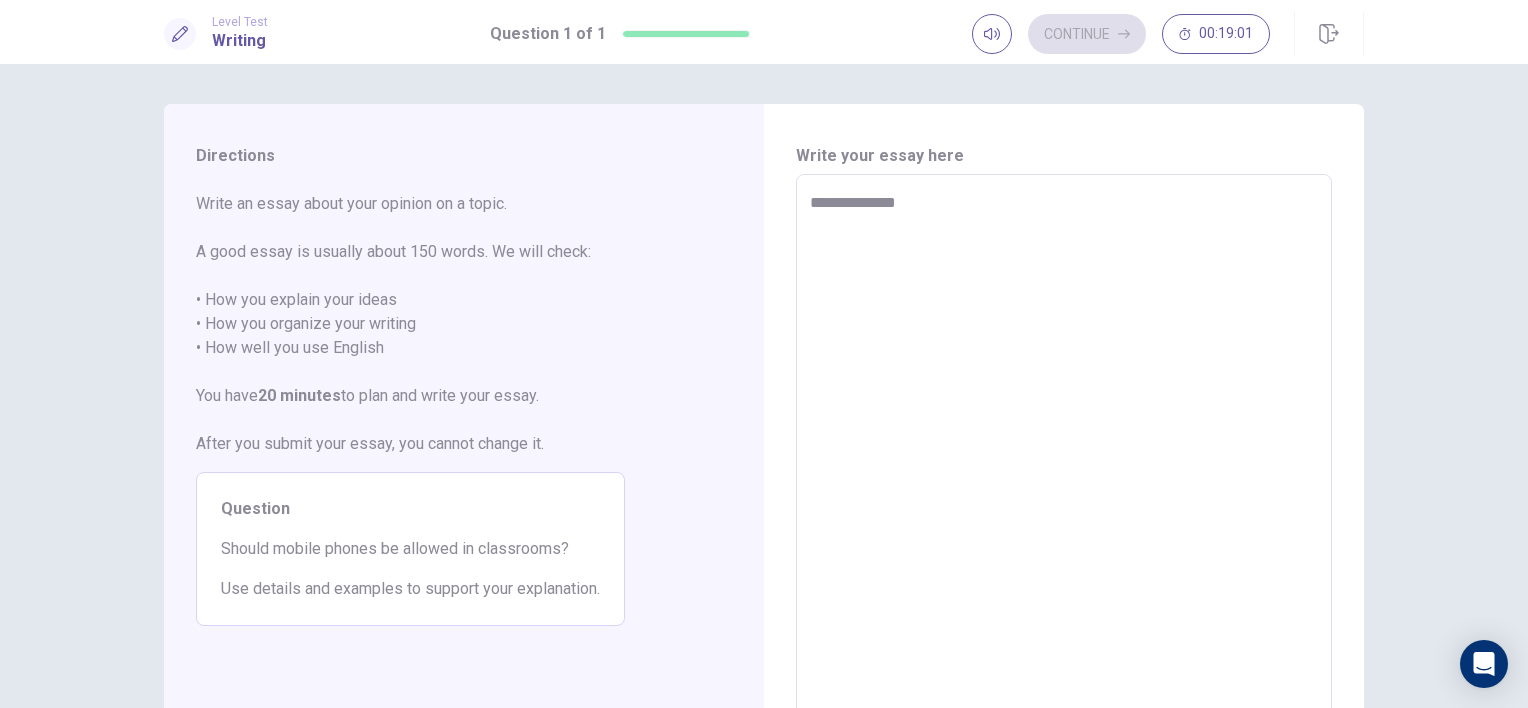 type on "*" 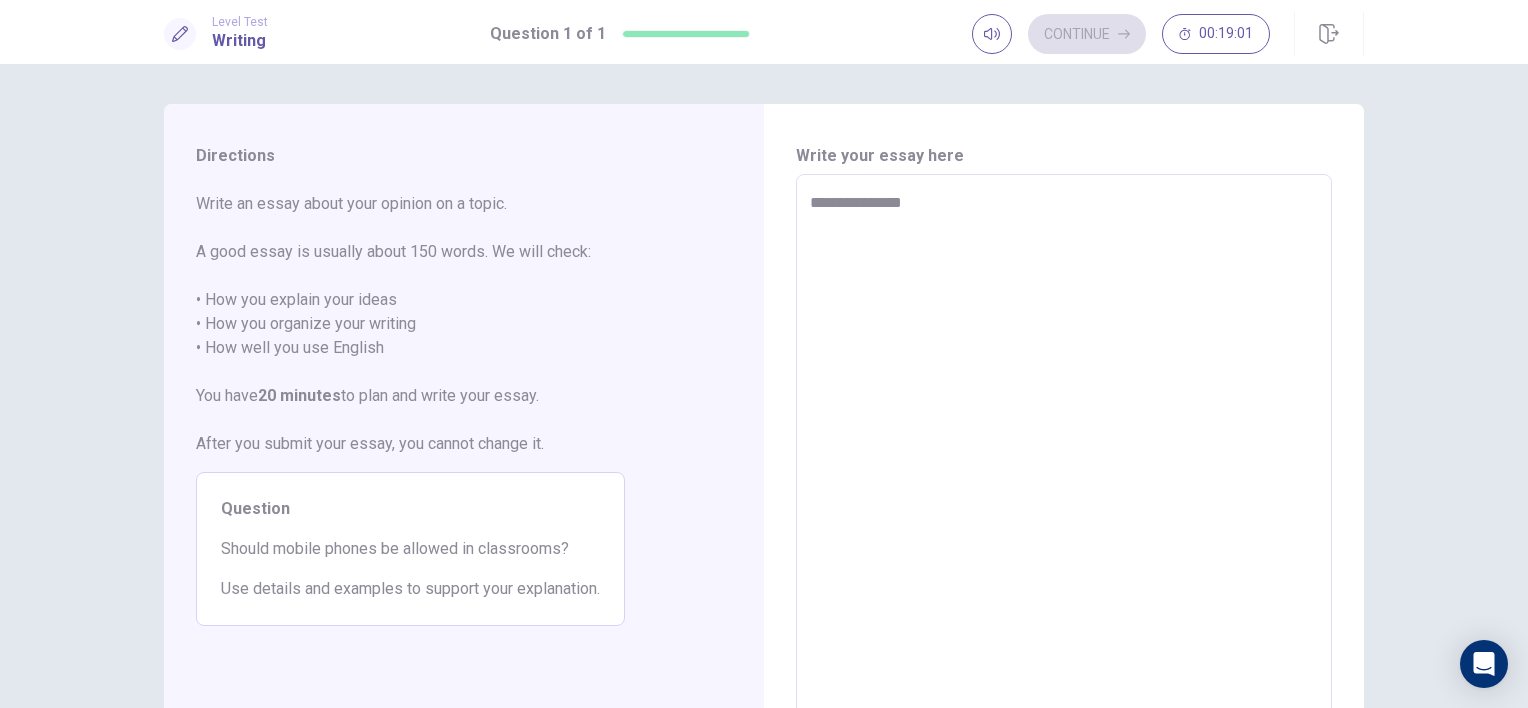 type on "*" 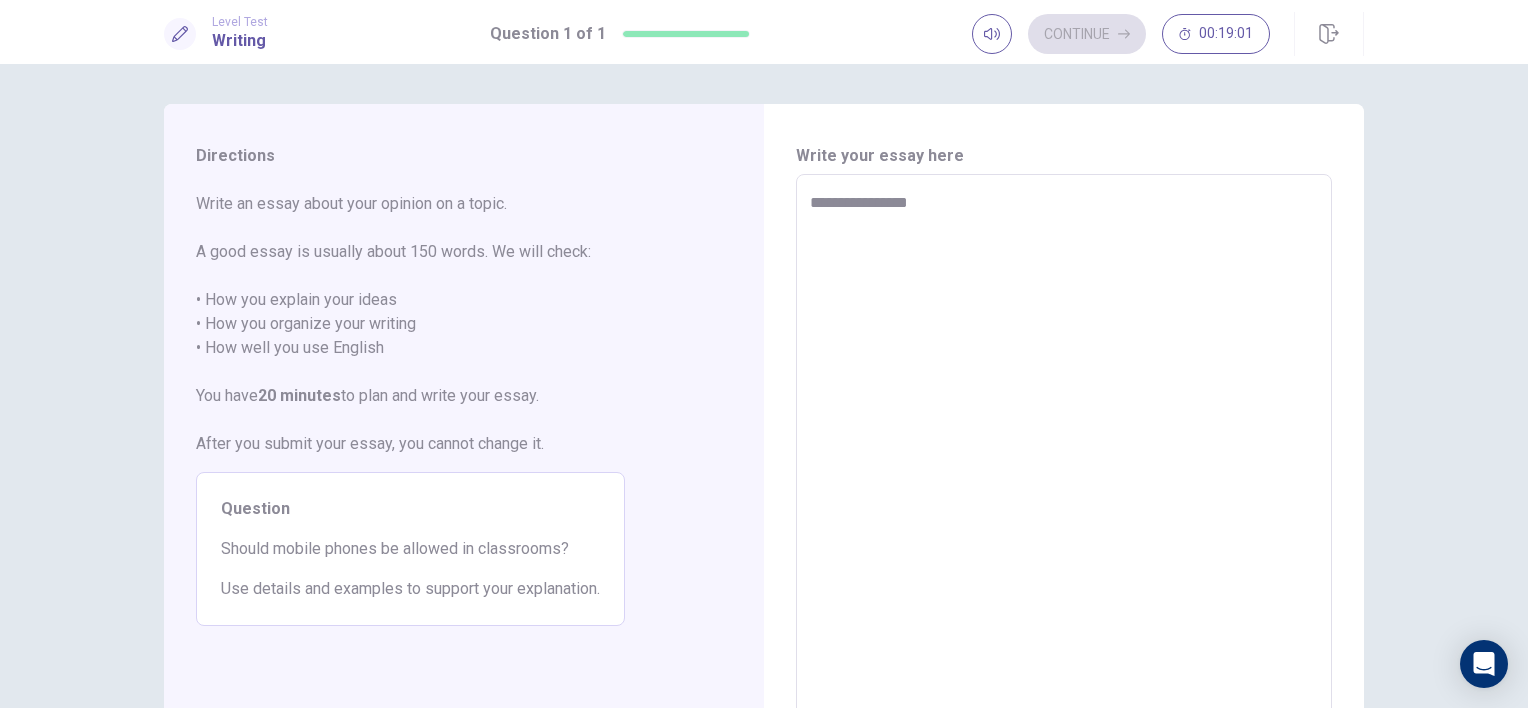 type on "*" 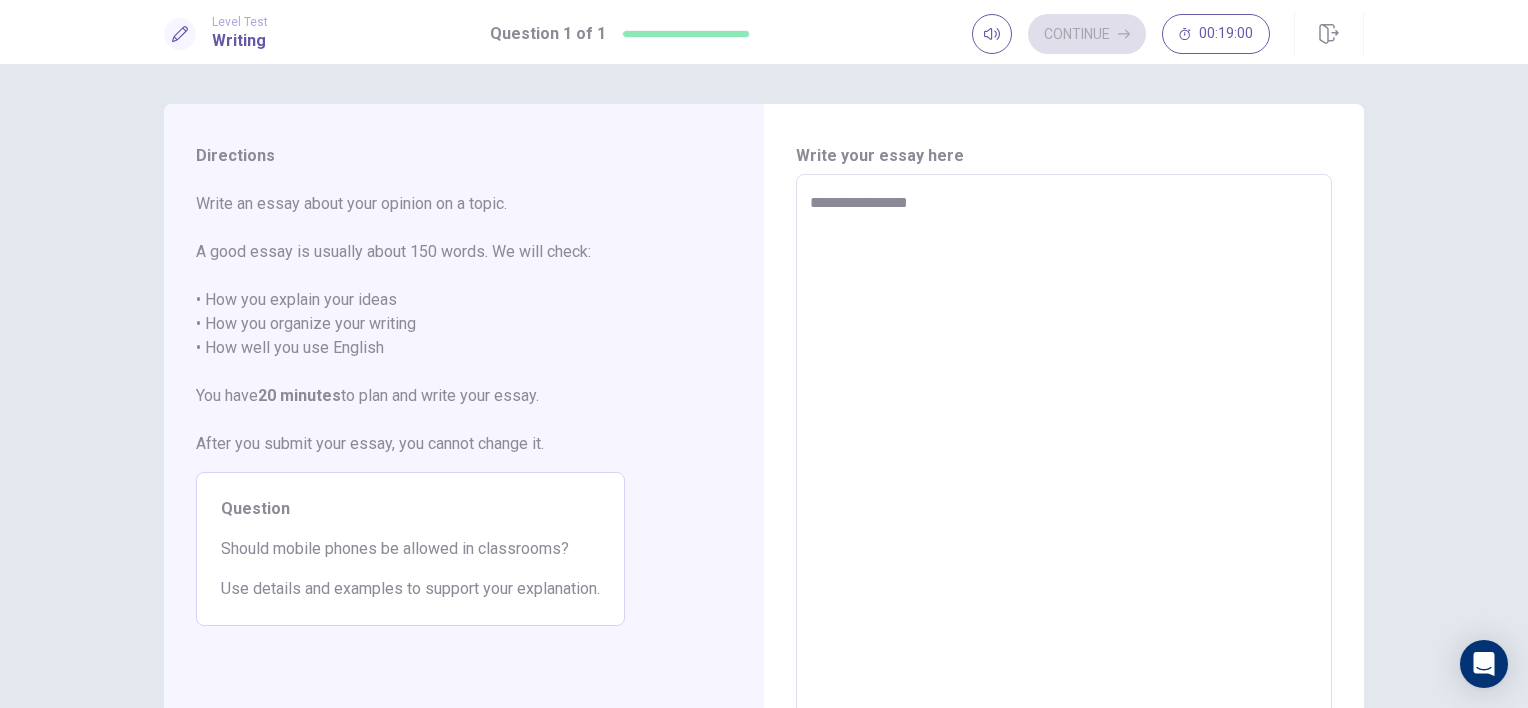 type on "**********" 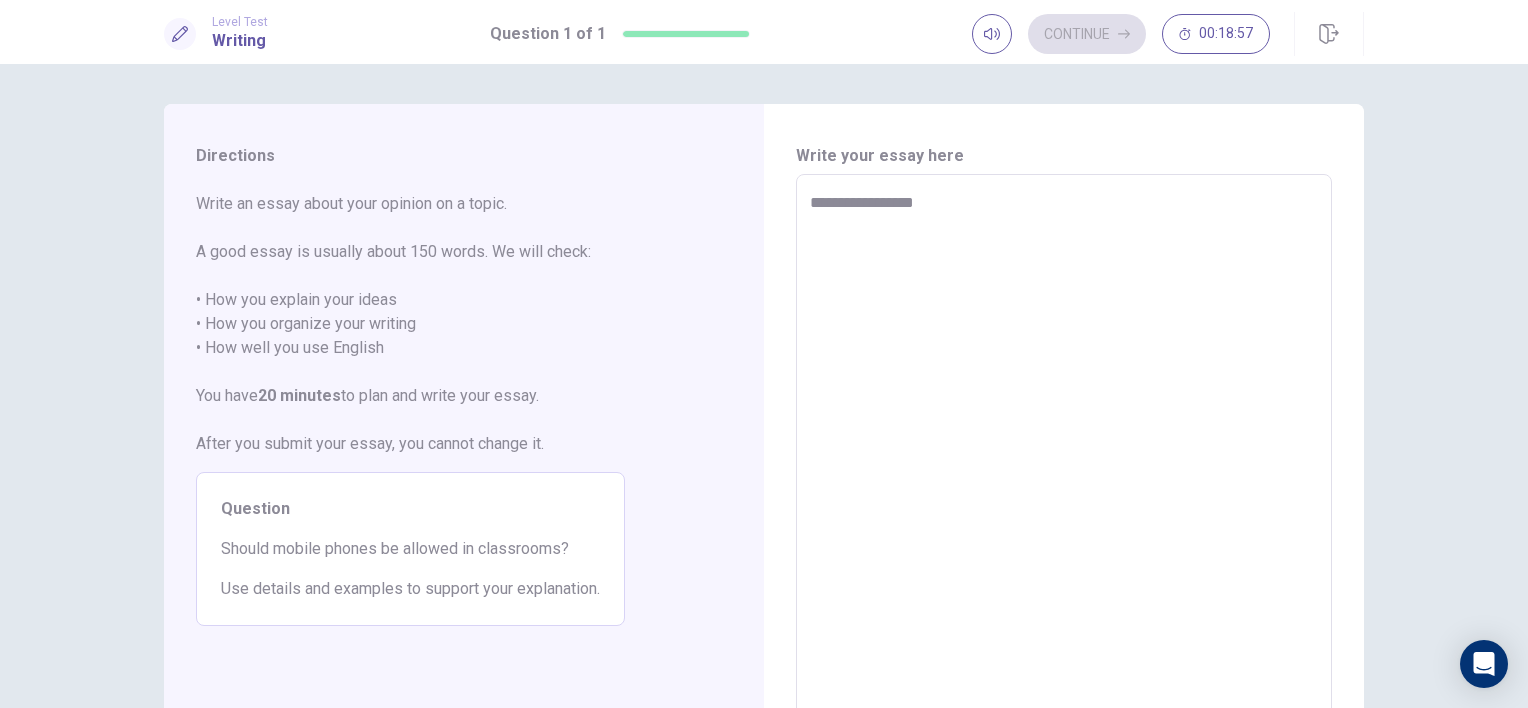 type on "*" 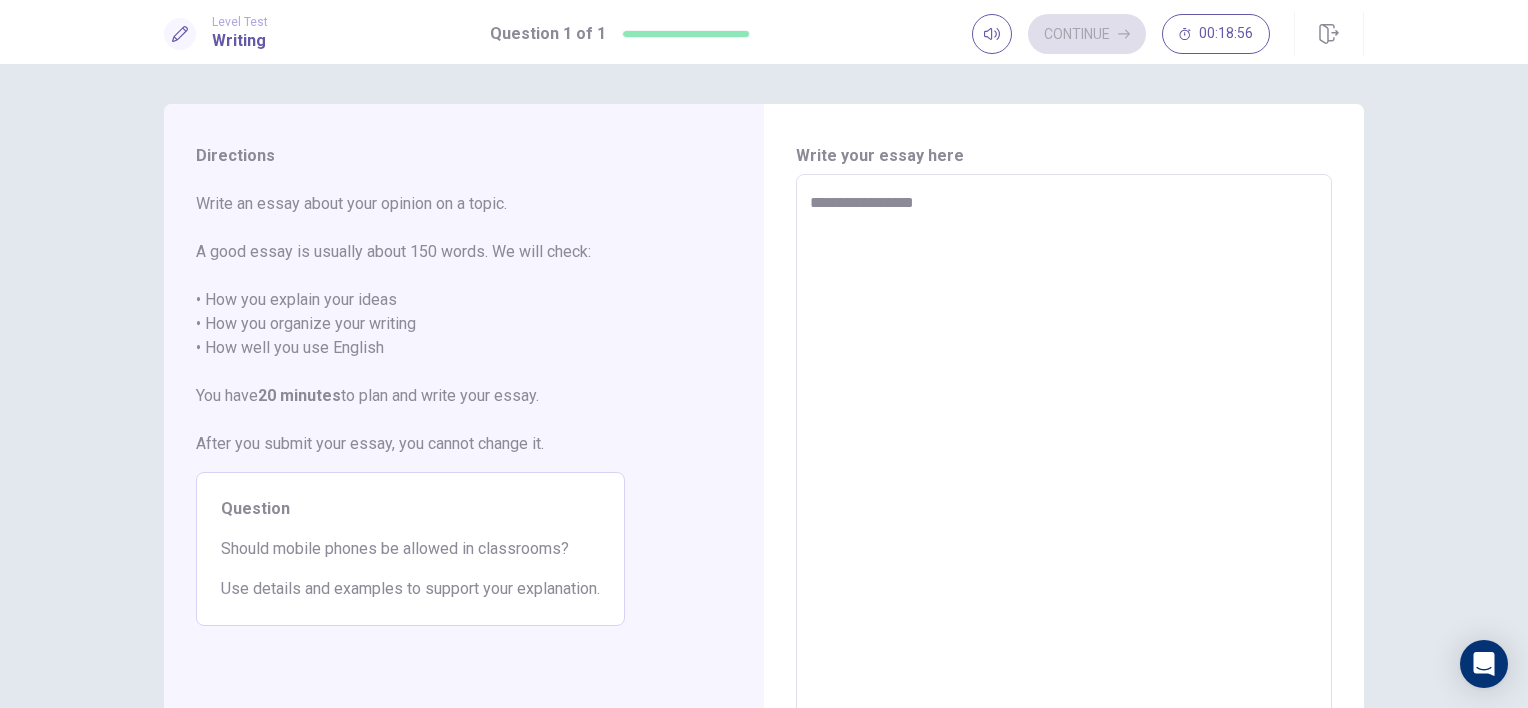 type on "**********" 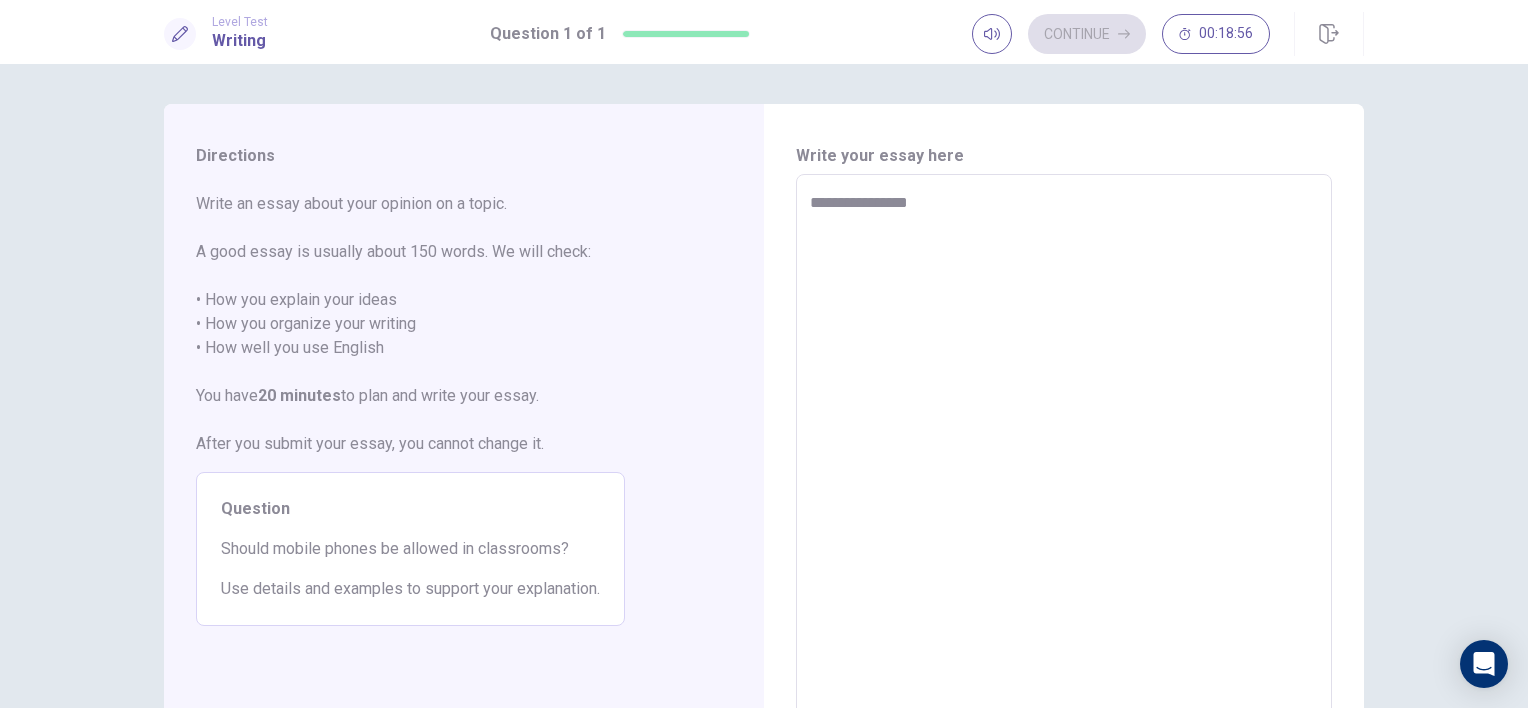 type on "*" 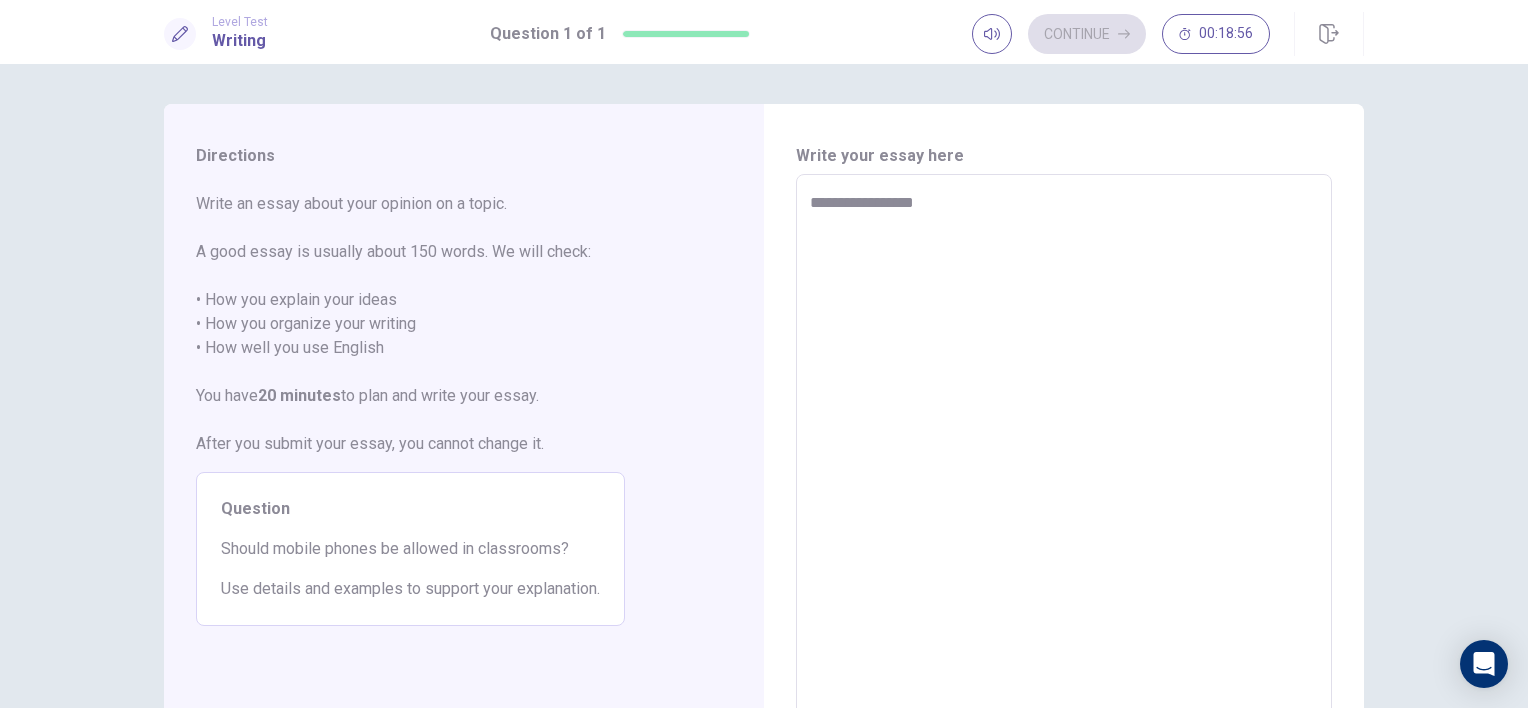 type on "*" 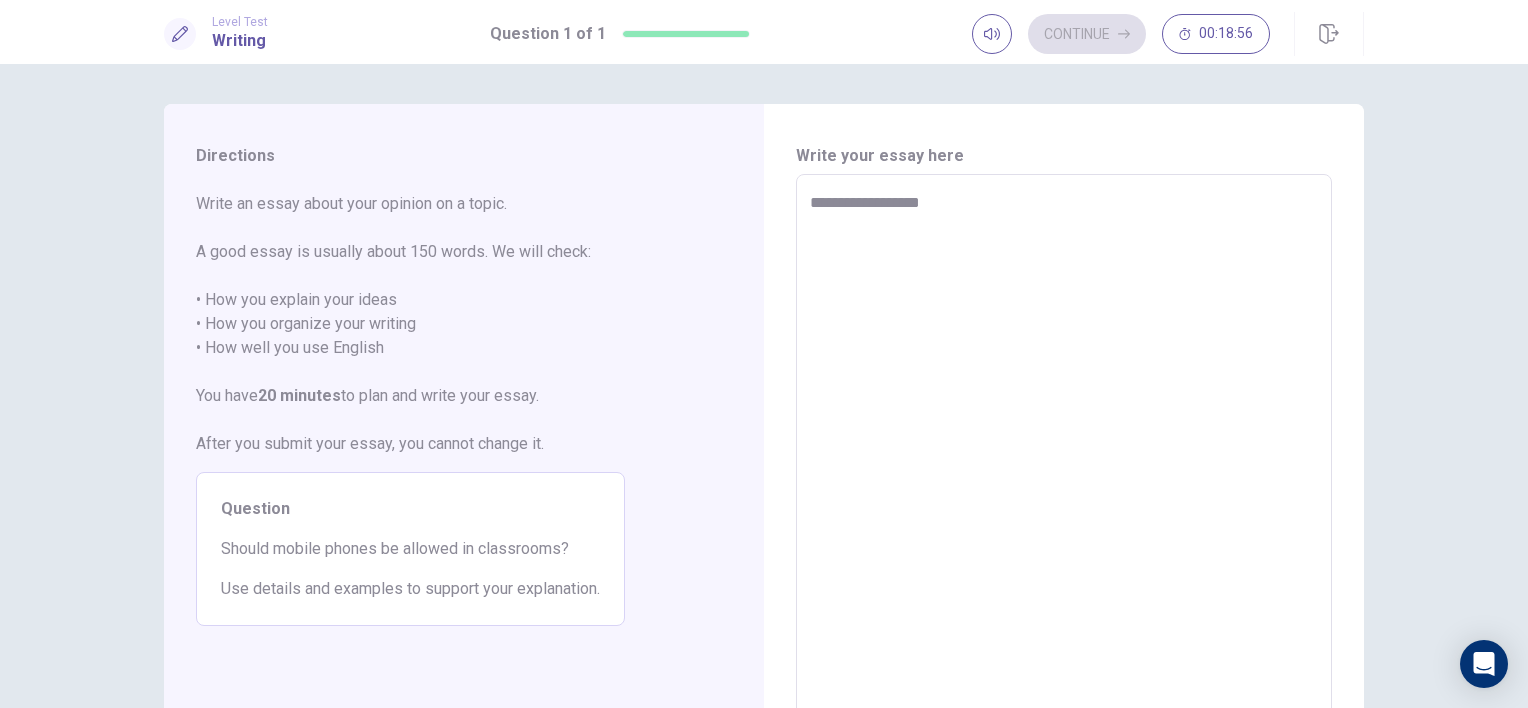 type on "*" 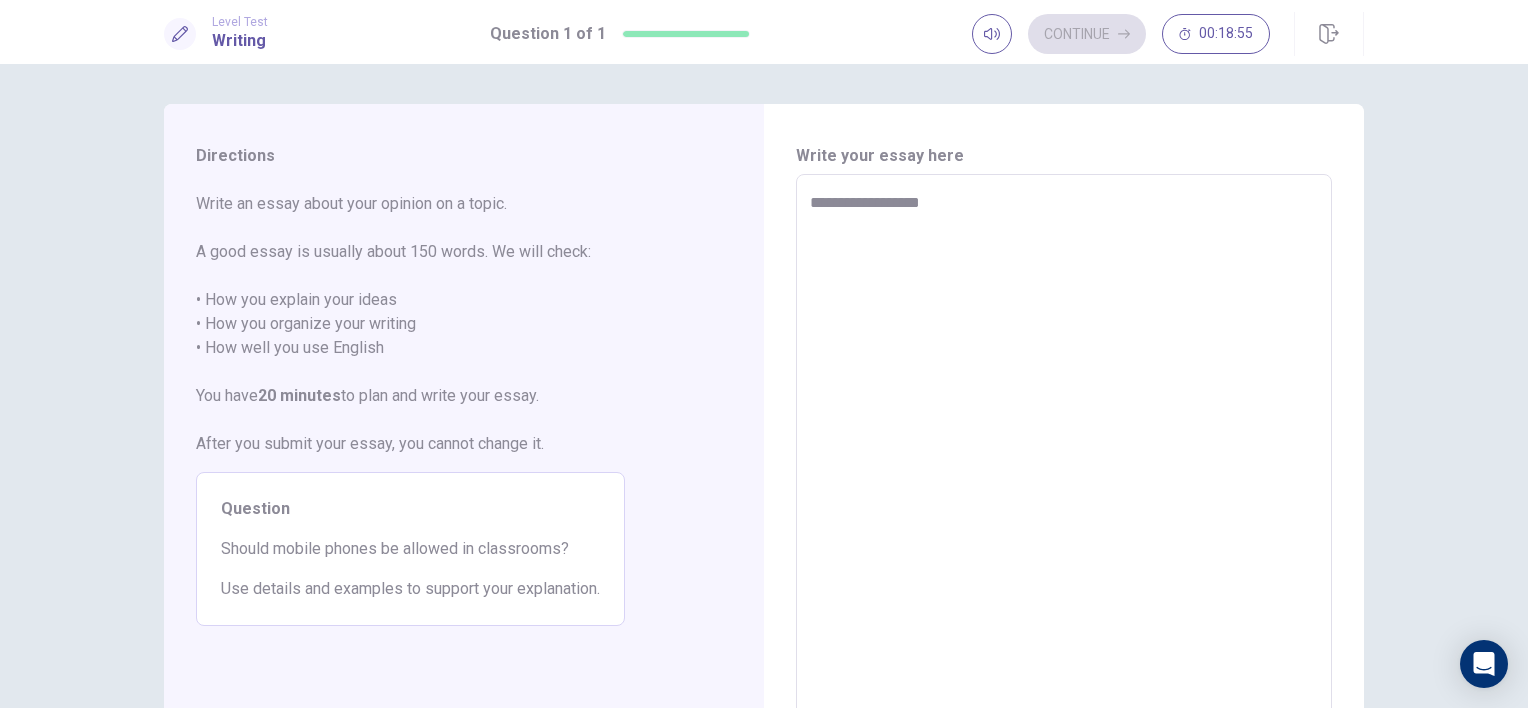 type on "**********" 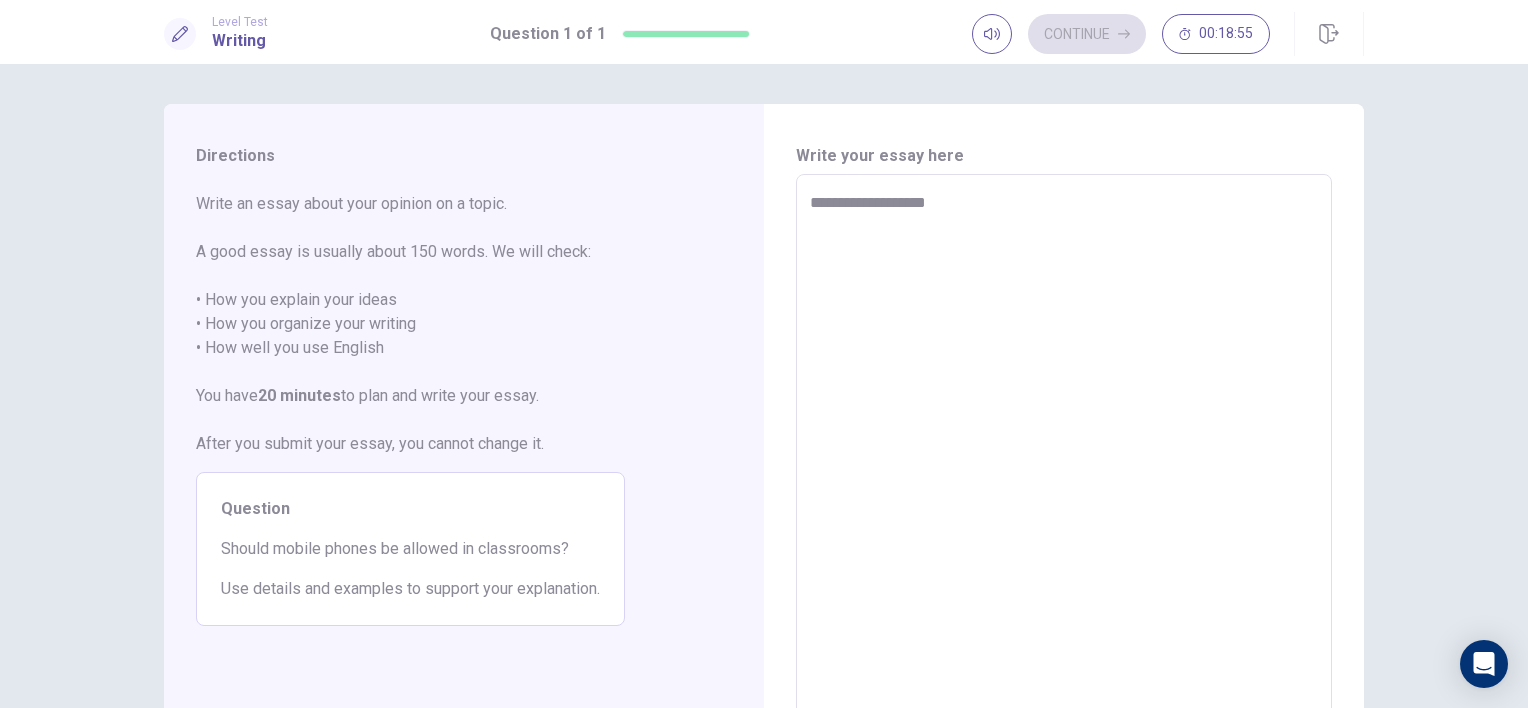 type on "*" 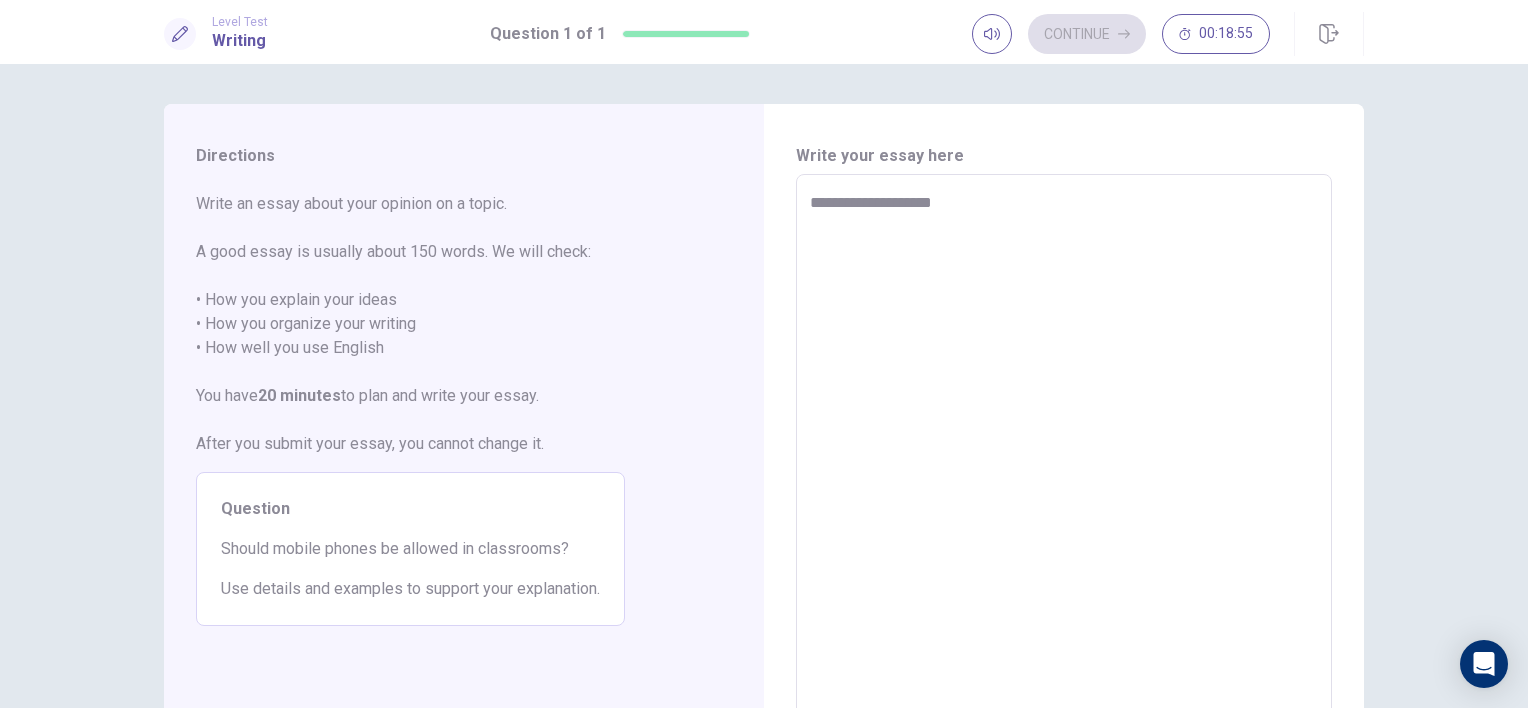 type on "*" 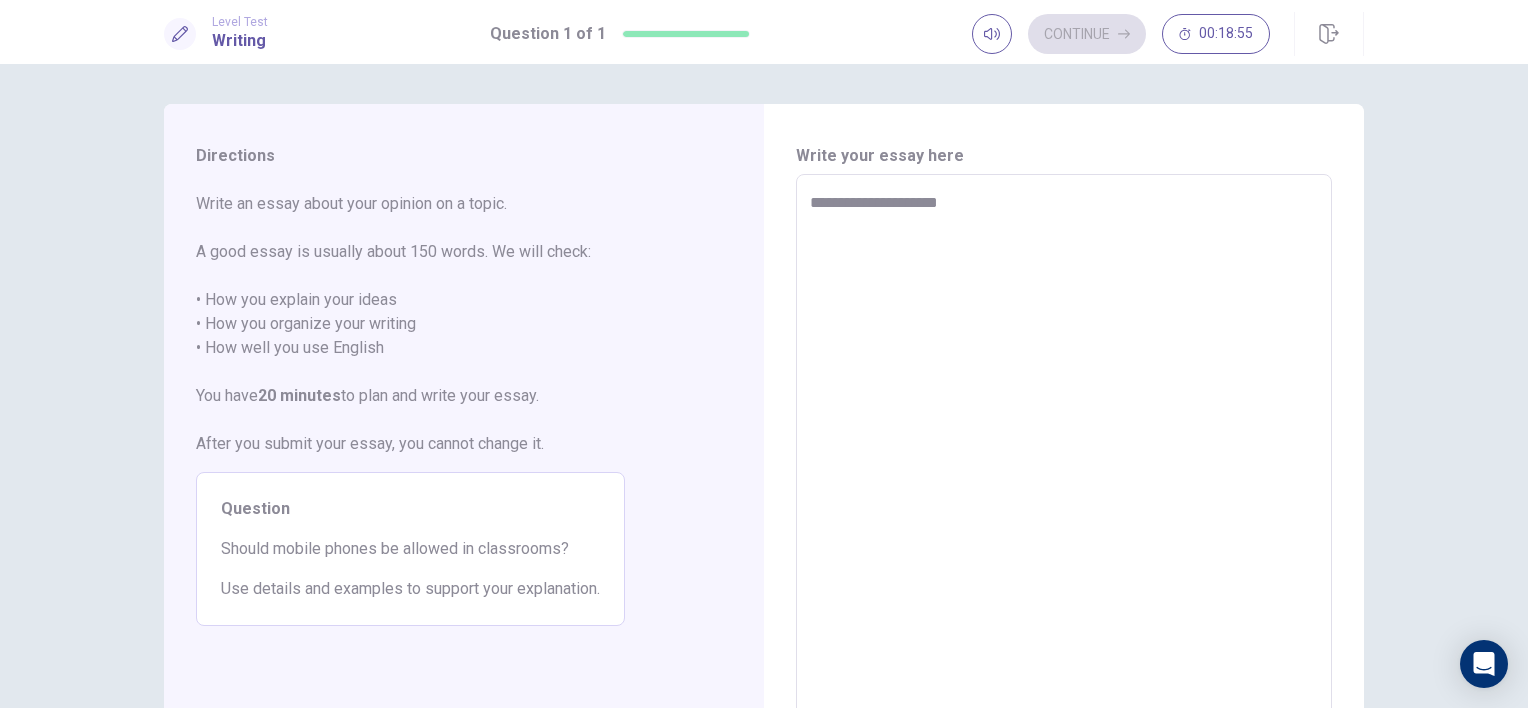 type on "*" 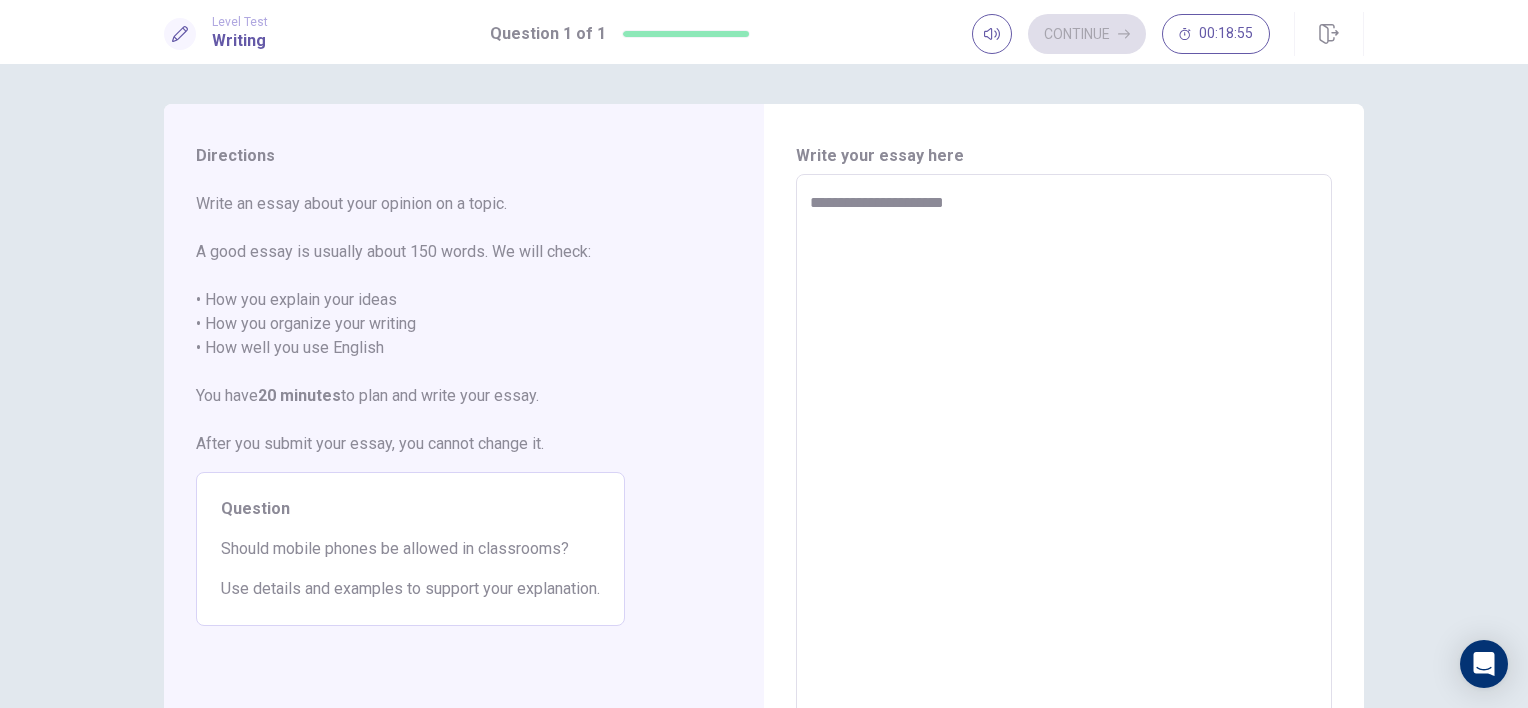 type on "*" 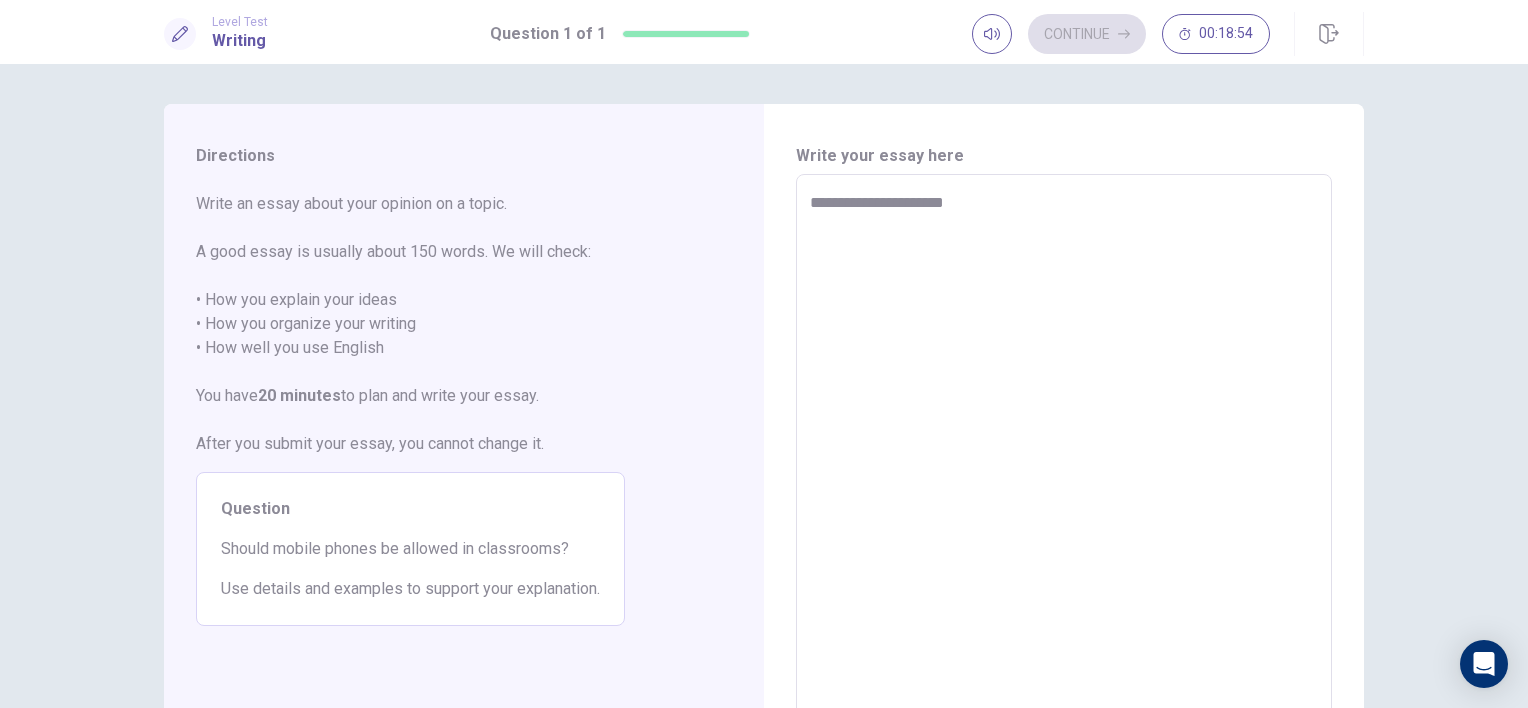 type on "**********" 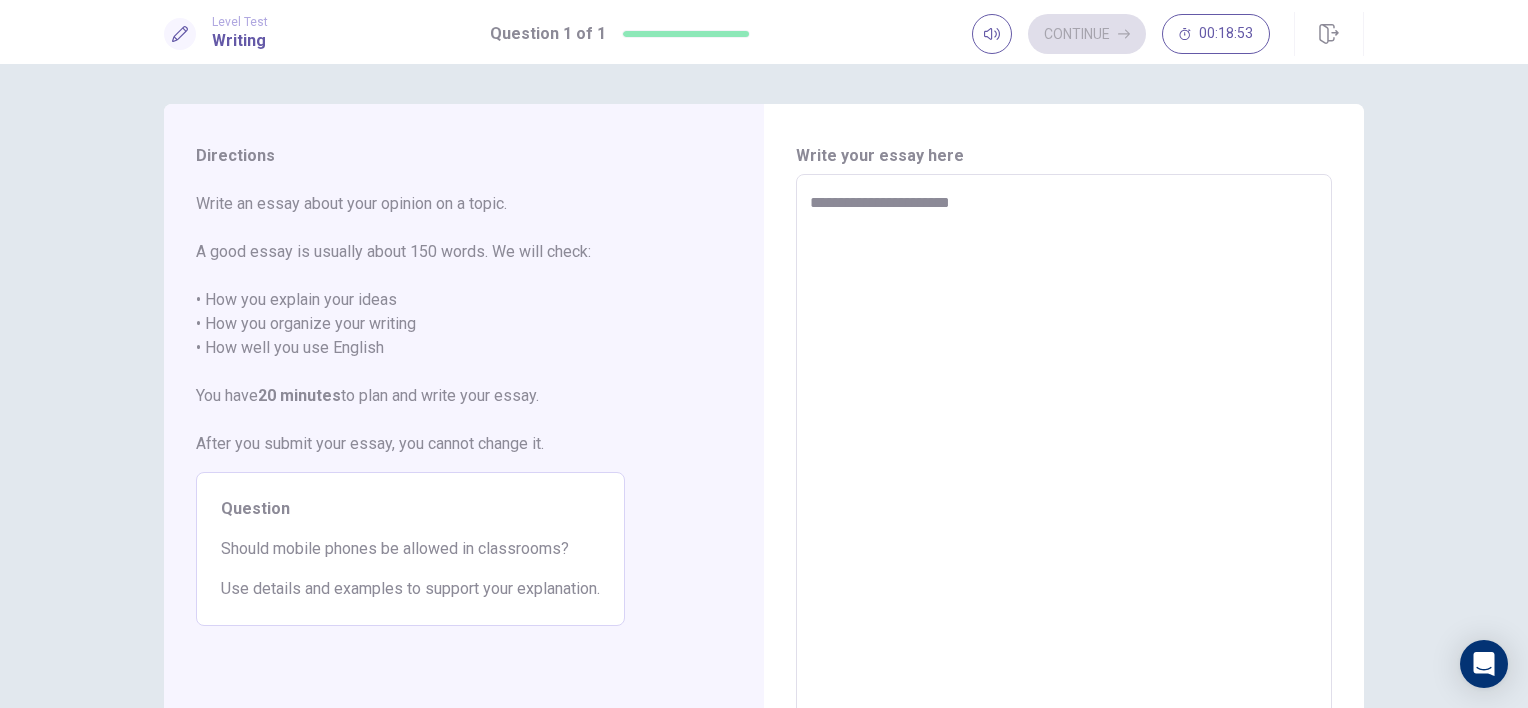 type on "*" 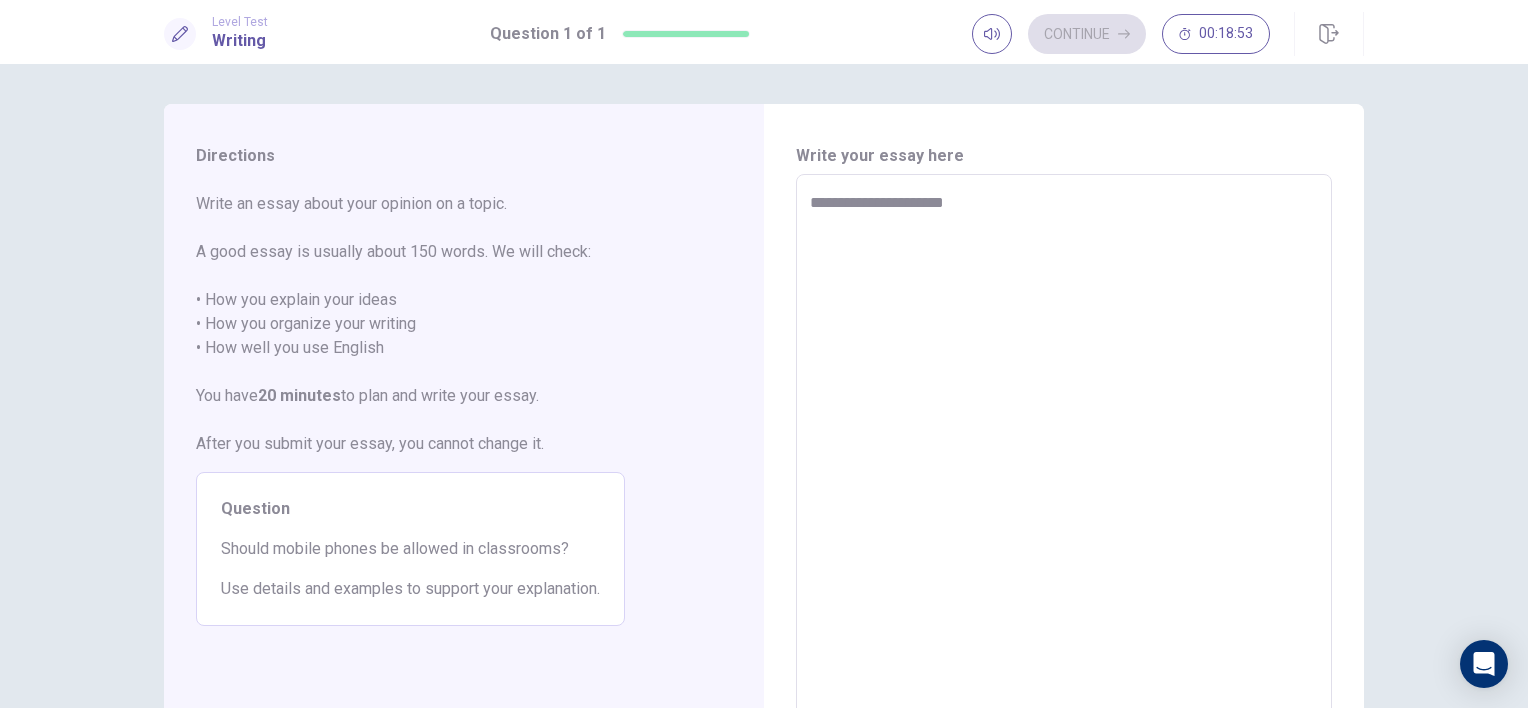 type on "*" 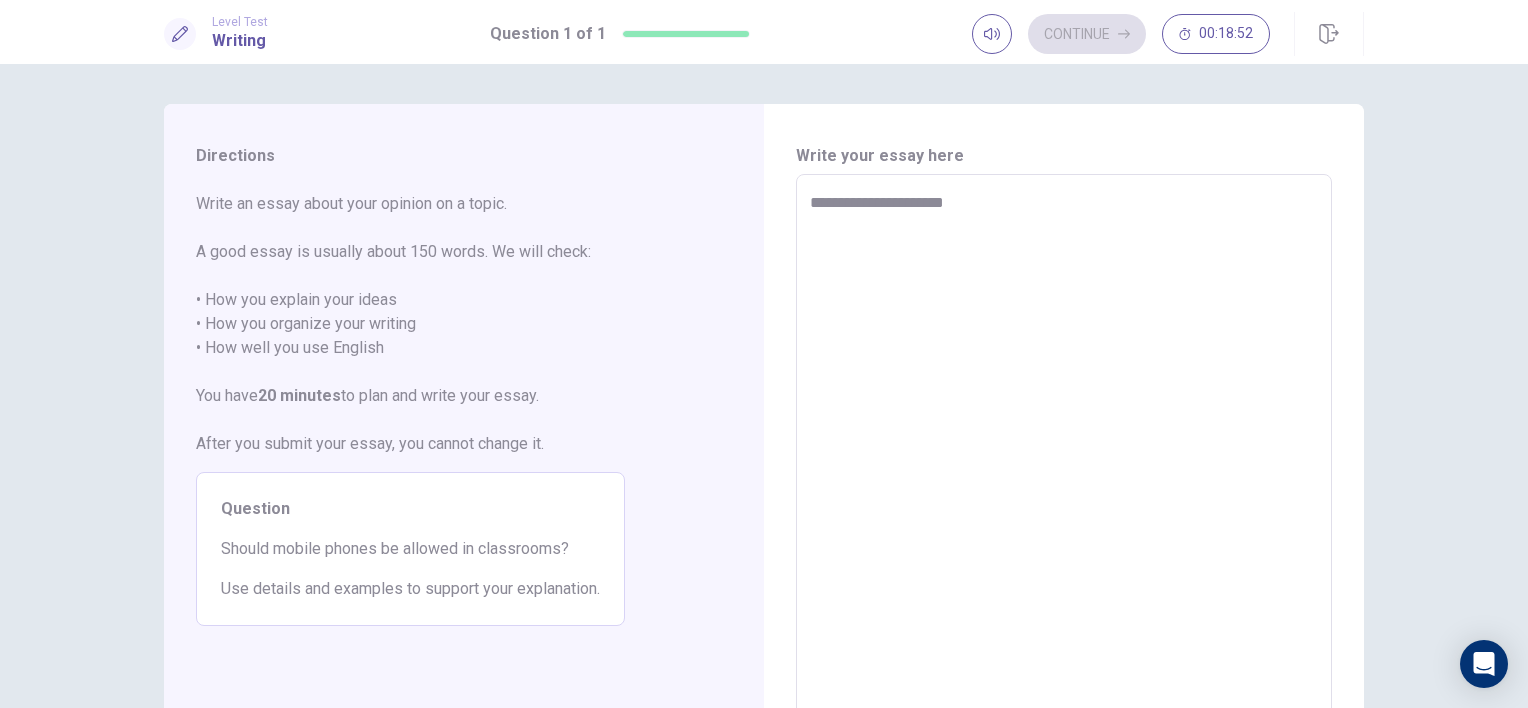 type on "**********" 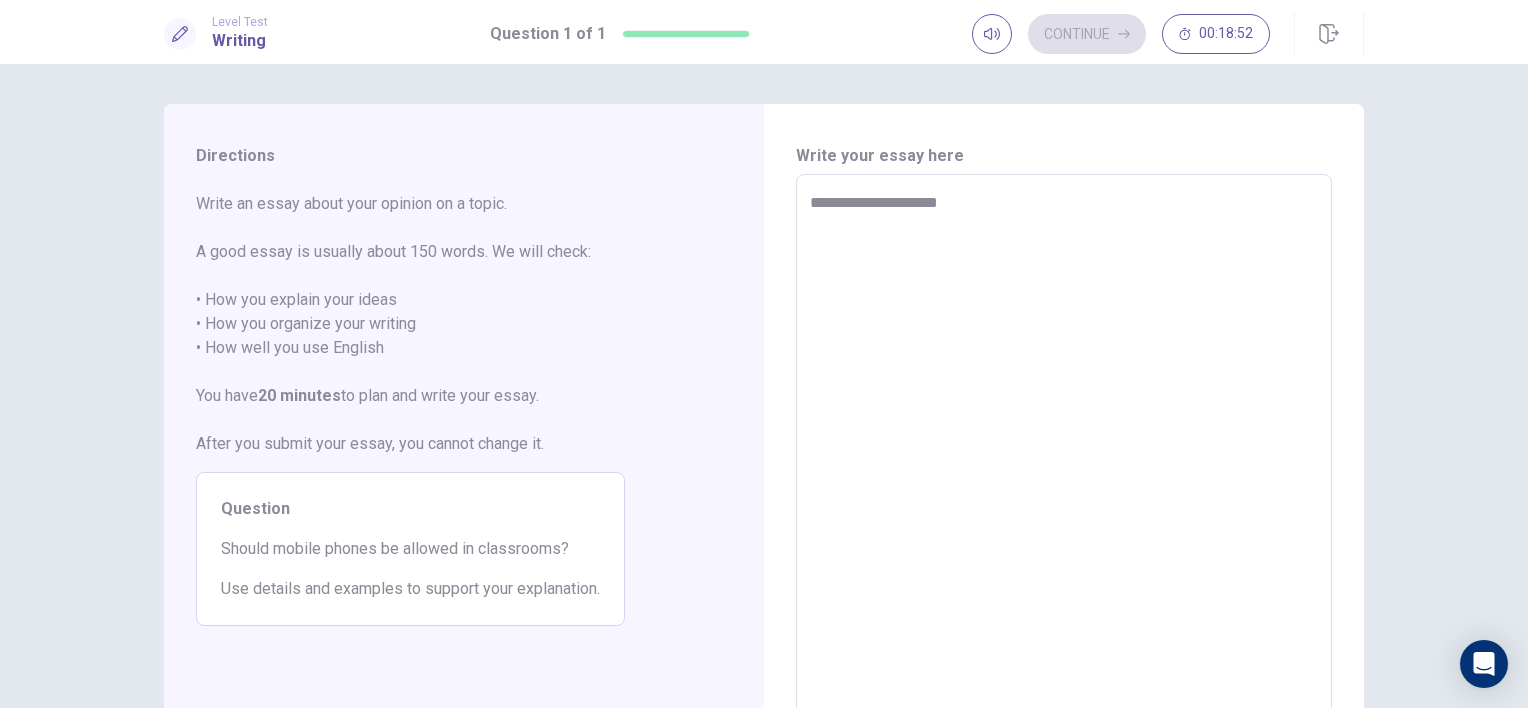 type on "*" 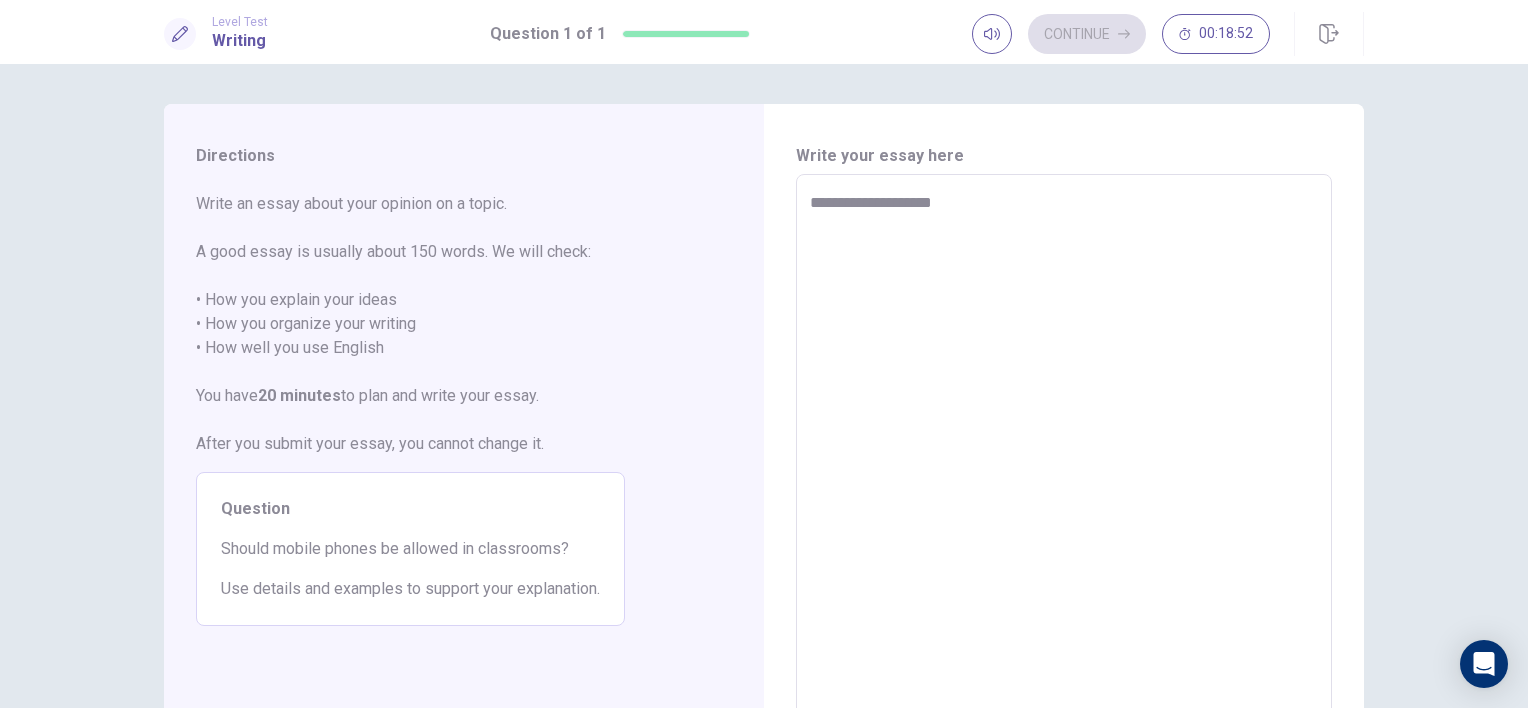 type on "*" 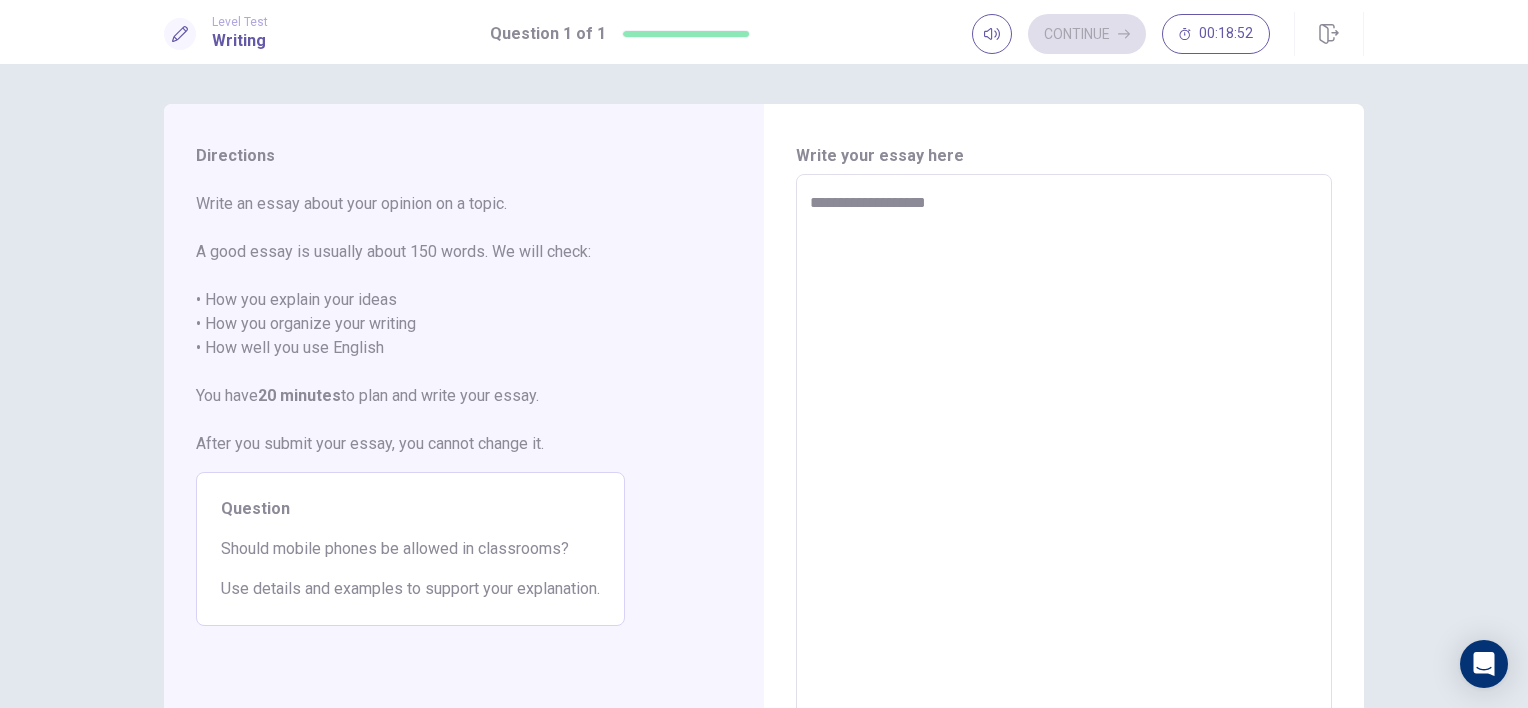 type on "*" 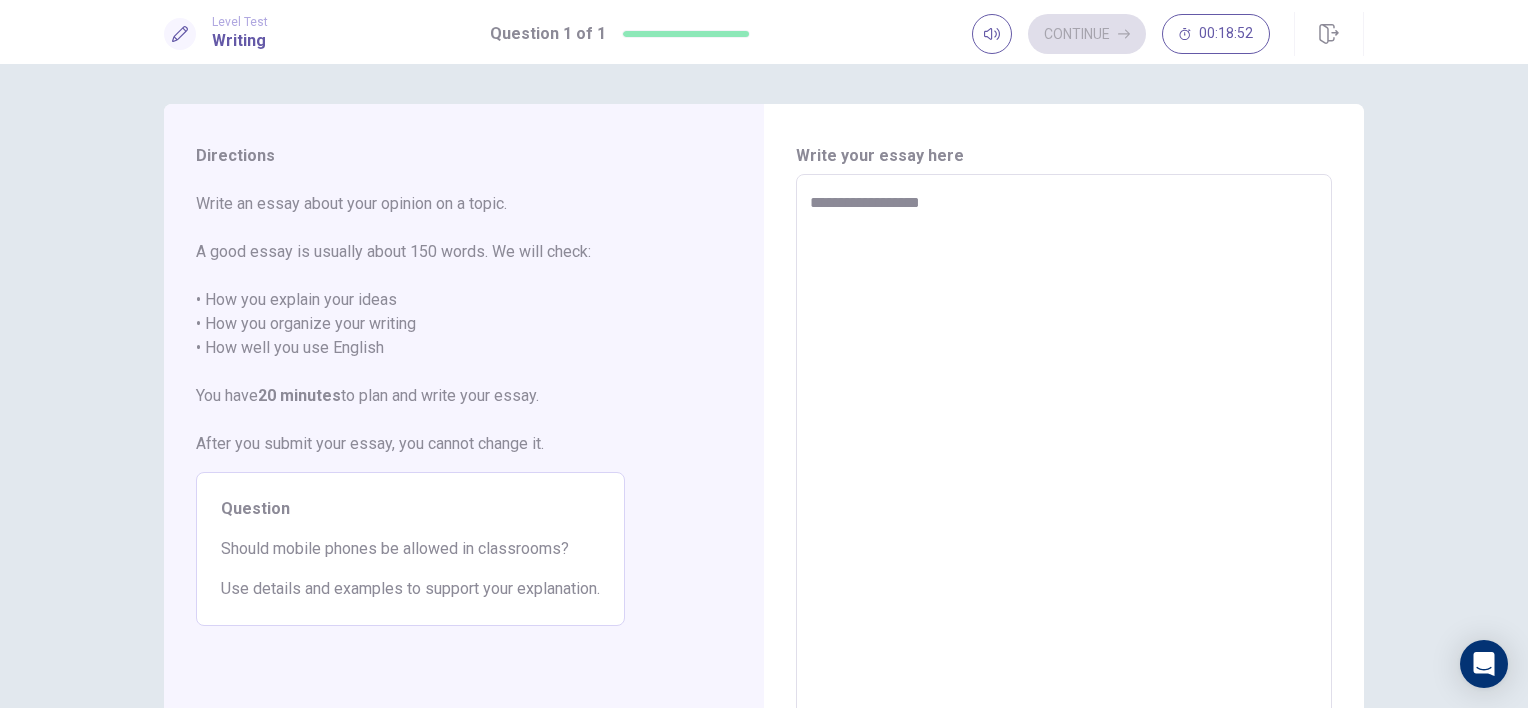 type on "*" 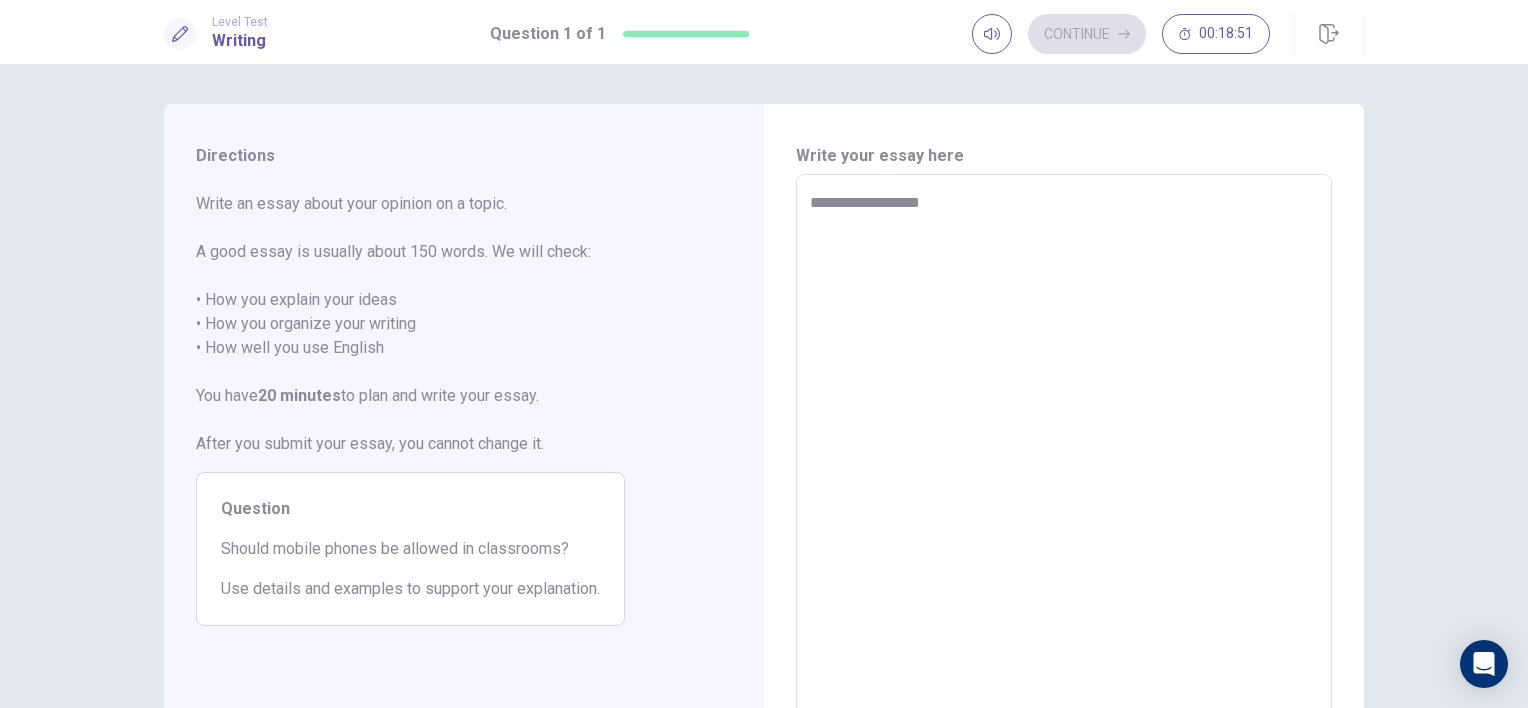 type on "**********" 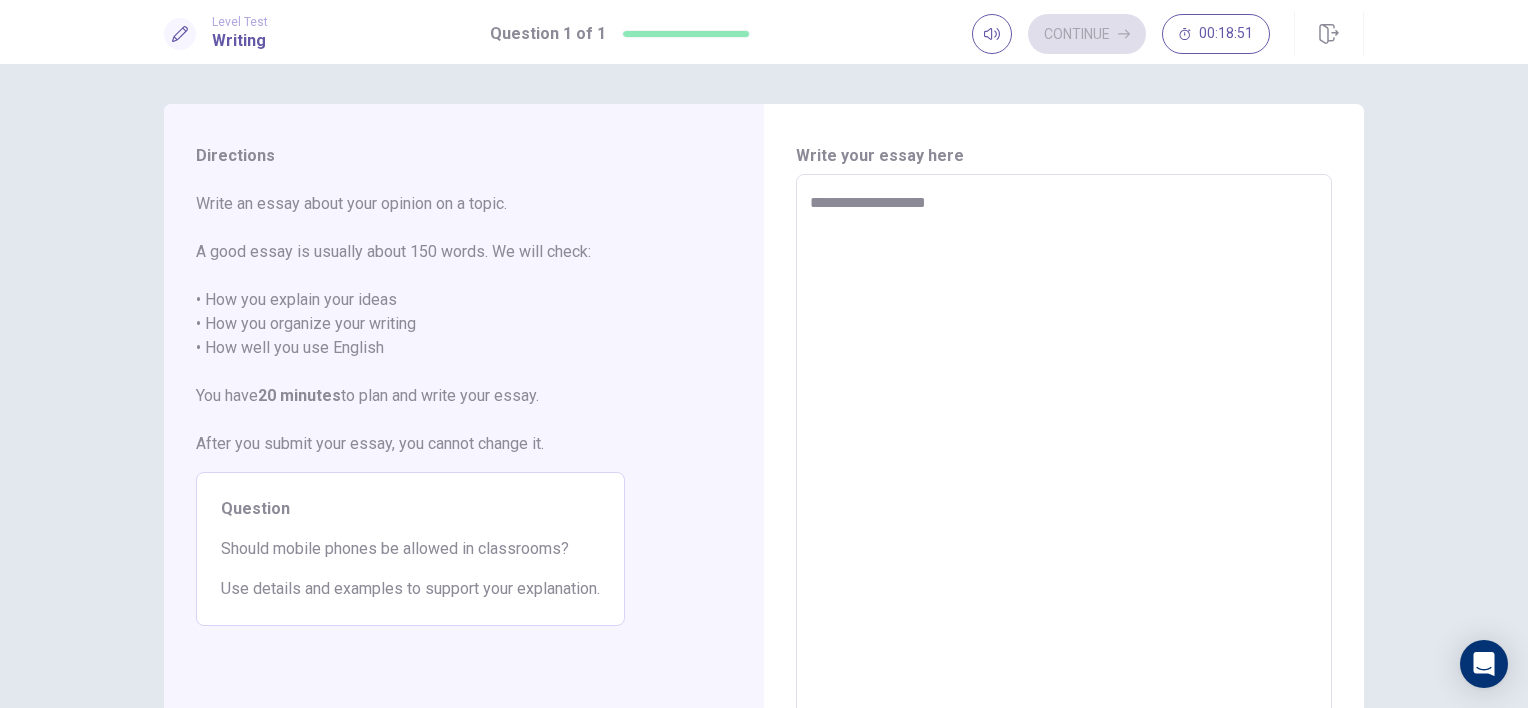 type on "*" 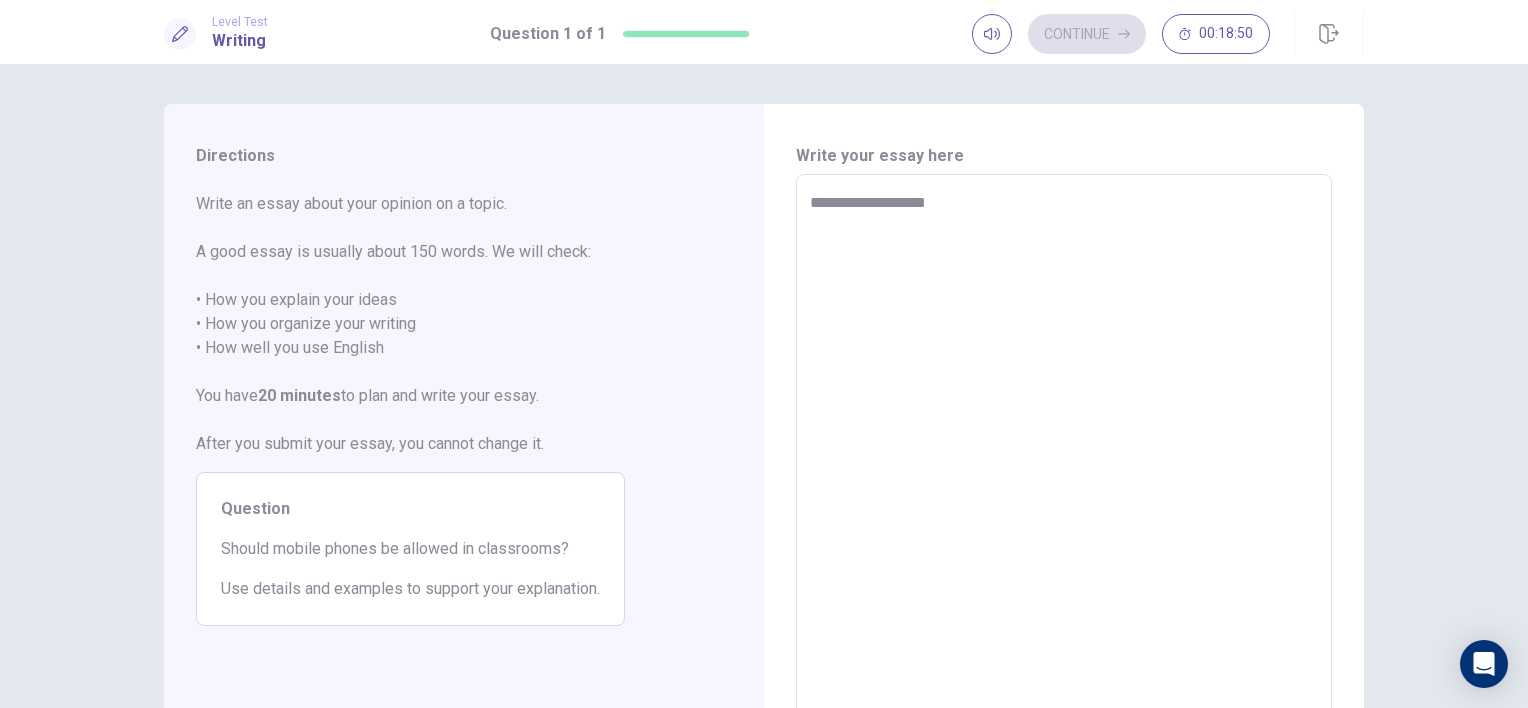 type on "**********" 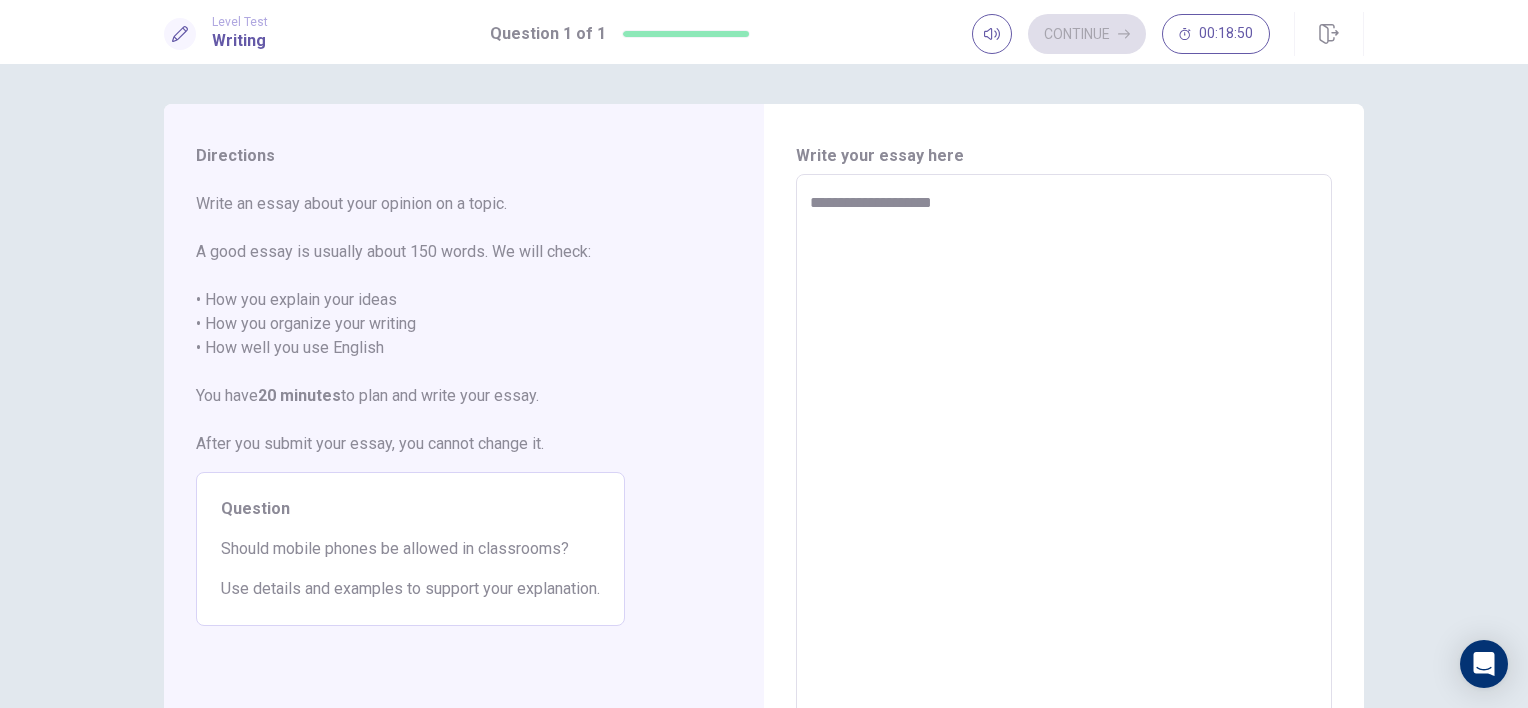 type on "*" 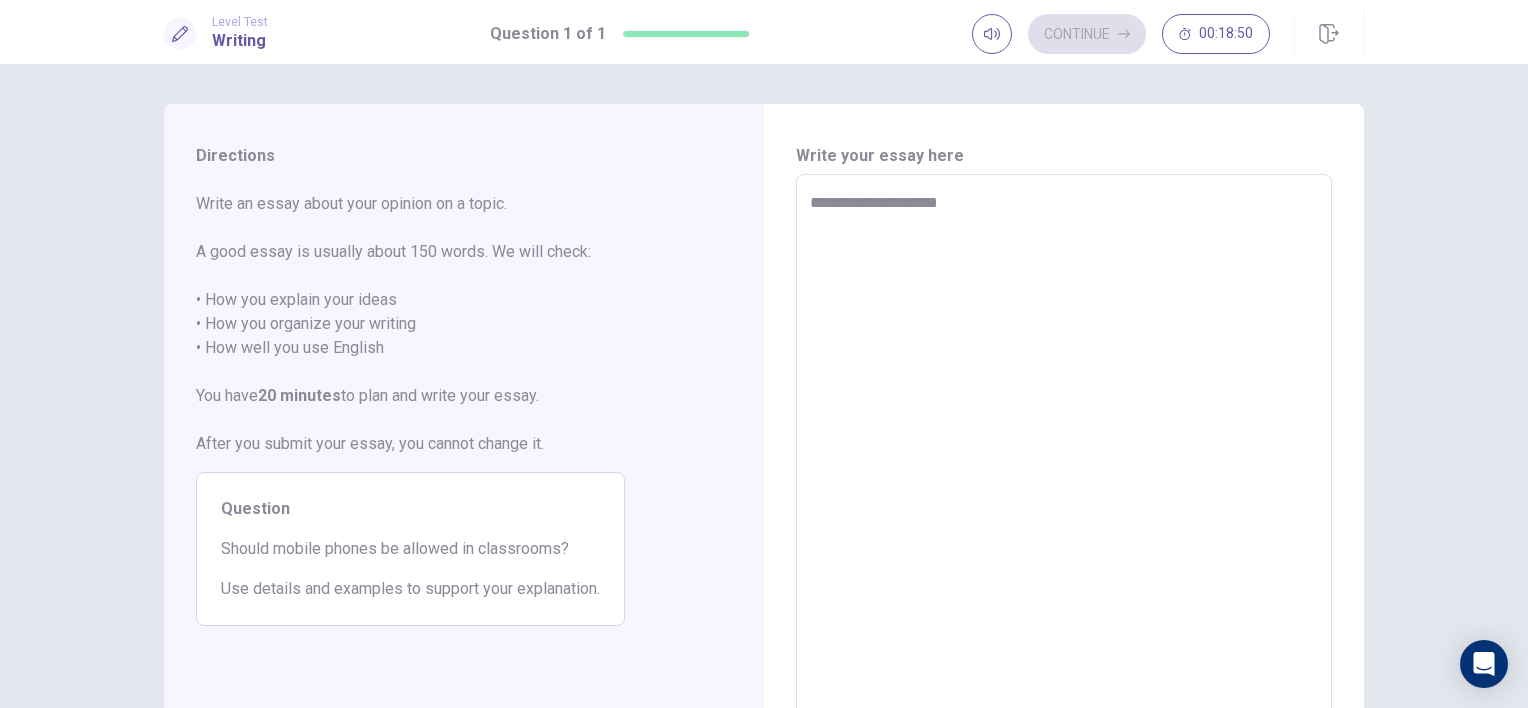 type on "*" 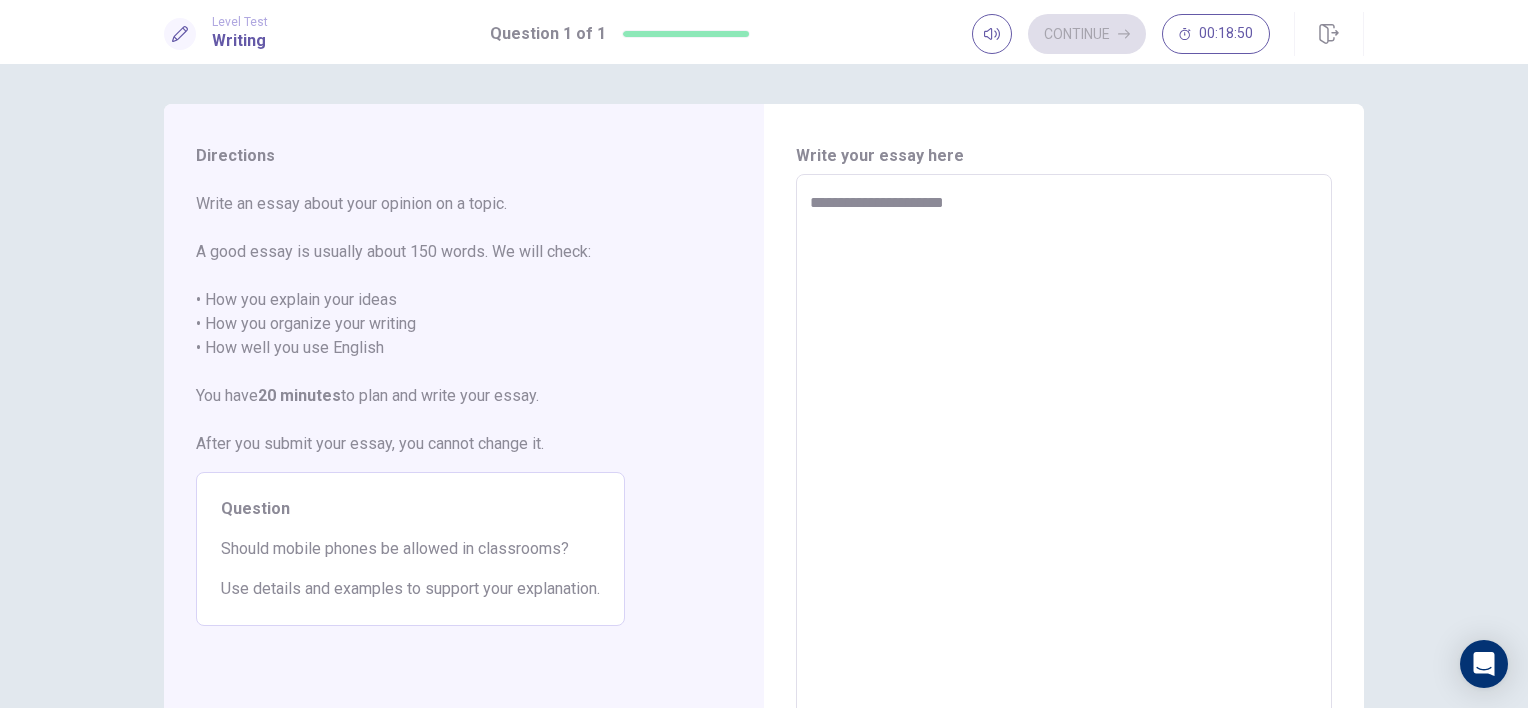type on "*" 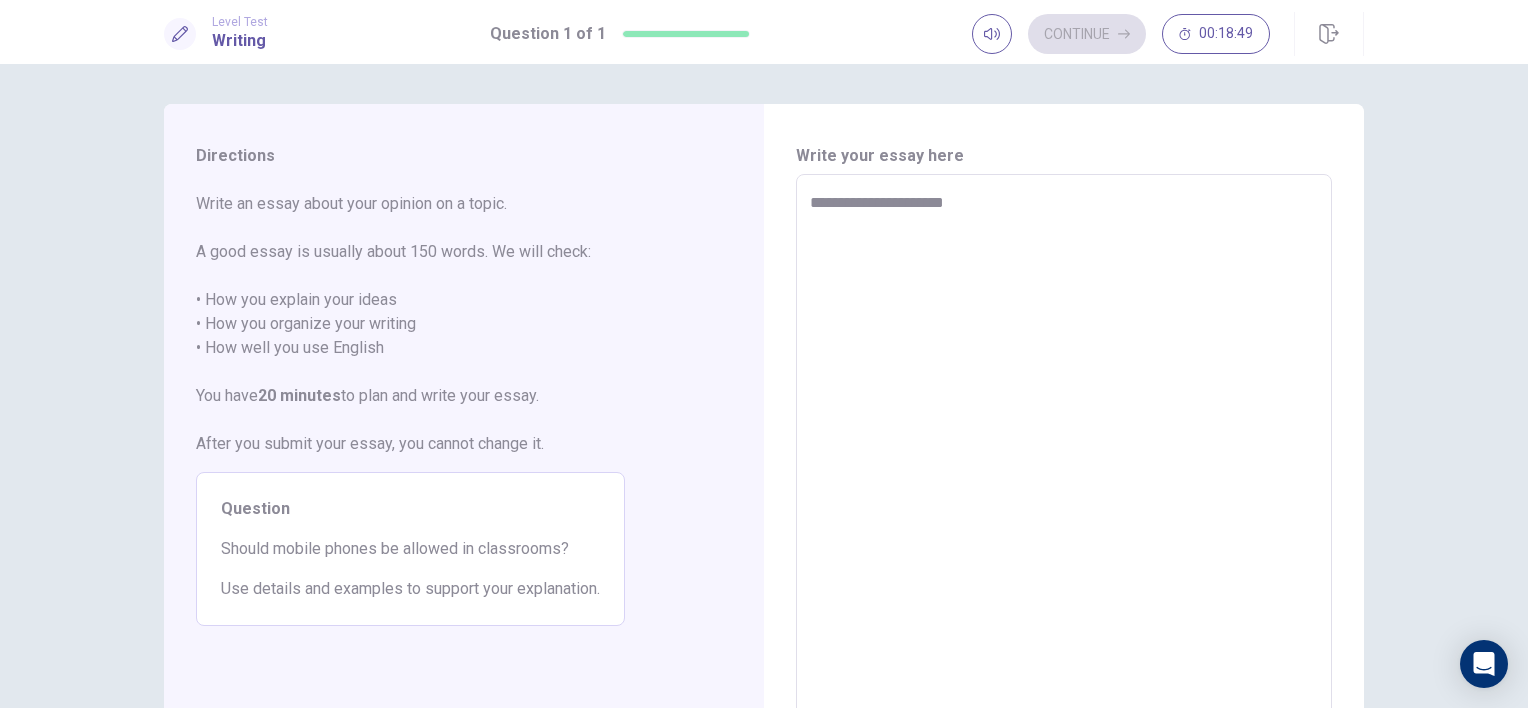 type on "**********" 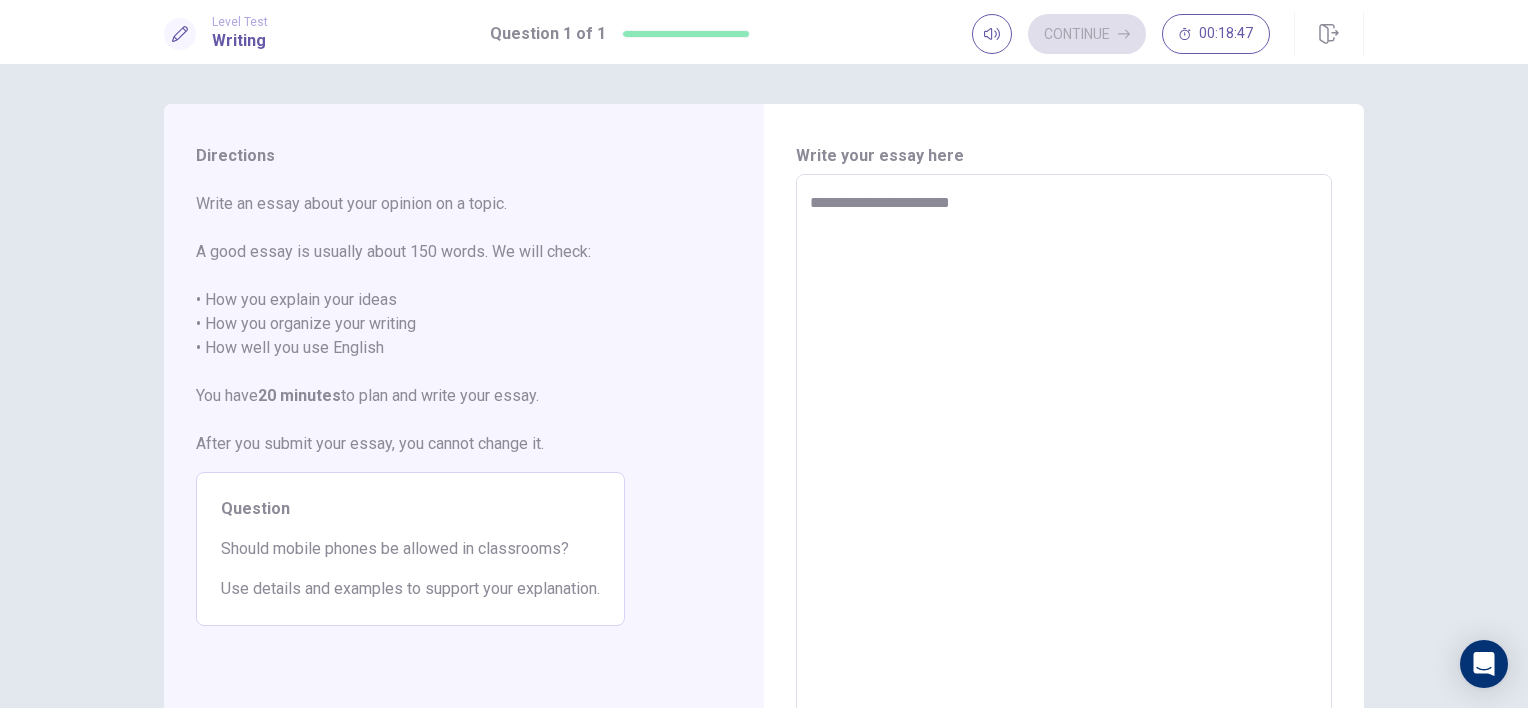 type on "*" 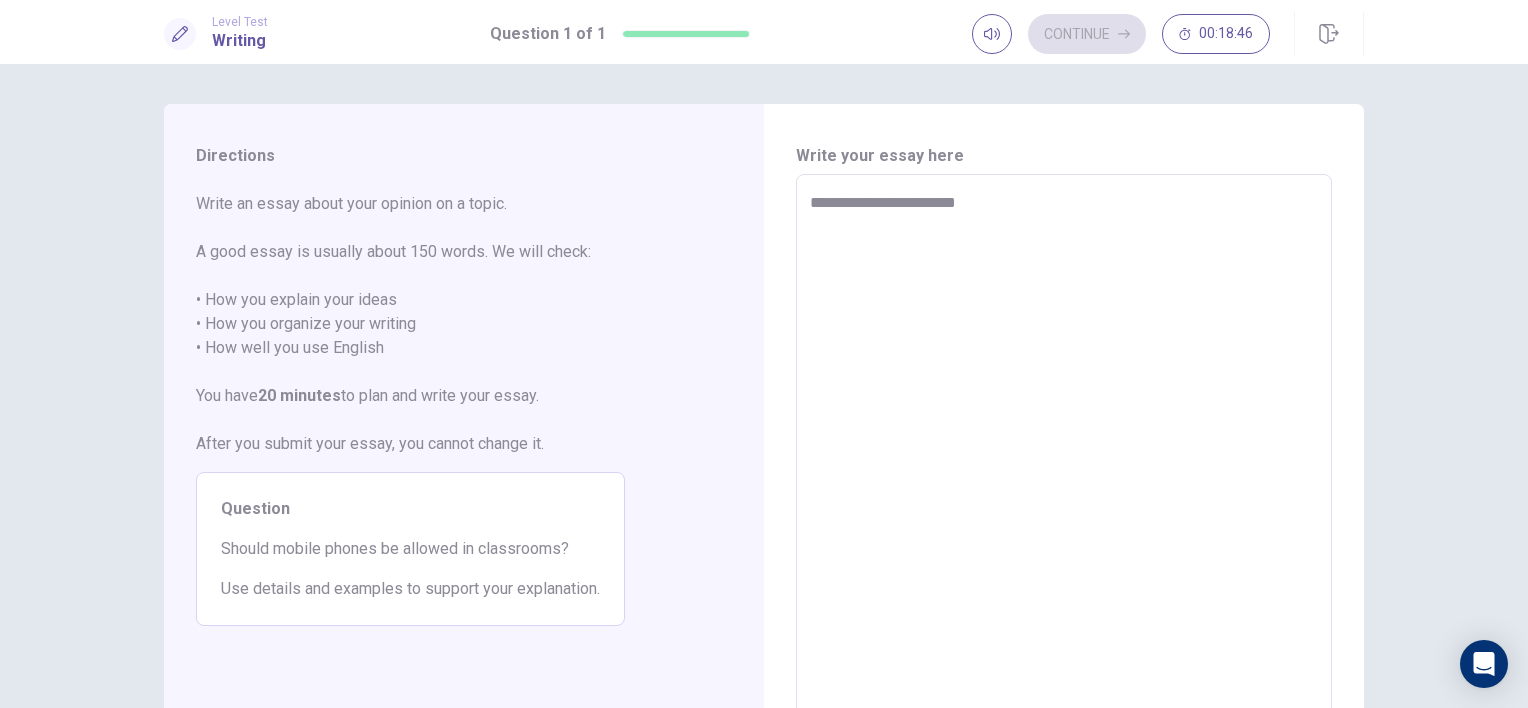 type on "*" 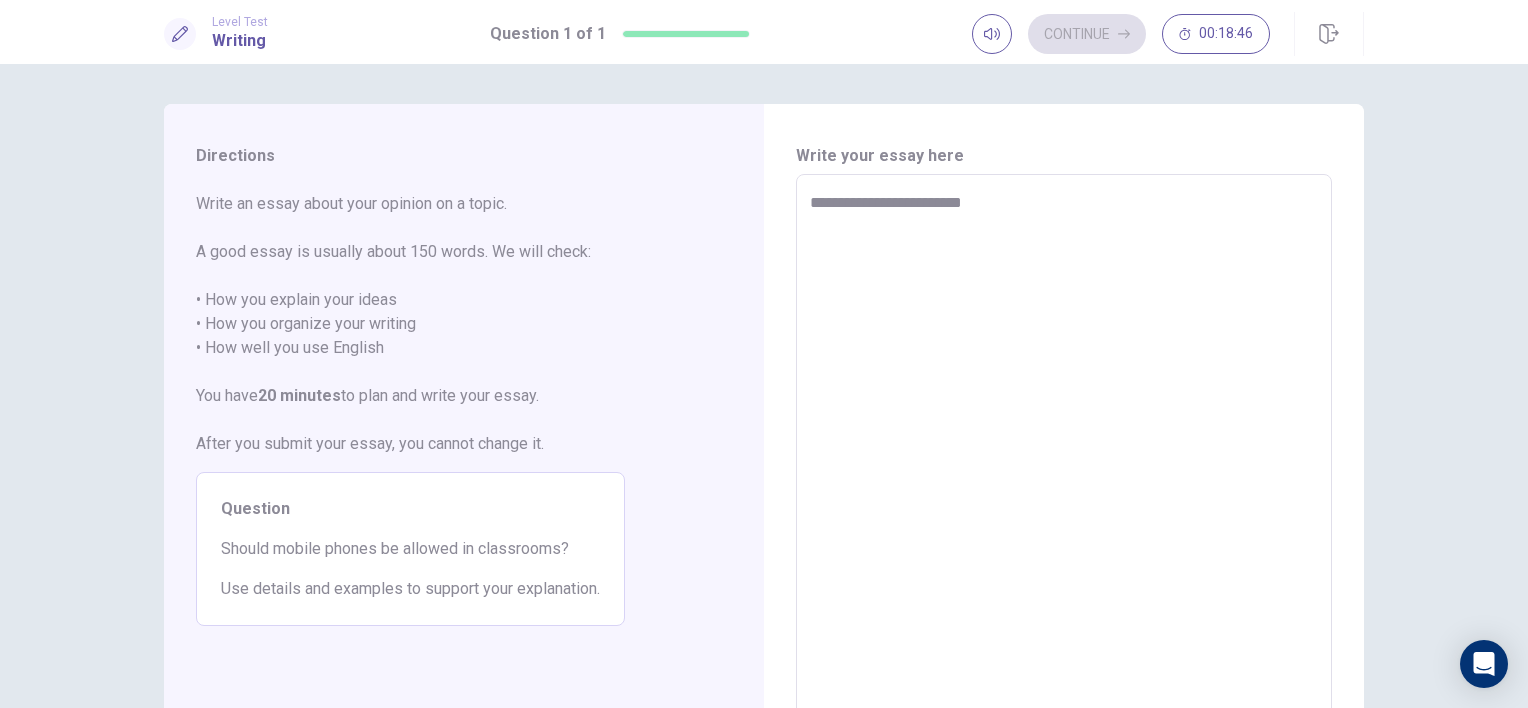 type on "*" 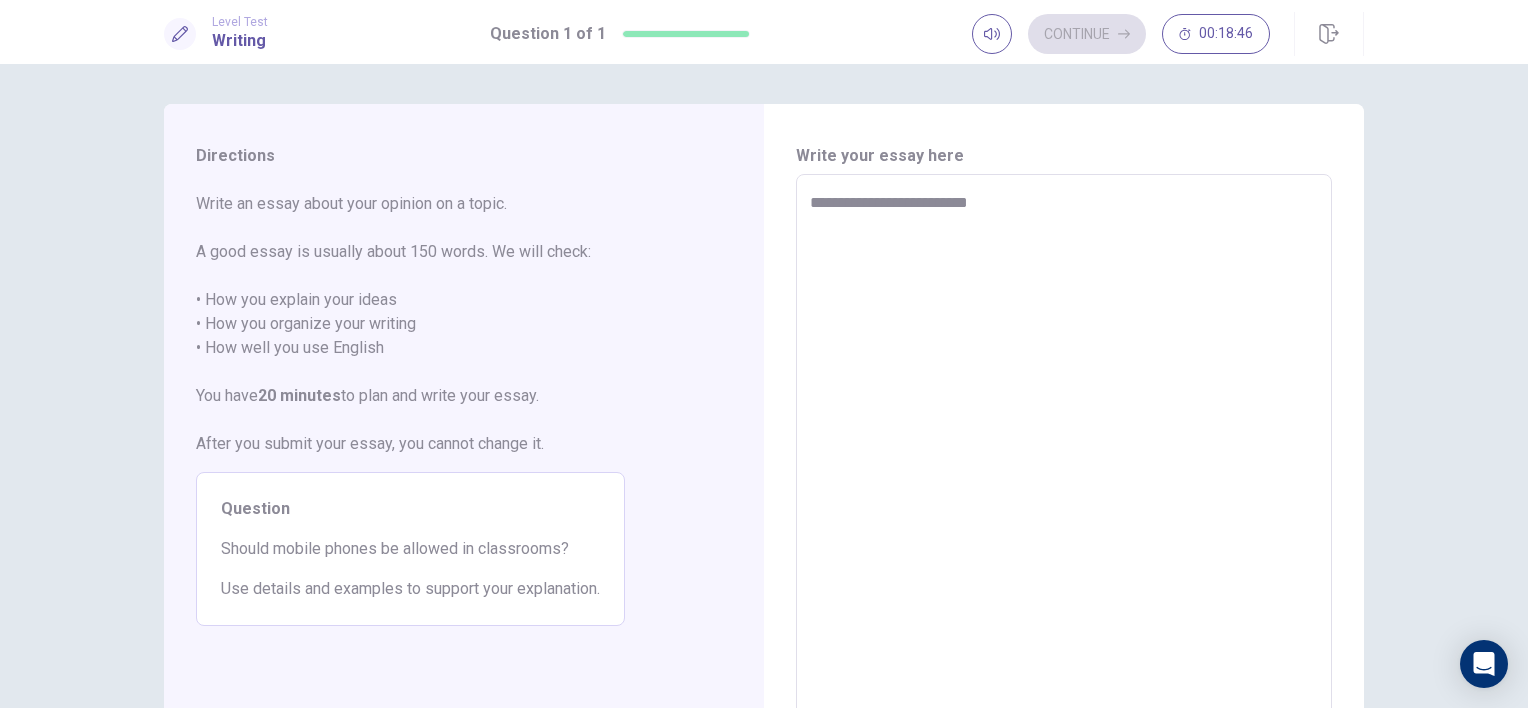 type on "*" 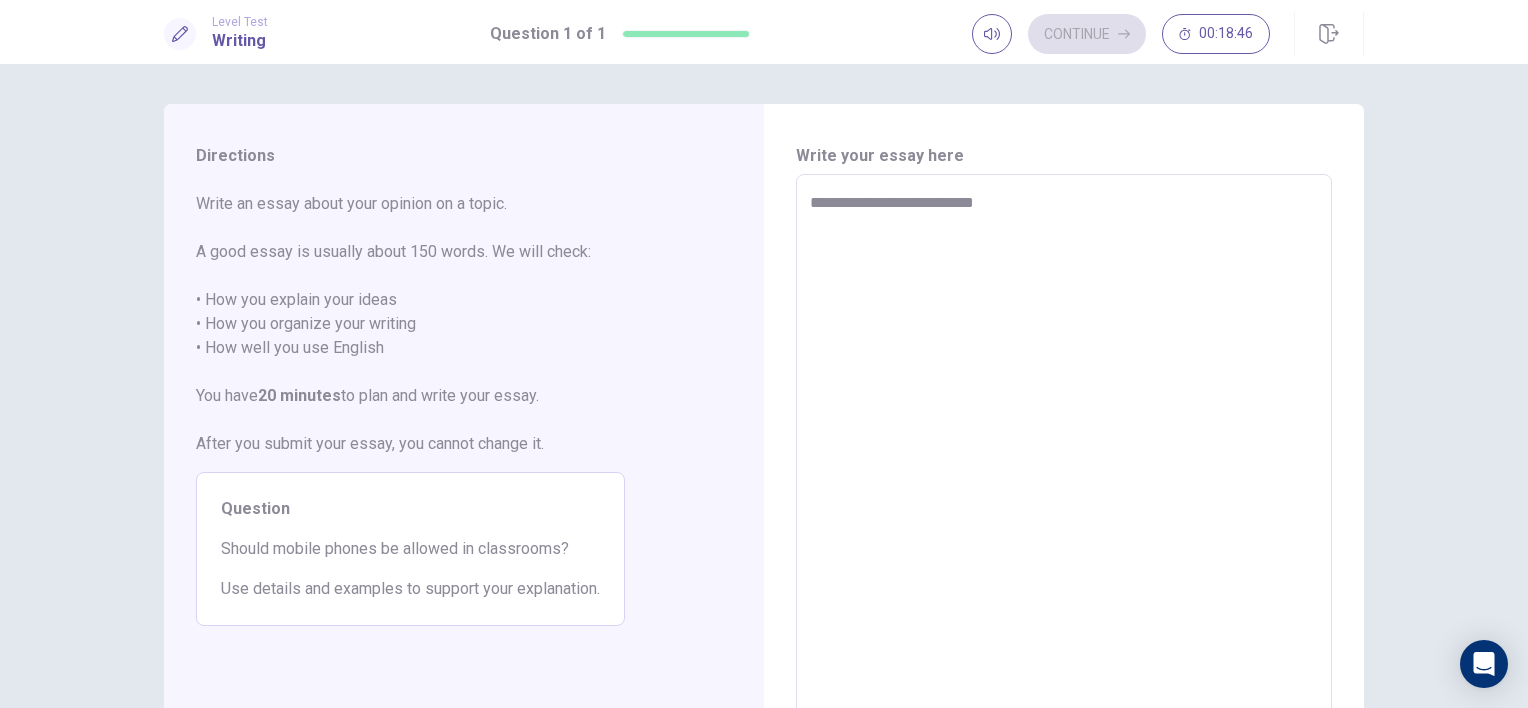 type on "*" 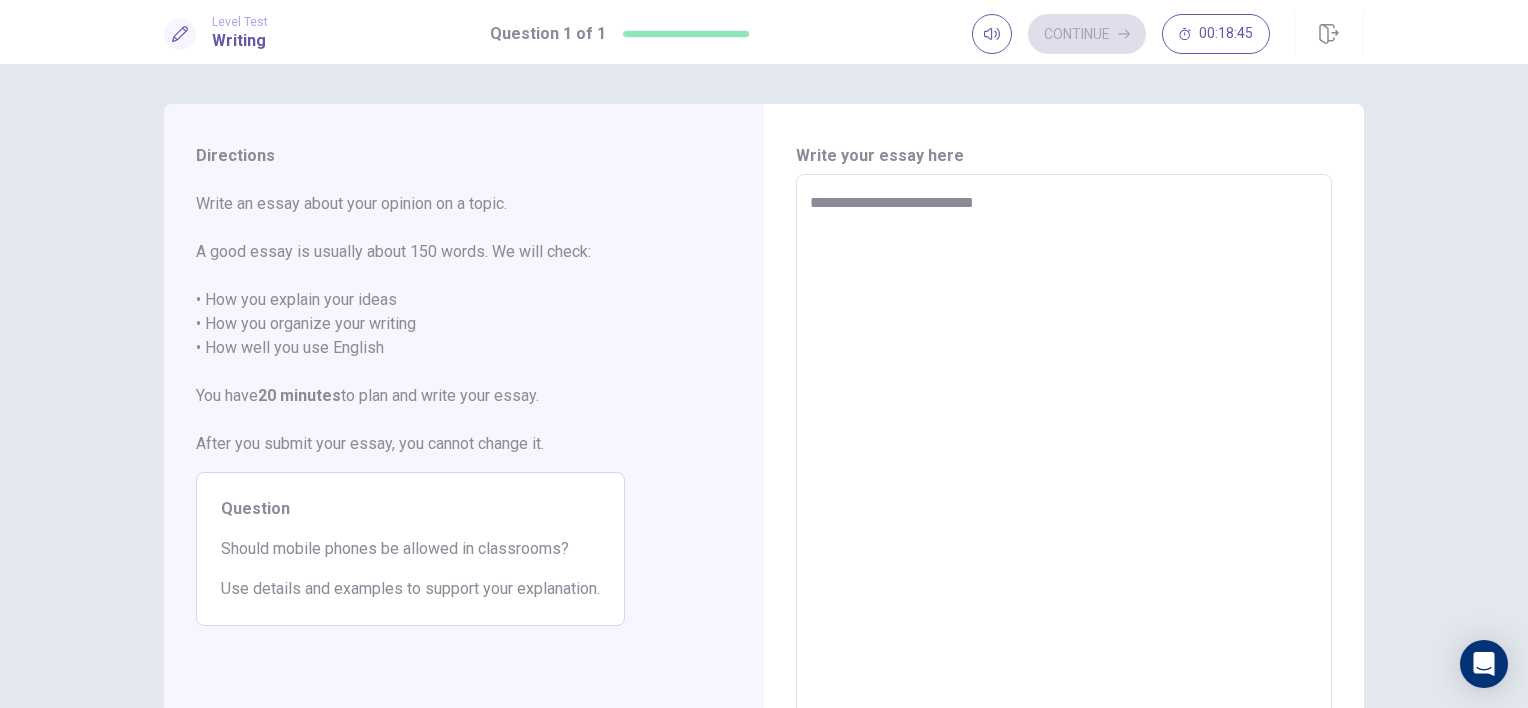type on "**********" 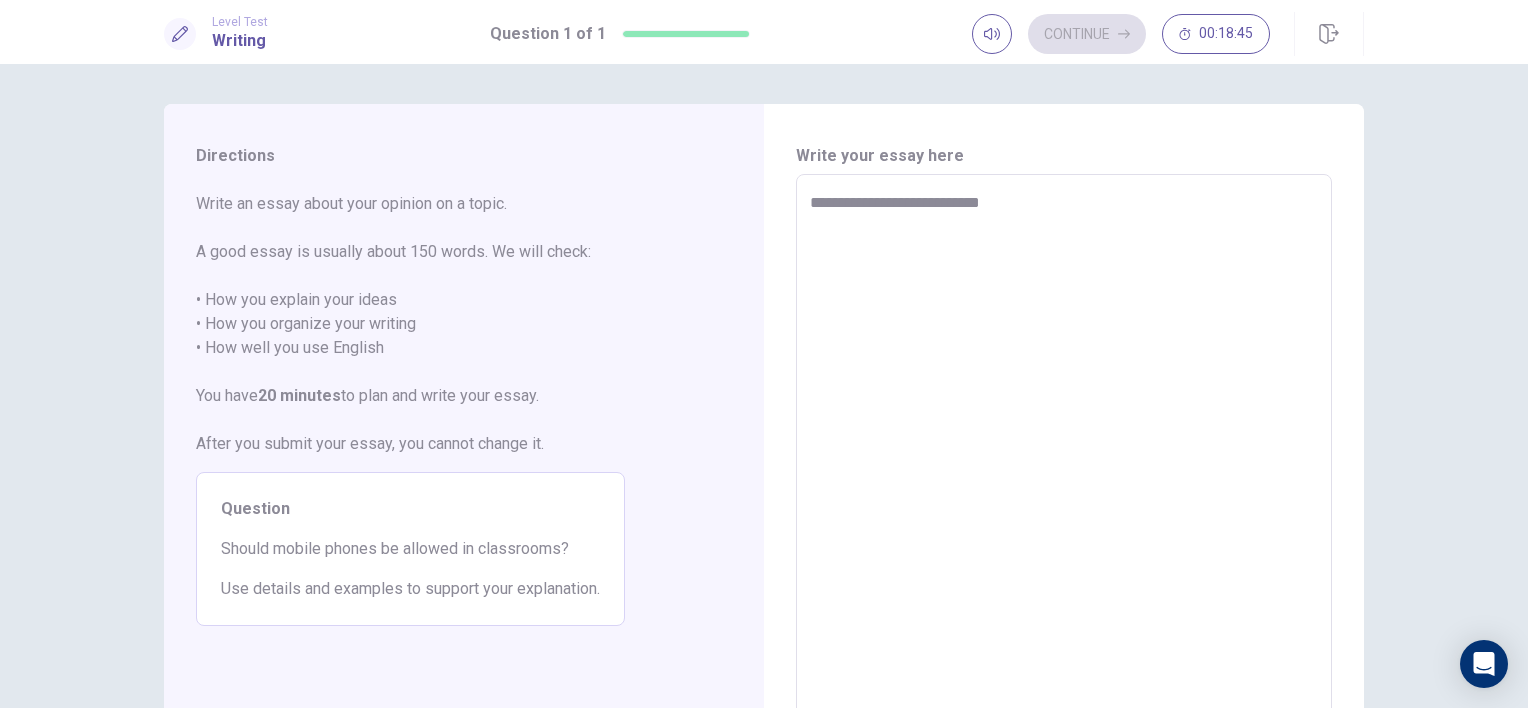 type on "*" 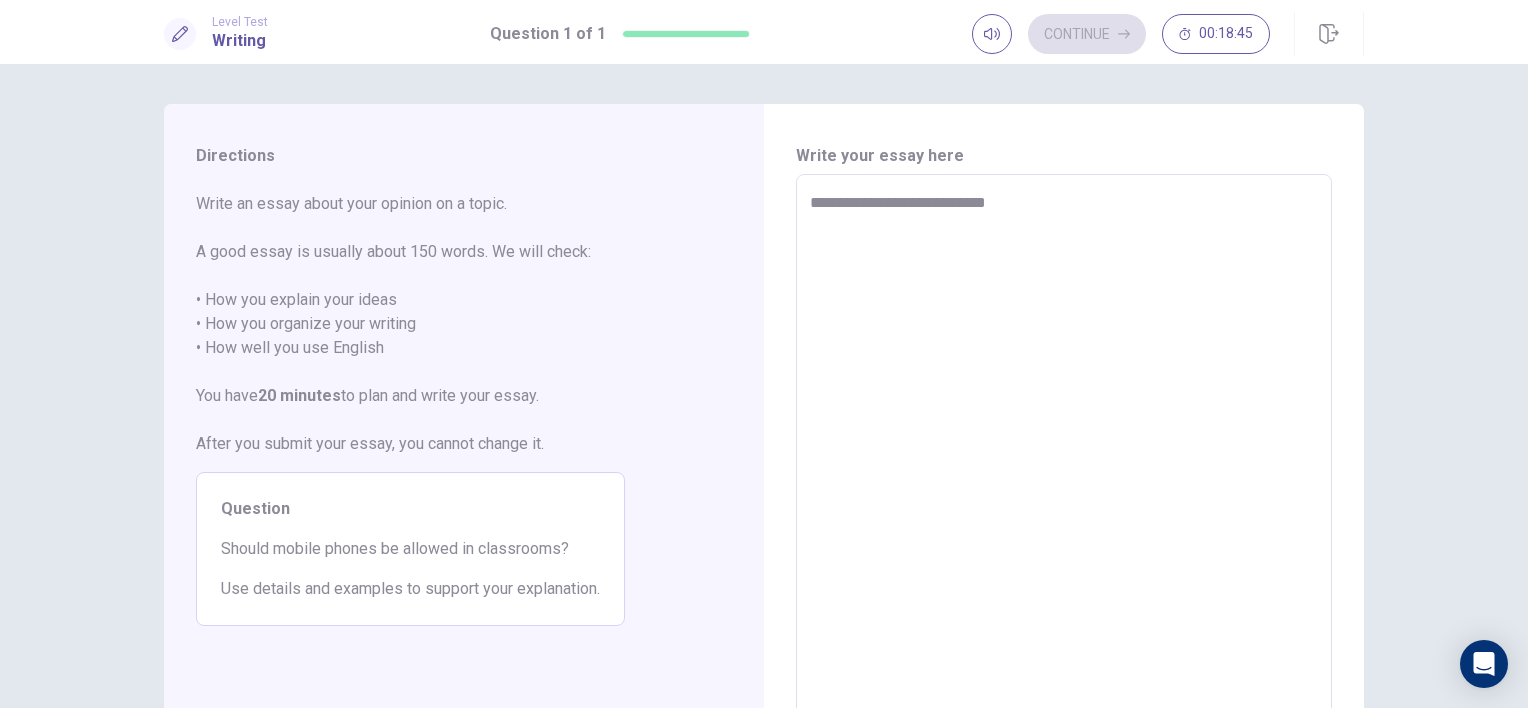 type on "**********" 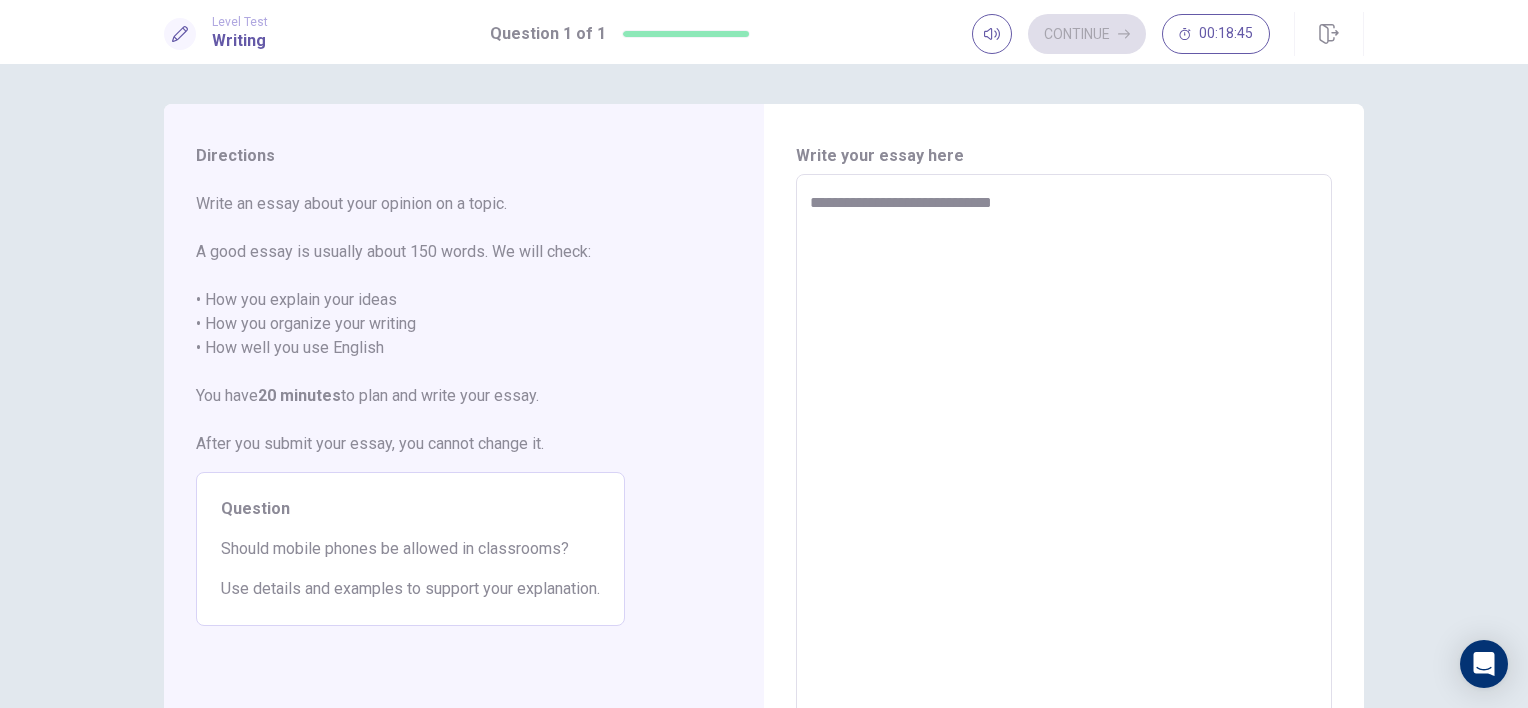 type on "*" 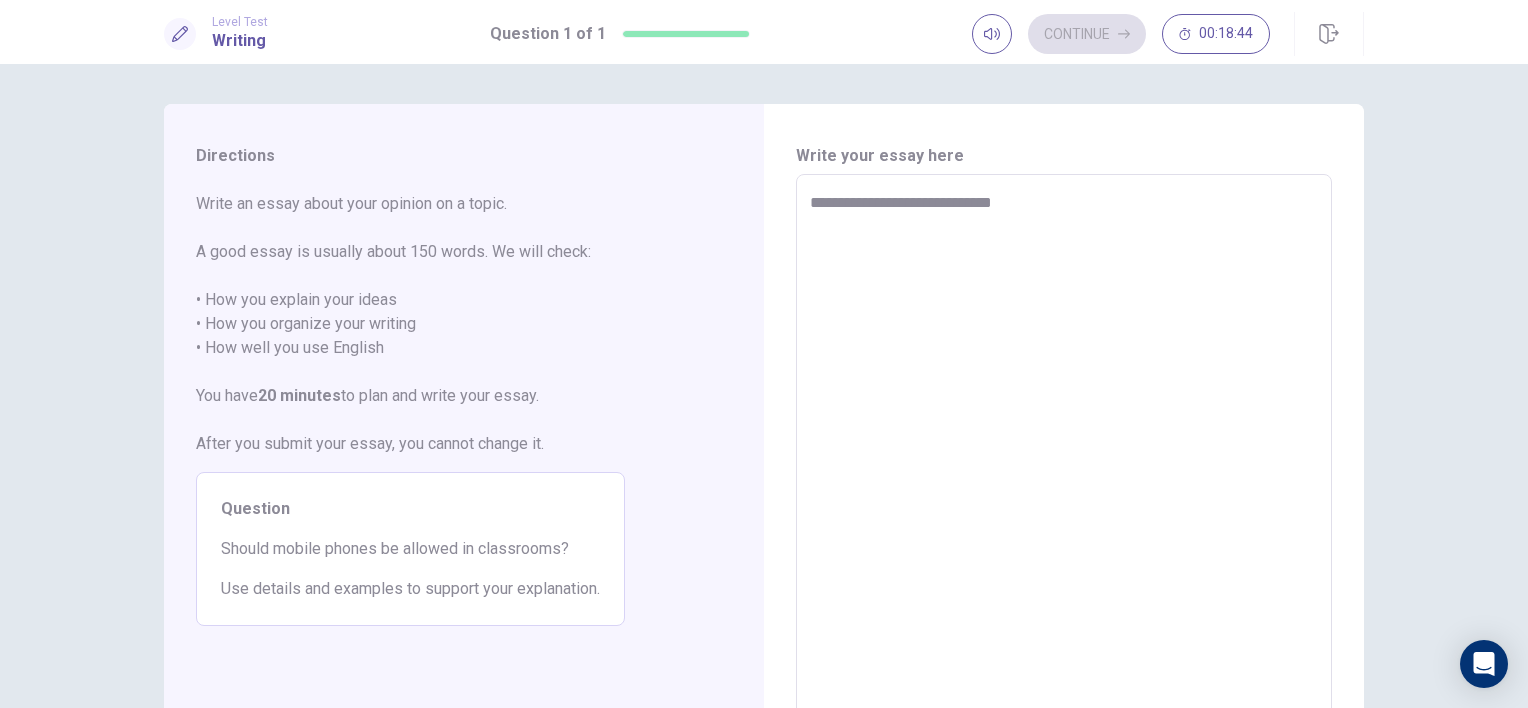type on "**********" 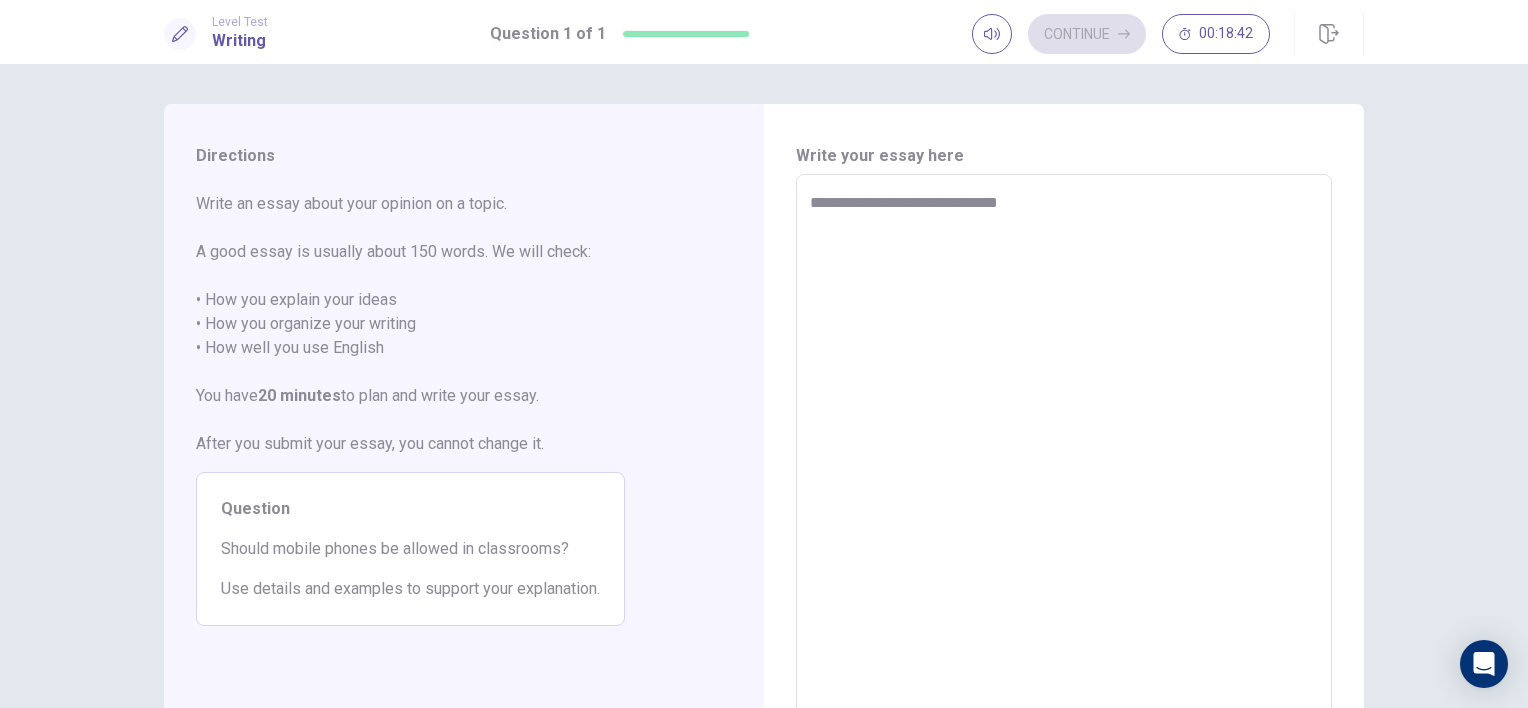 type on "*" 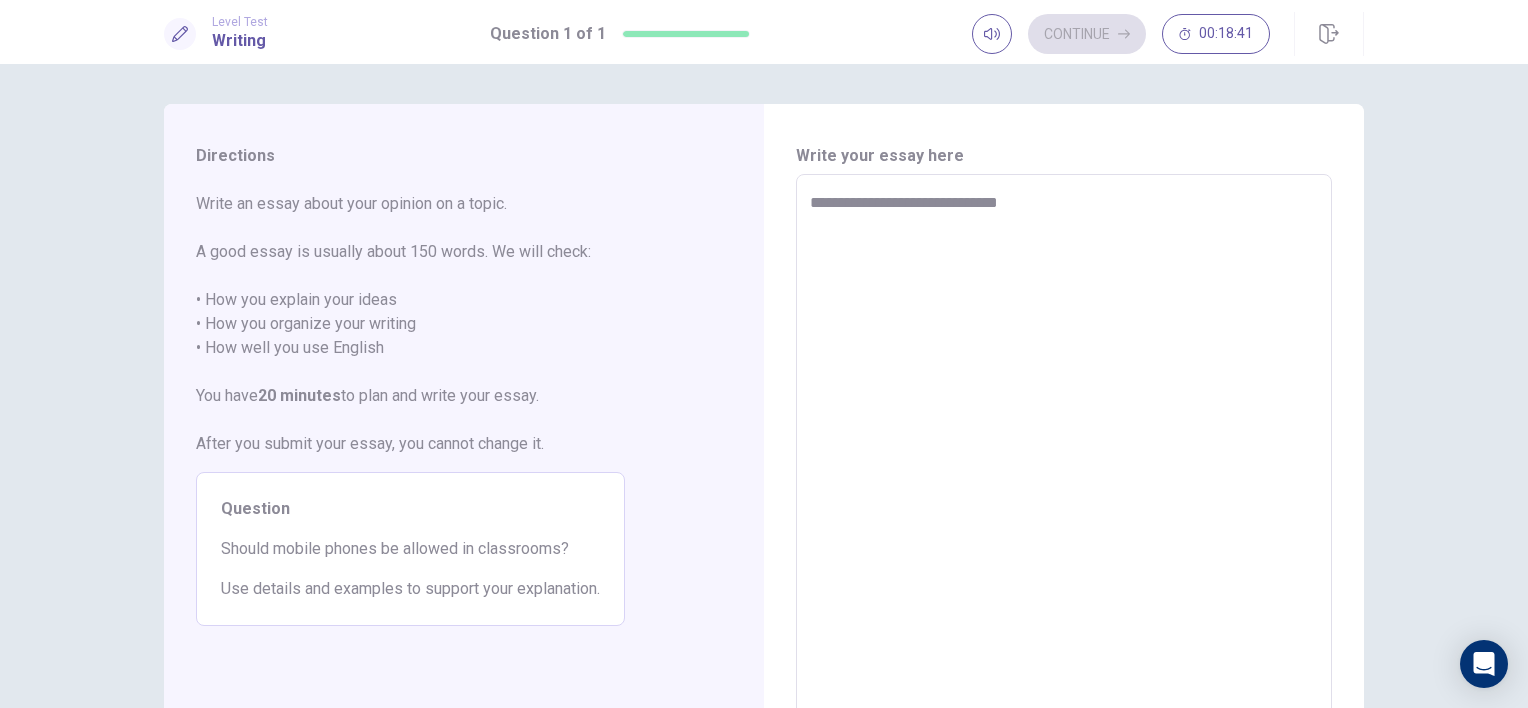 type on "**********" 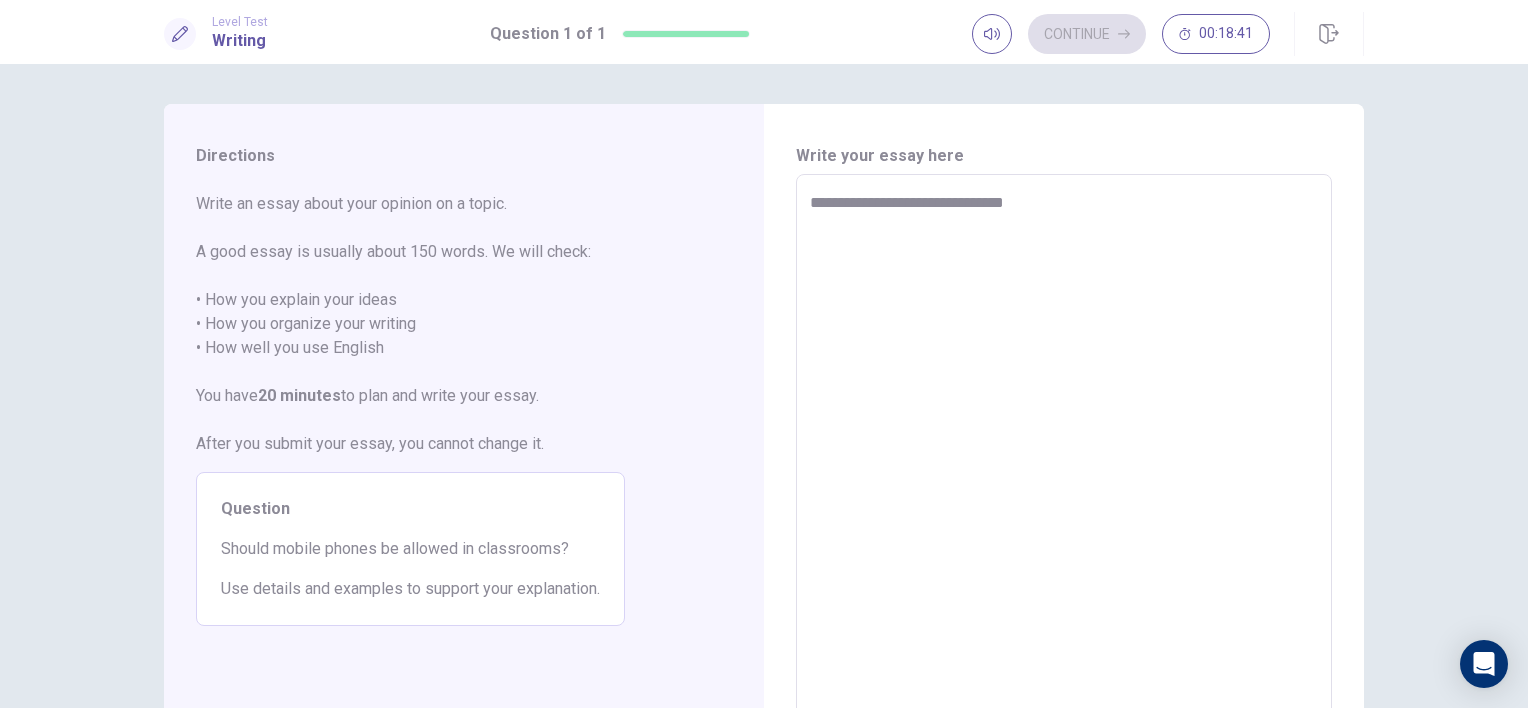 type on "*" 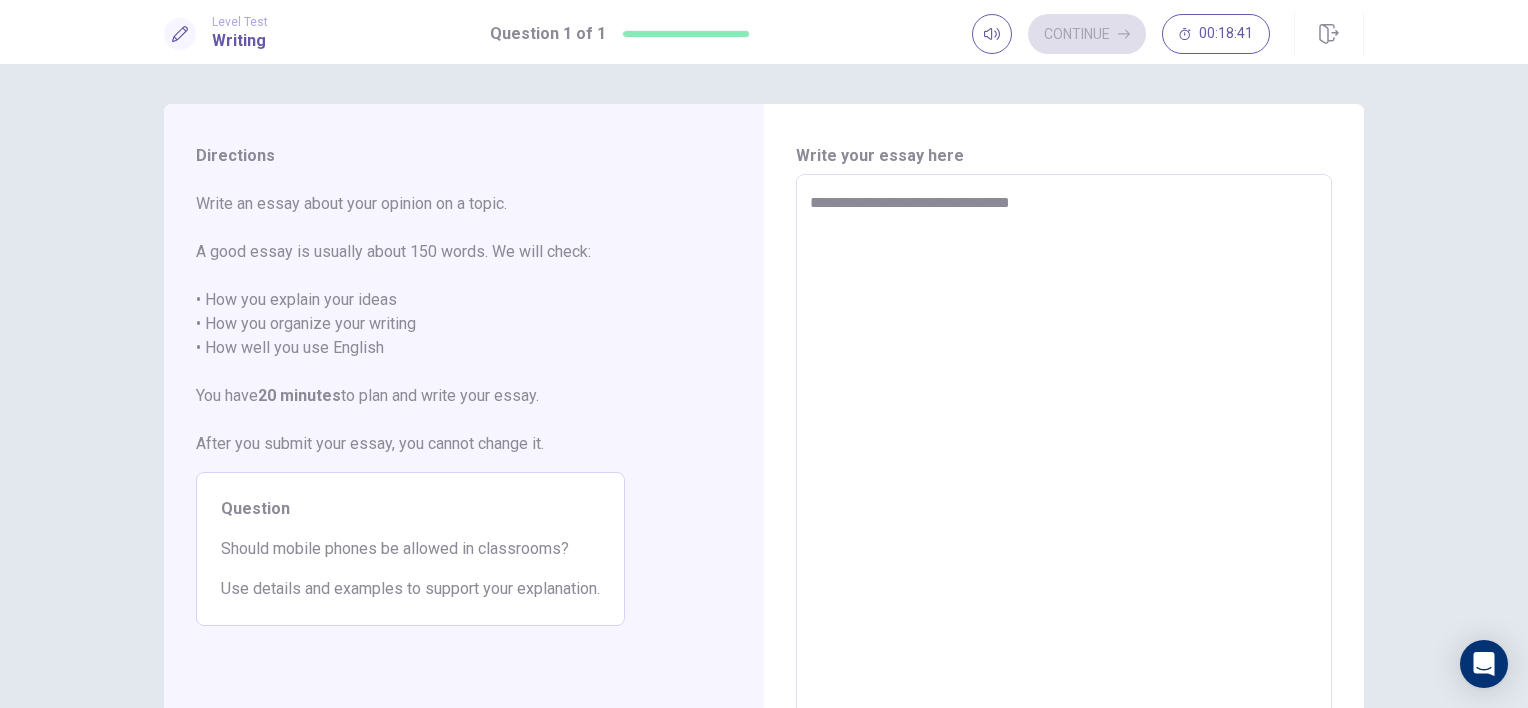 type on "*" 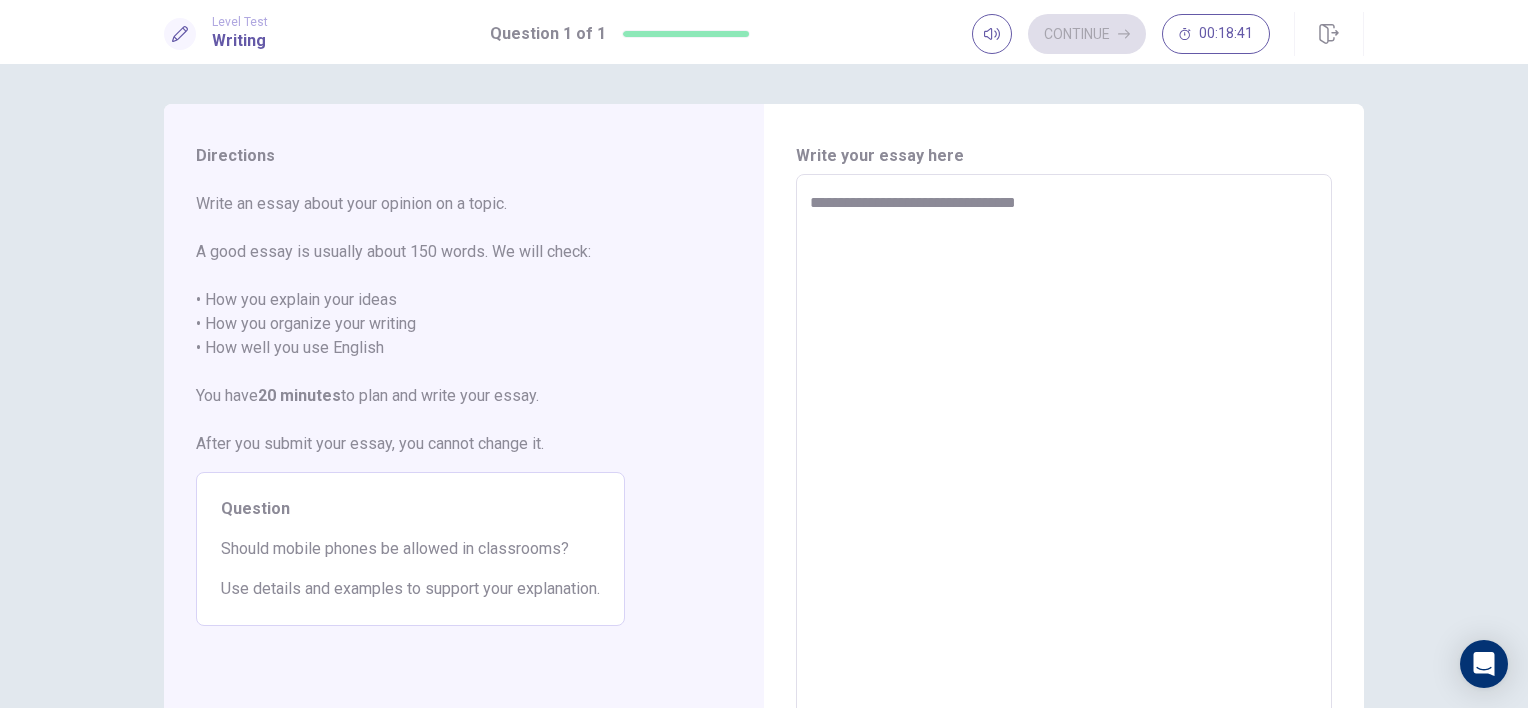 type on "*" 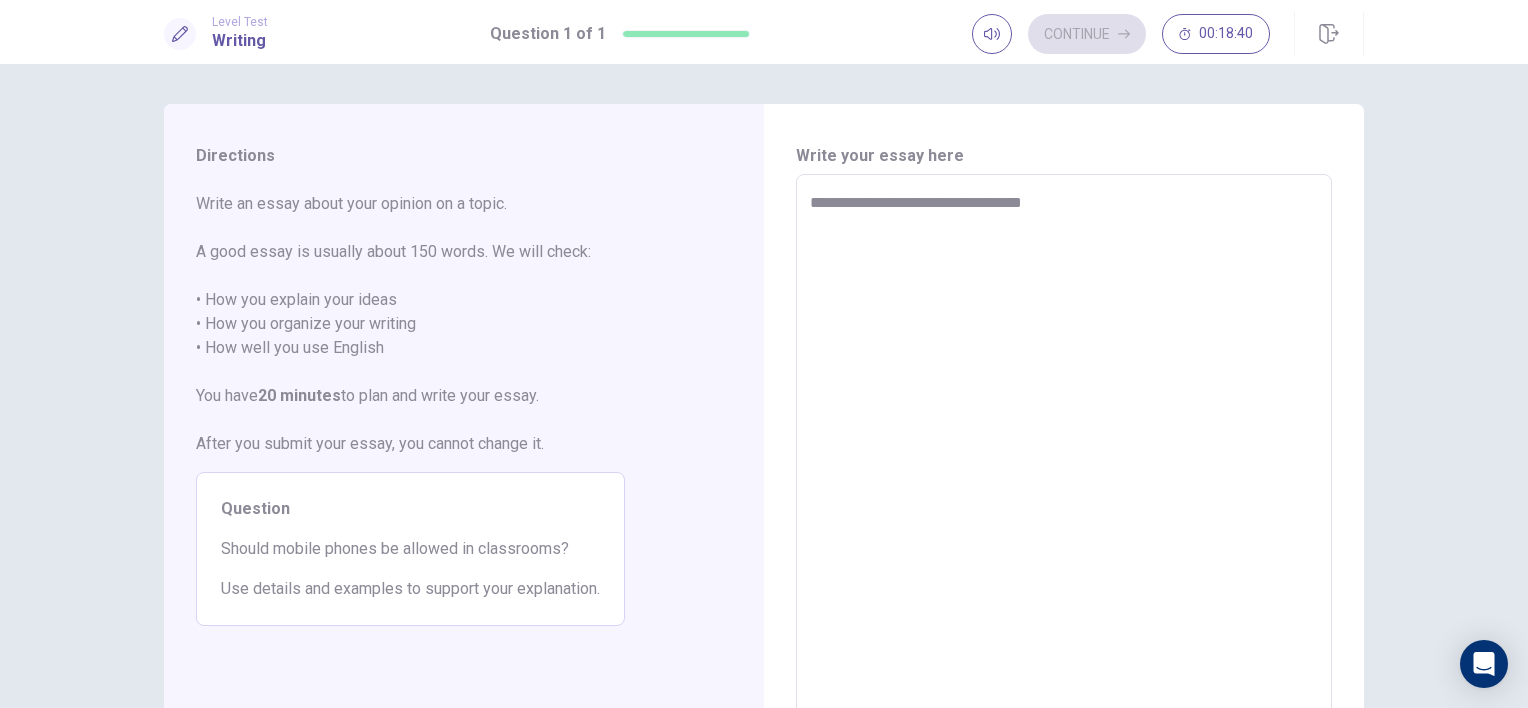 type on "*" 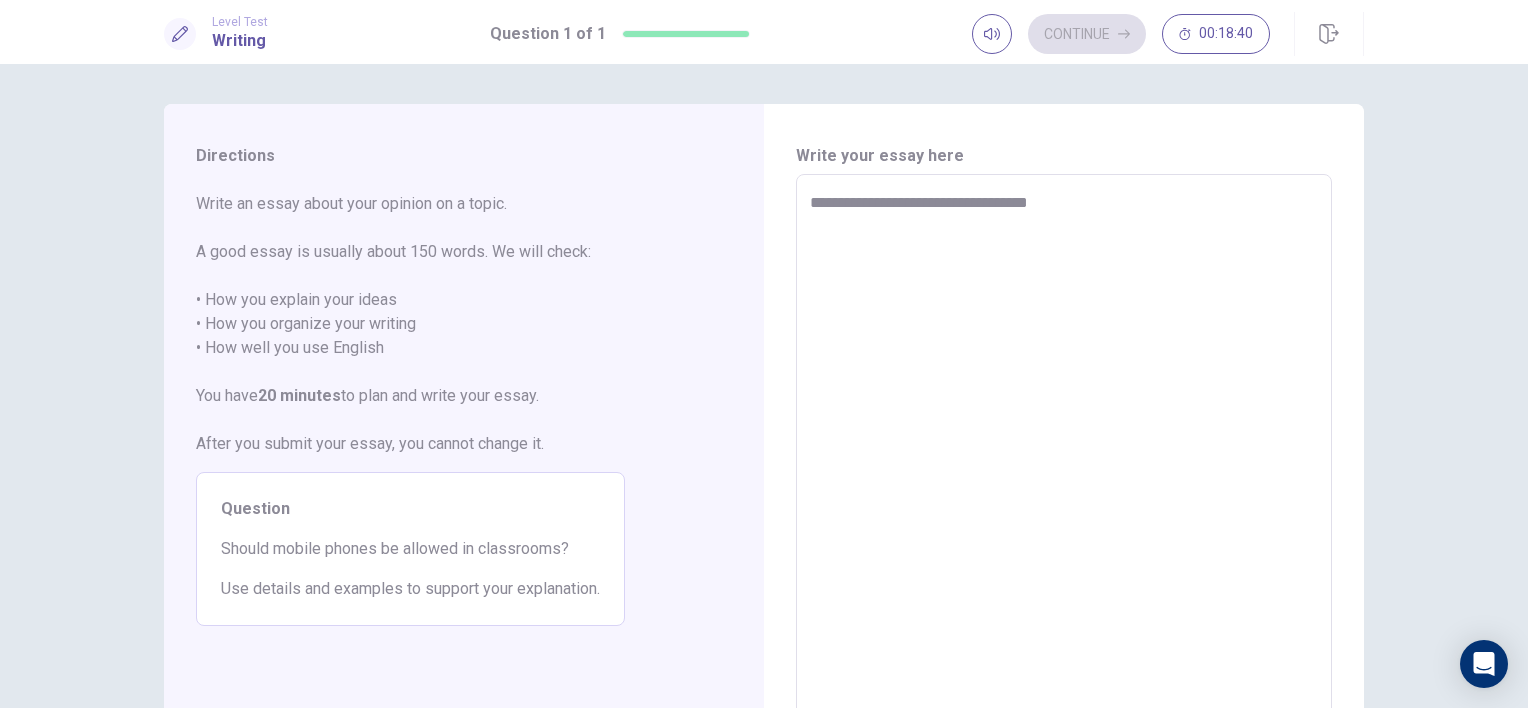 type on "*" 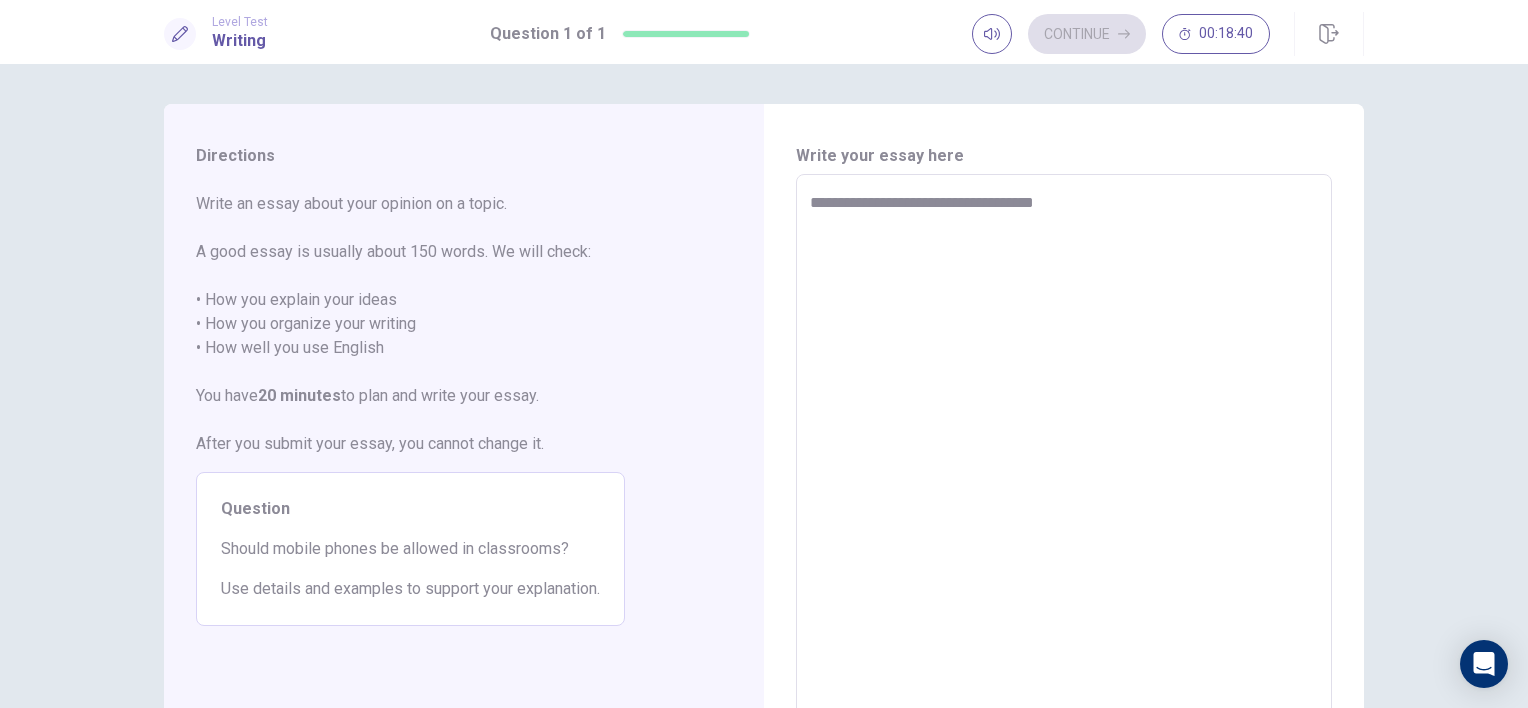 type on "*" 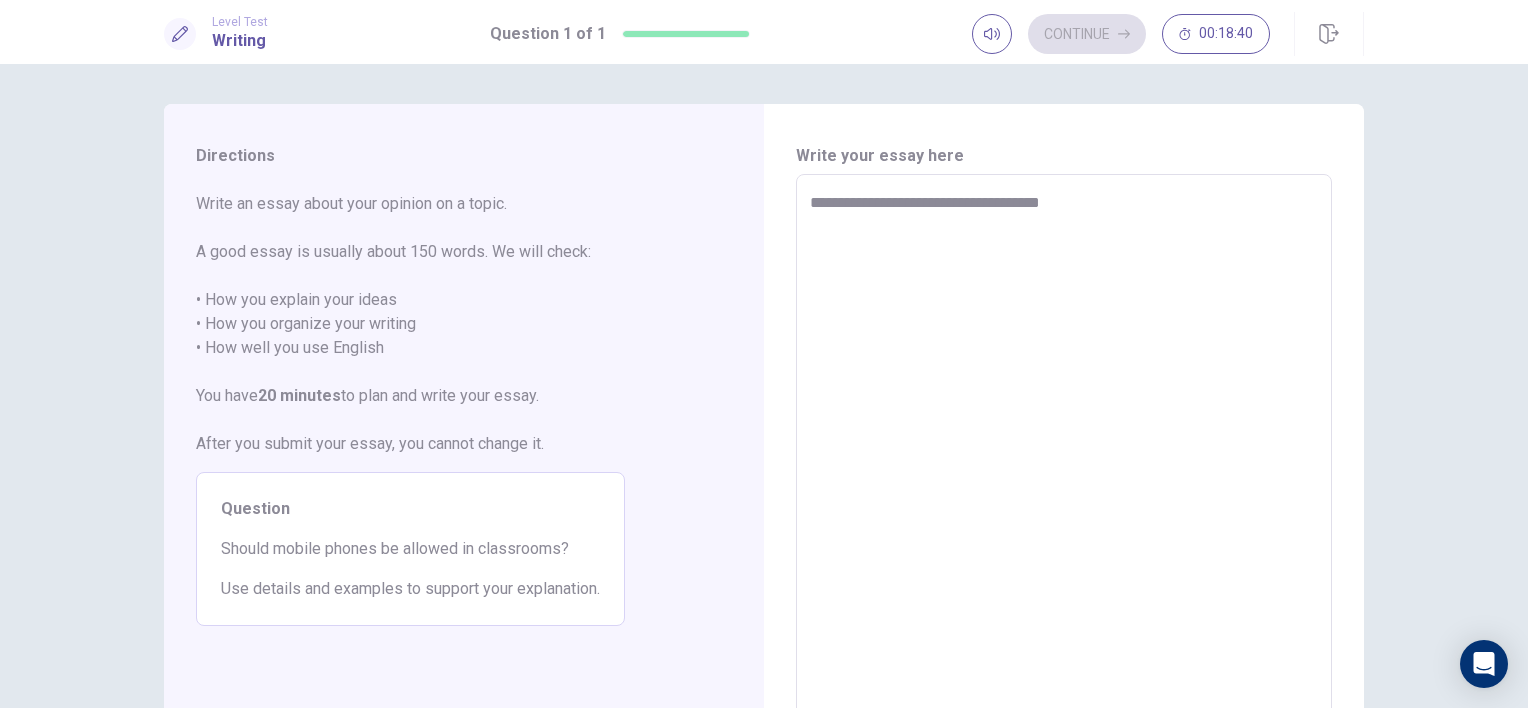 type on "*" 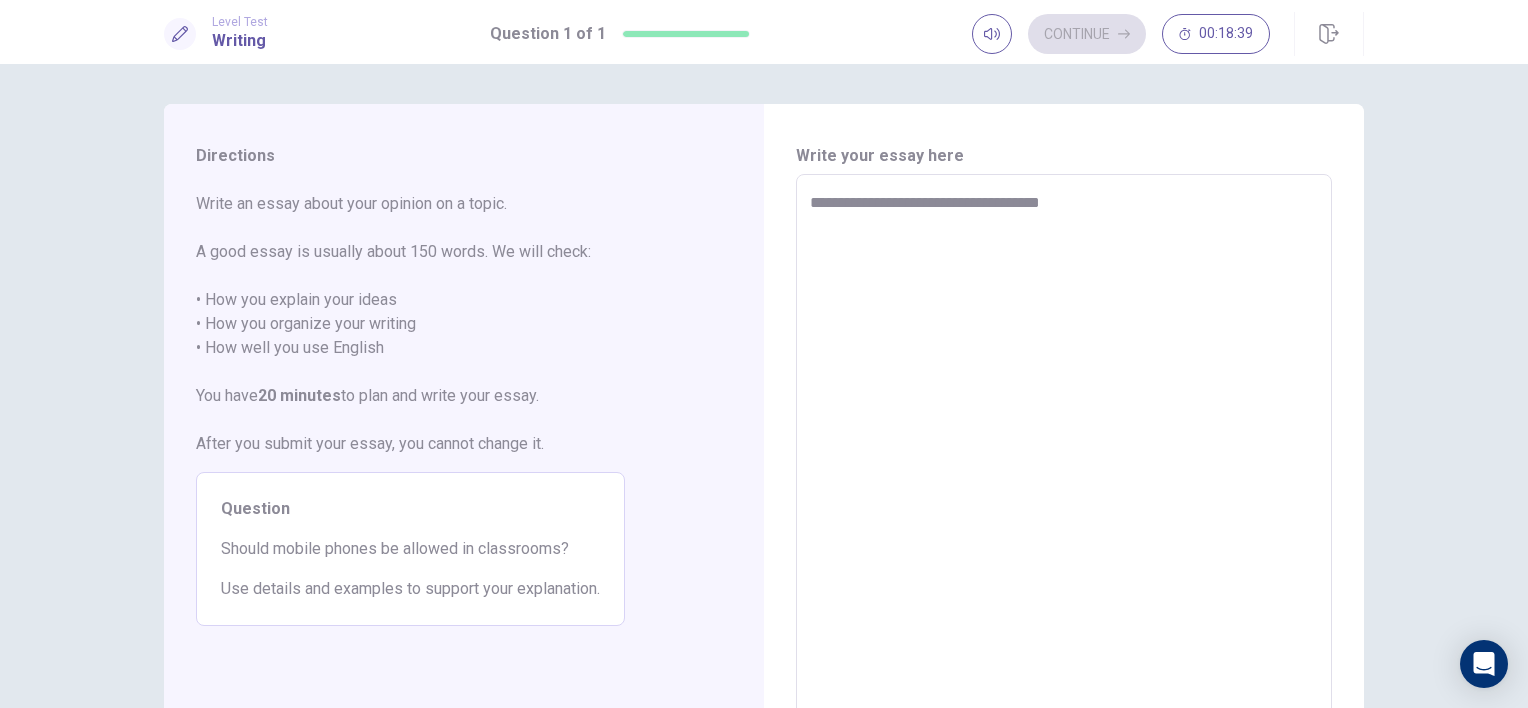 type on "**********" 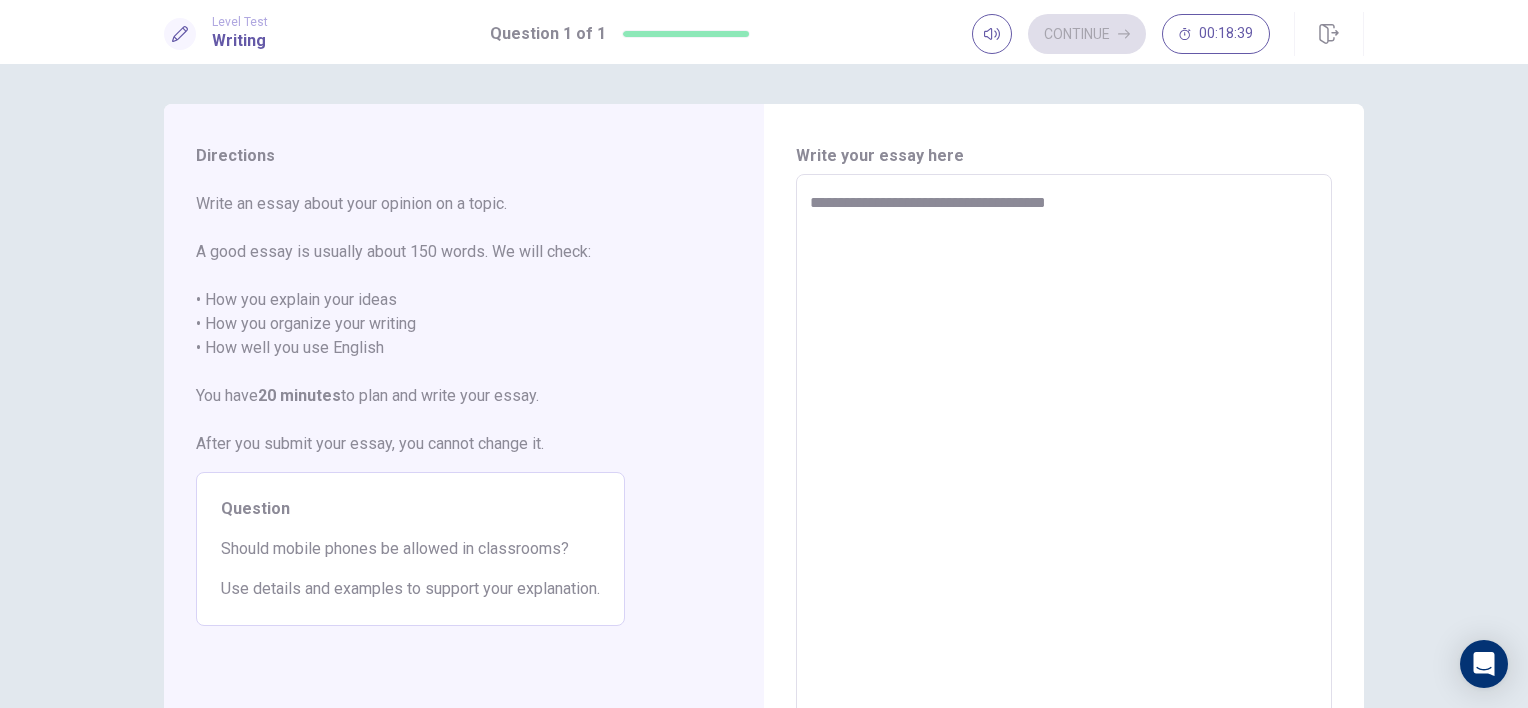 type on "*" 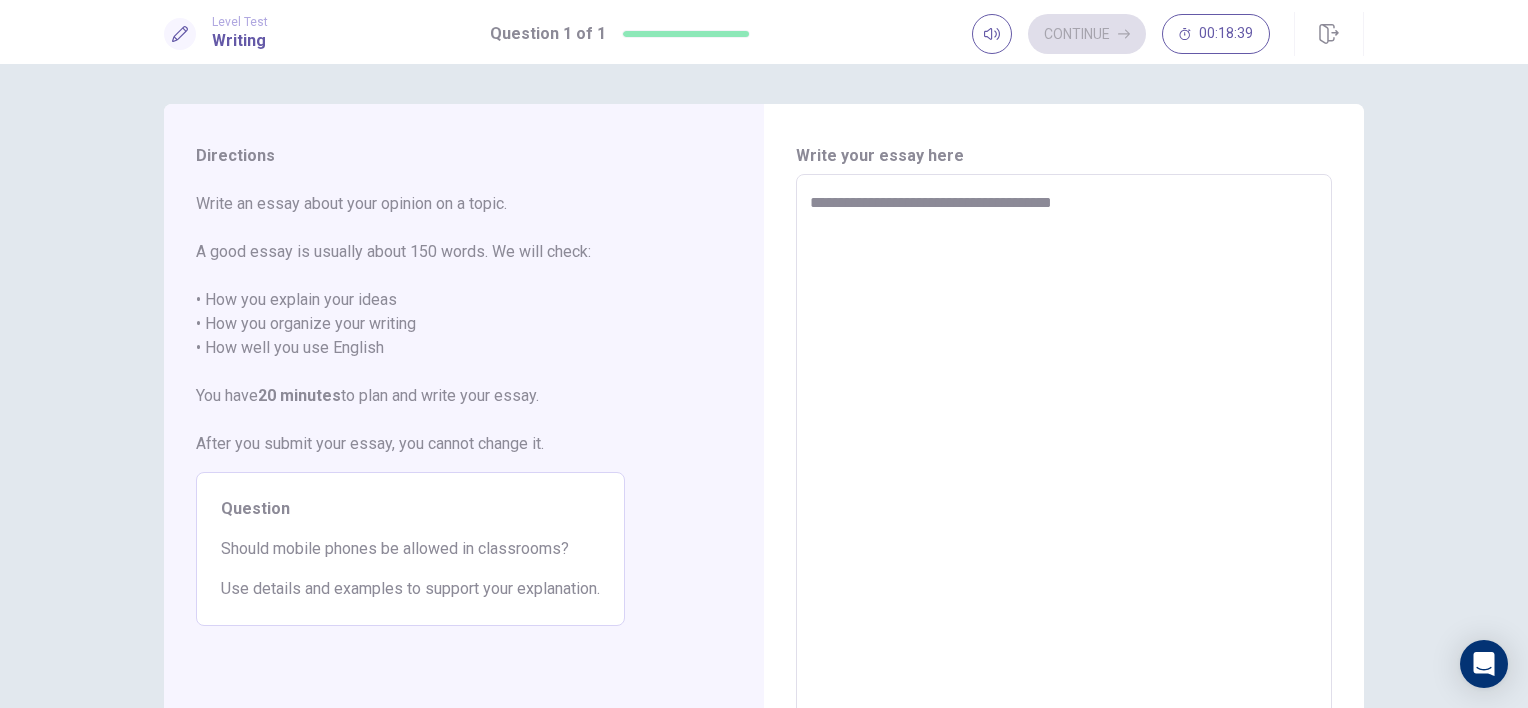 type on "*" 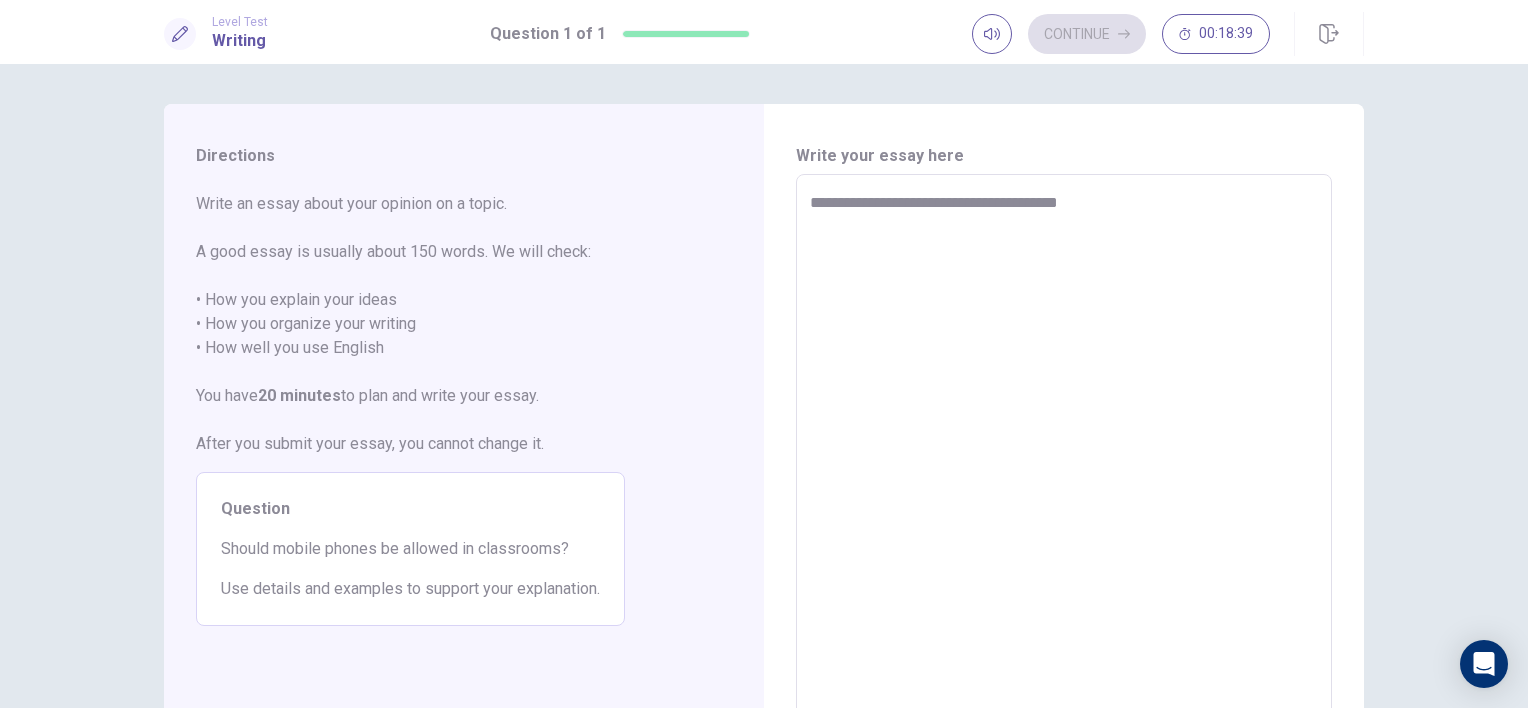 type on "*" 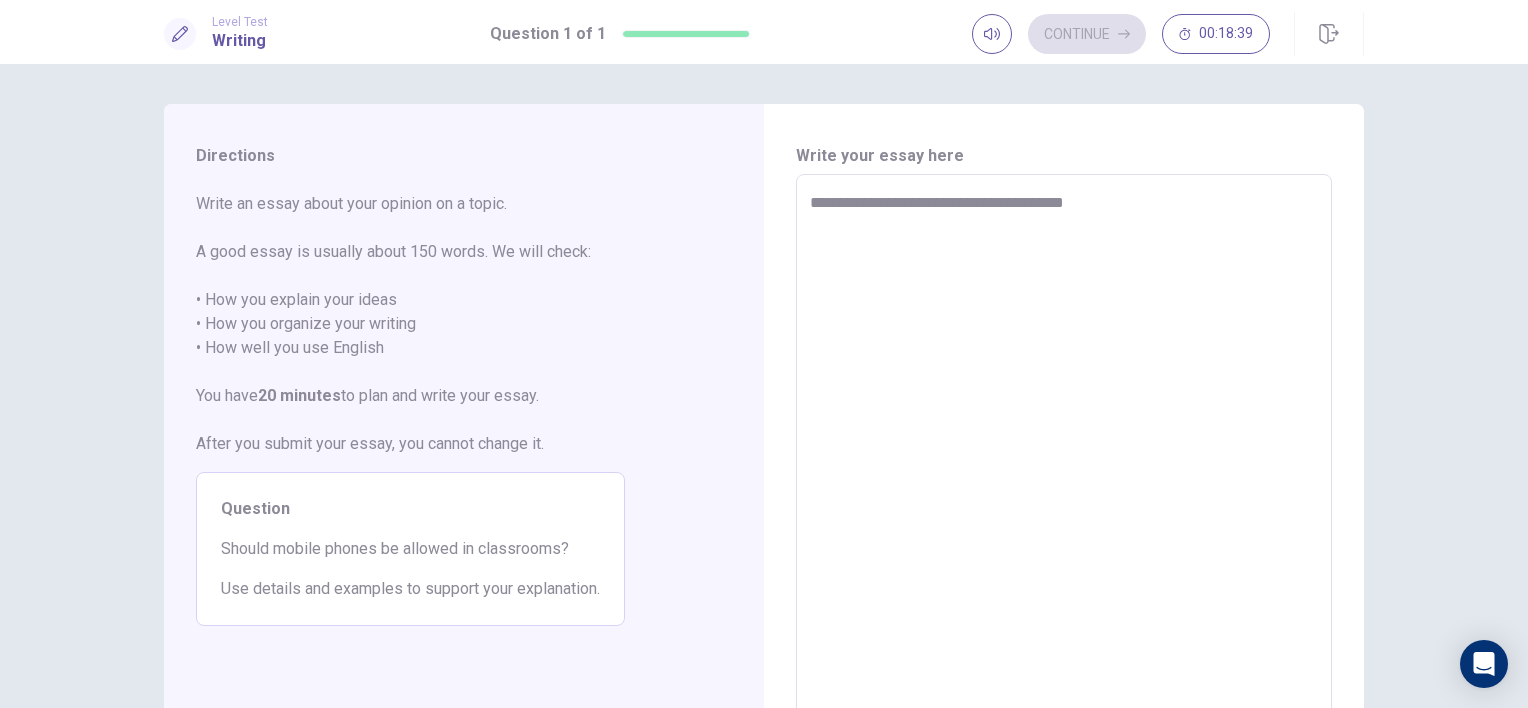 type on "*" 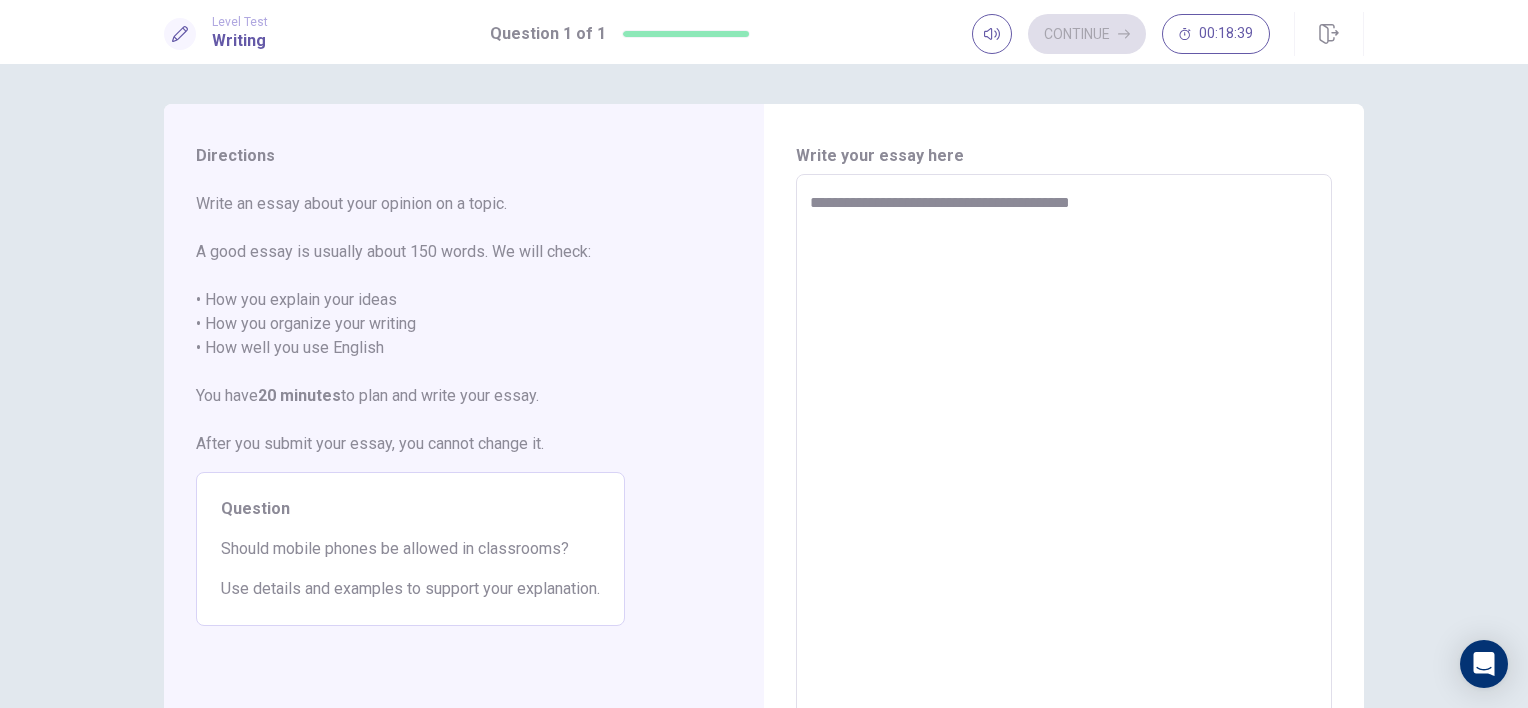 type on "*" 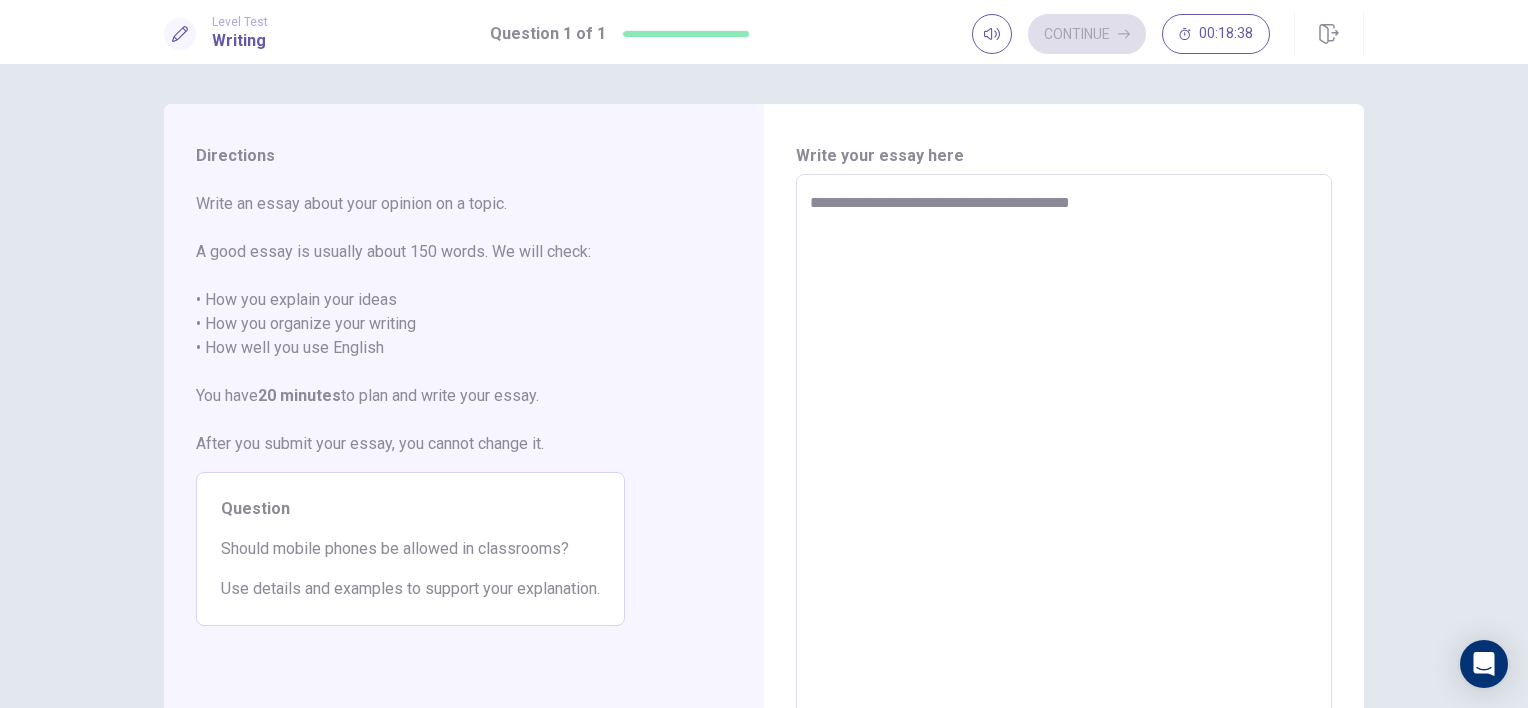 type on "**********" 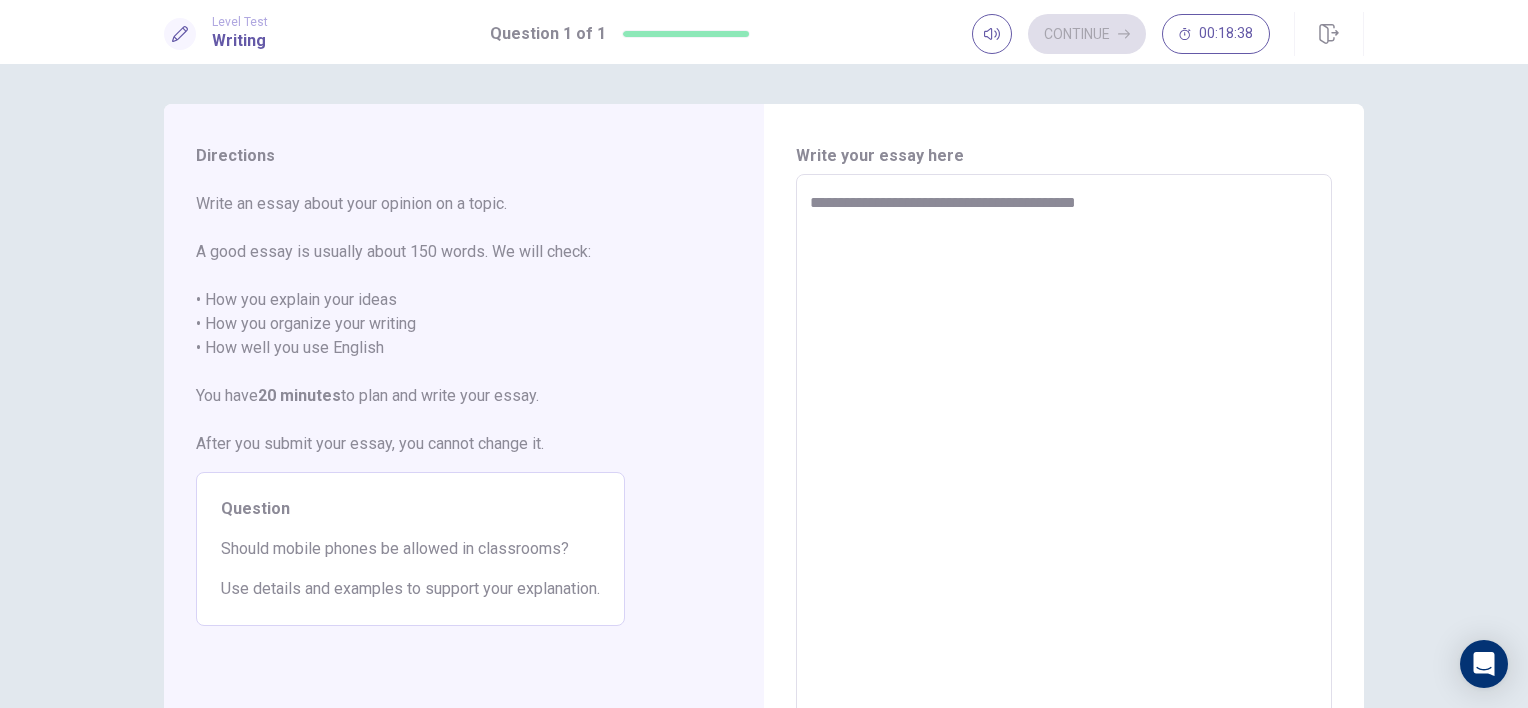 type on "*" 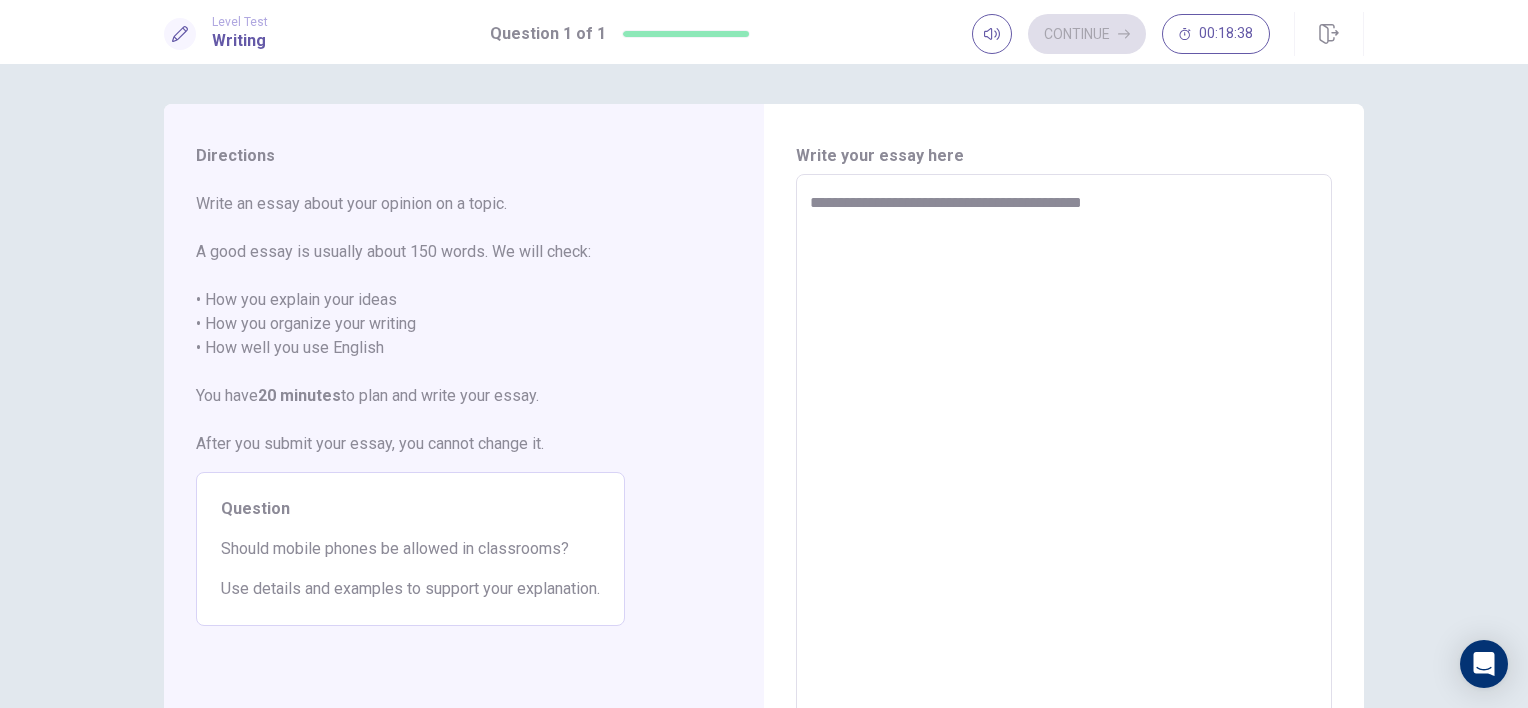 type on "*" 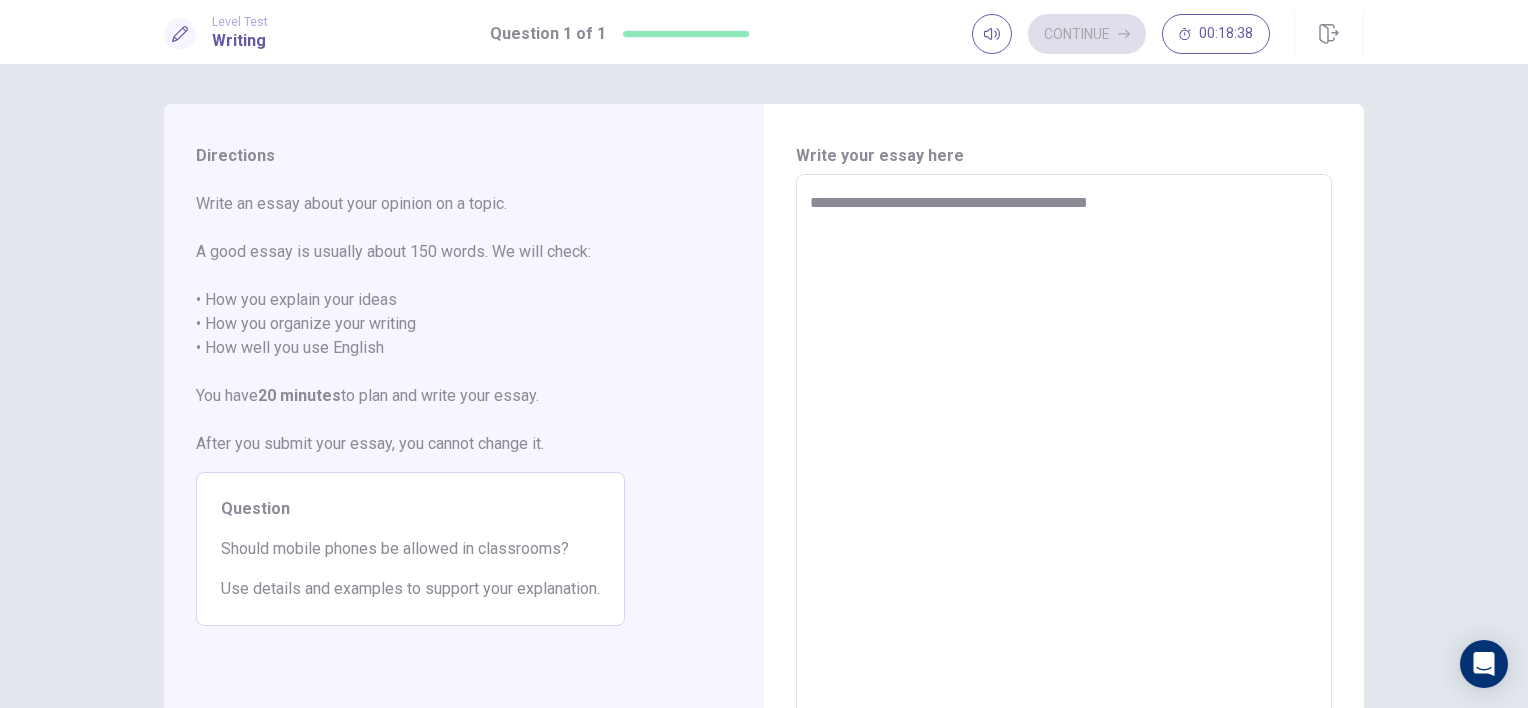 type on "*" 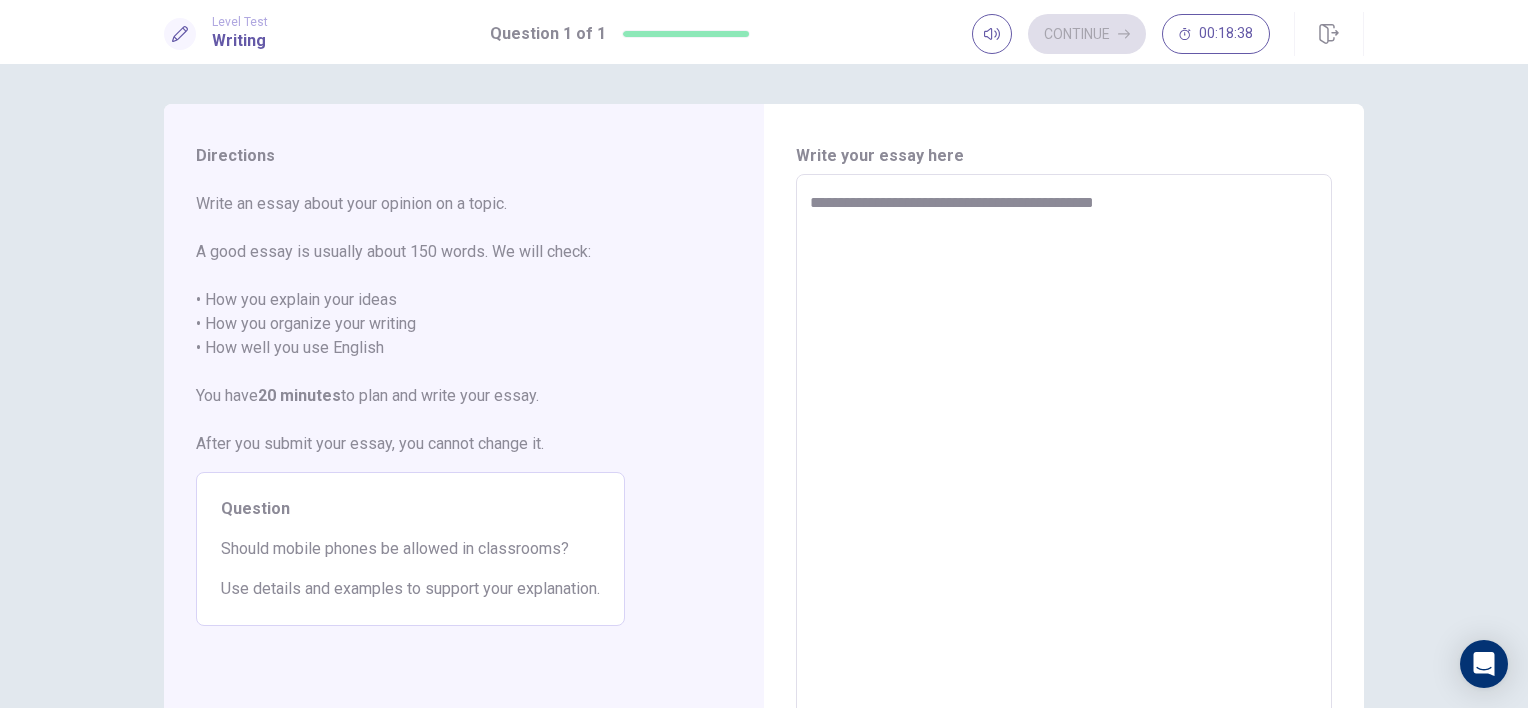 type on "*" 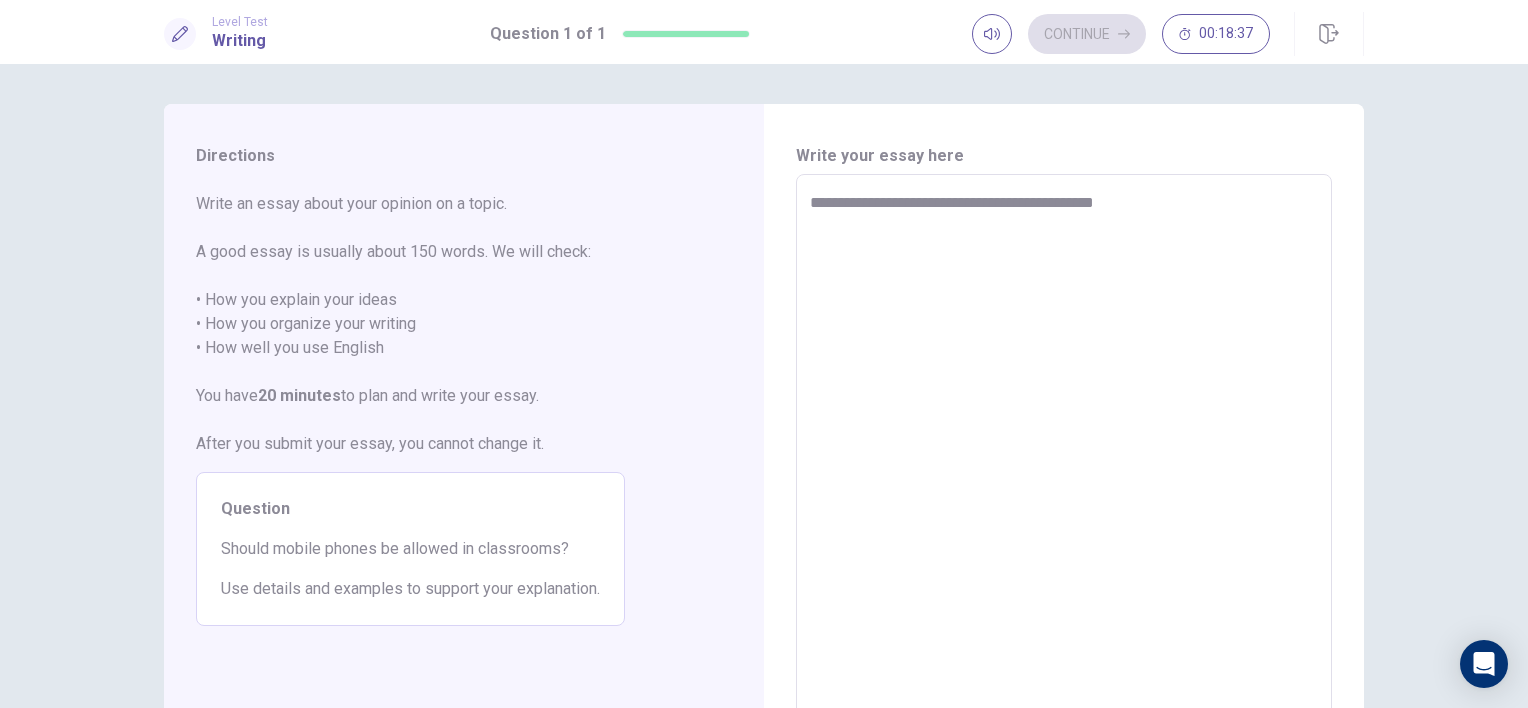 type on "**********" 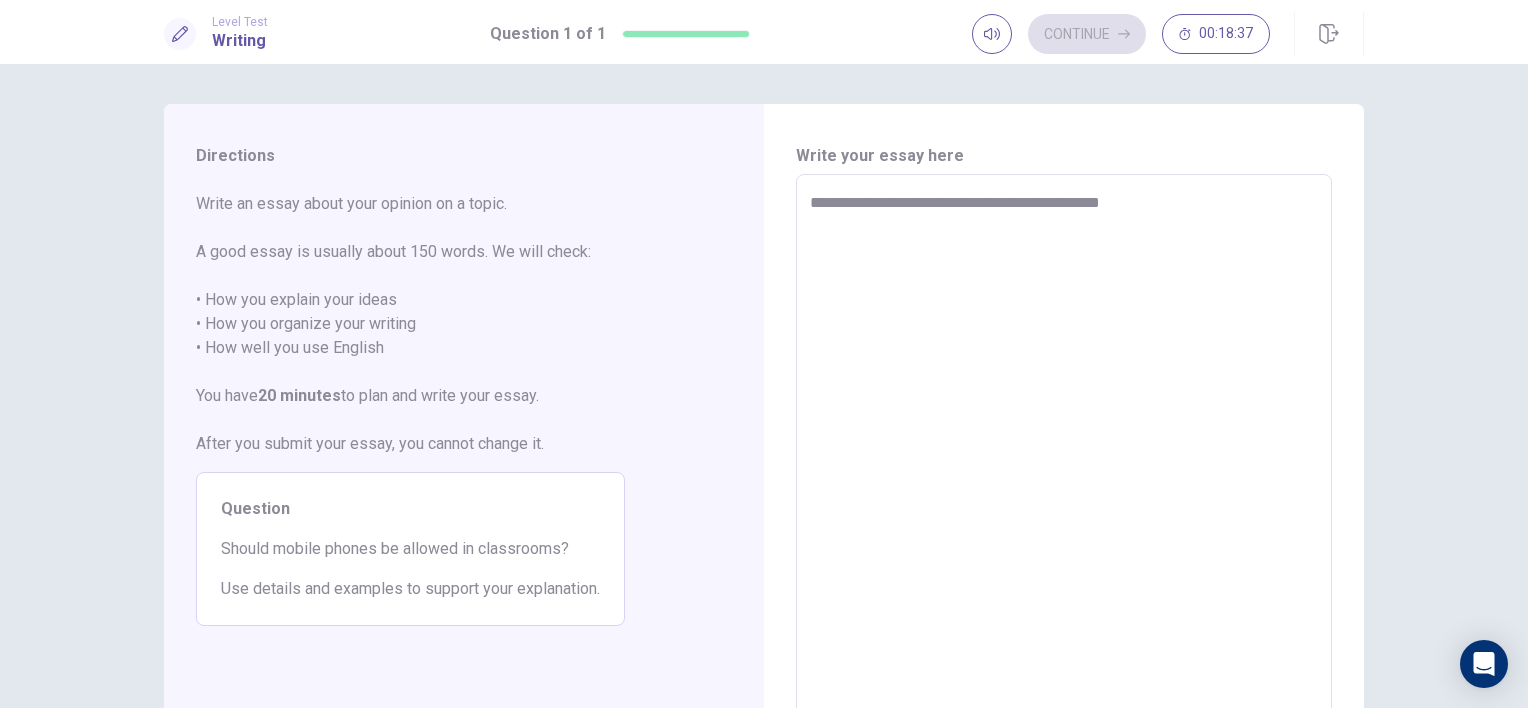 type on "*" 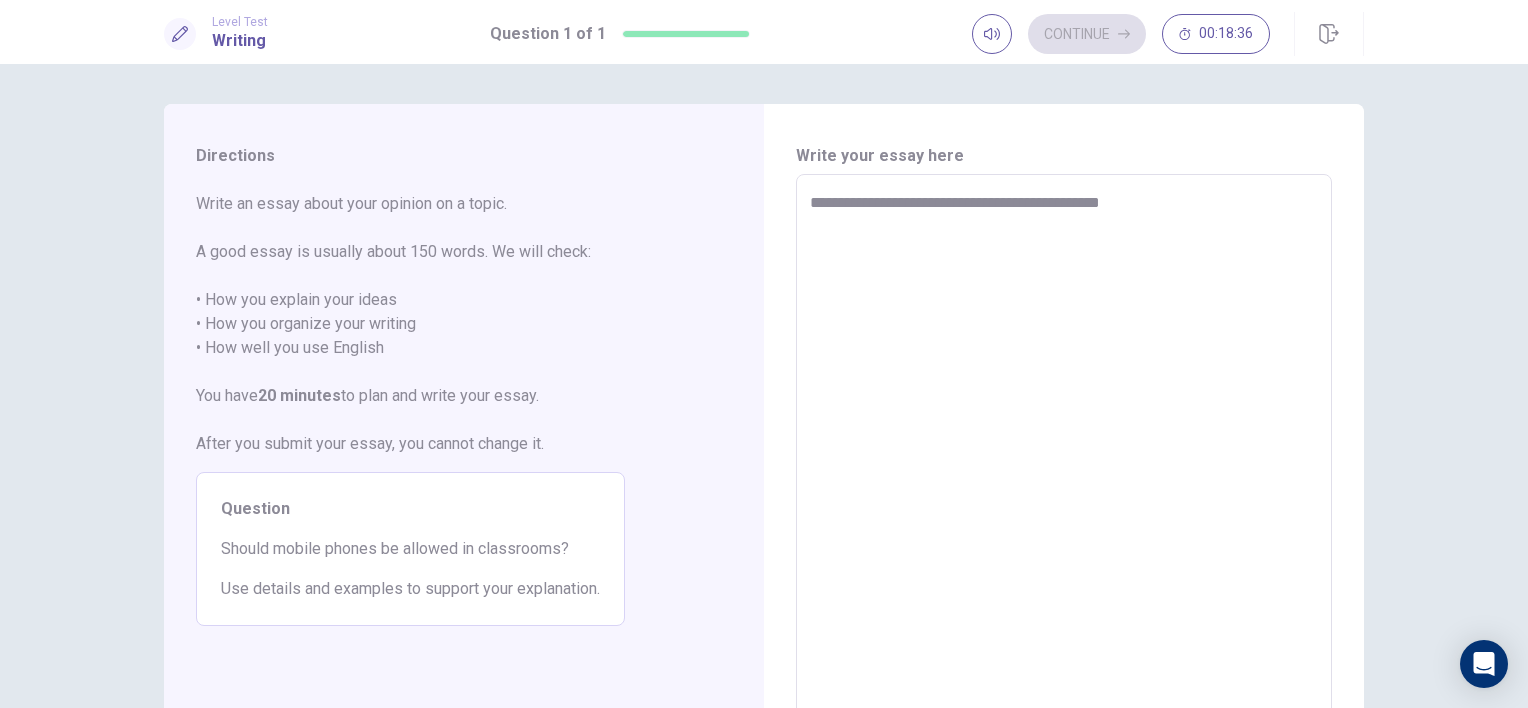 type on "**********" 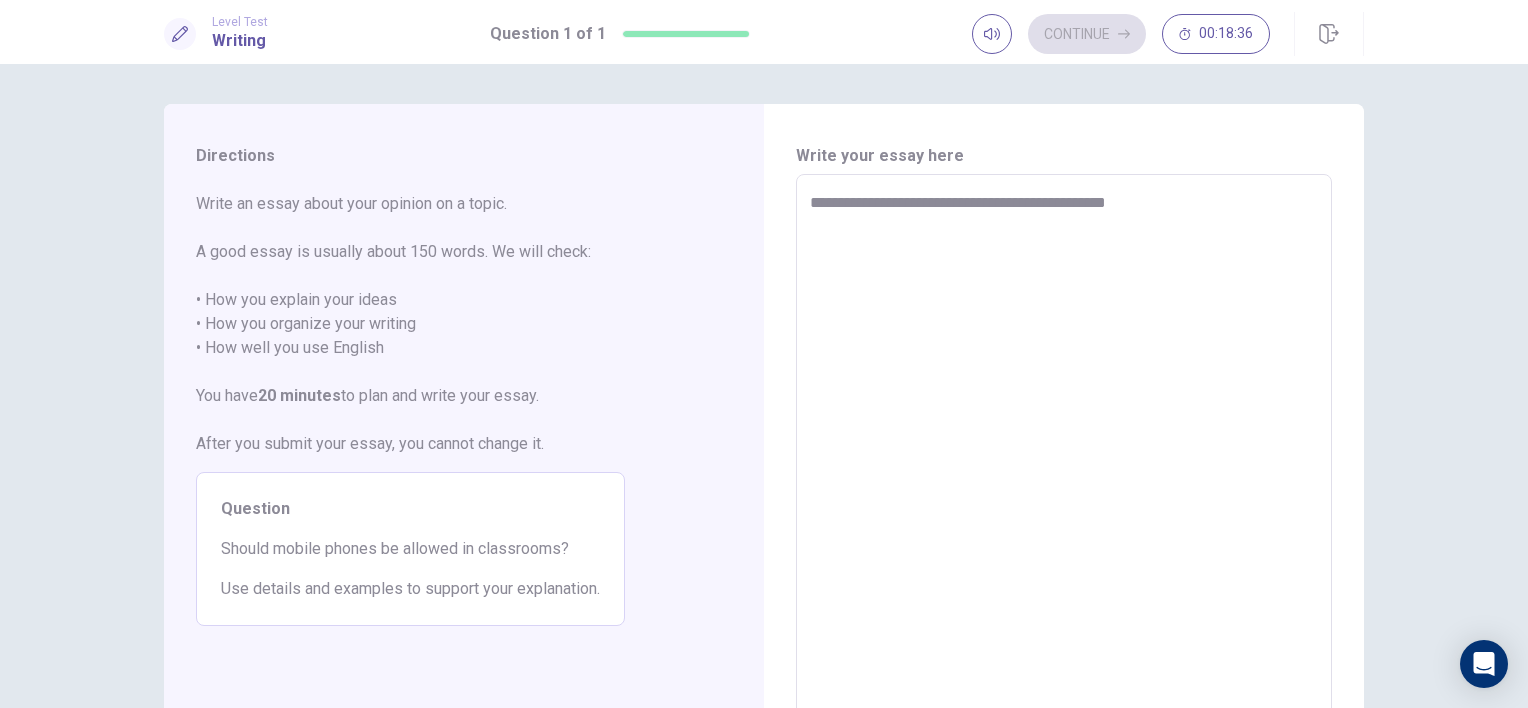 type on "*" 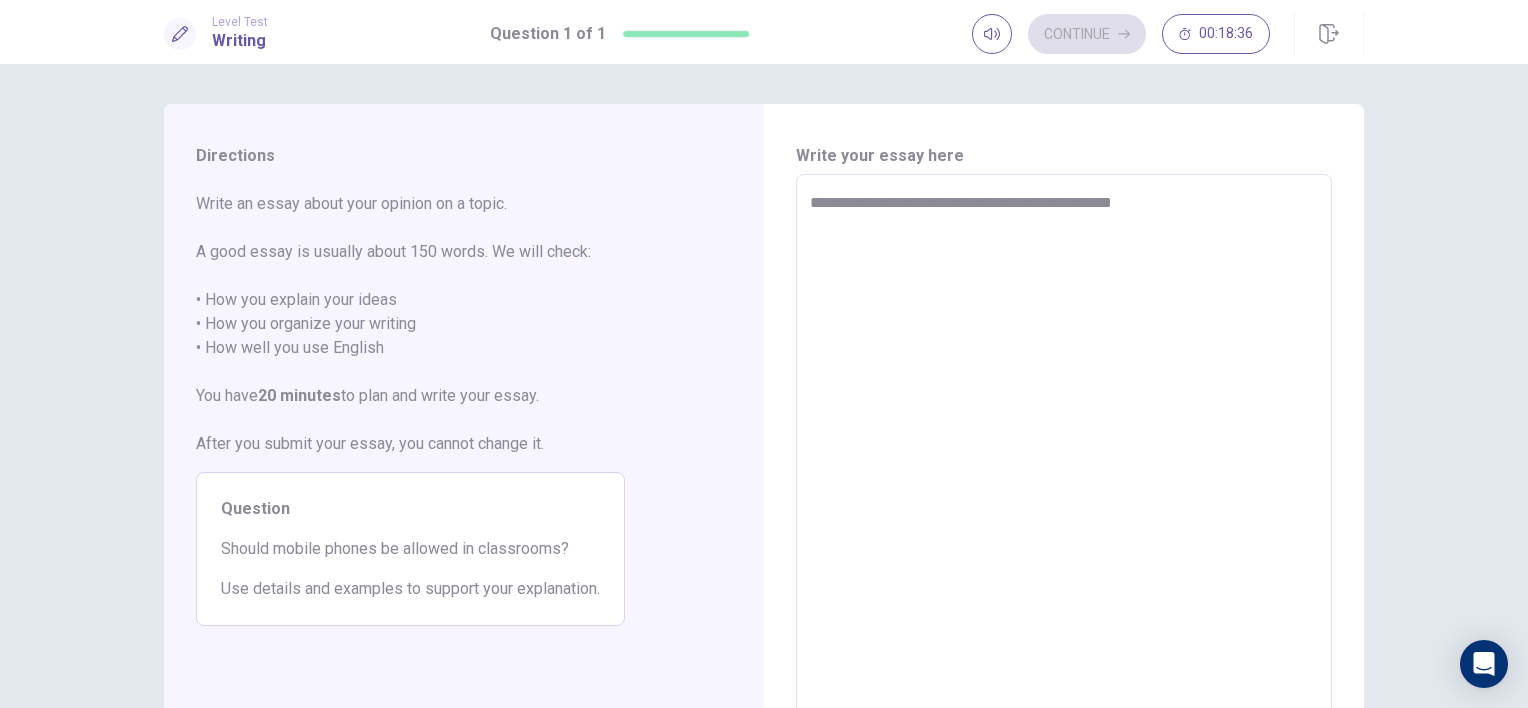 type on "*" 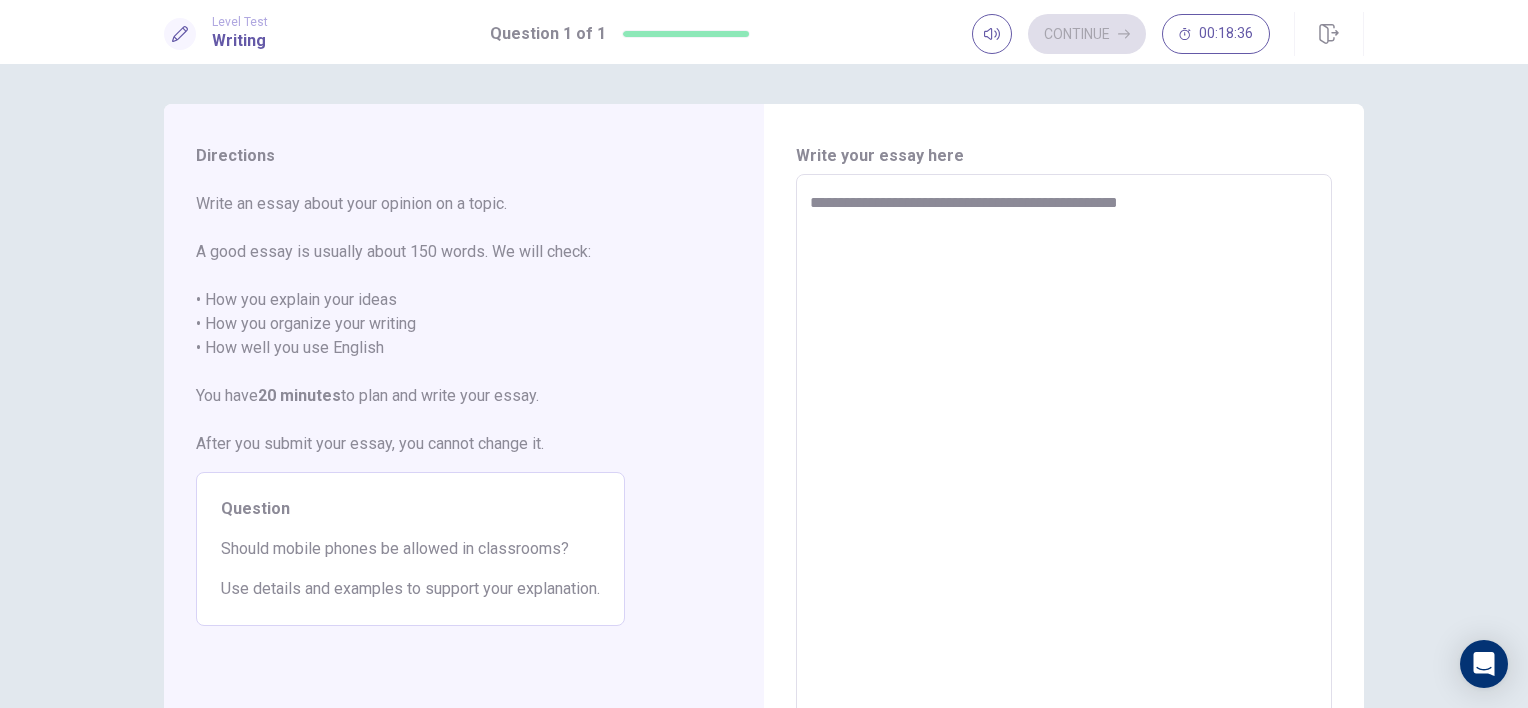 type on "*" 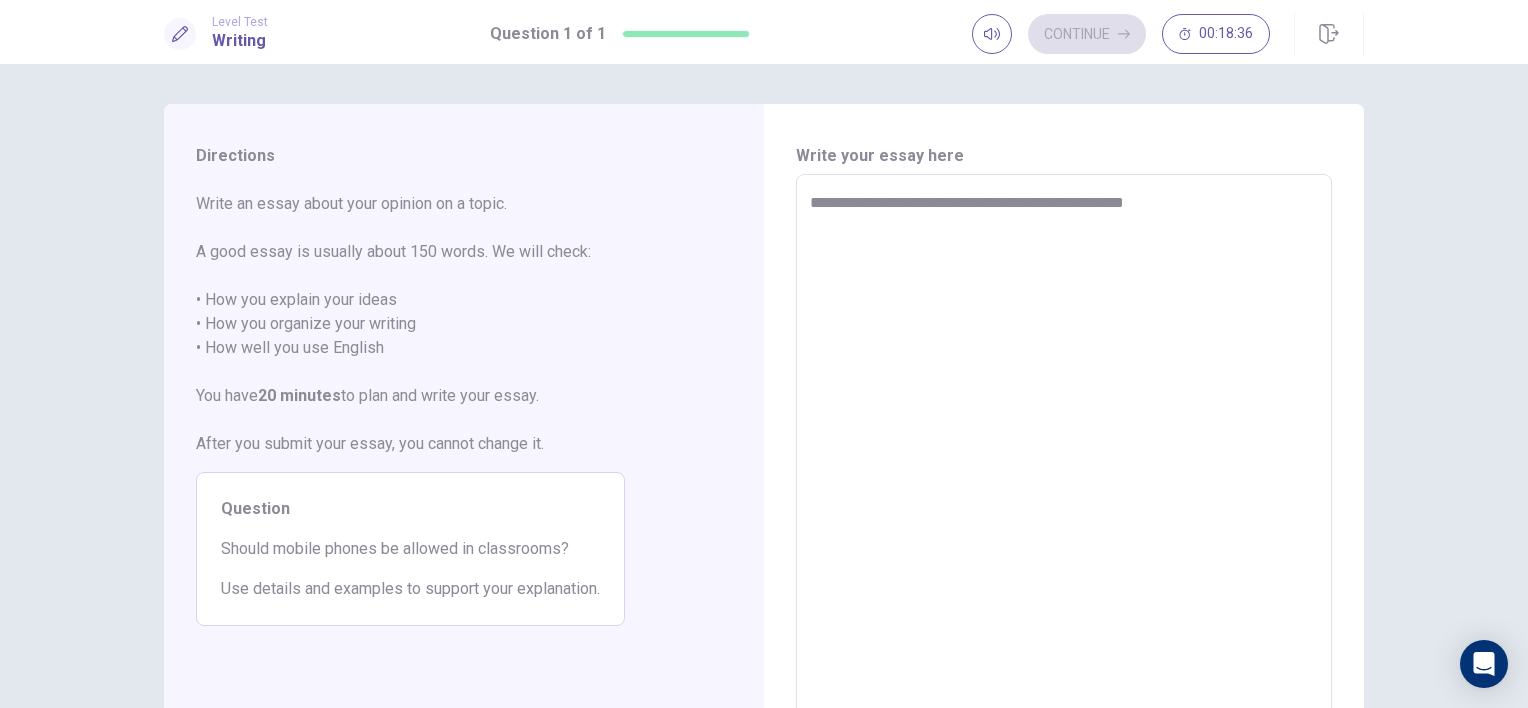 type on "*" 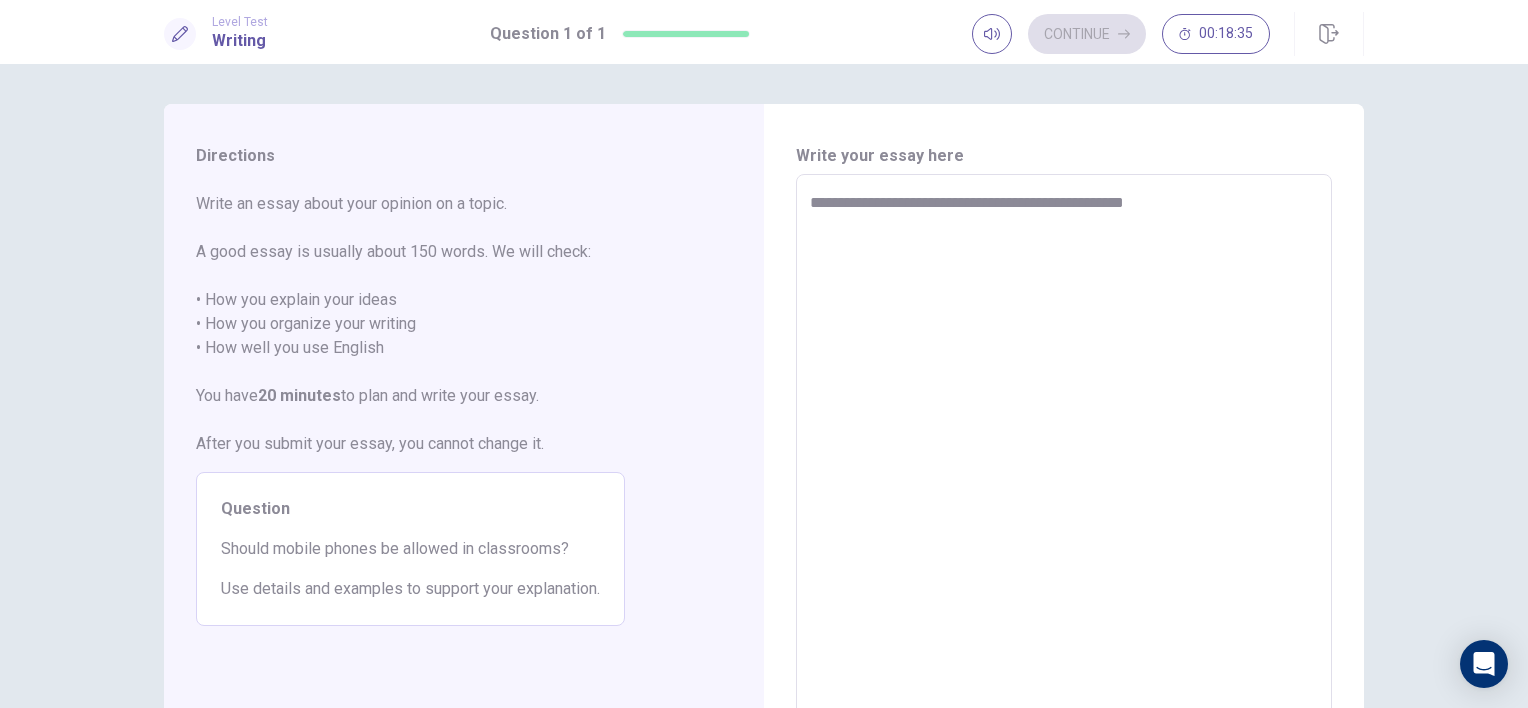 type on "**********" 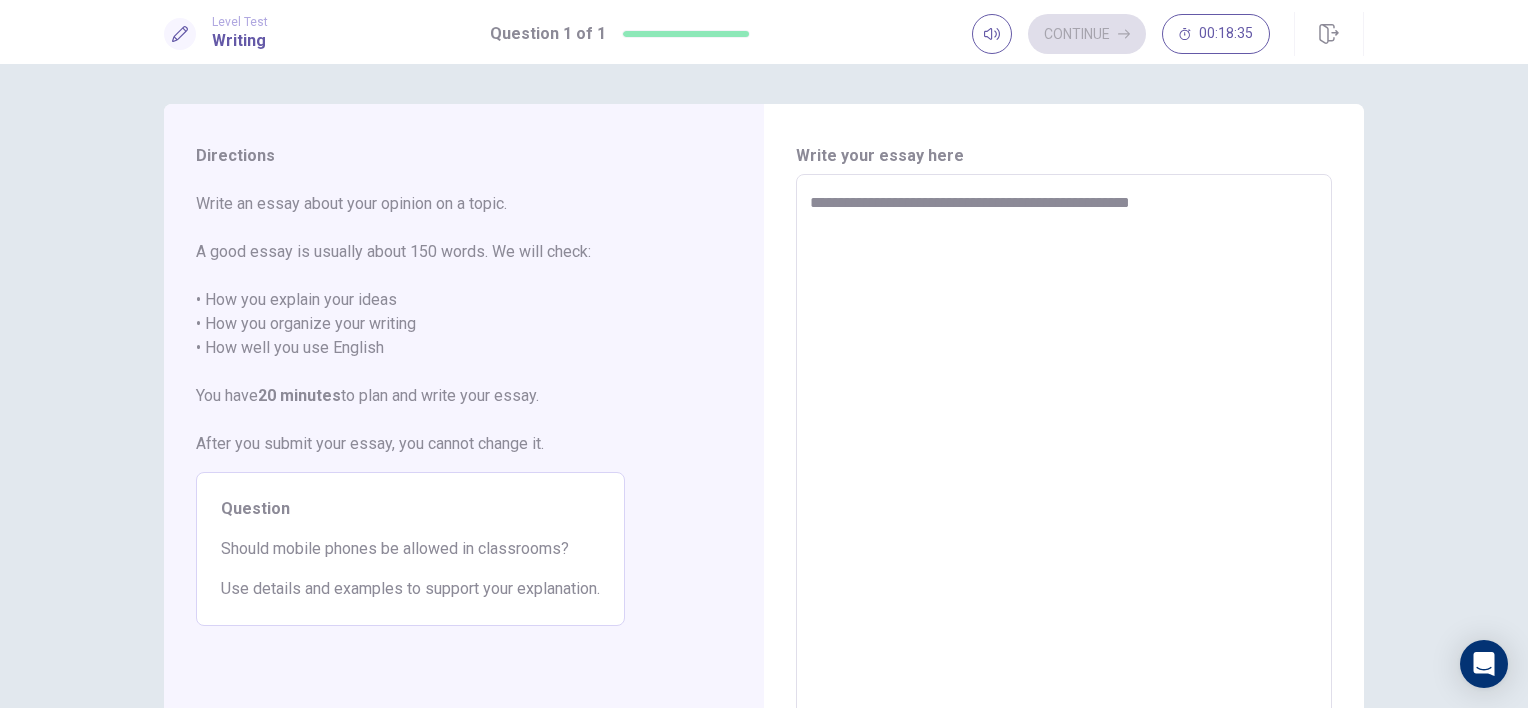 type on "*" 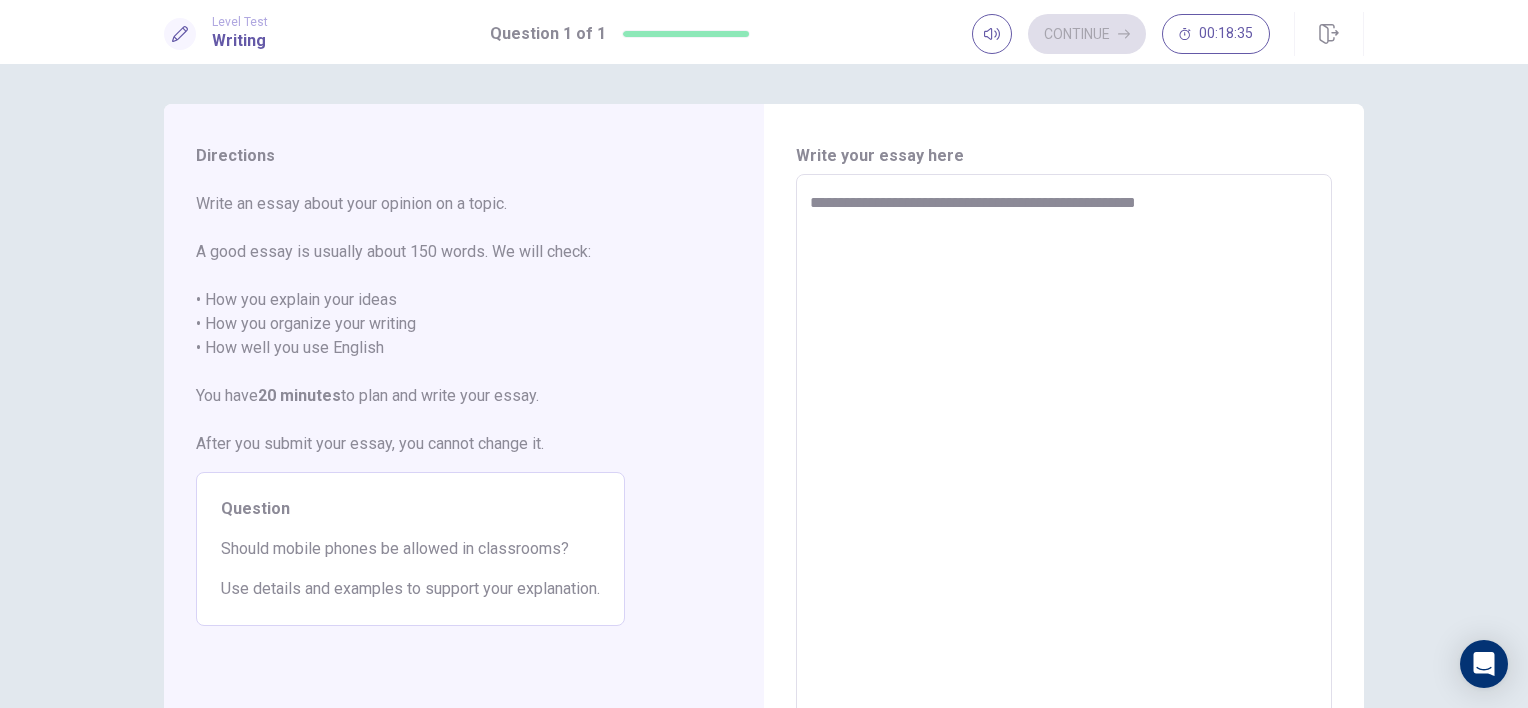 type on "*" 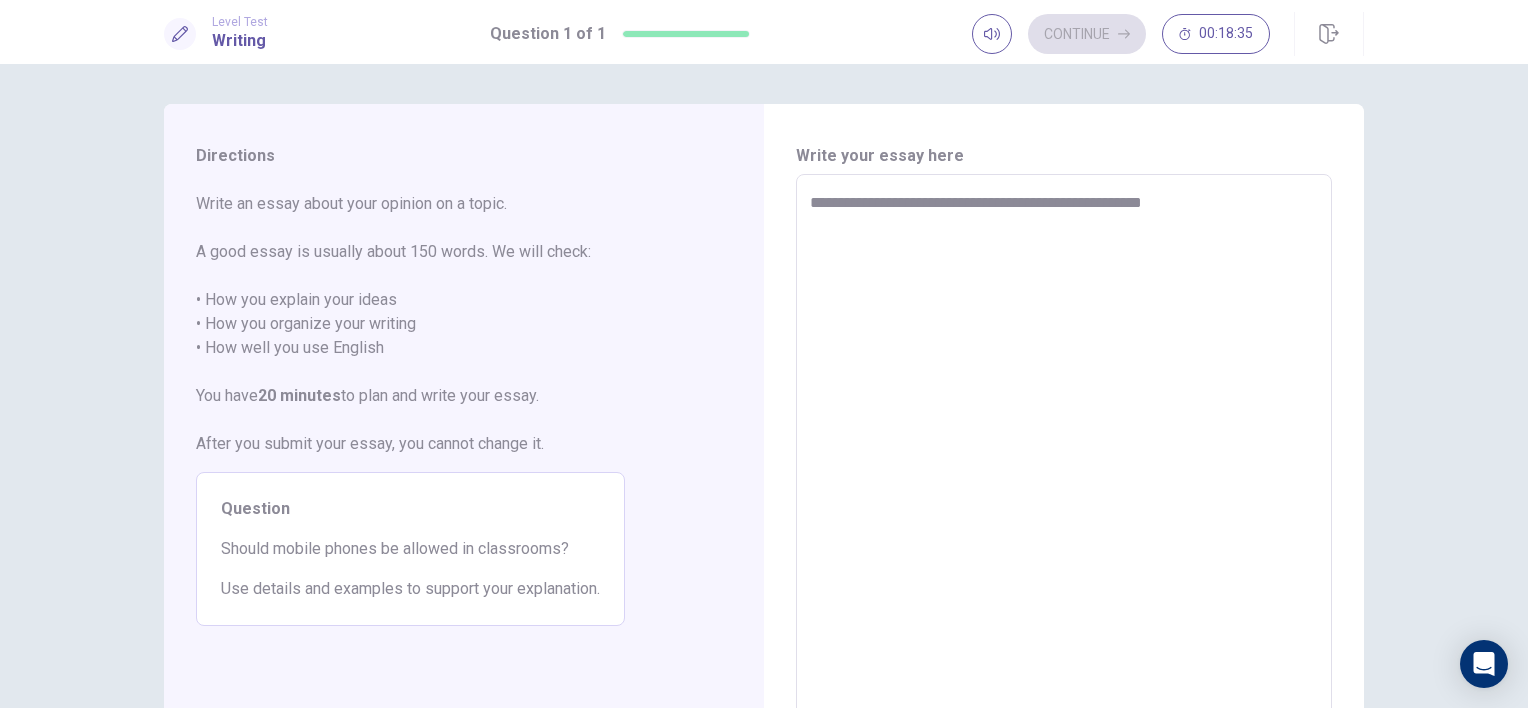 type on "*" 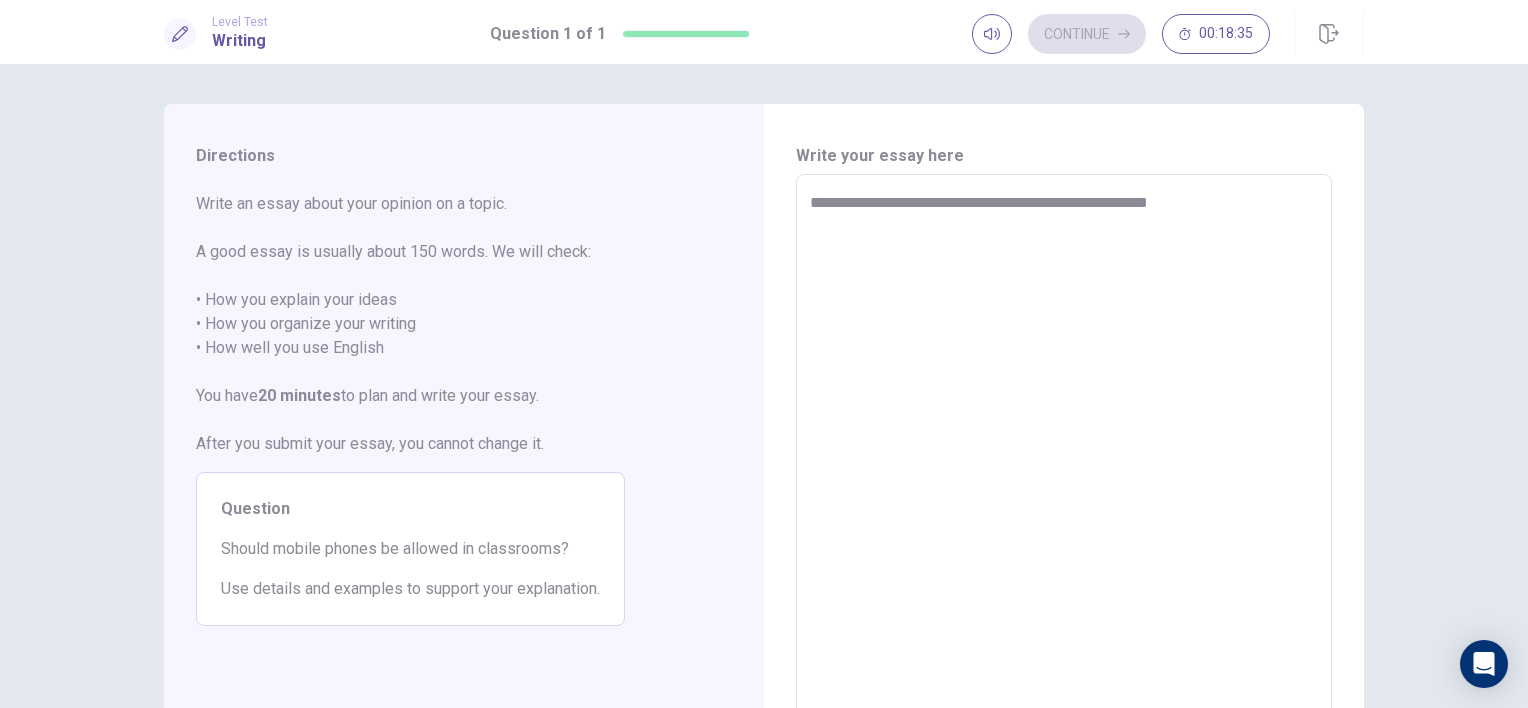 type on "*" 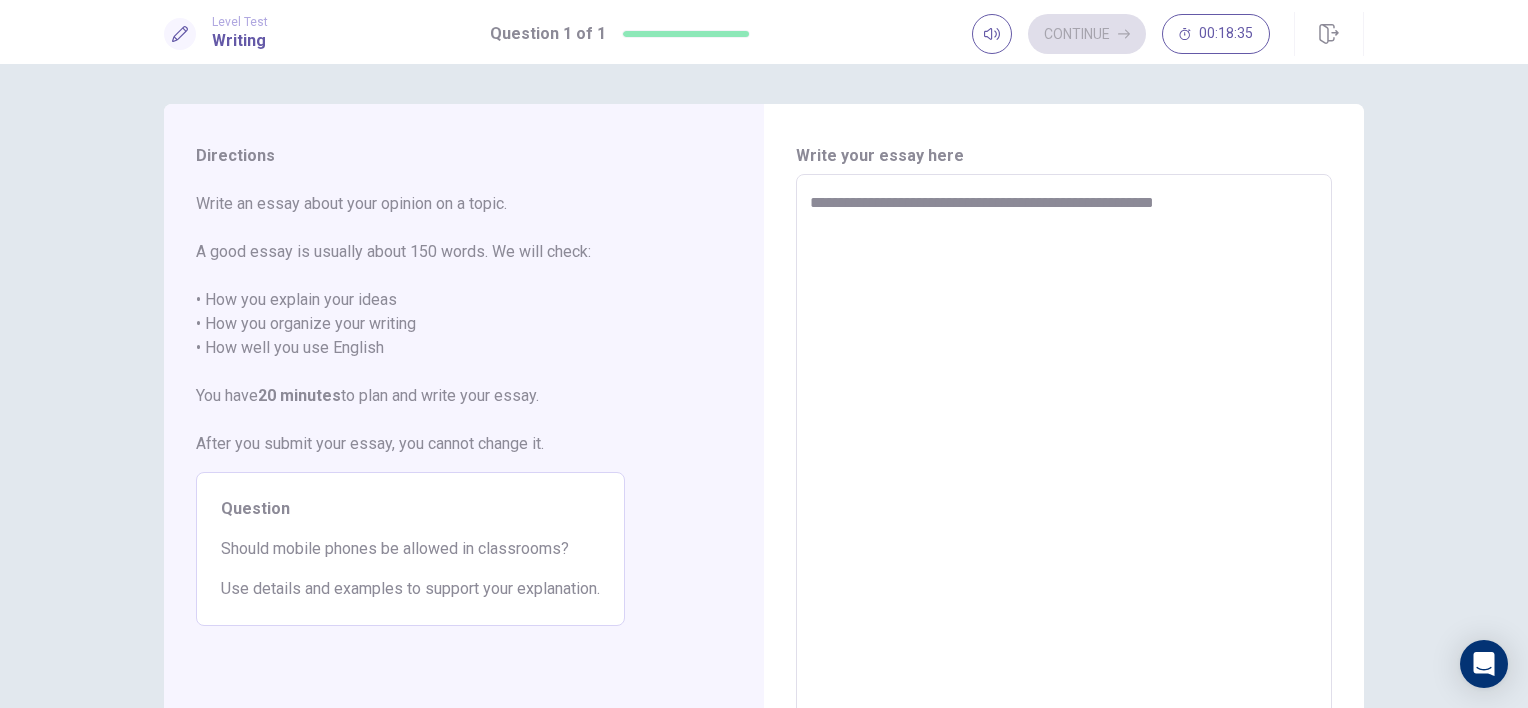 type on "*" 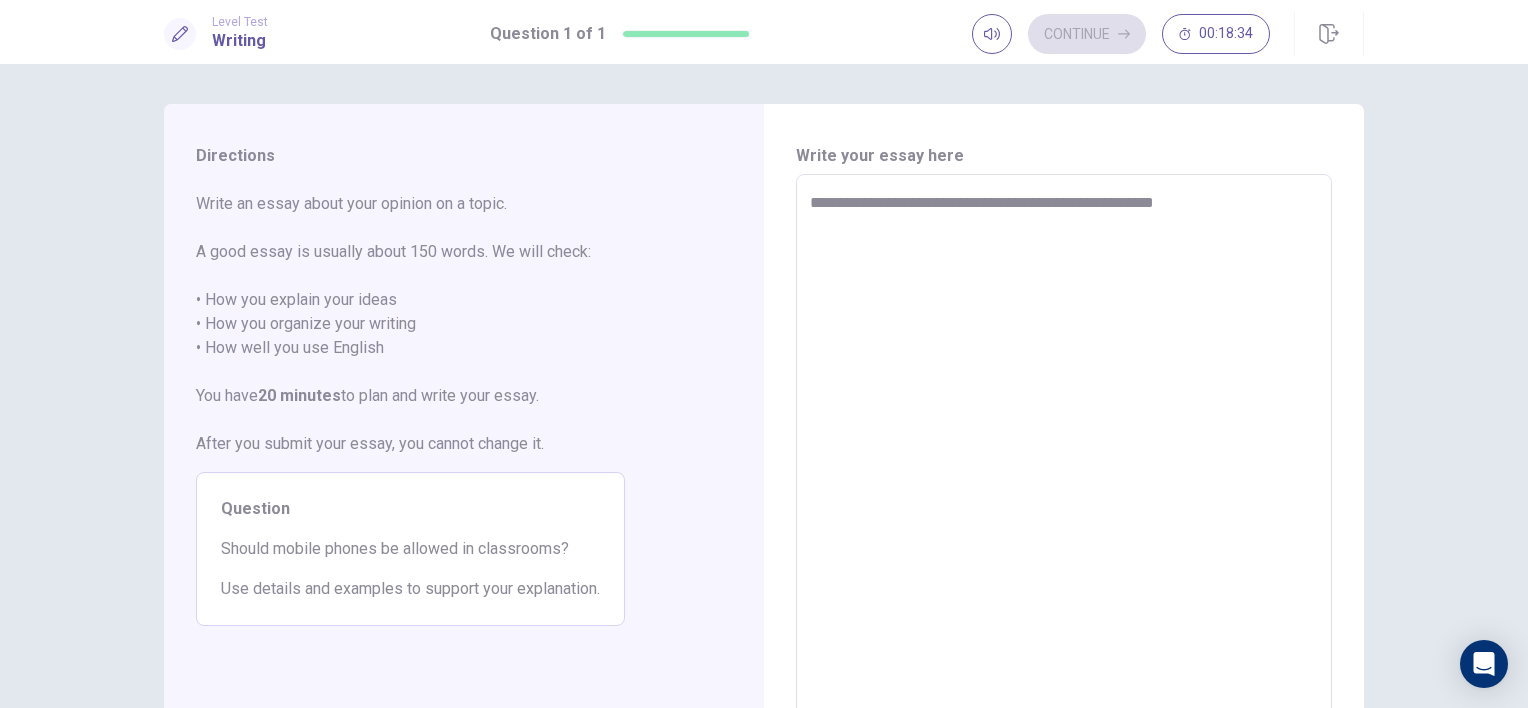 type on "**********" 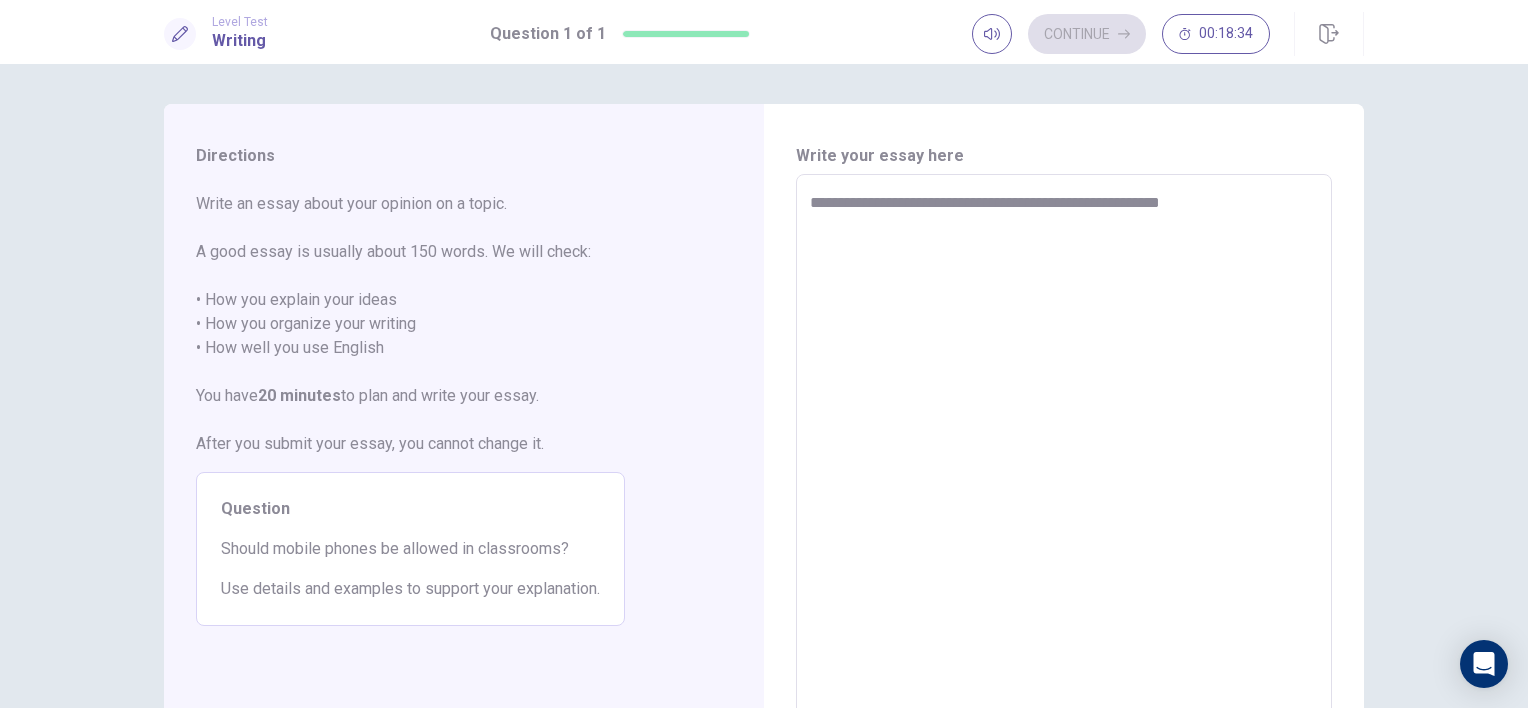 type on "*" 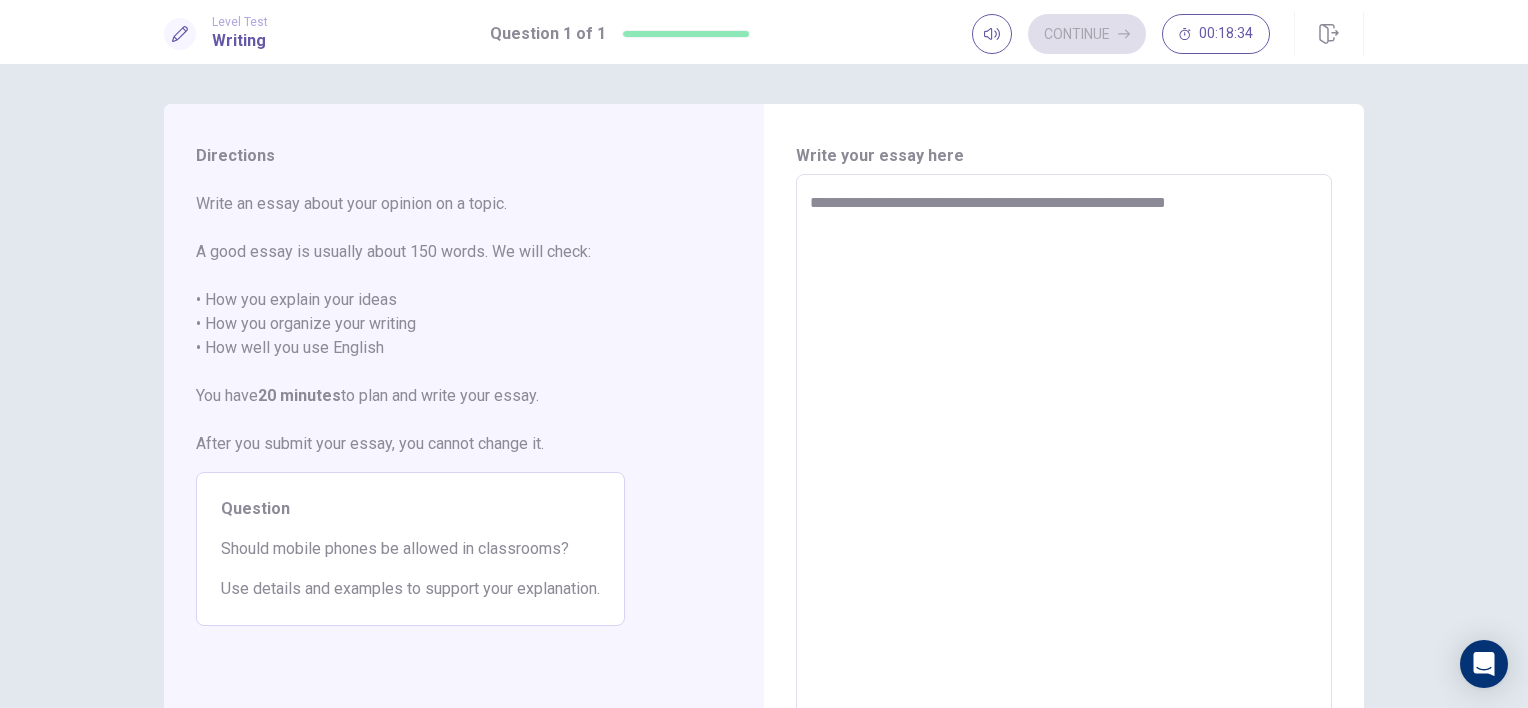 type on "*" 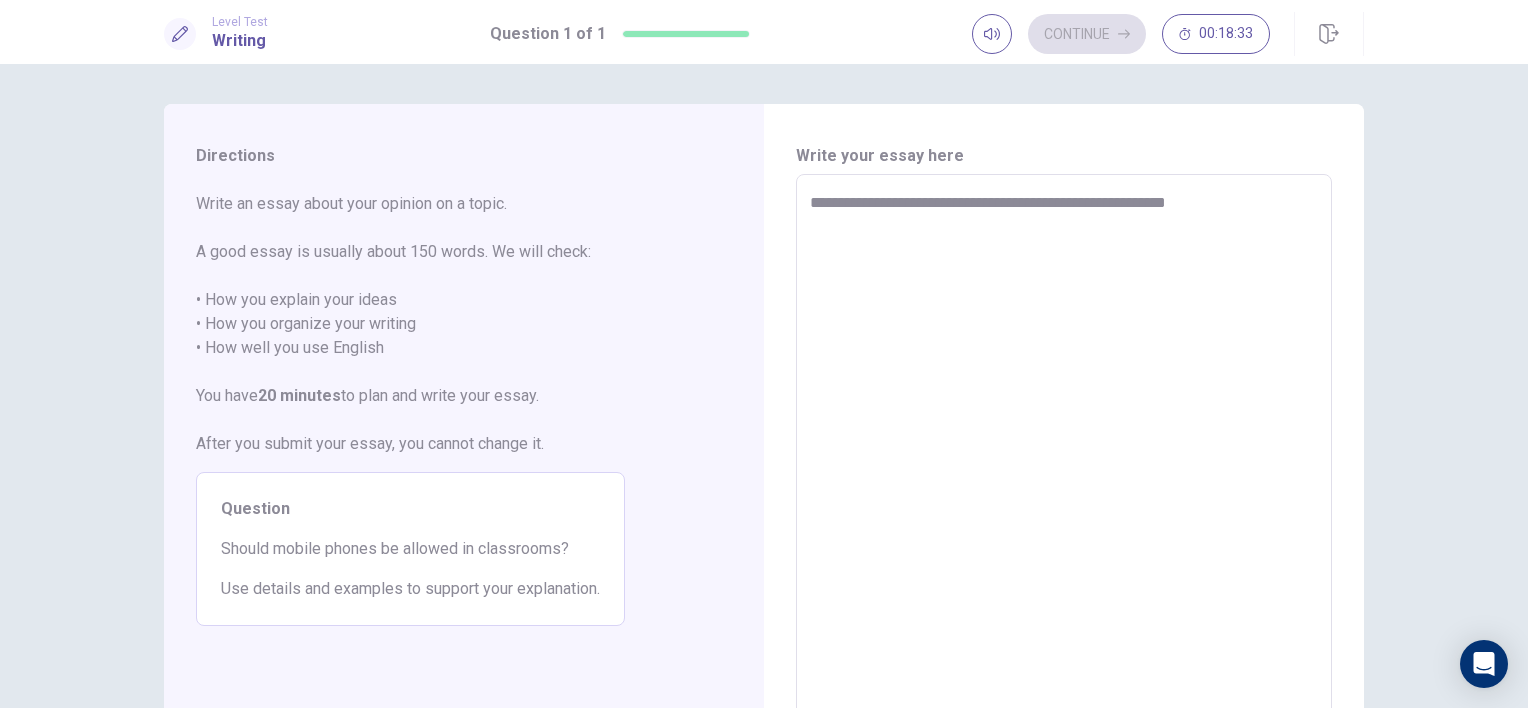 type on "**********" 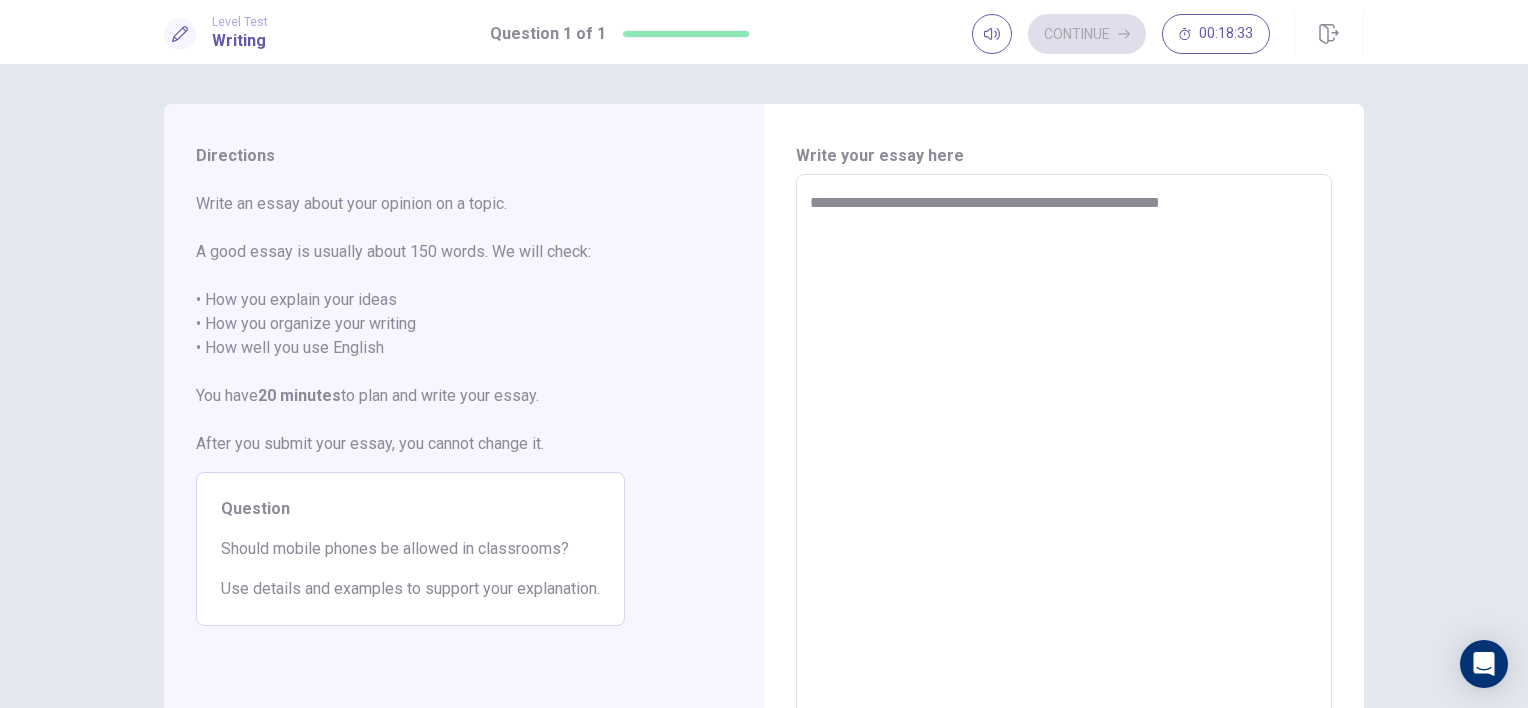 type on "*" 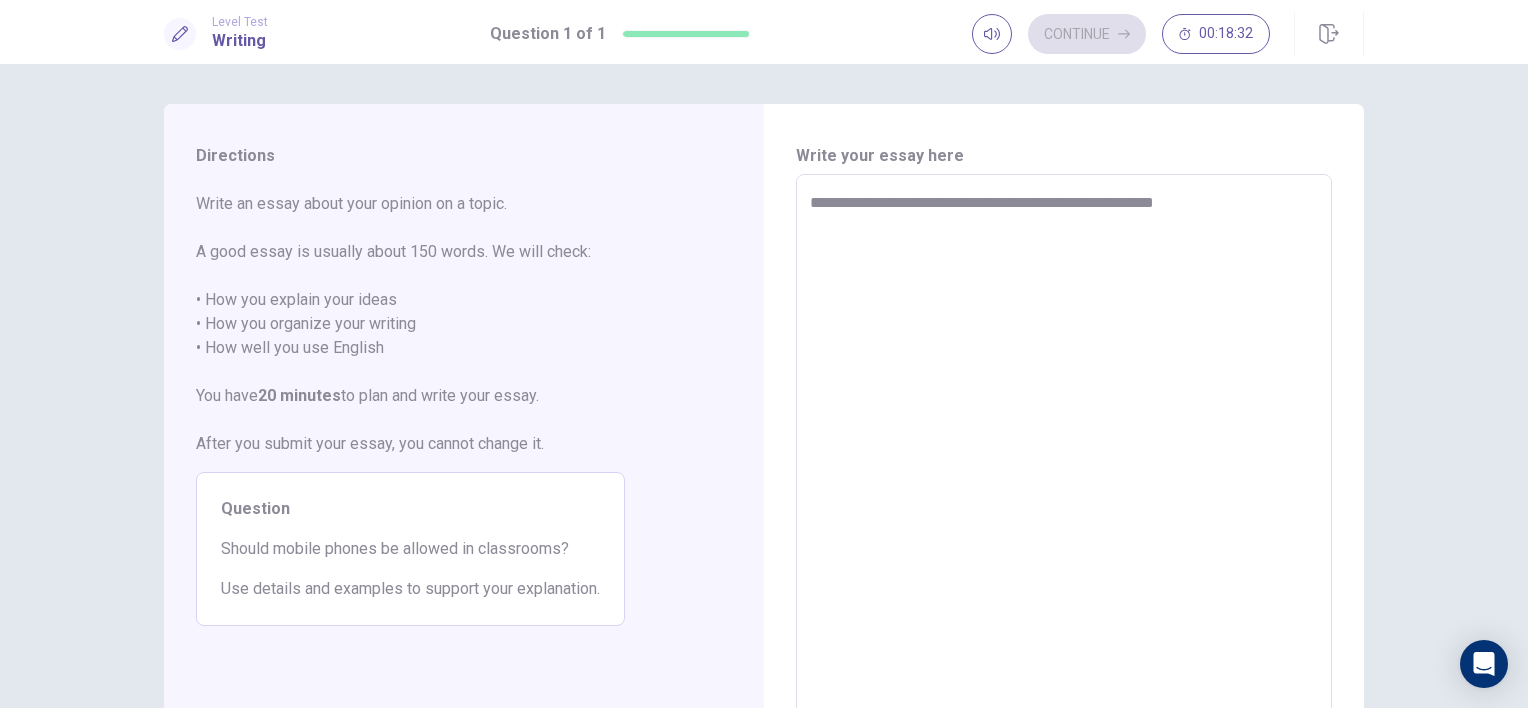 type on "*" 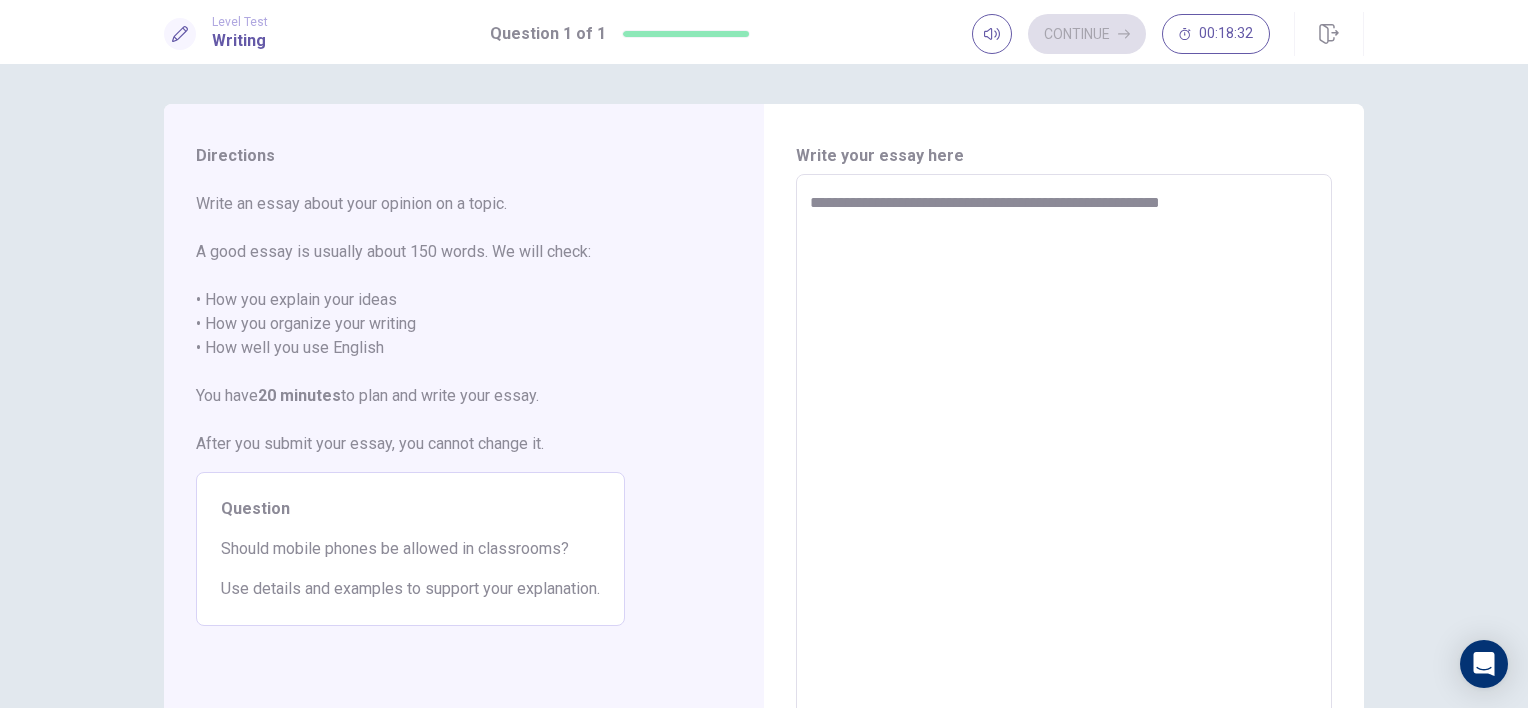 type on "*" 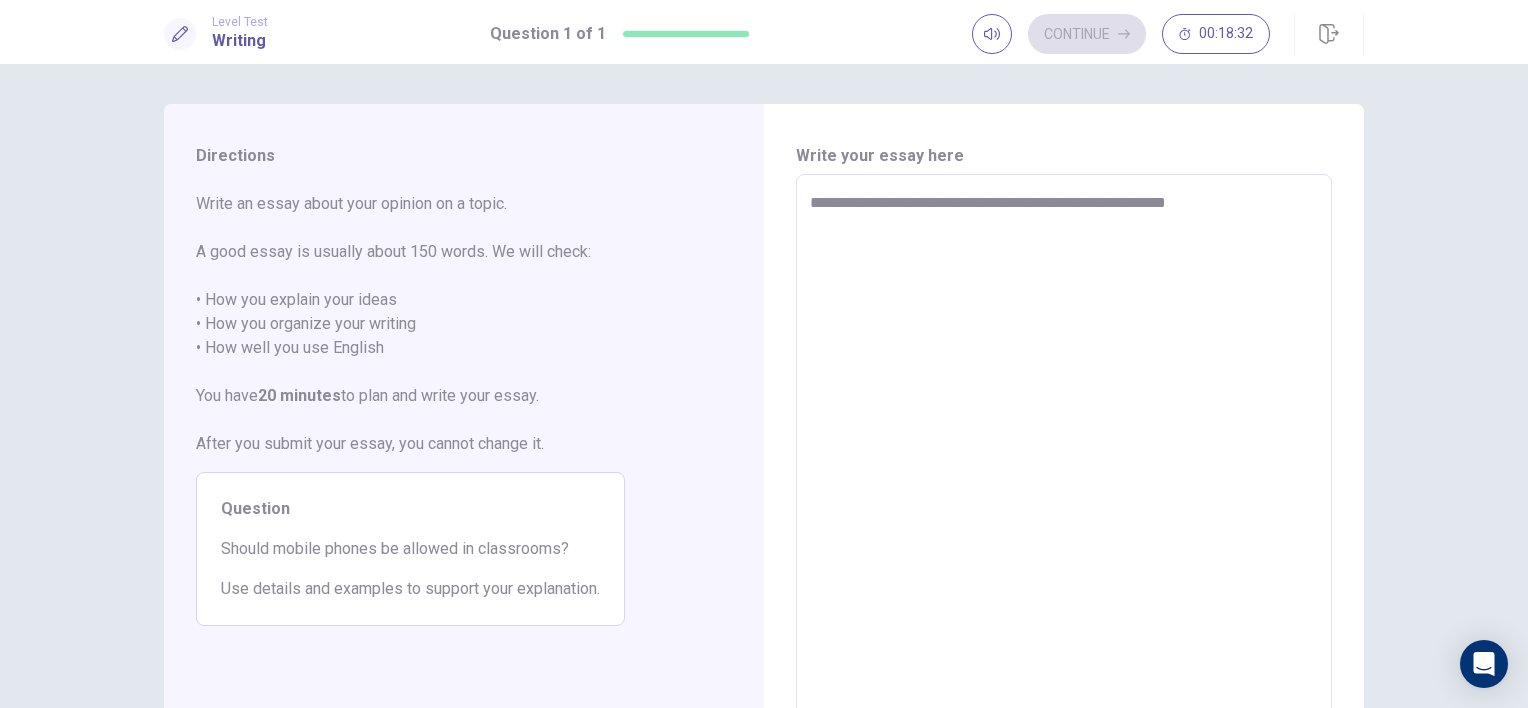 type on "*" 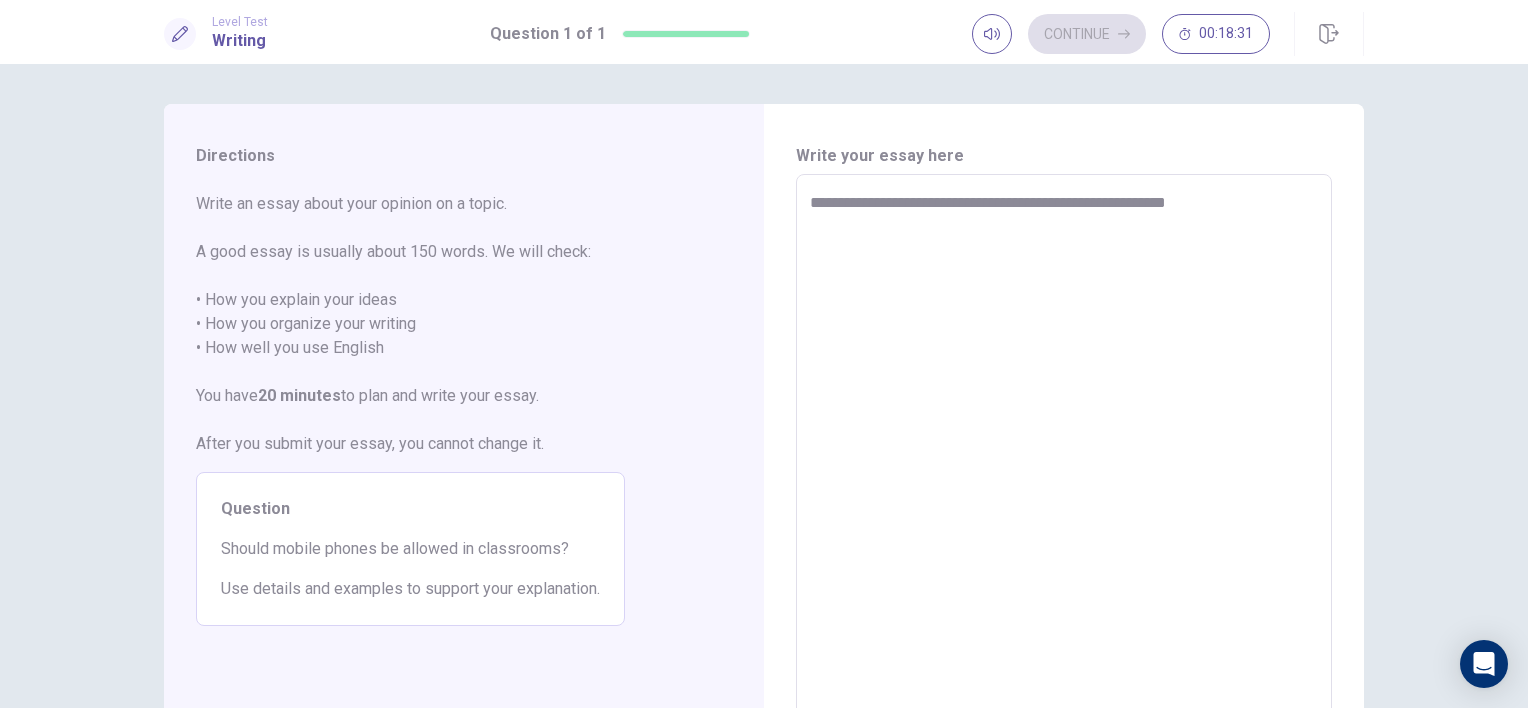 type on "**********" 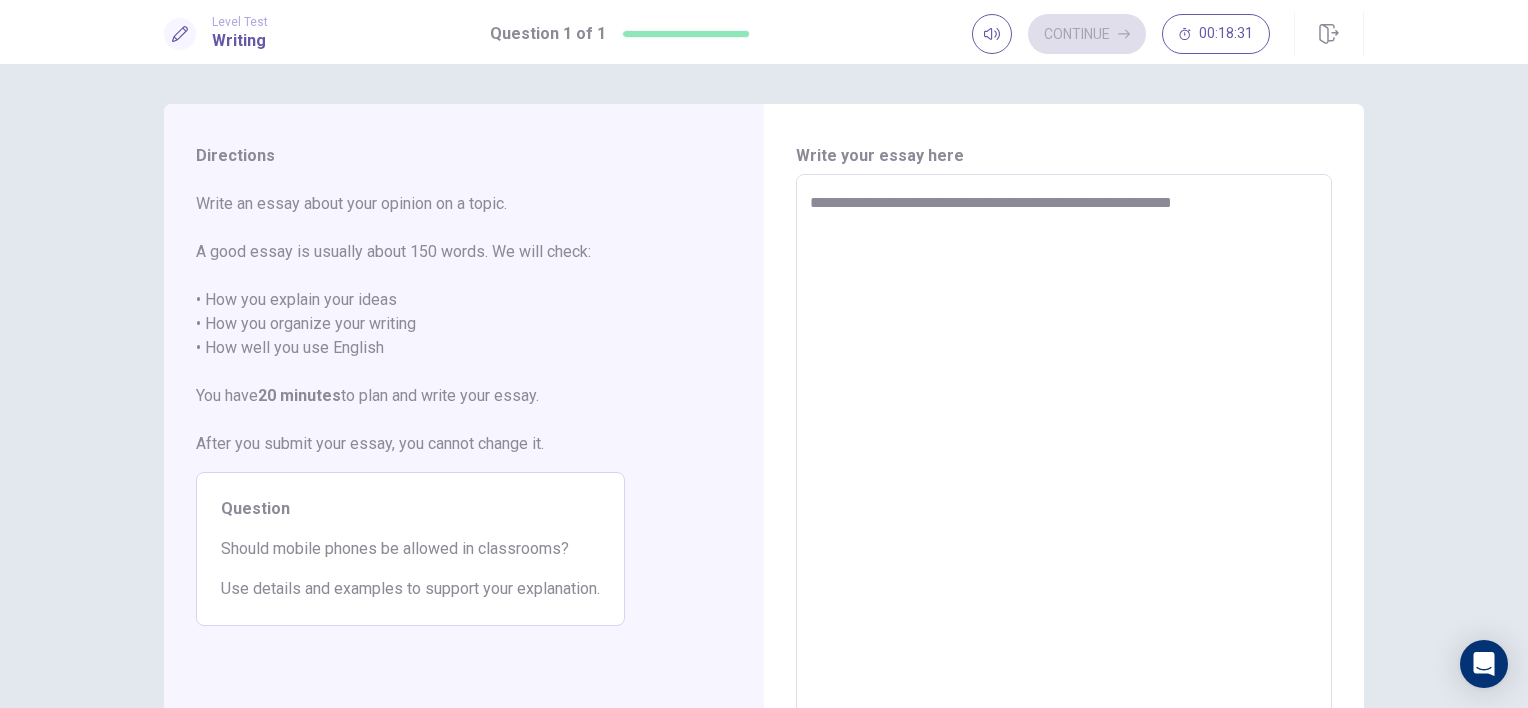 type on "*" 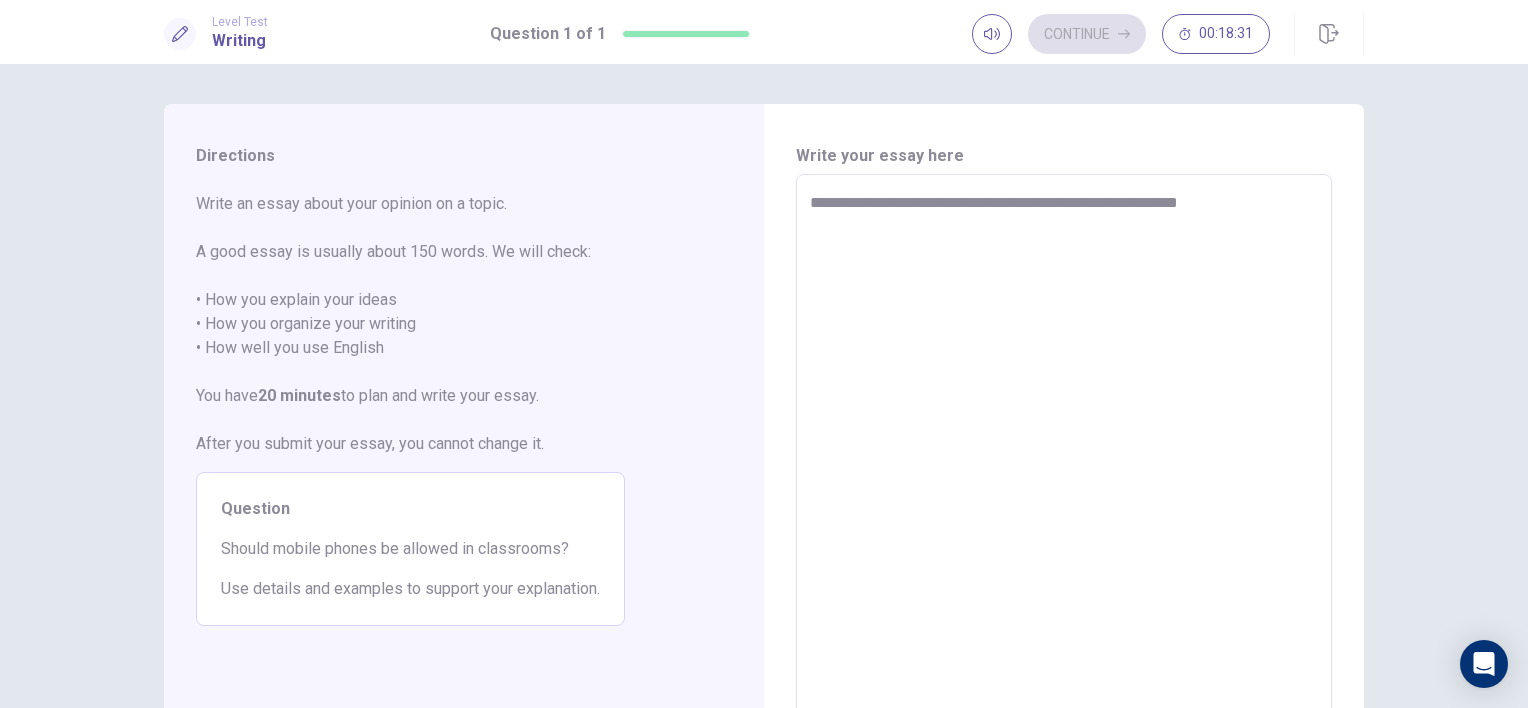 type on "*" 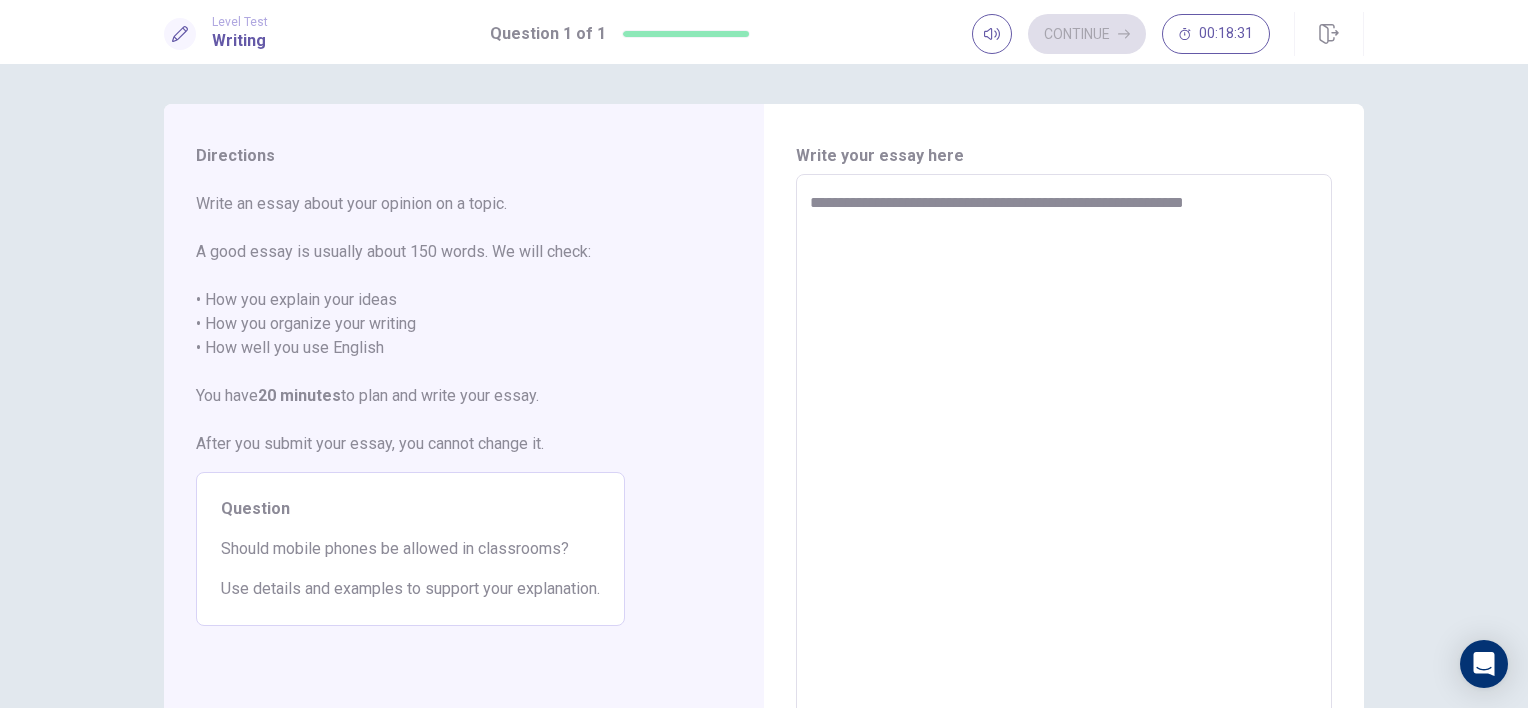 type on "*" 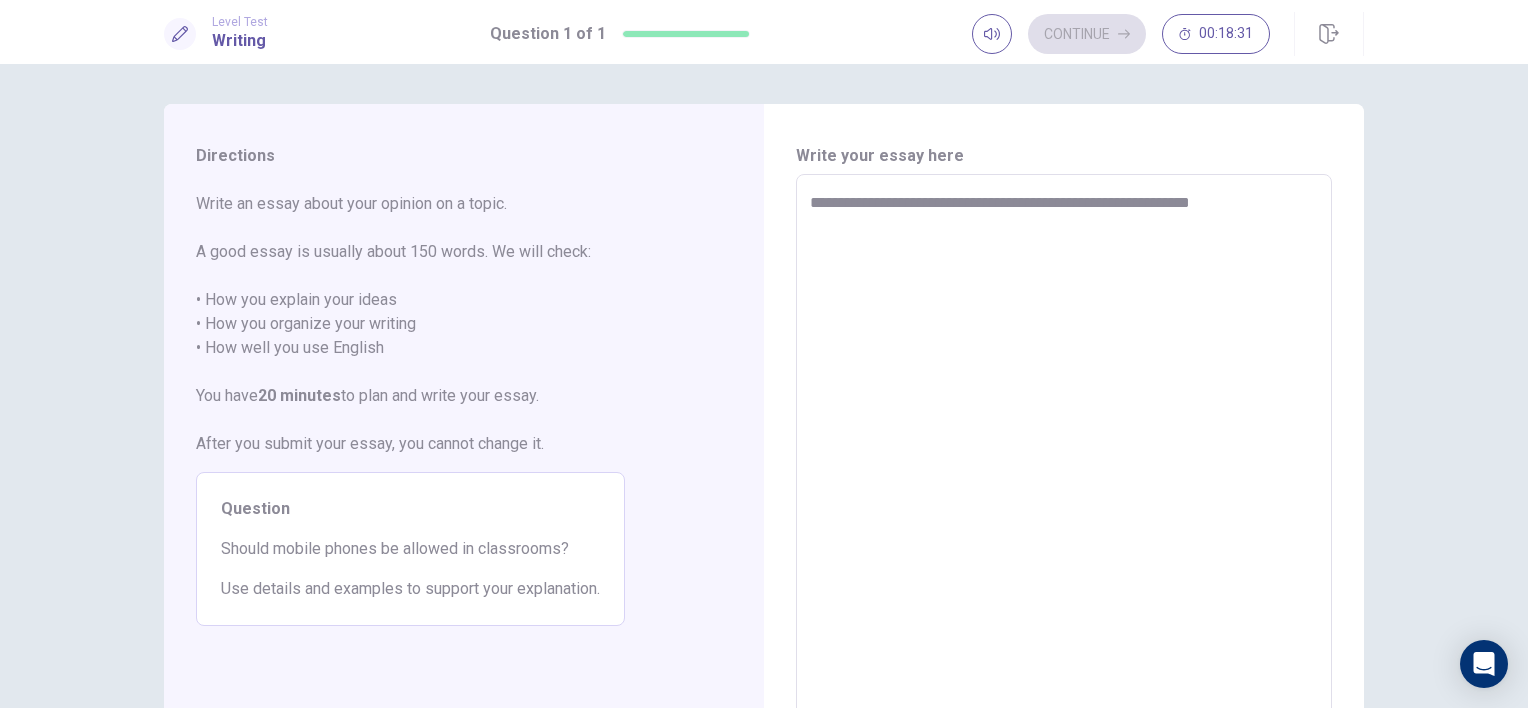 type on "*" 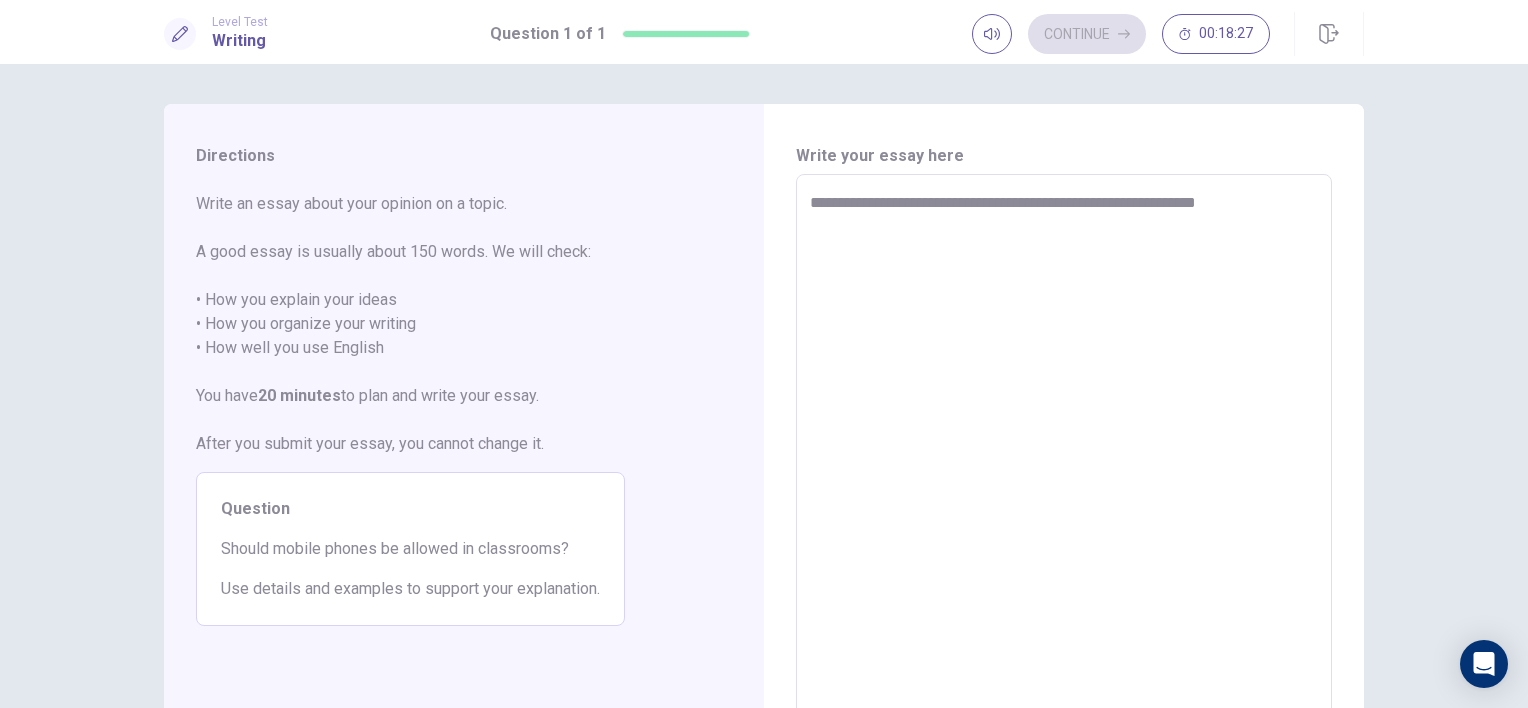 type on "*" 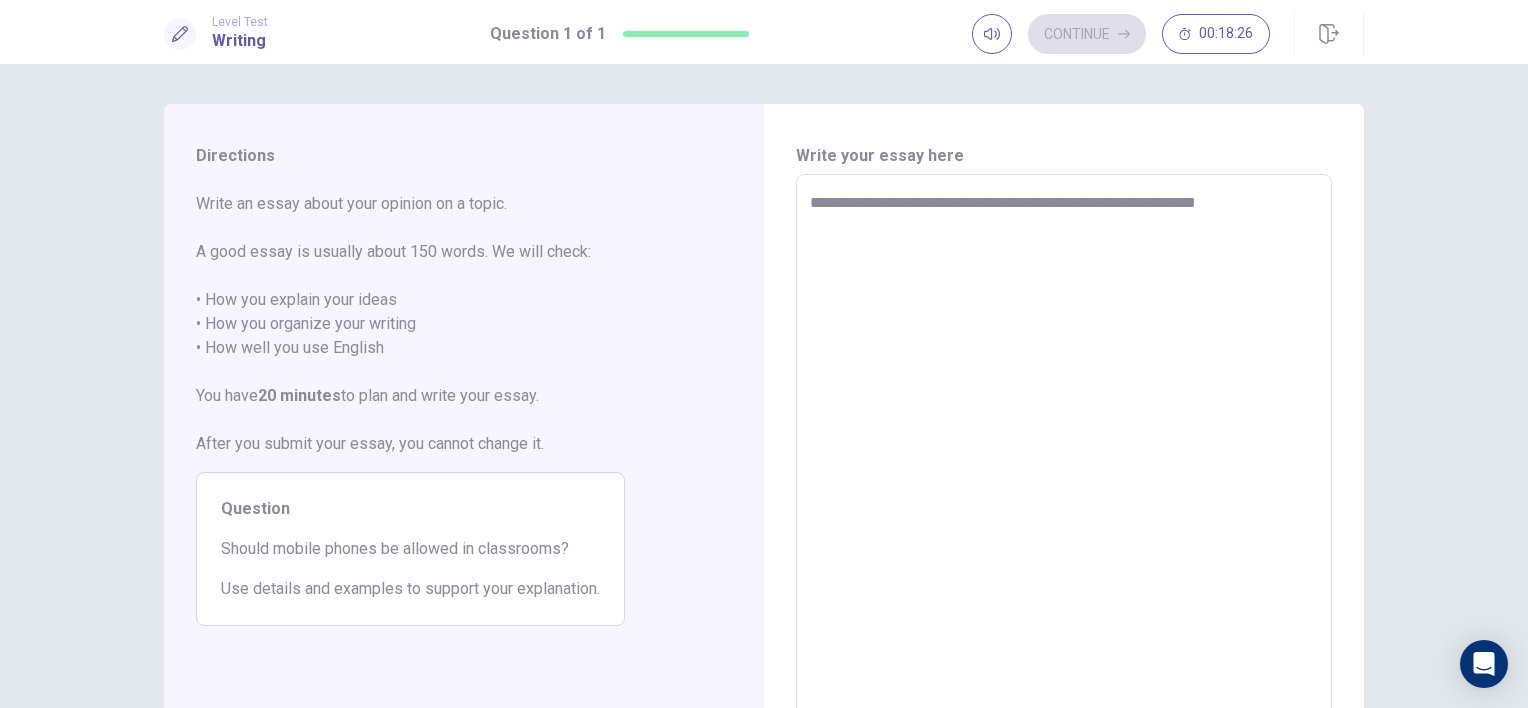 type on "**********" 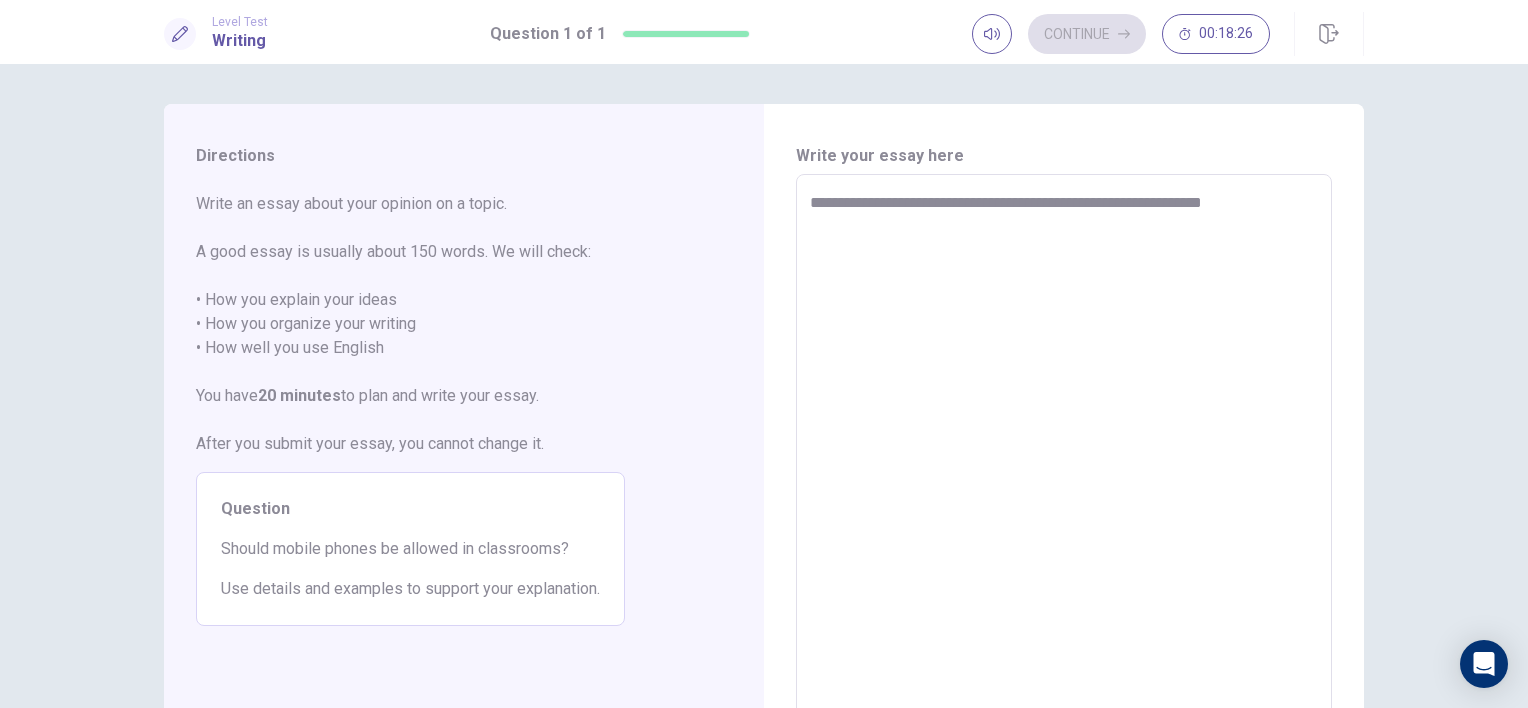 type on "*" 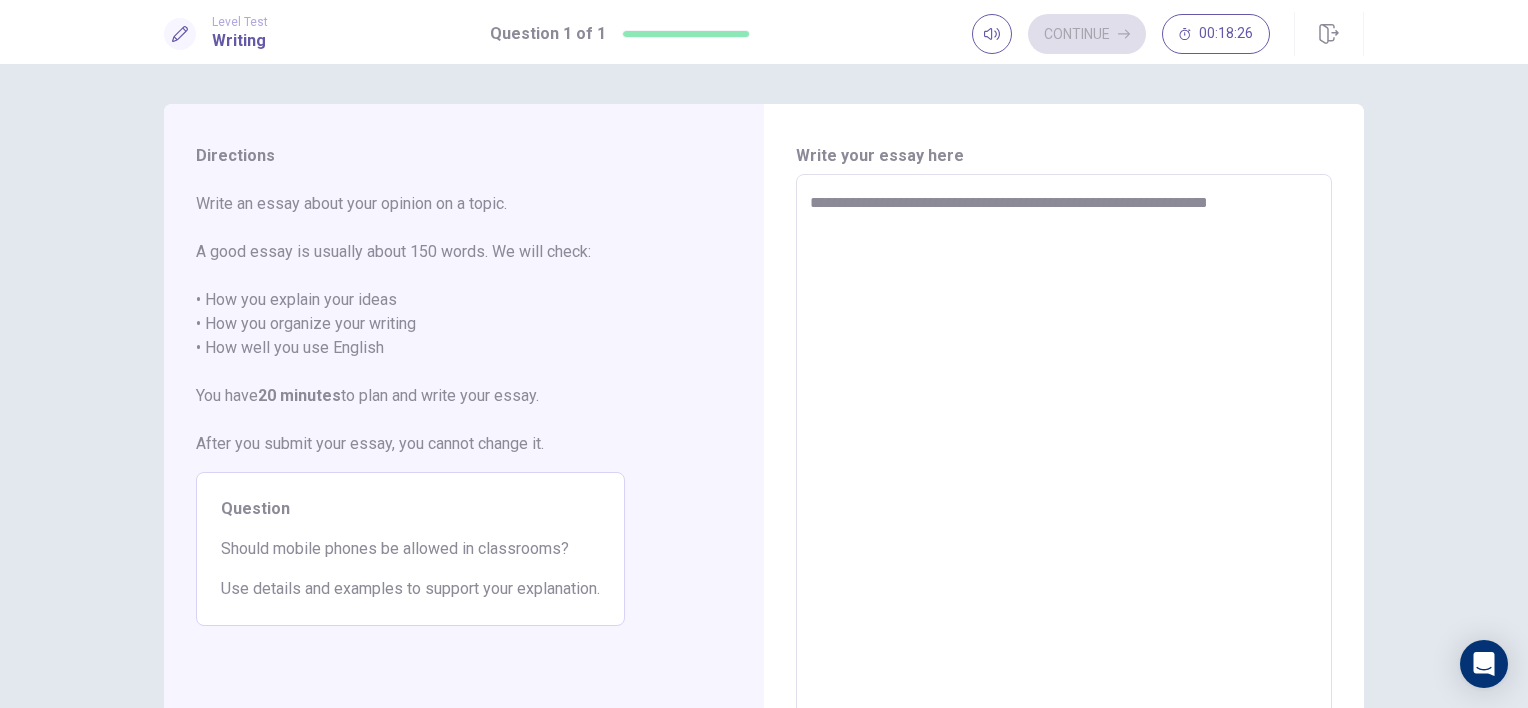 type on "*" 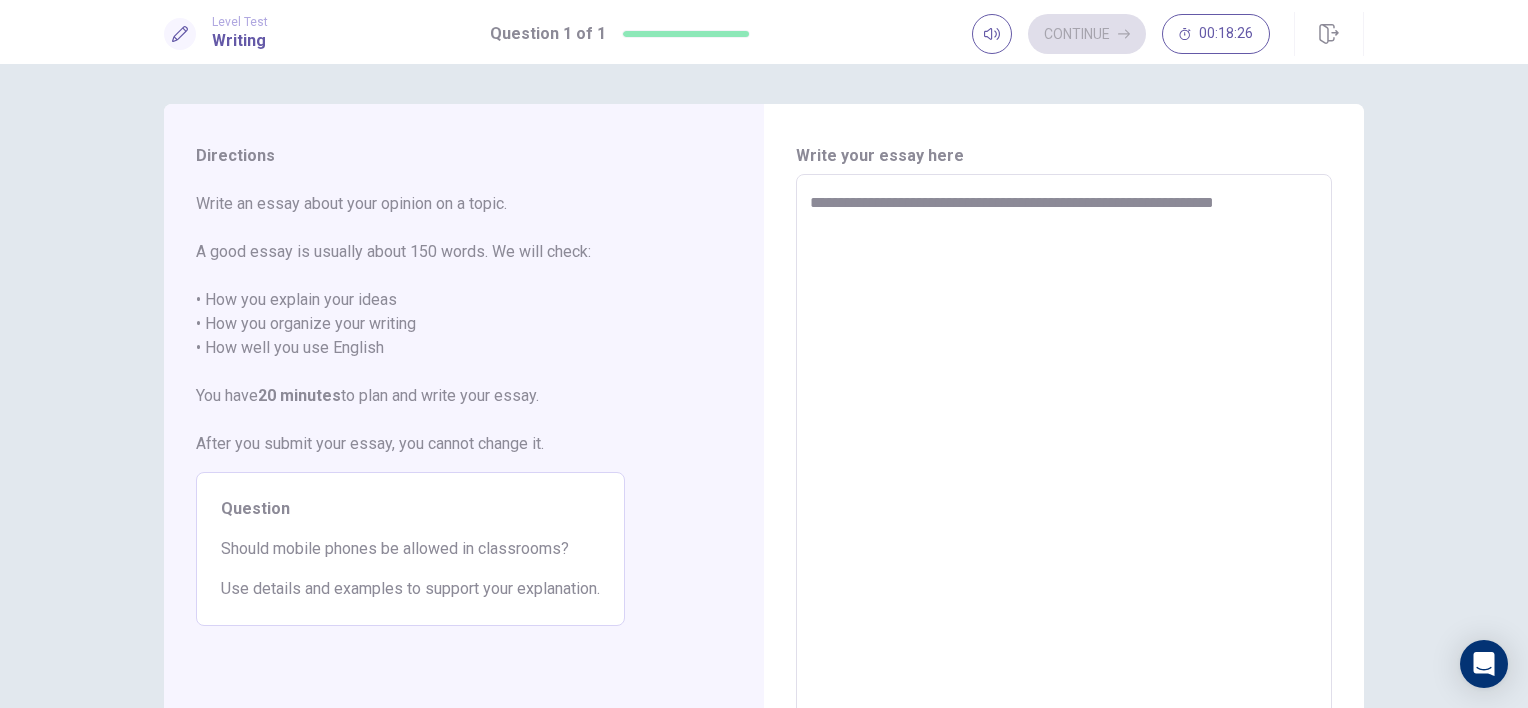 type on "*" 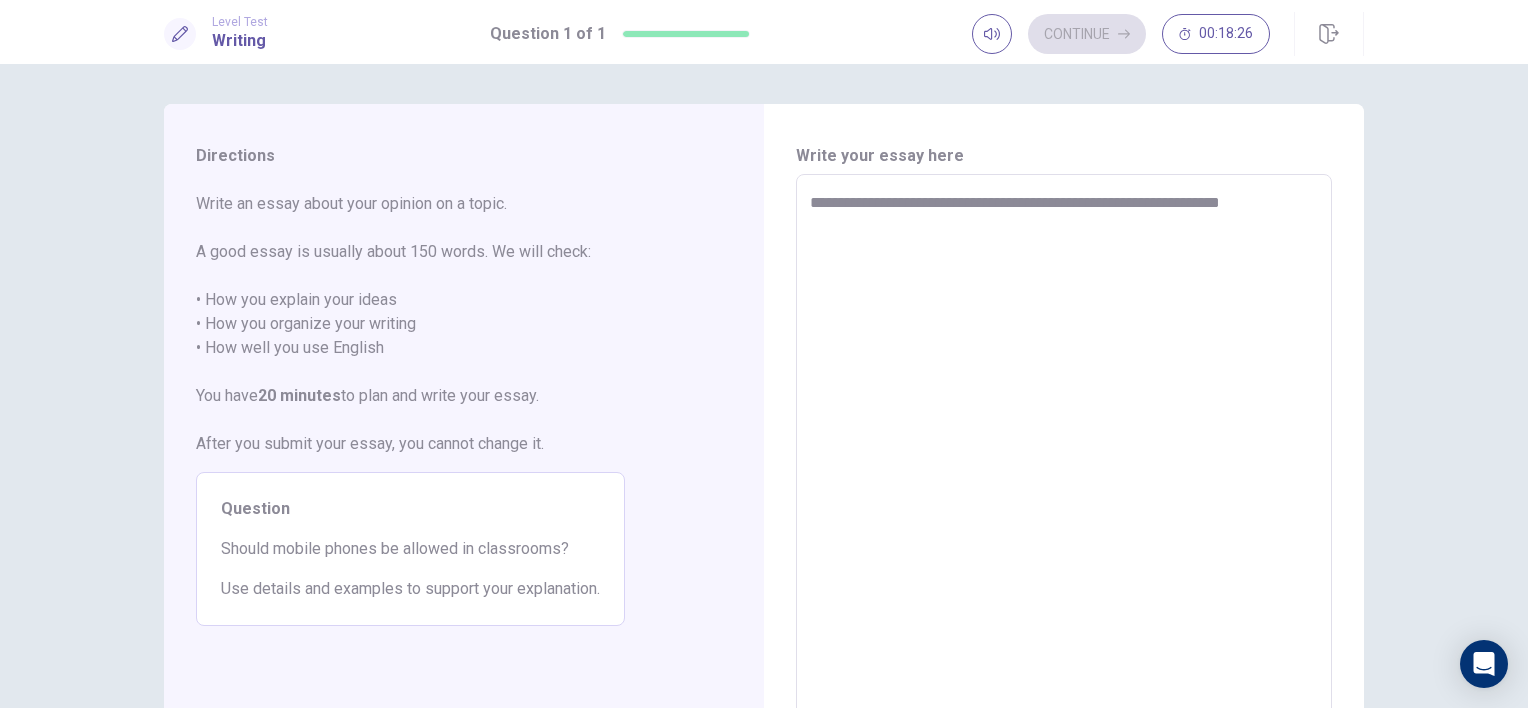 type on "*" 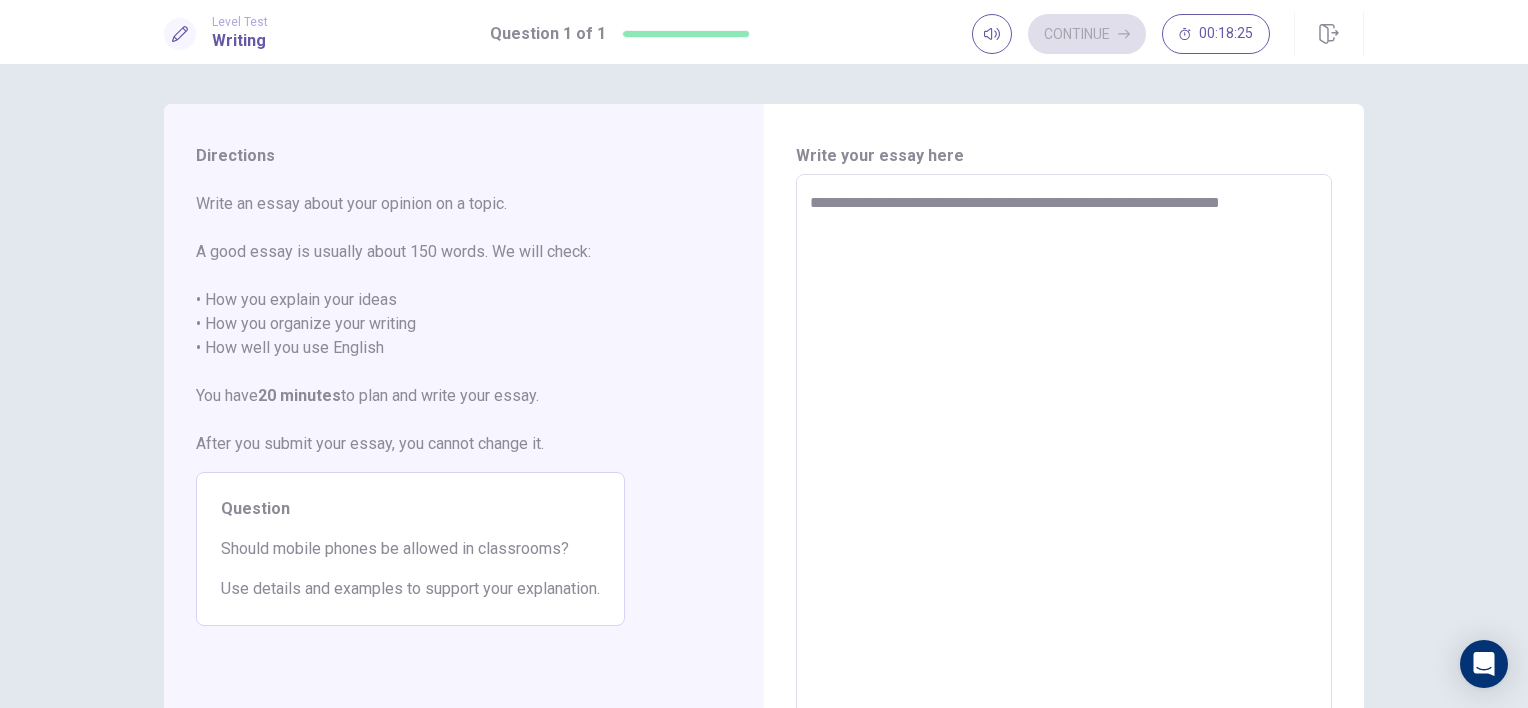 type on "**********" 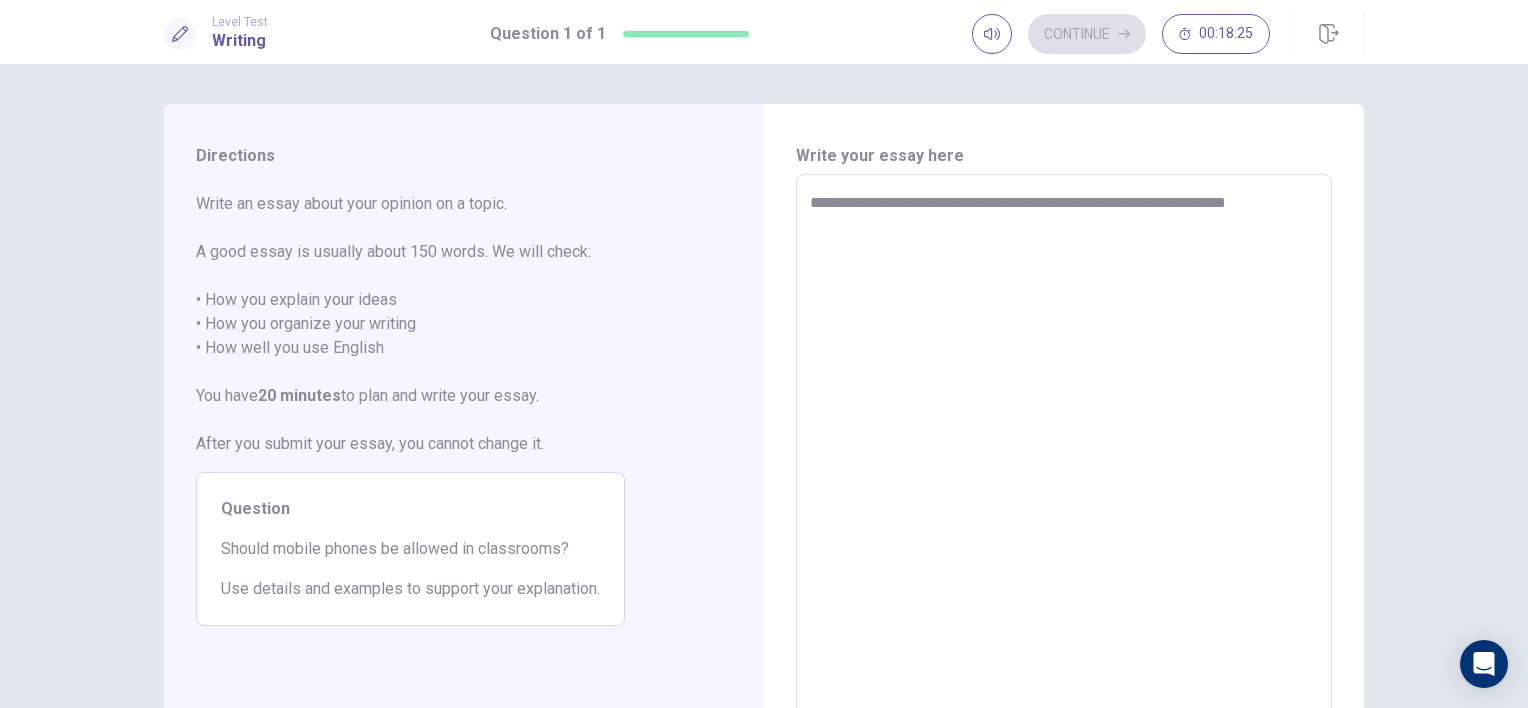 type on "*" 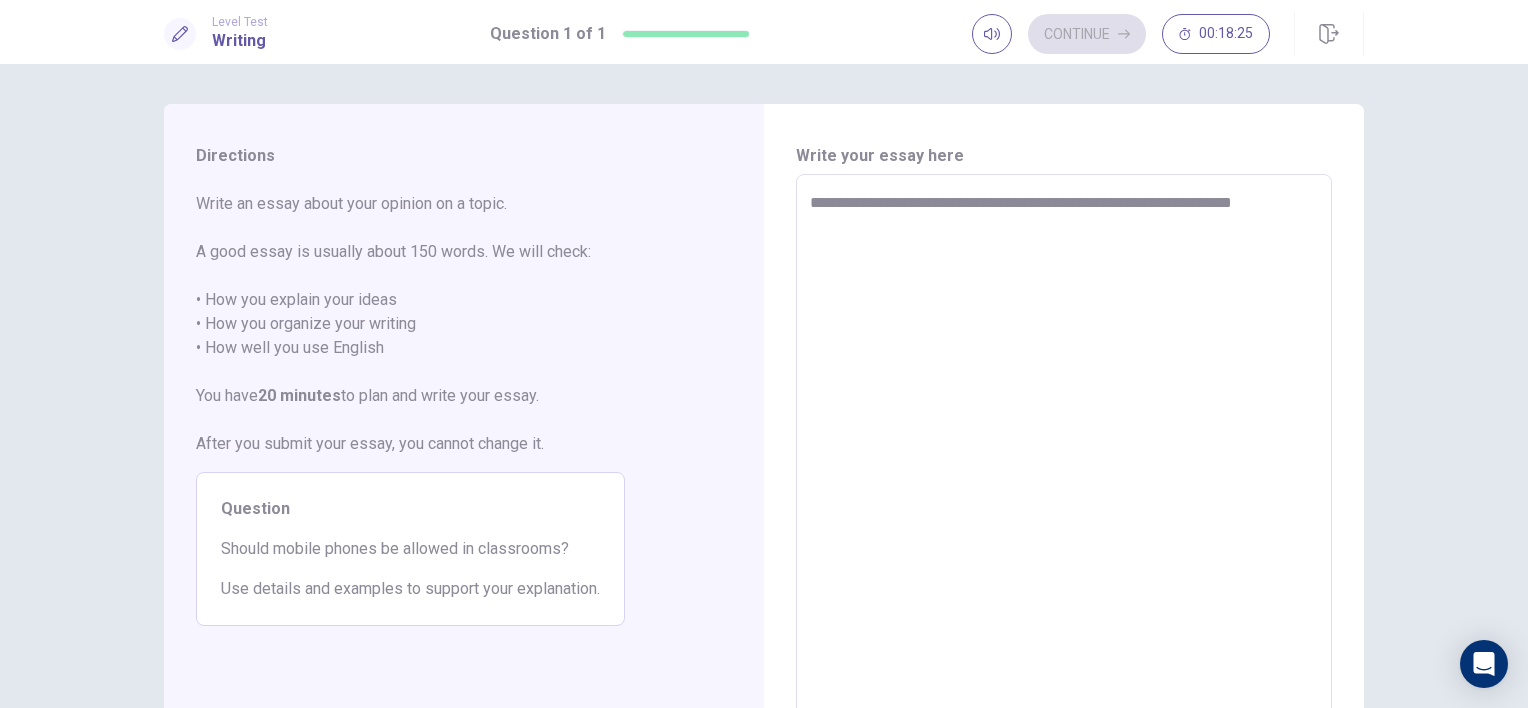 type on "*" 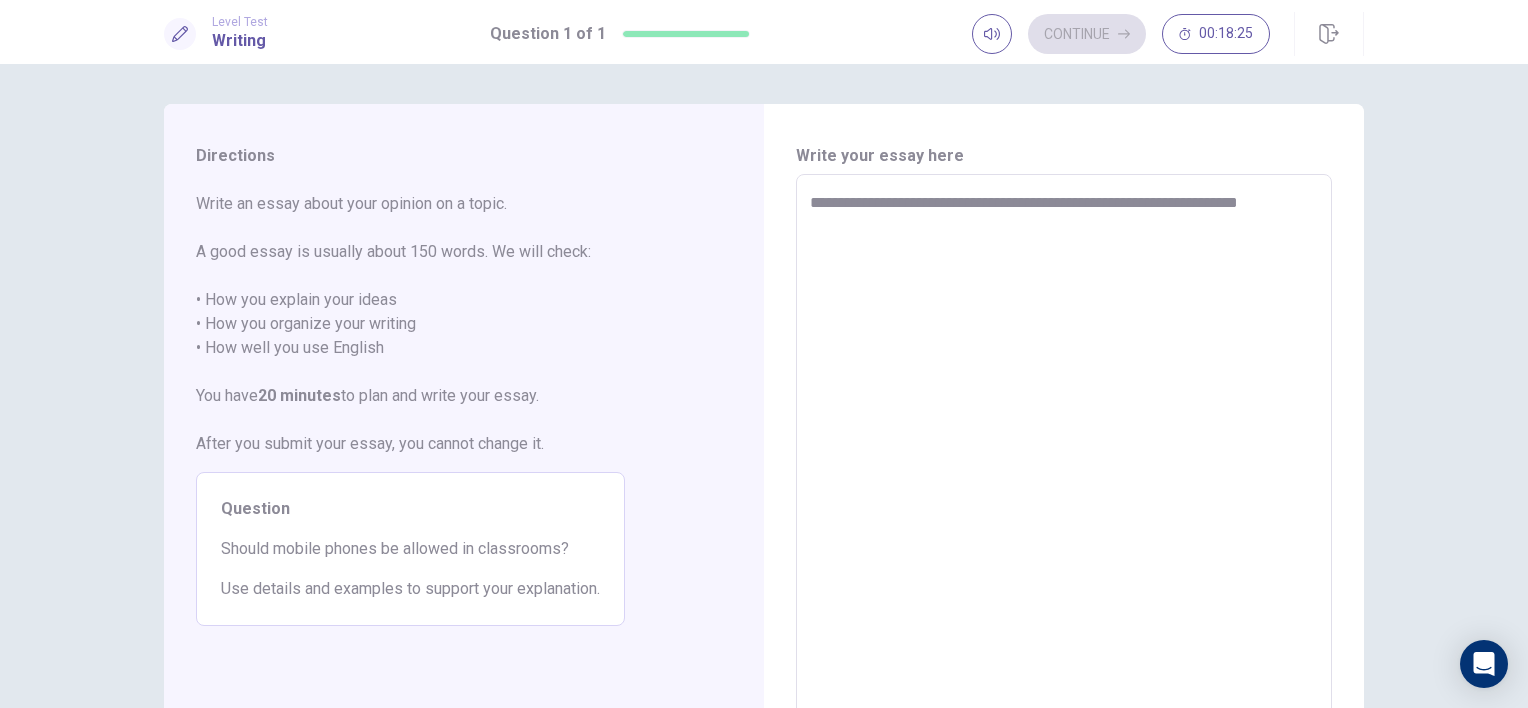 type on "*" 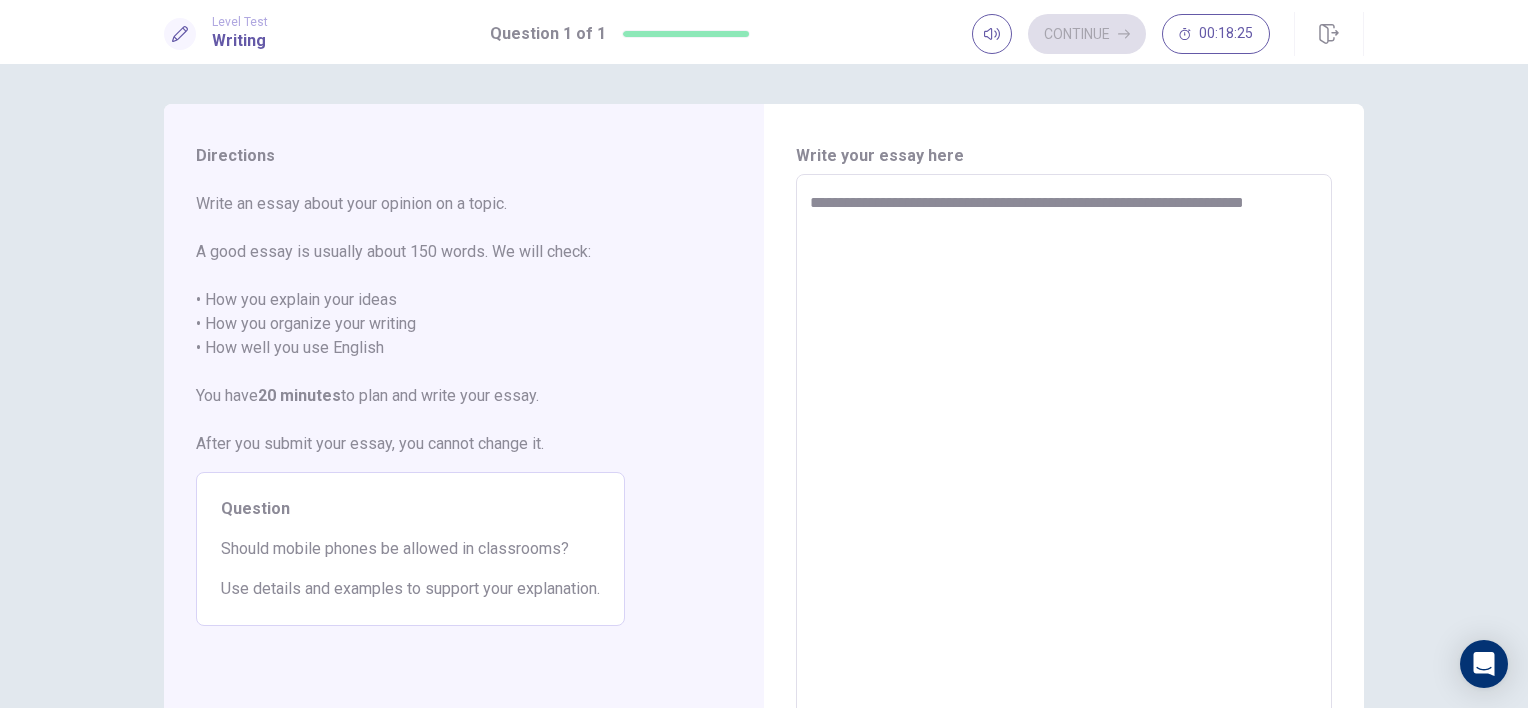 type on "*" 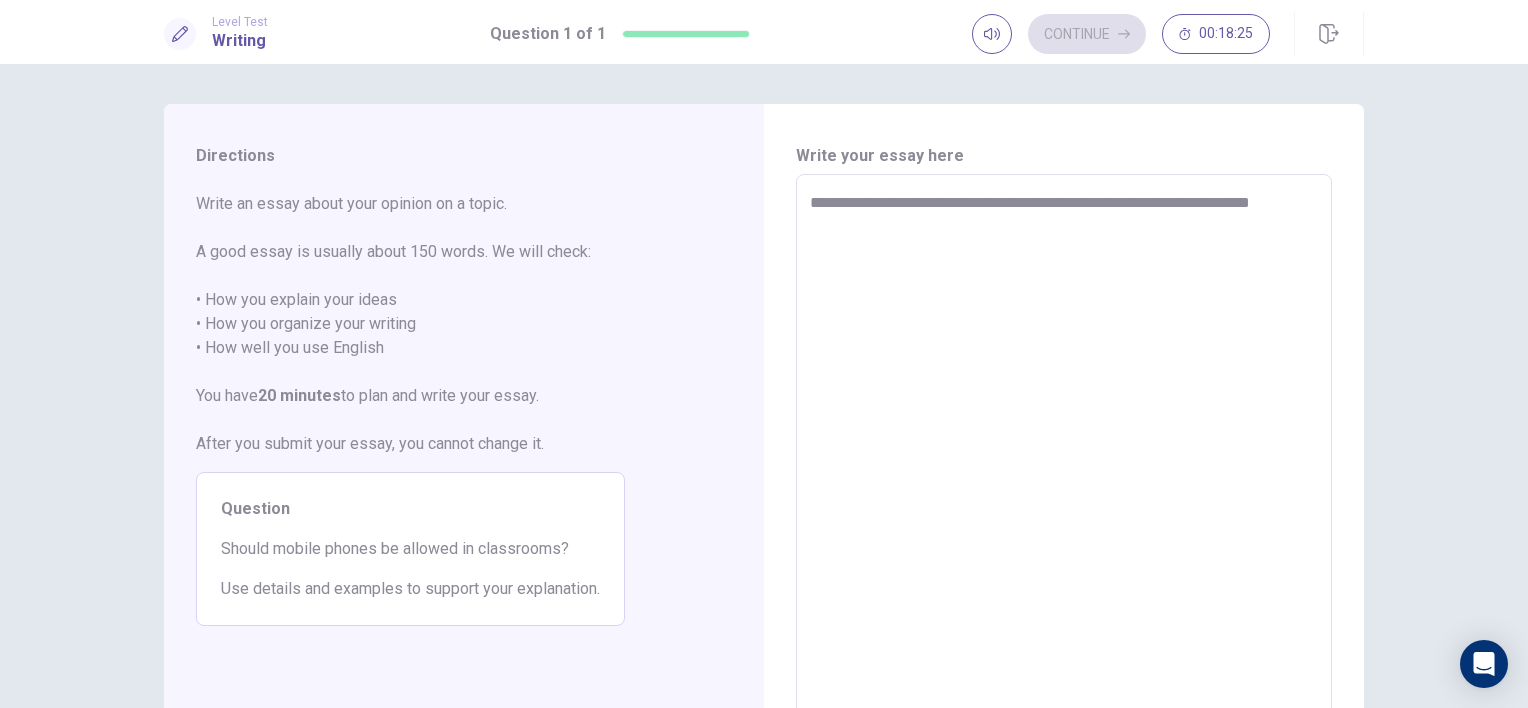 type on "*" 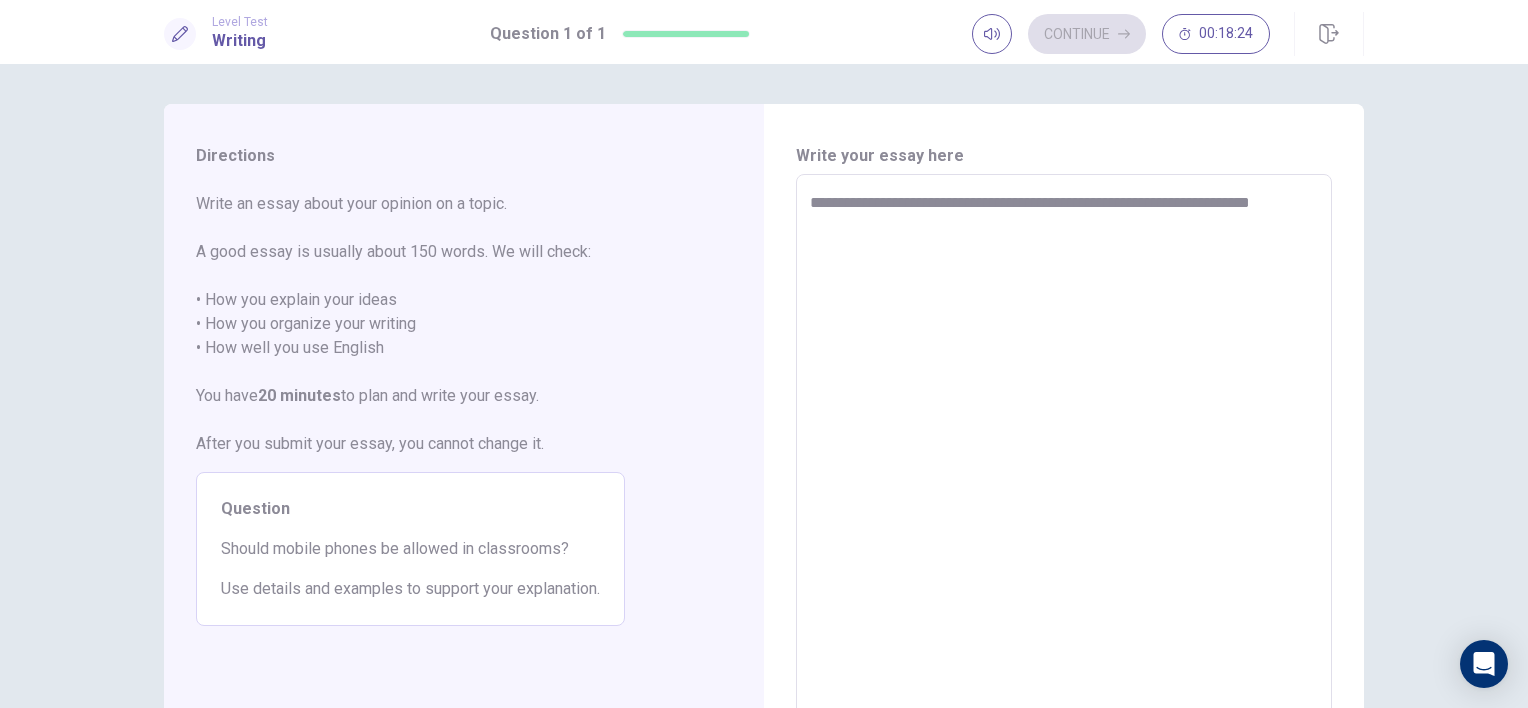 type on "**********" 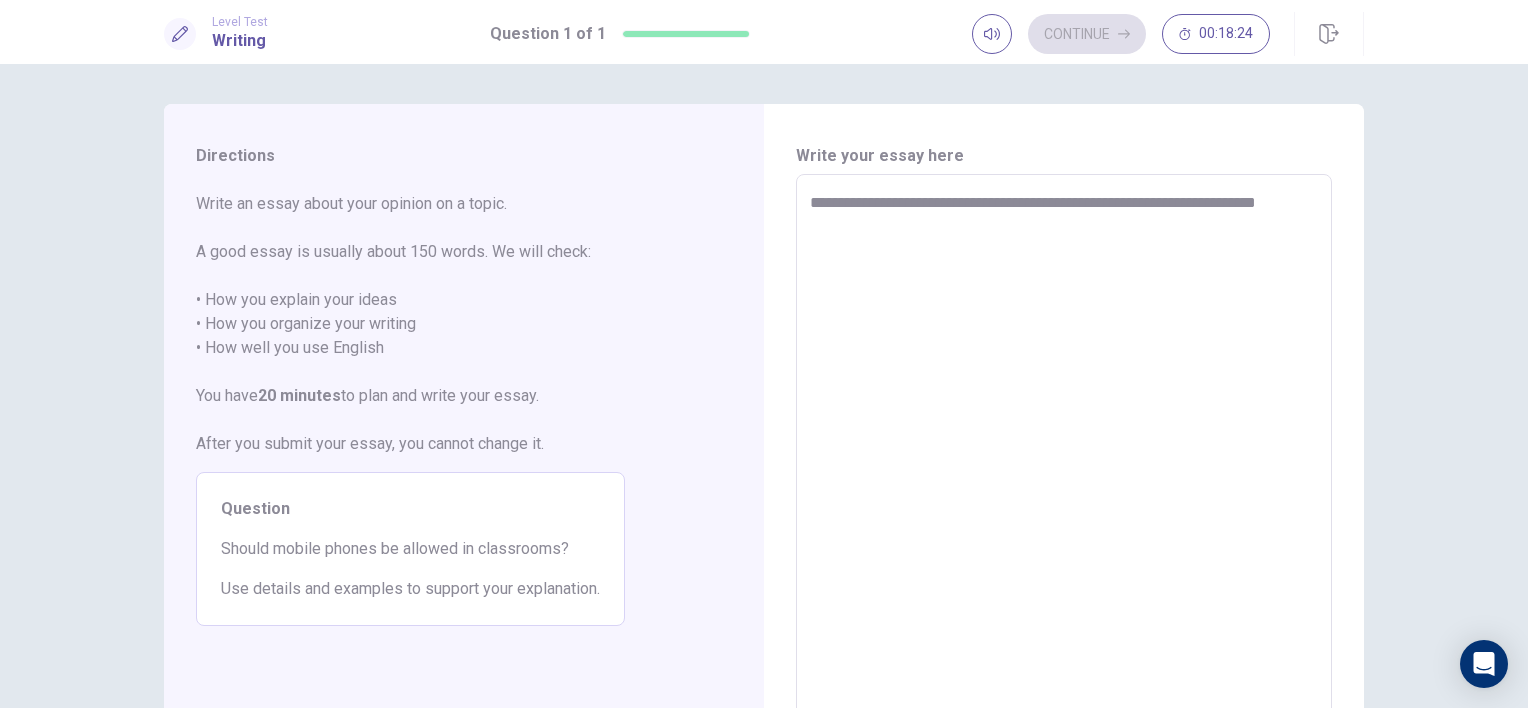 type on "*" 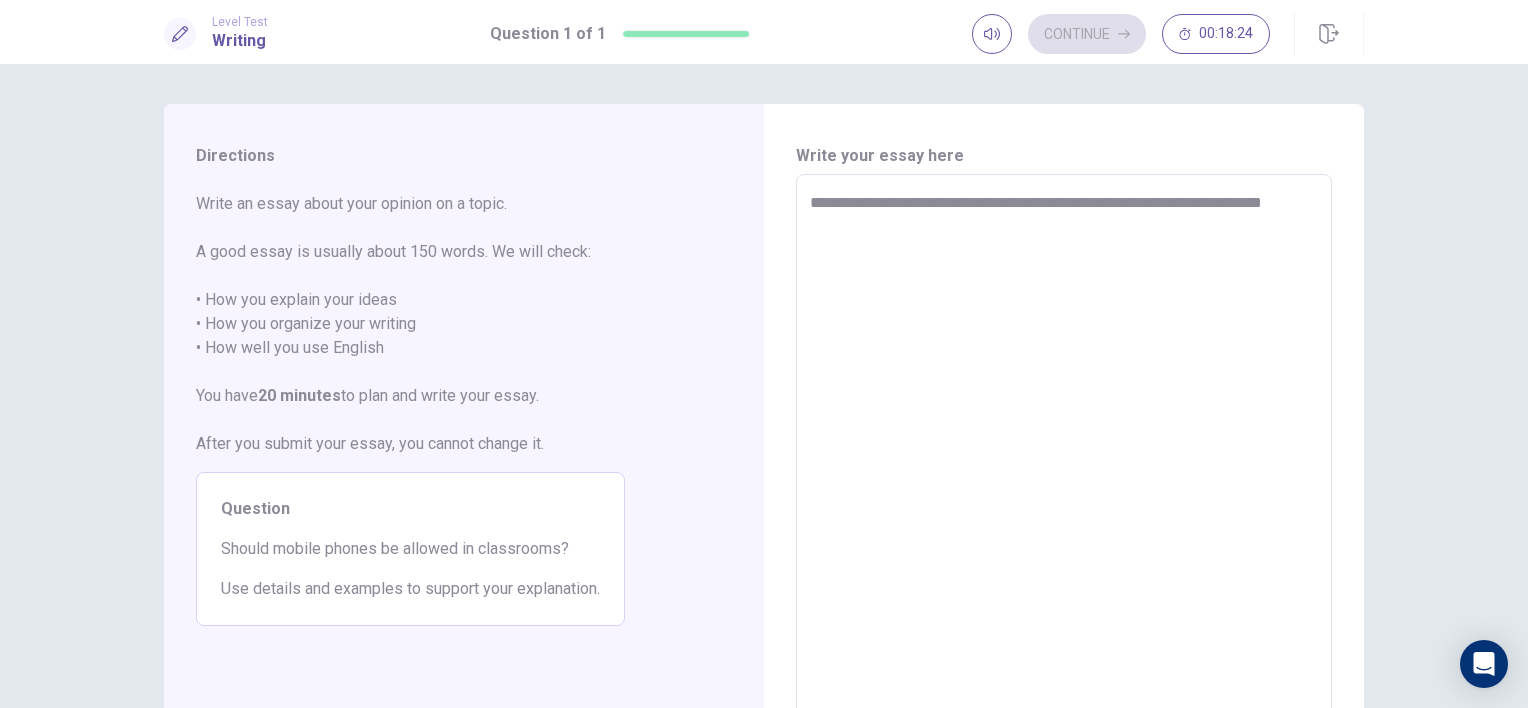 type on "*" 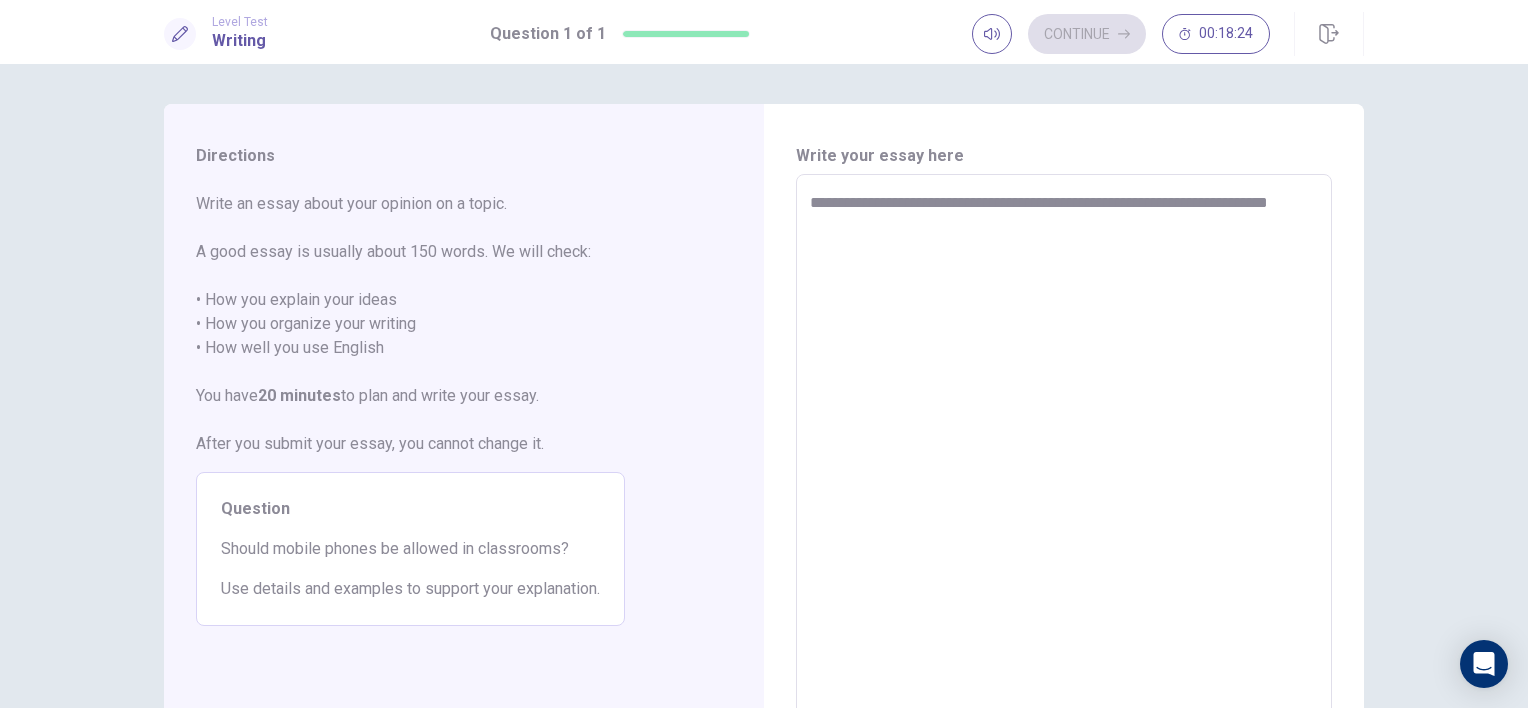 type on "*" 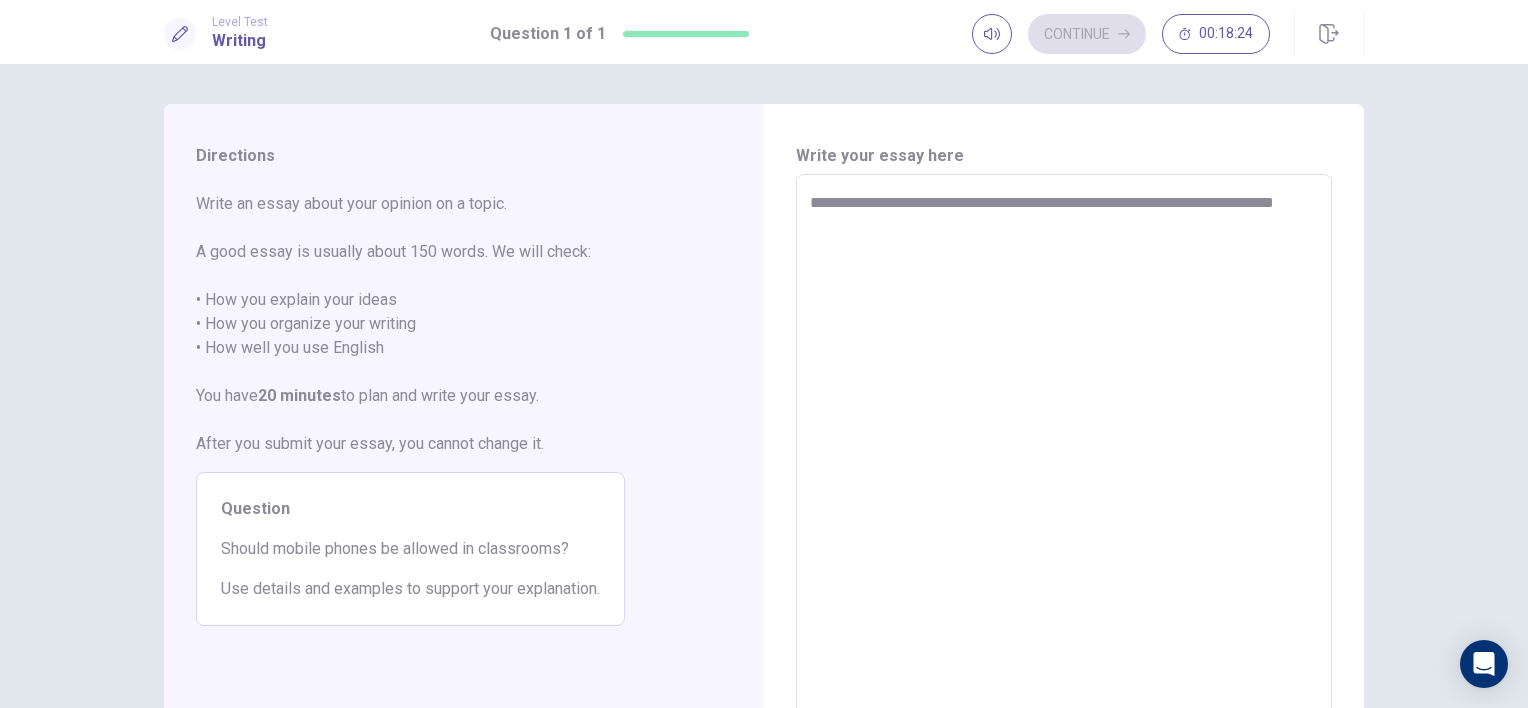 type on "*" 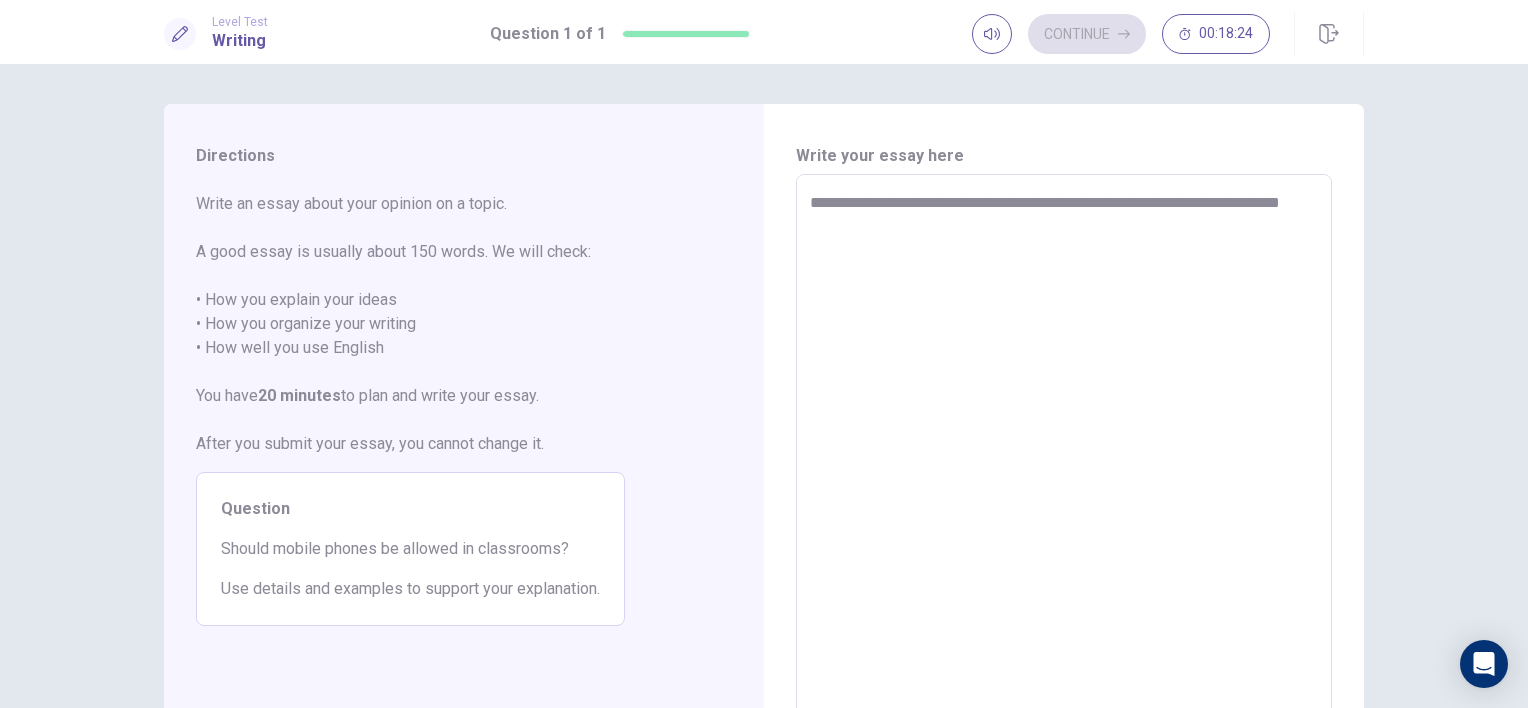 type on "*" 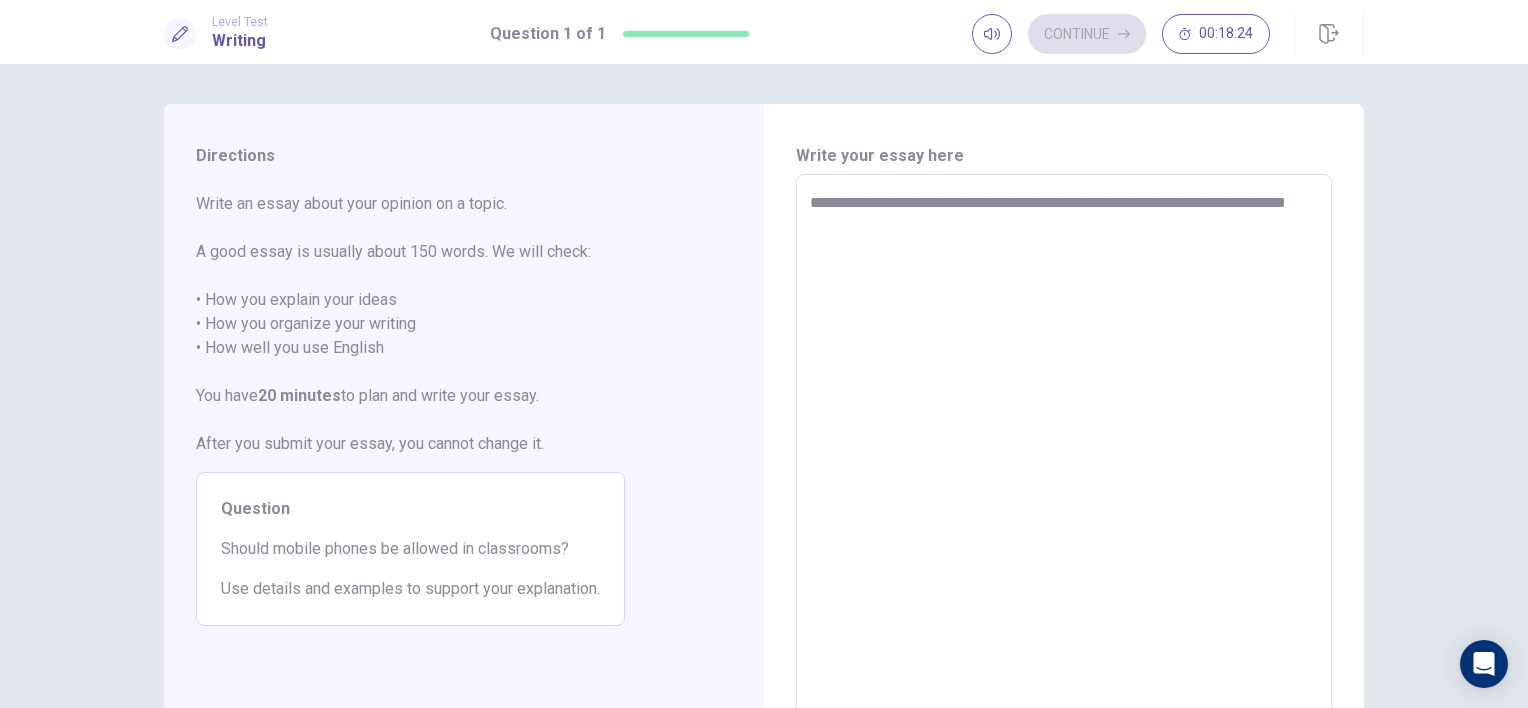 type on "*" 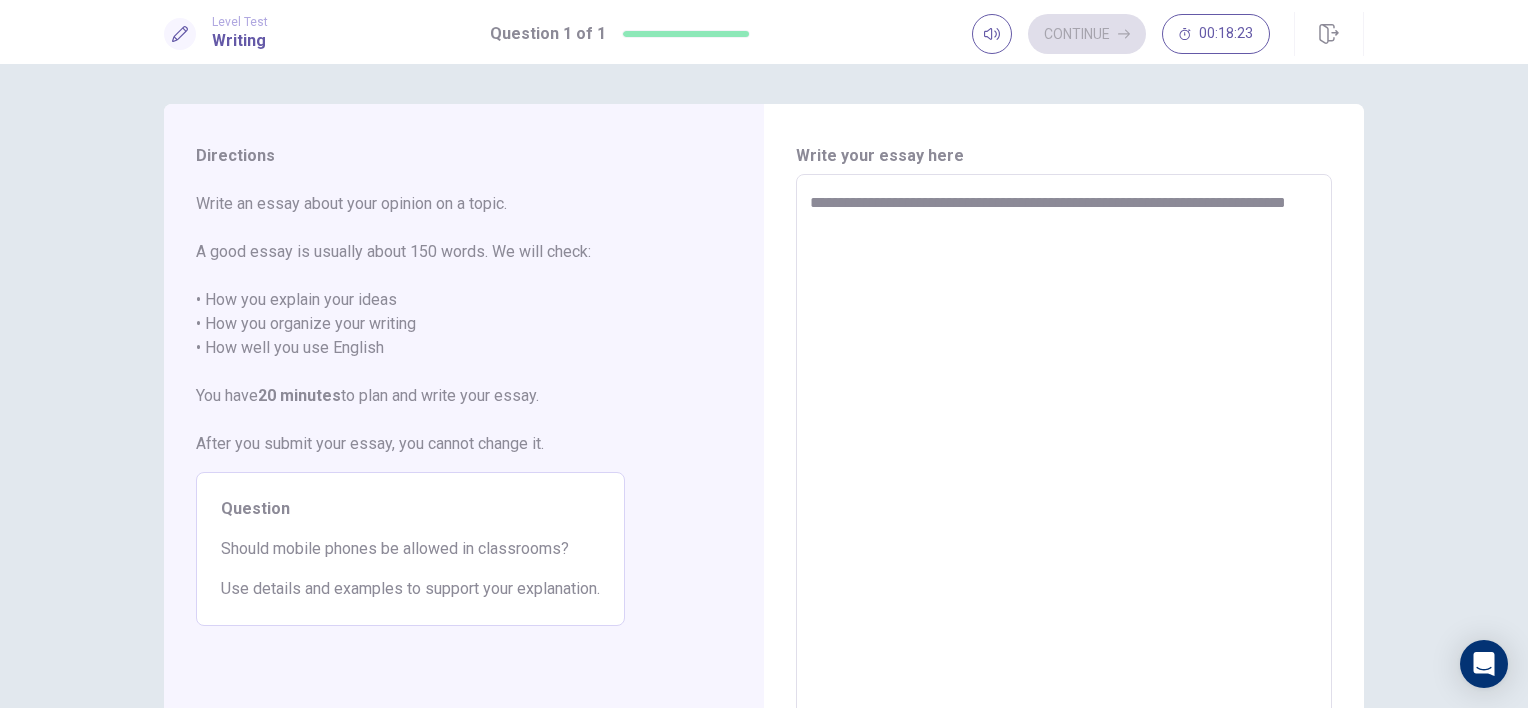 type on "**********" 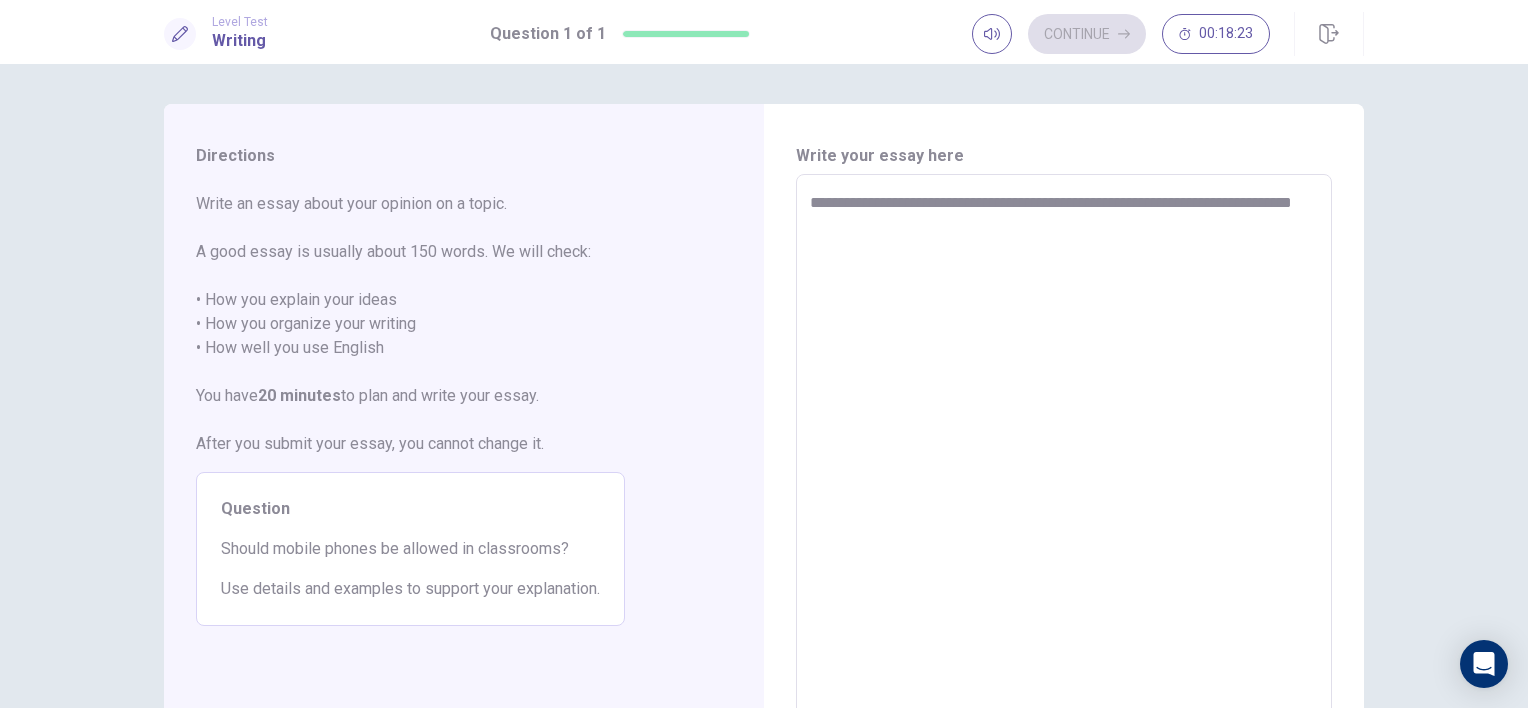 type 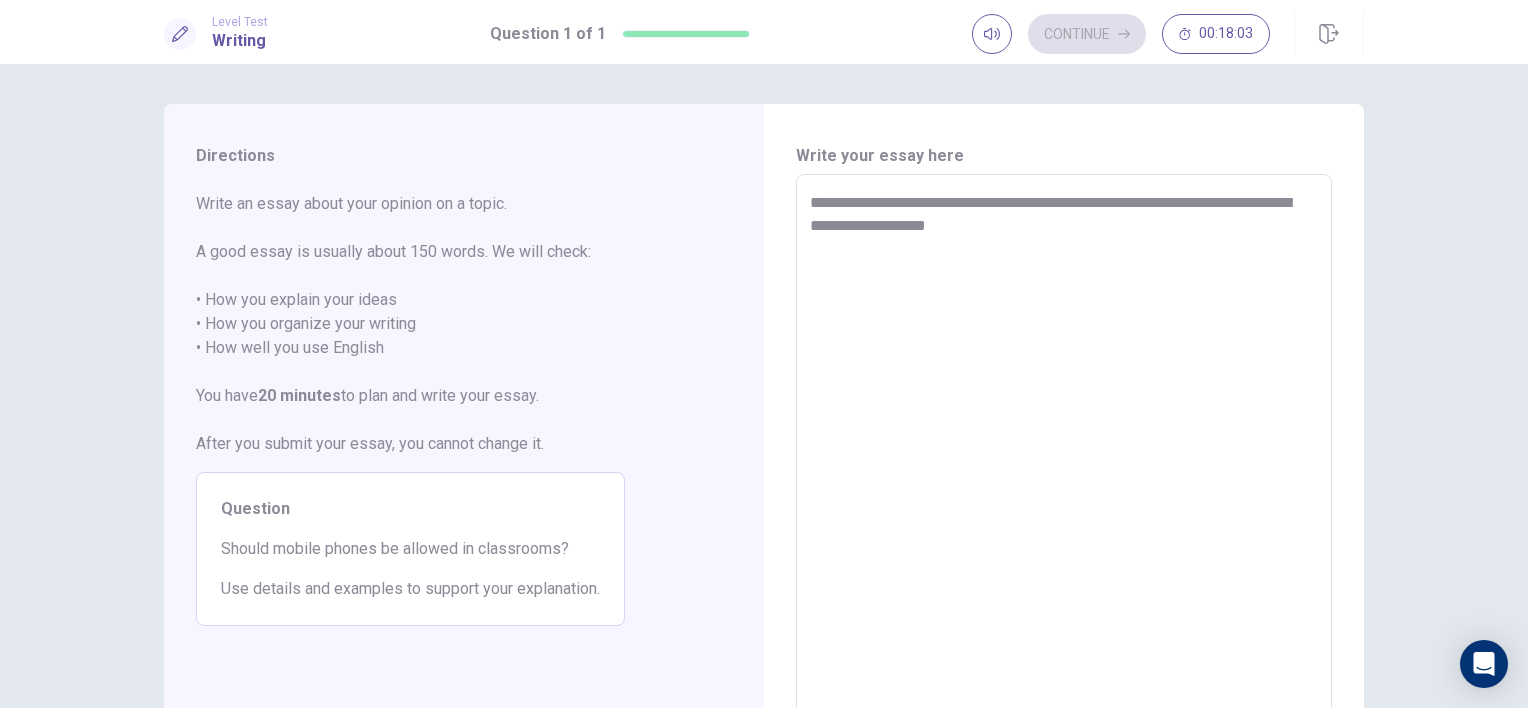 drag, startPoint x: 1078, startPoint y: 208, endPoint x: 1039, endPoint y: 203, distance: 39.319206 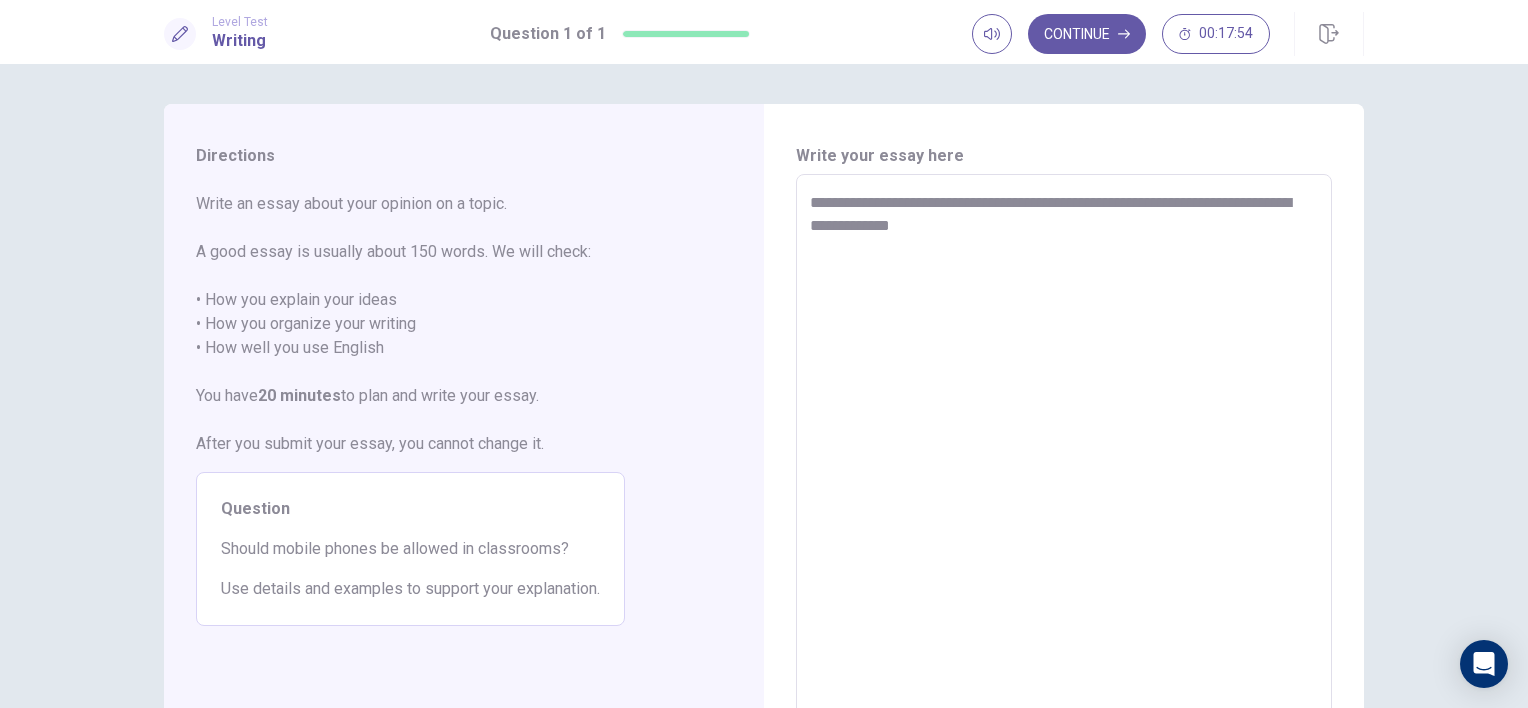 click on "**********" at bounding box center [1064, 451] 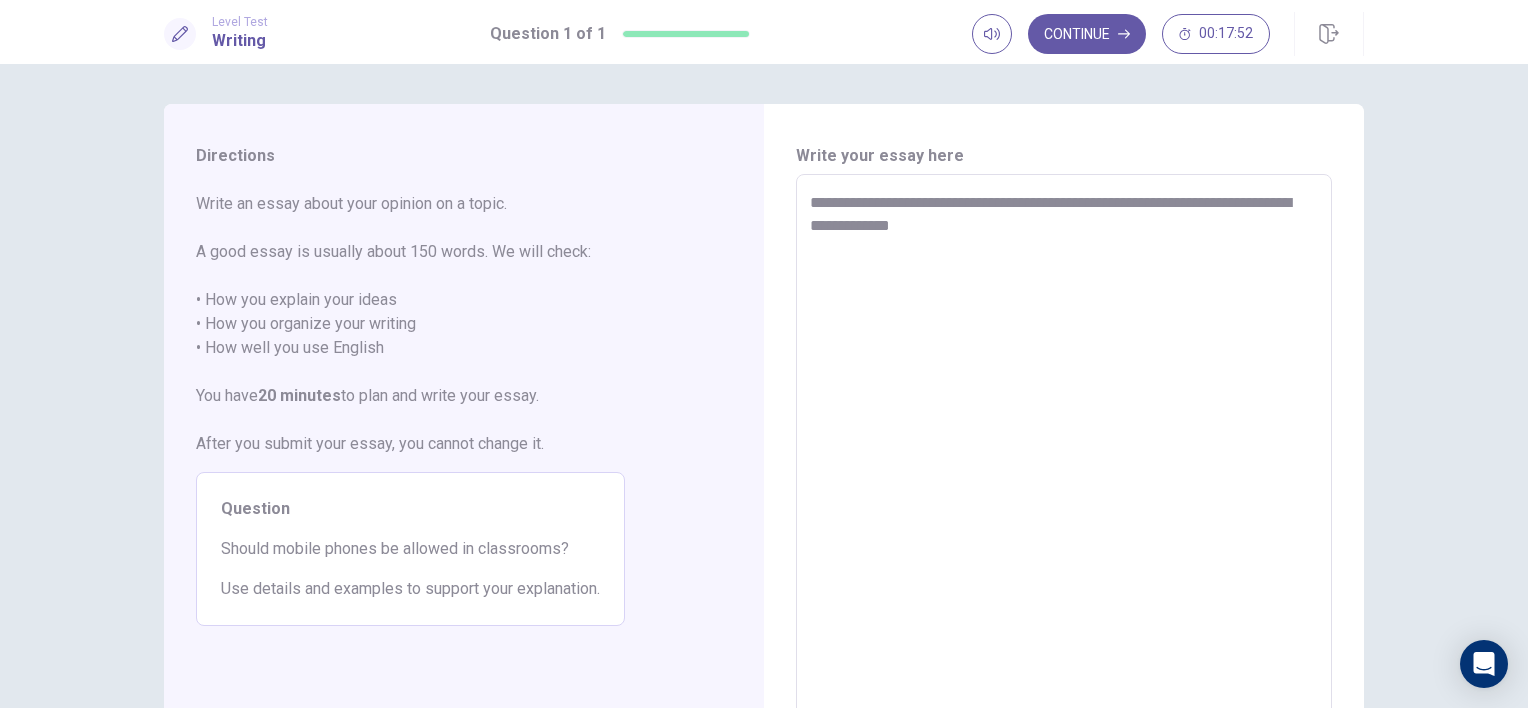 click on "**********" at bounding box center [1064, 451] 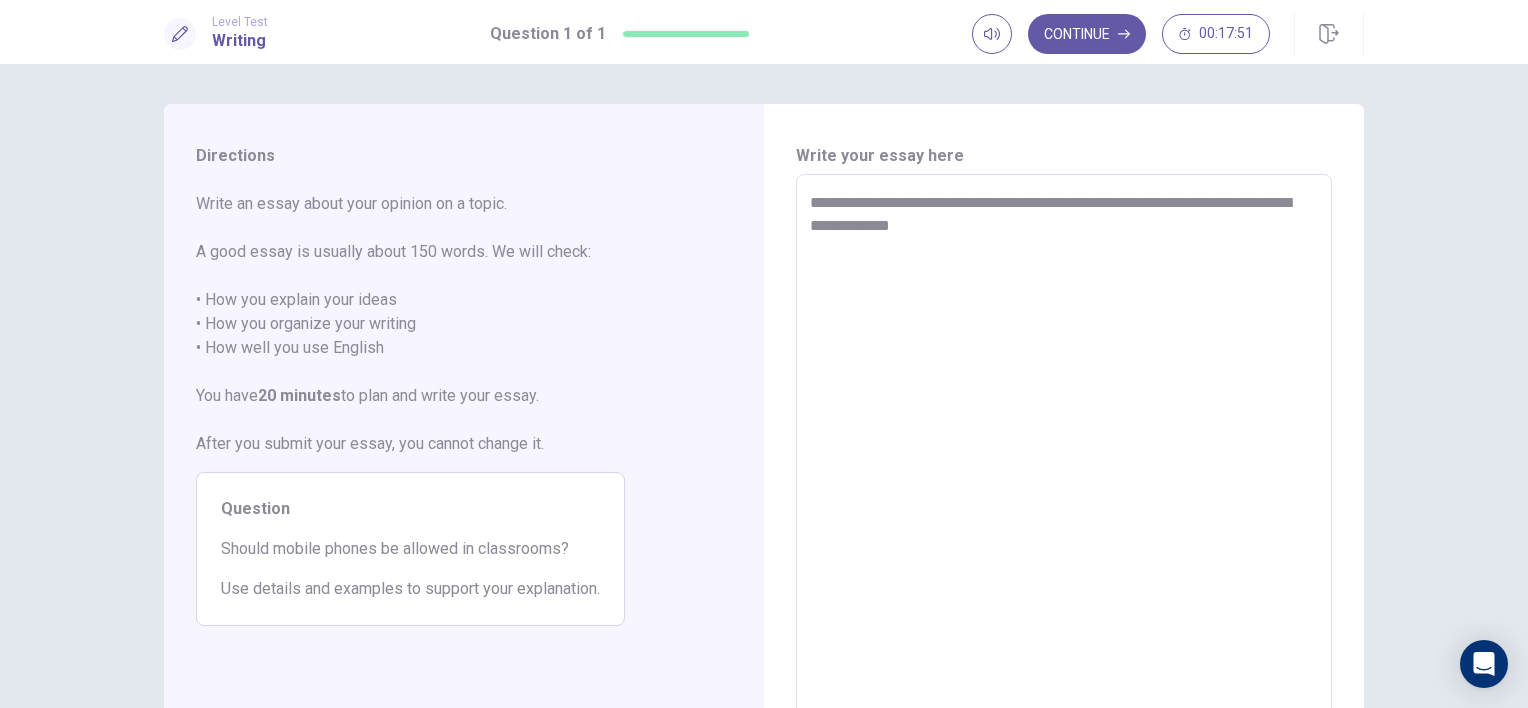 drag, startPoint x: 959, startPoint y: 237, endPoint x: 881, endPoint y: 224, distance: 79.07591 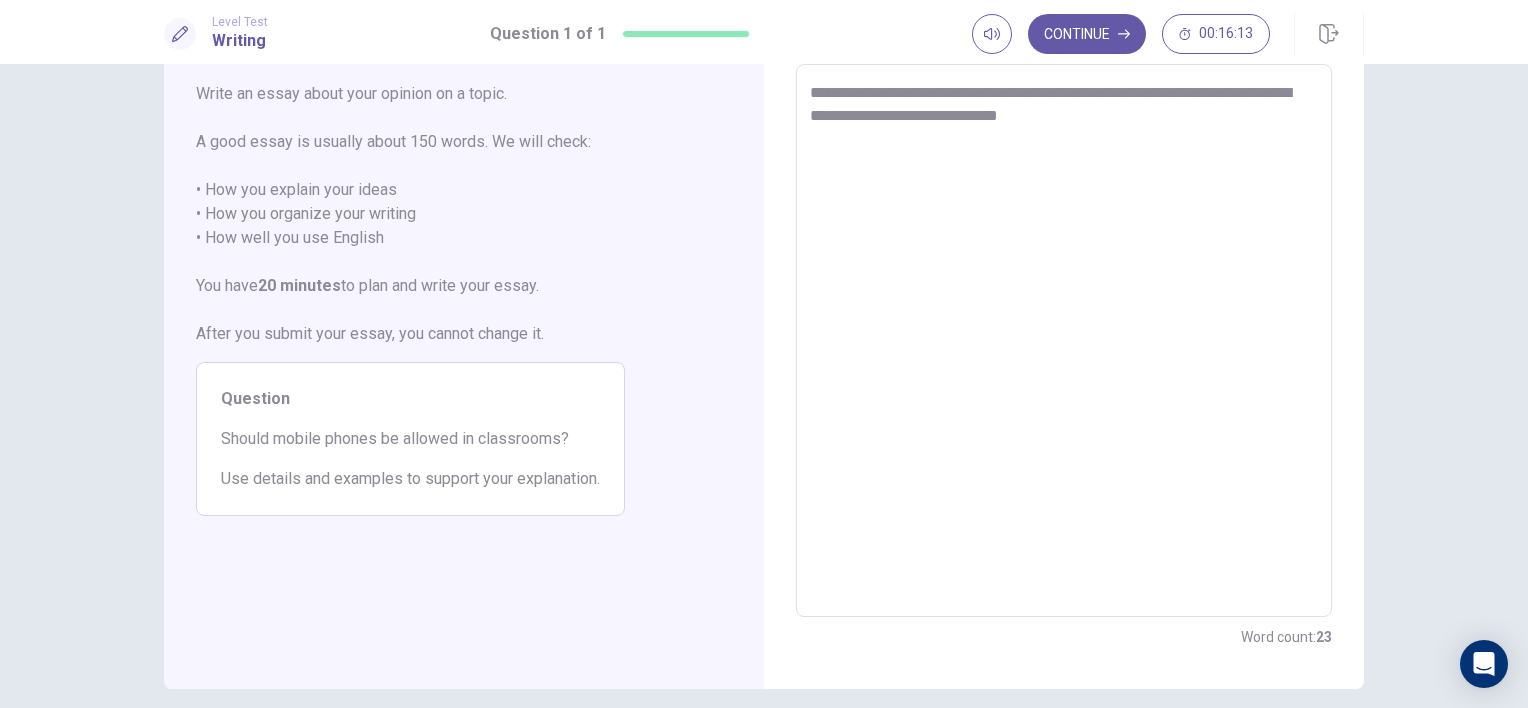 scroll, scrollTop: 195, scrollLeft: 0, axis: vertical 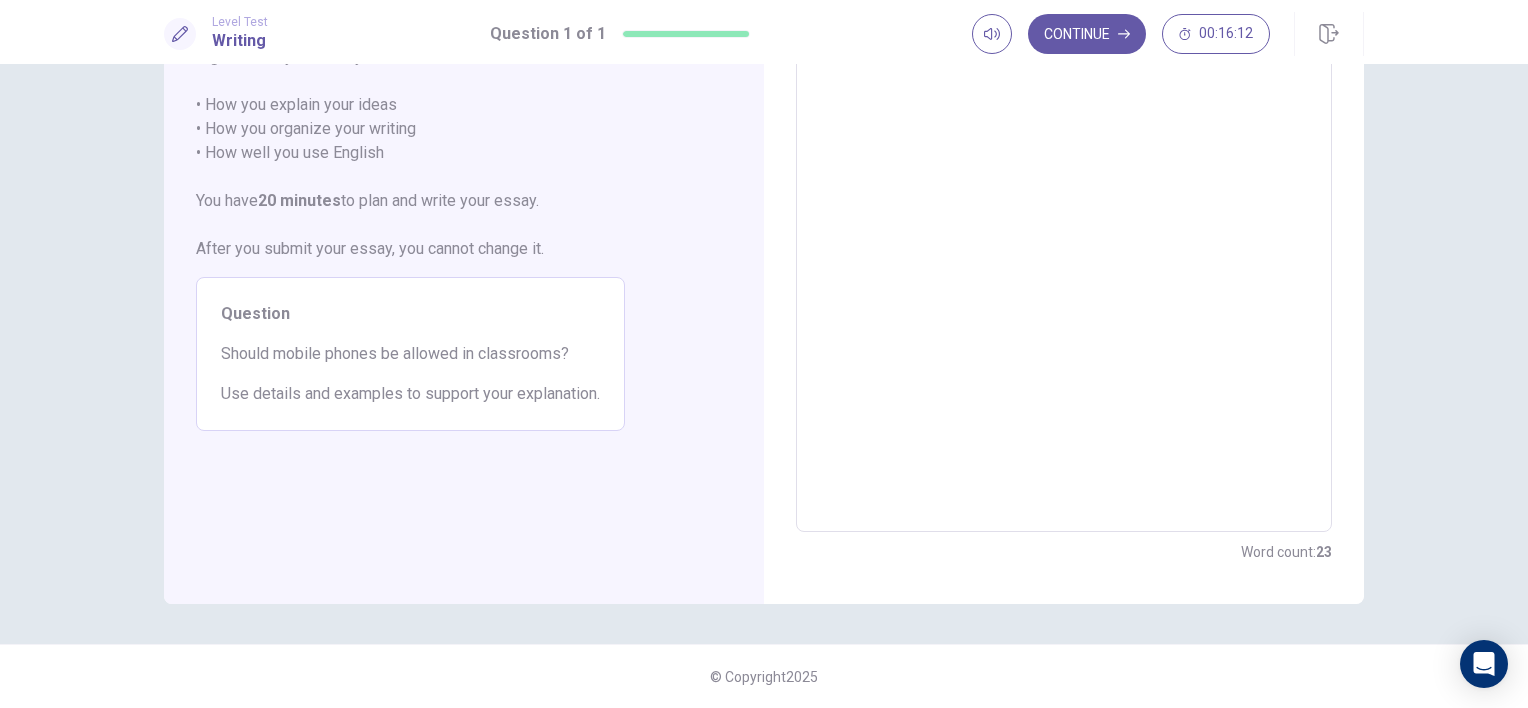 click on "**********" at bounding box center (1064, 256) 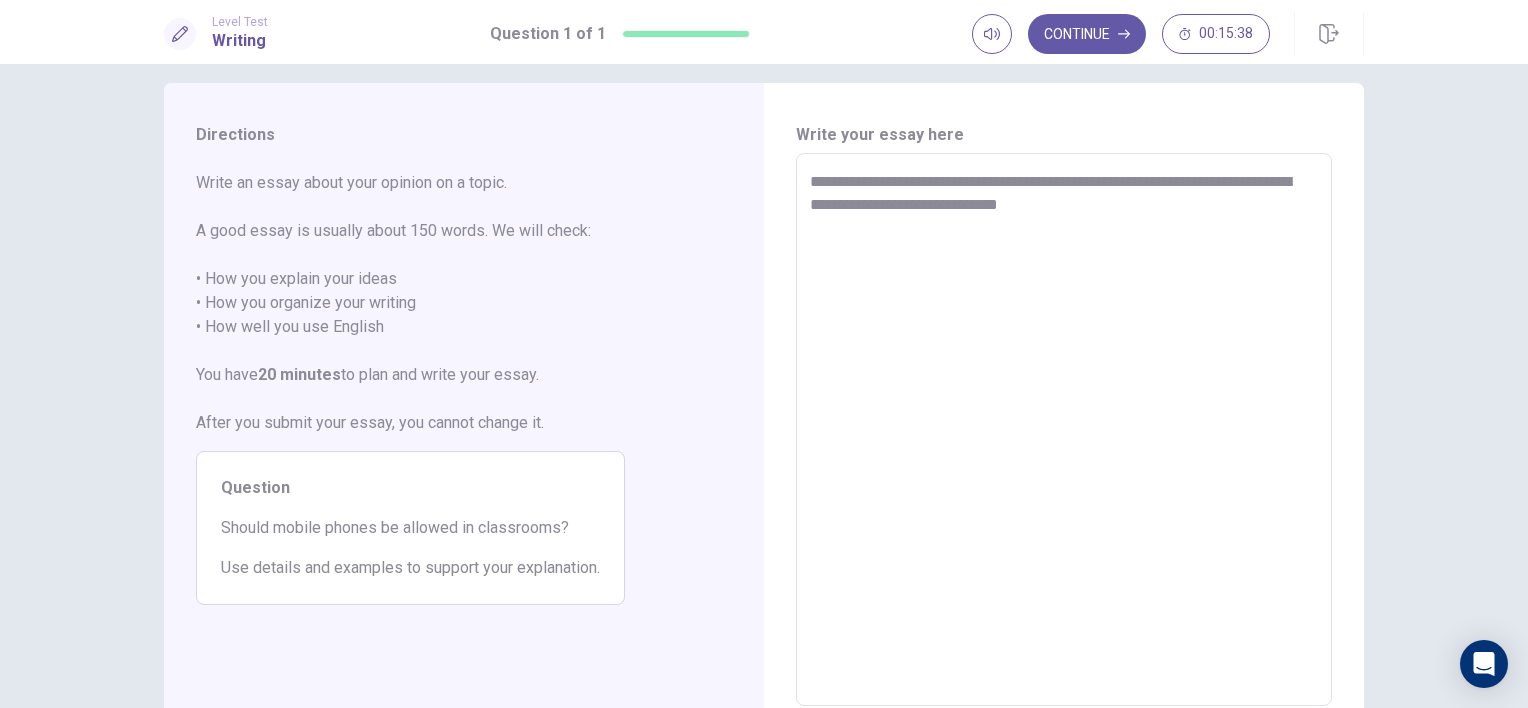 scroll, scrollTop: 0, scrollLeft: 0, axis: both 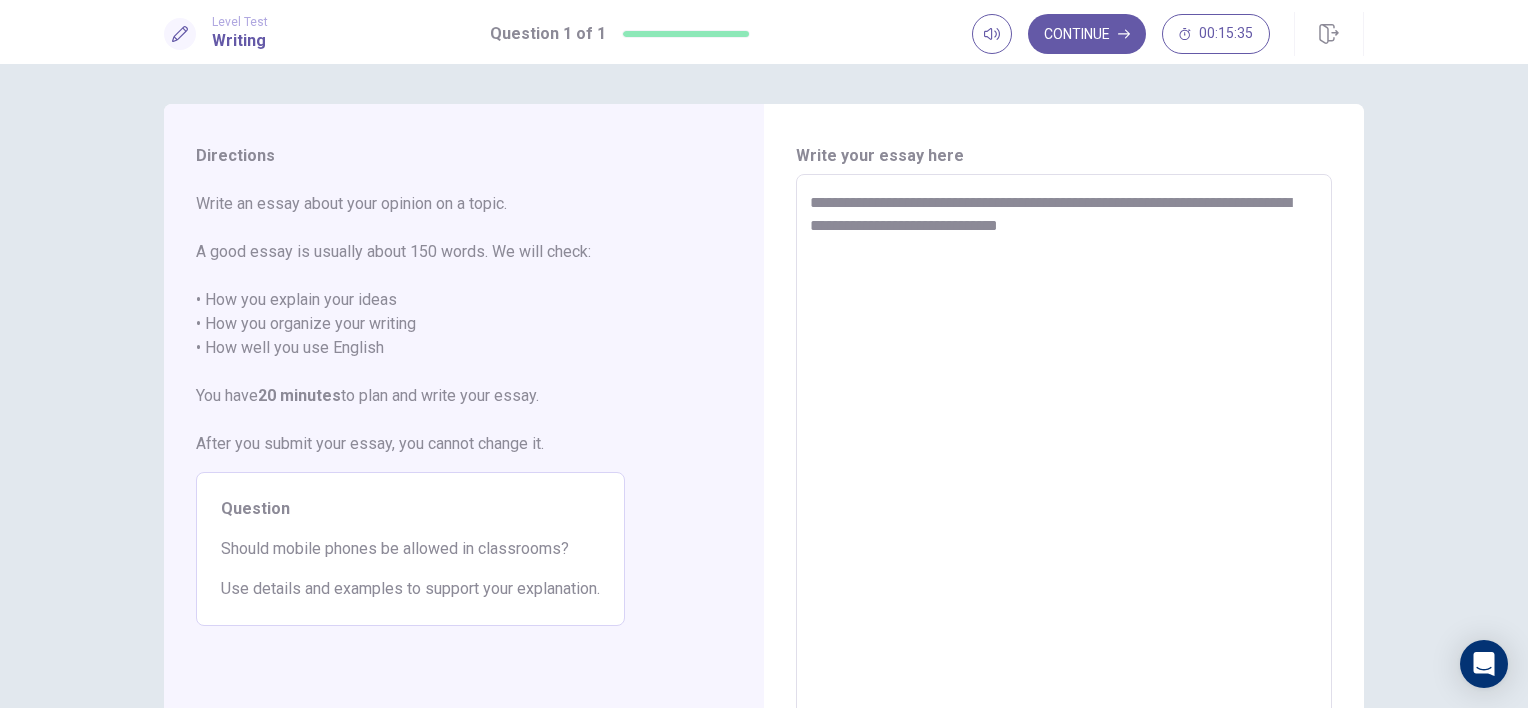 click on "**********" at bounding box center [1064, 451] 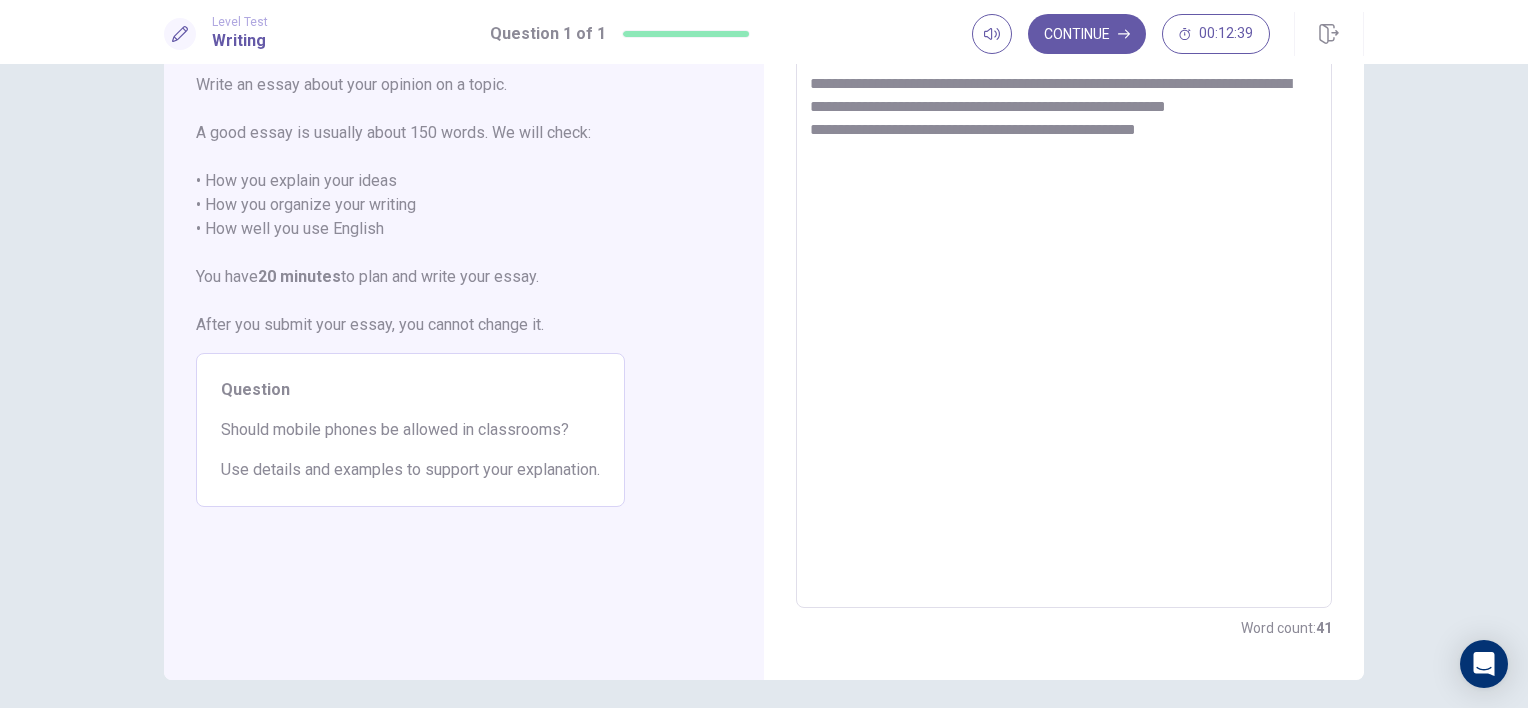 scroll, scrollTop: 0, scrollLeft: 0, axis: both 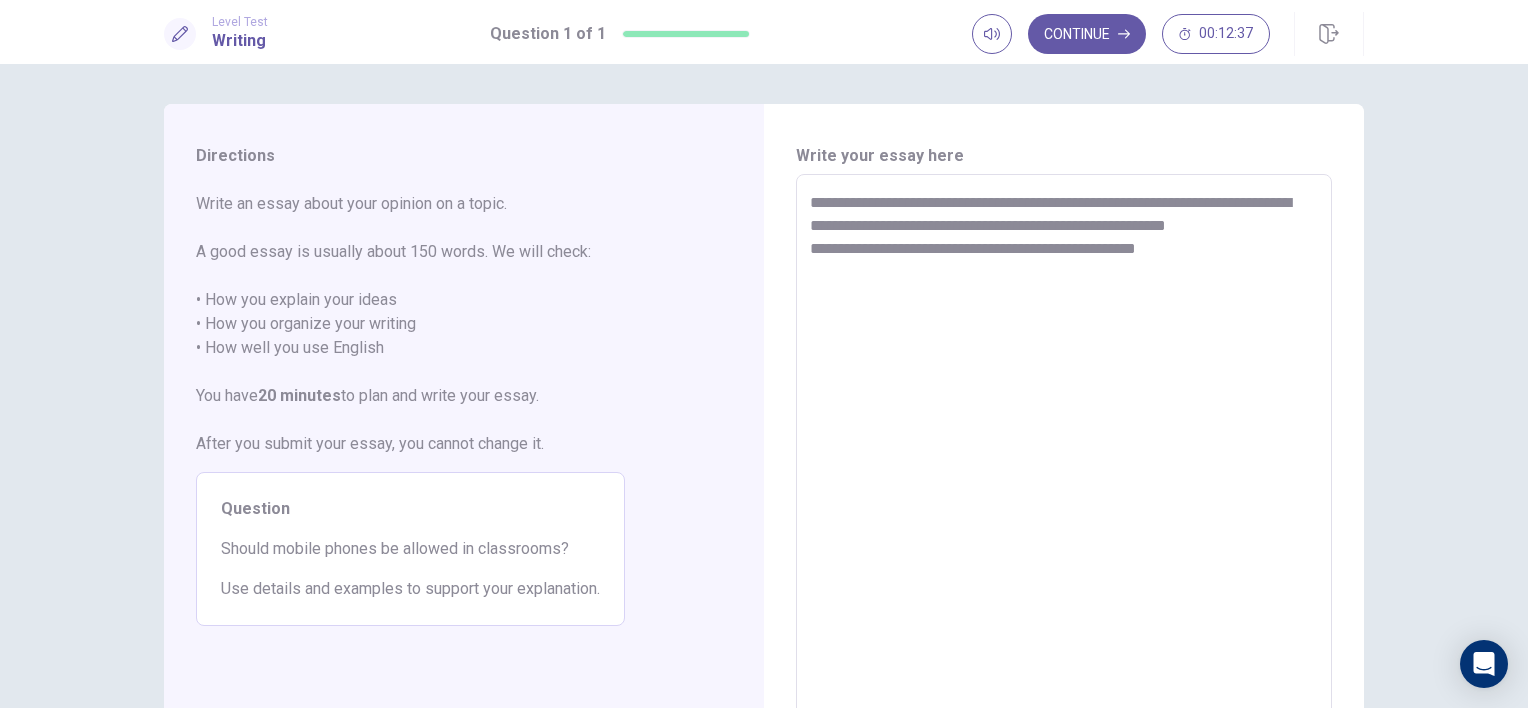 drag, startPoint x: 1184, startPoint y: 256, endPoint x: 787, endPoint y: 199, distance: 401.07108 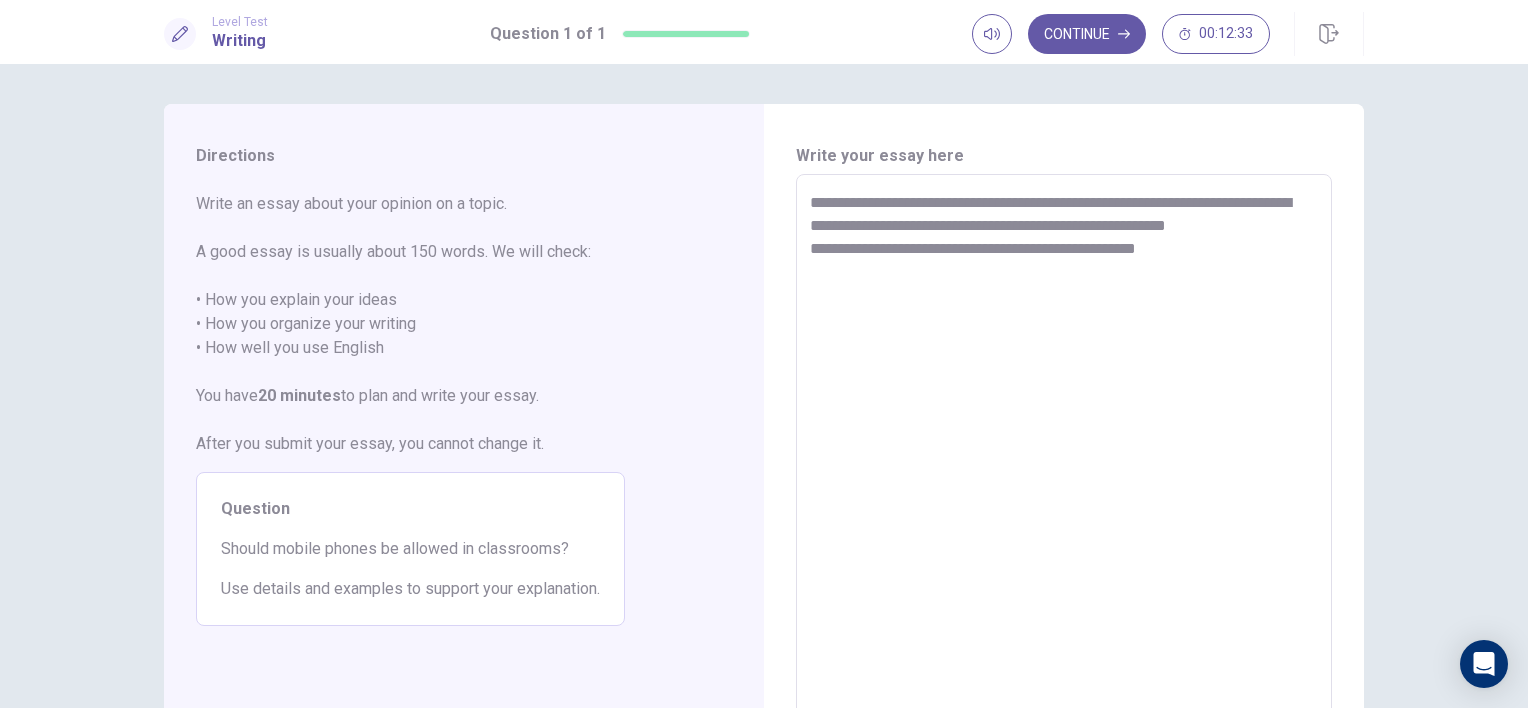 click on "**********" at bounding box center (1064, 451) 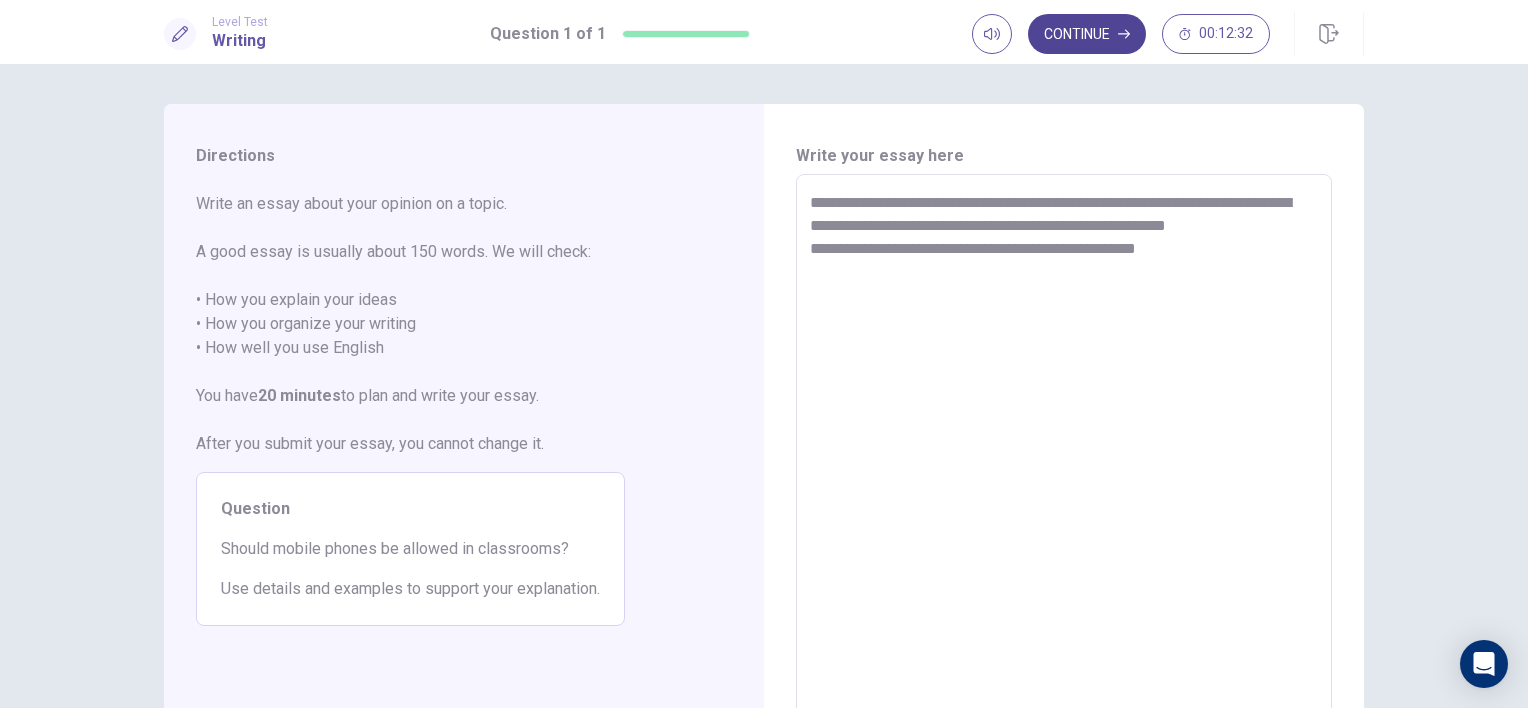 click on "Continue" at bounding box center [1087, 34] 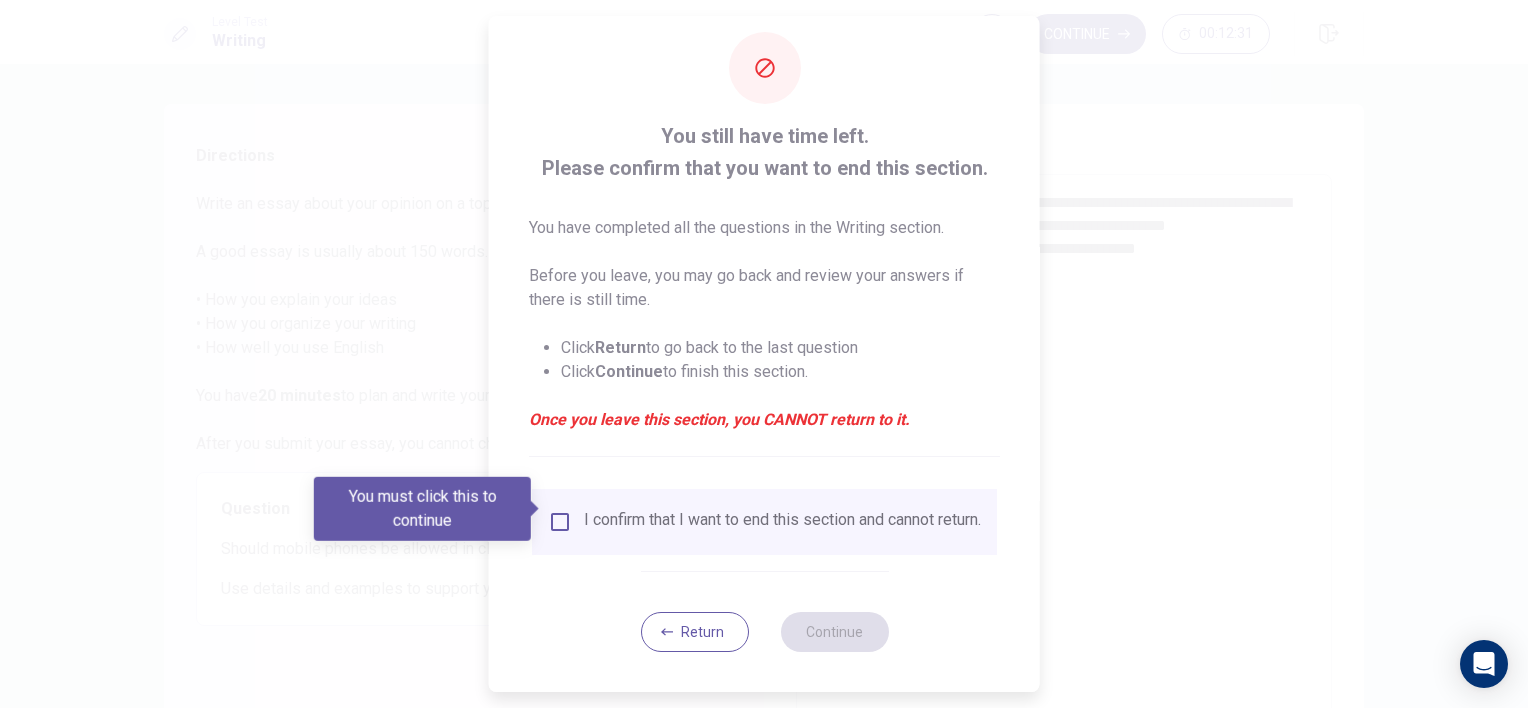 scroll, scrollTop: 37, scrollLeft: 0, axis: vertical 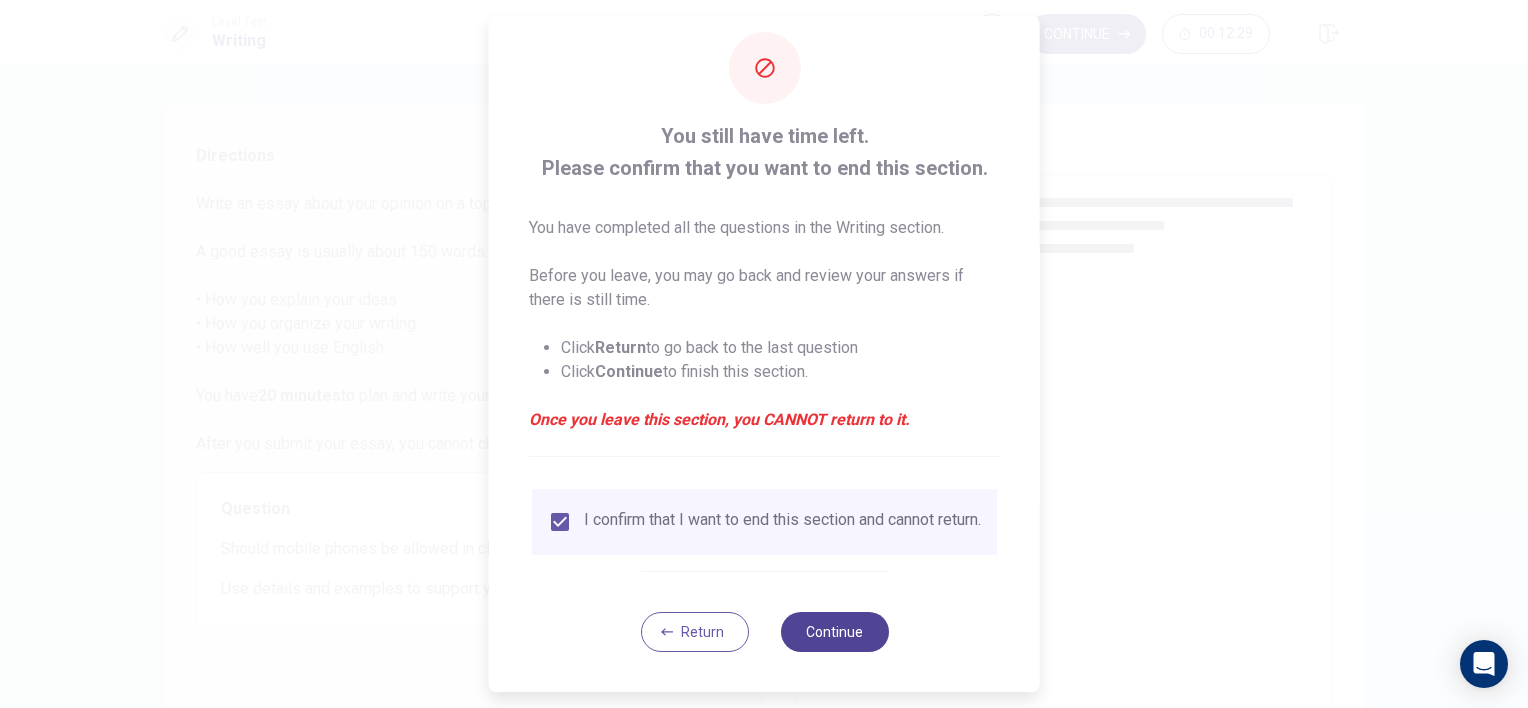 click on "Continue" at bounding box center (834, 632) 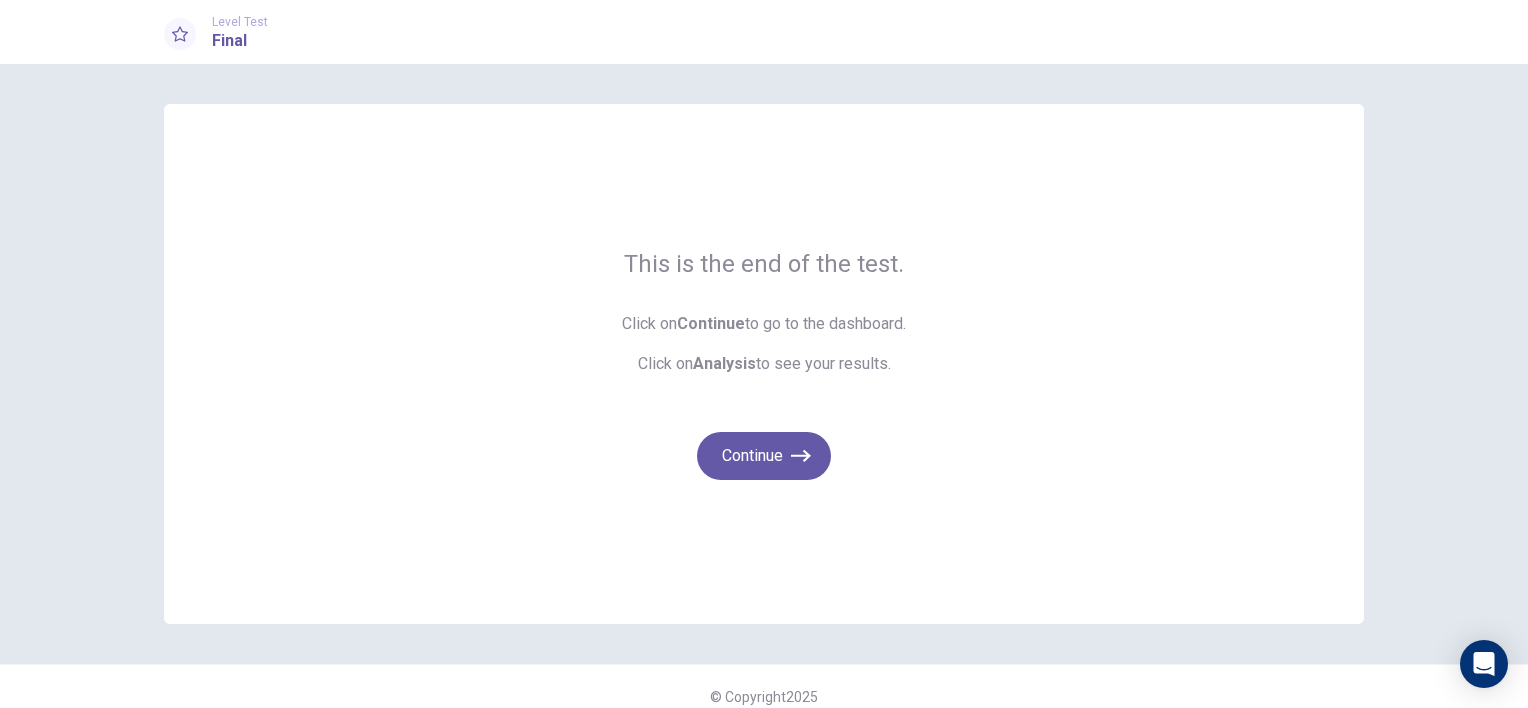 scroll, scrollTop: 20, scrollLeft: 0, axis: vertical 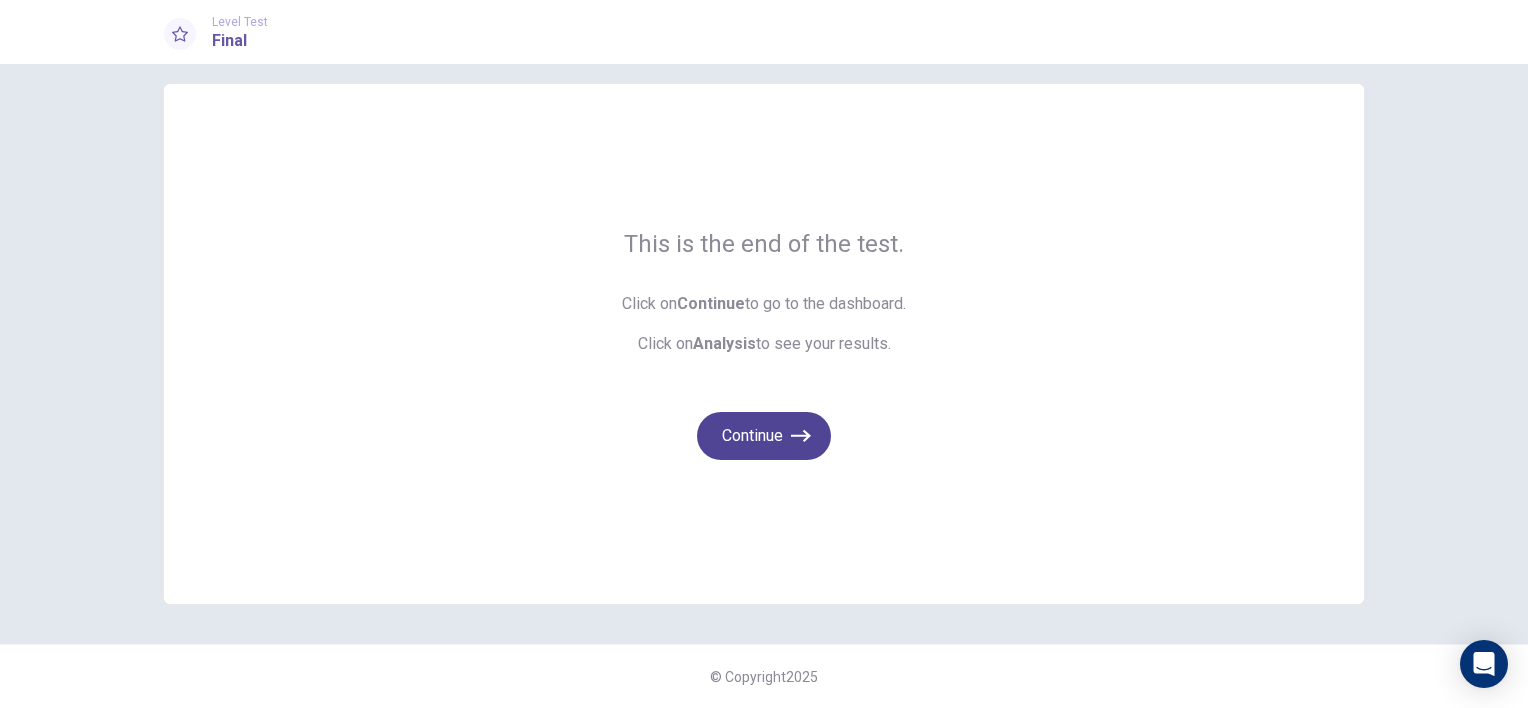 click on "Continue" at bounding box center [764, 436] 